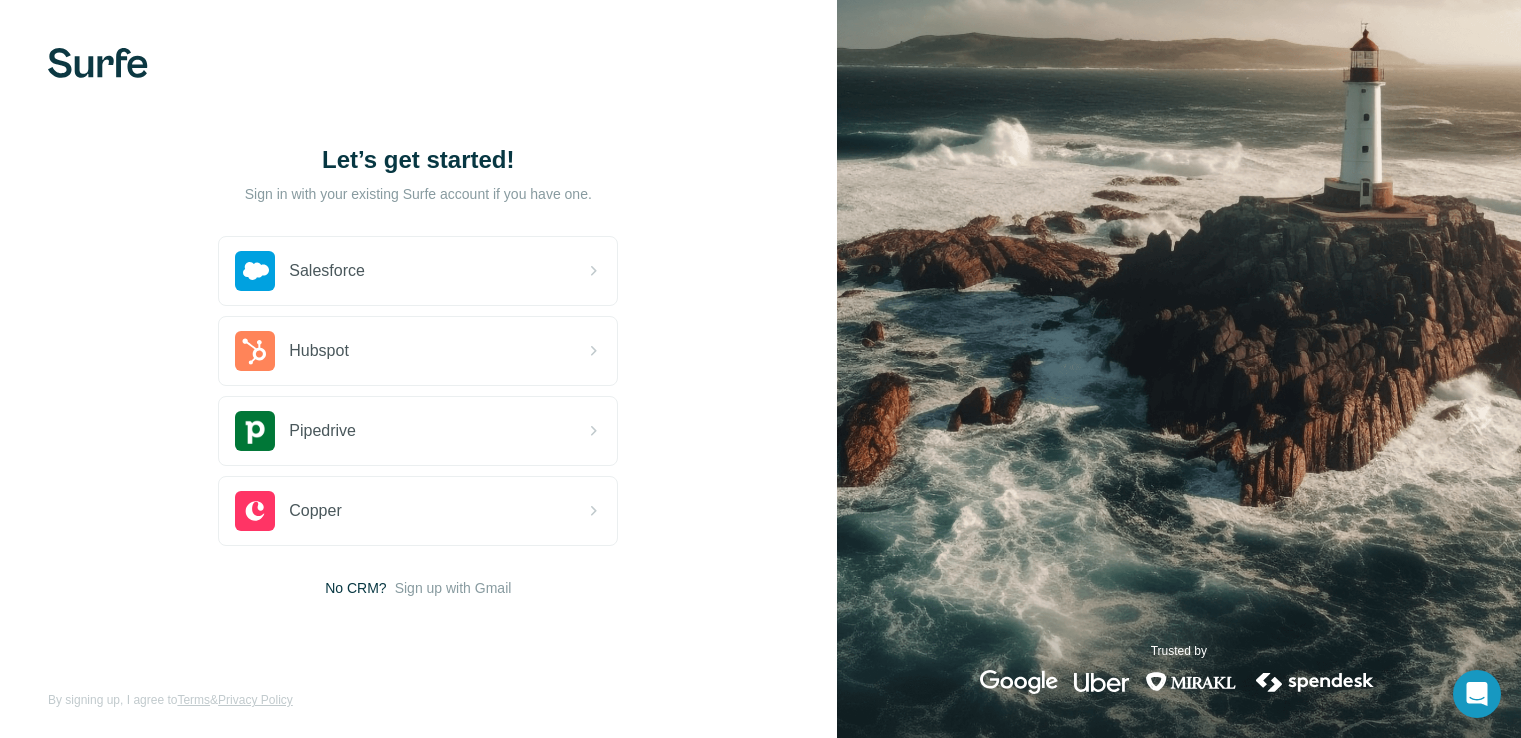 scroll, scrollTop: 0, scrollLeft: 0, axis: both 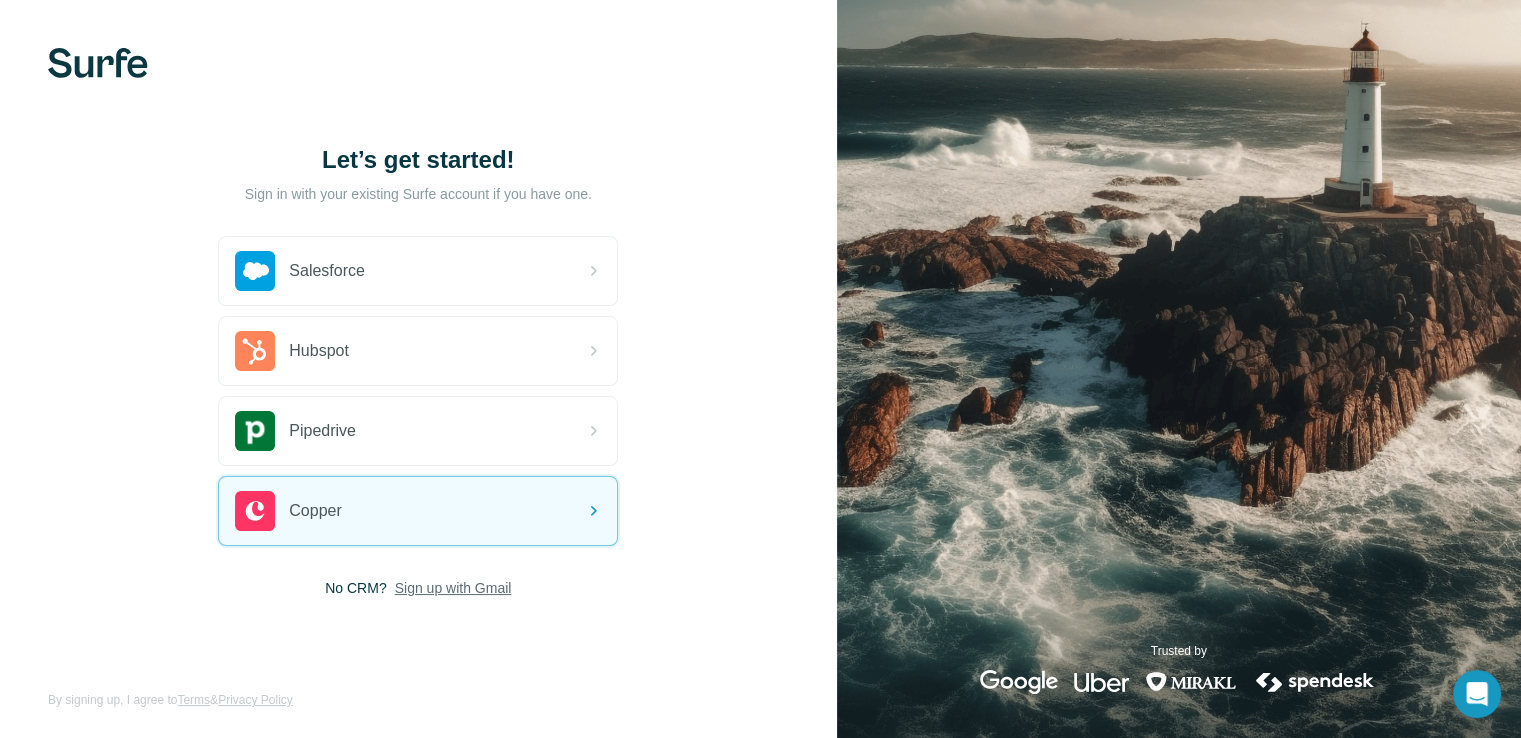 click on "Sign up with Gmail" at bounding box center (453, 588) 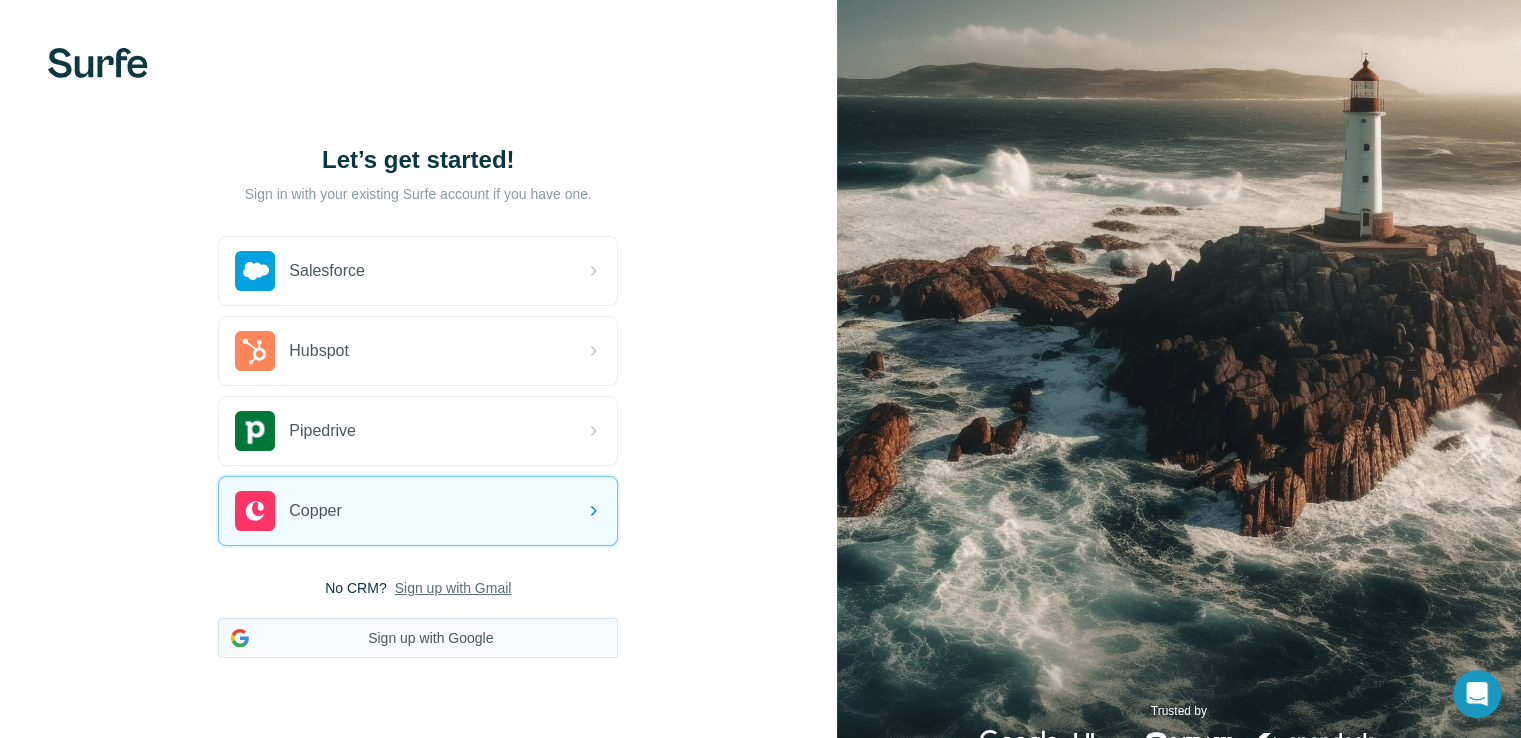 click on "Sign up with Google" at bounding box center (418, 638) 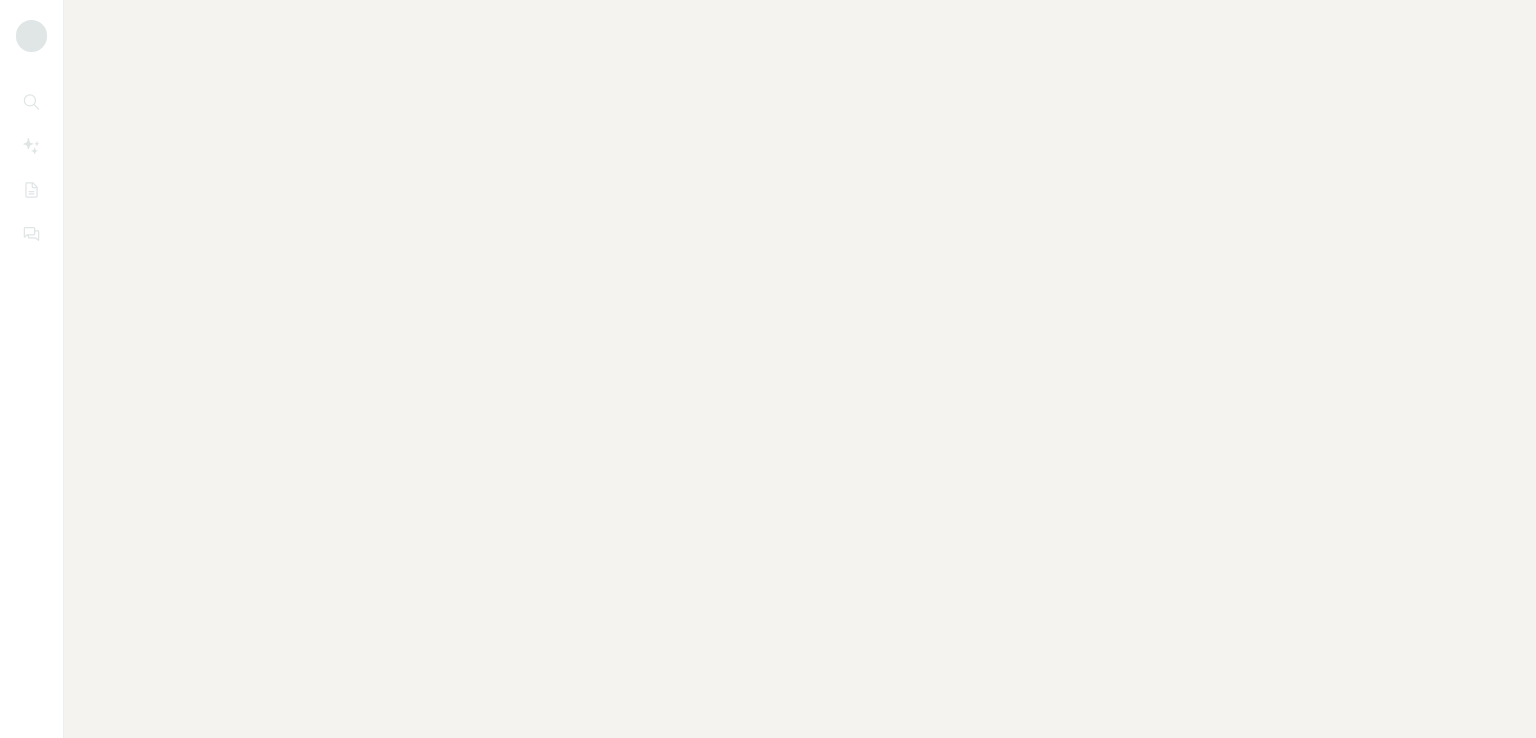 scroll, scrollTop: 0, scrollLeft: 0, axis: both 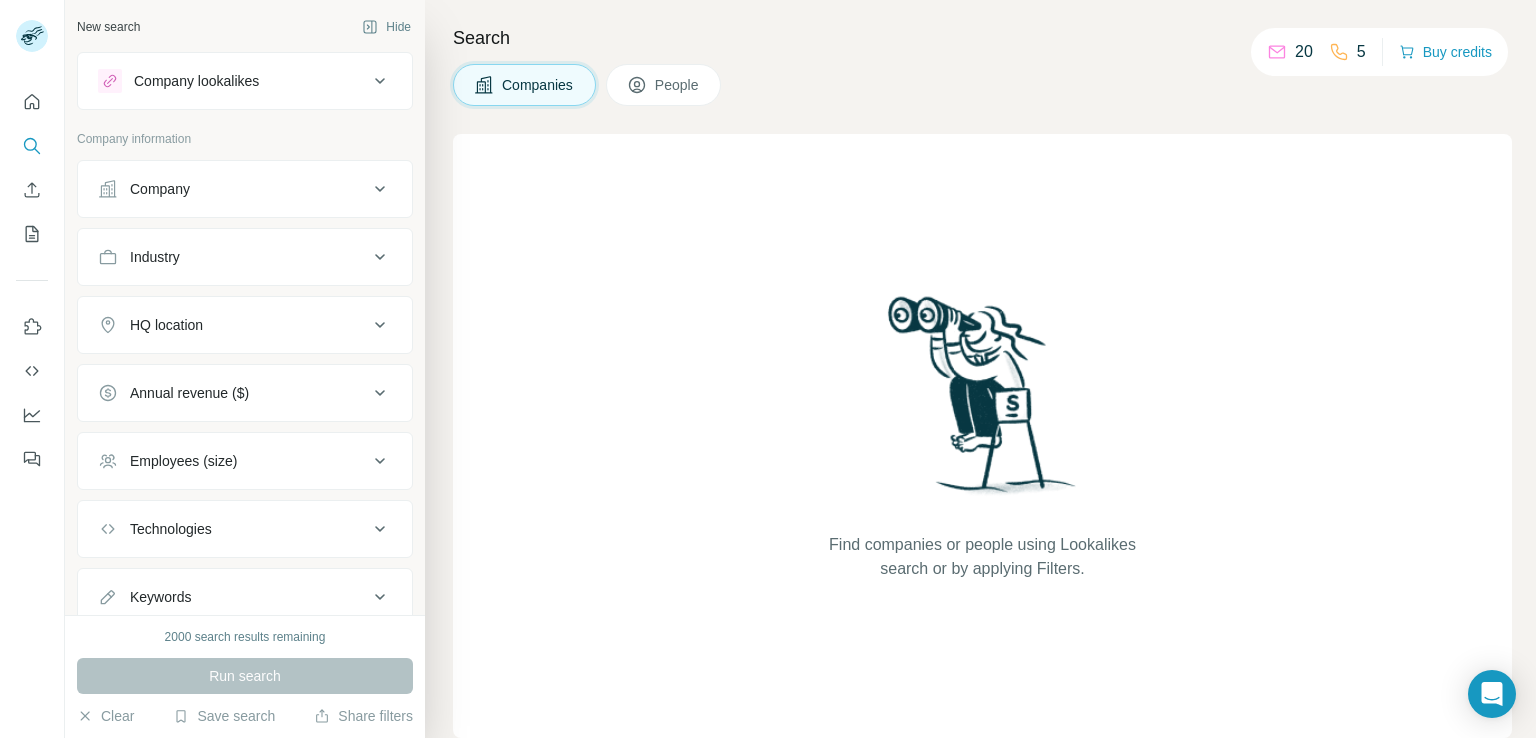 click on "Company" at bounding box center [233, 189] 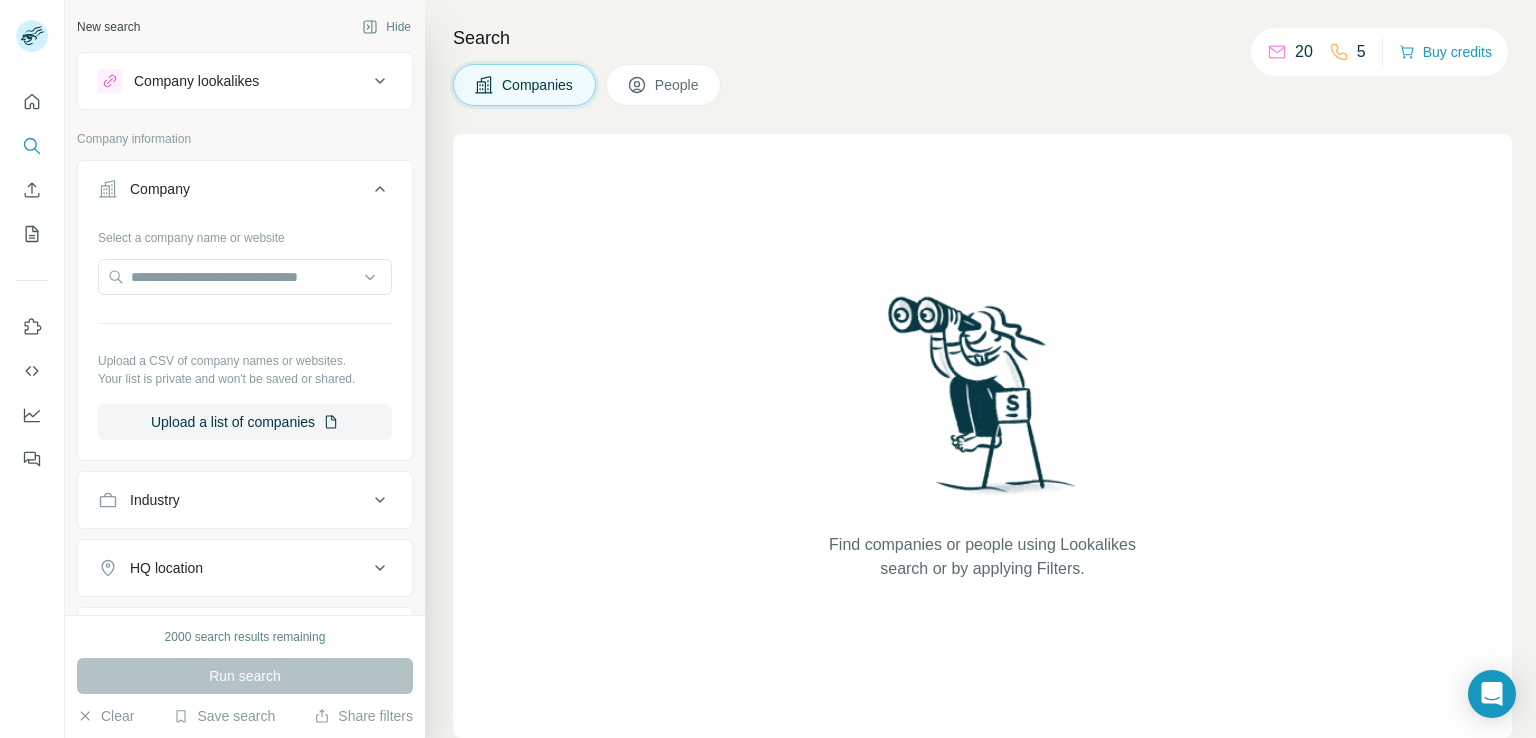 click on "Company" at bounding box center [233, 189] 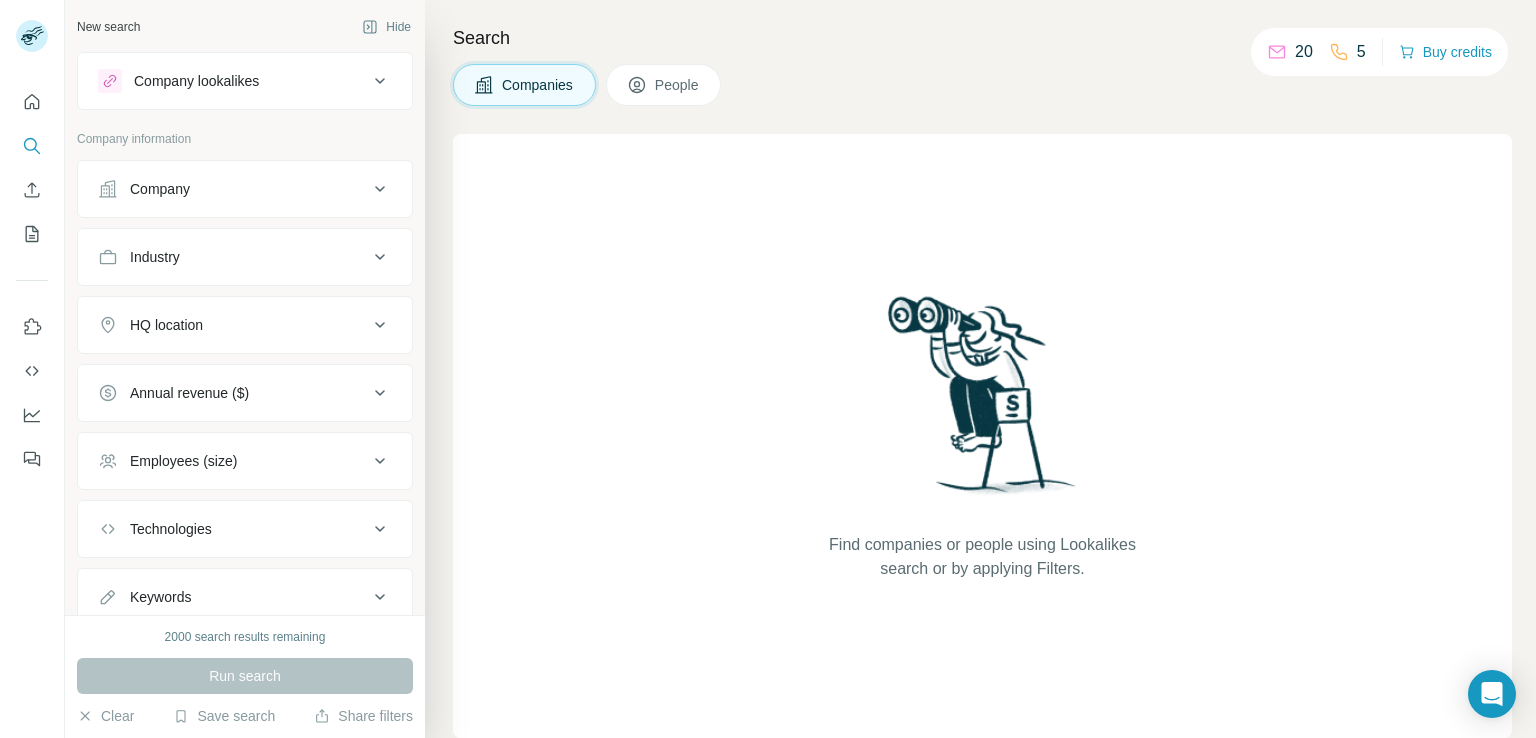 click on "Company lookalikes" at bounding box center [245, 81] 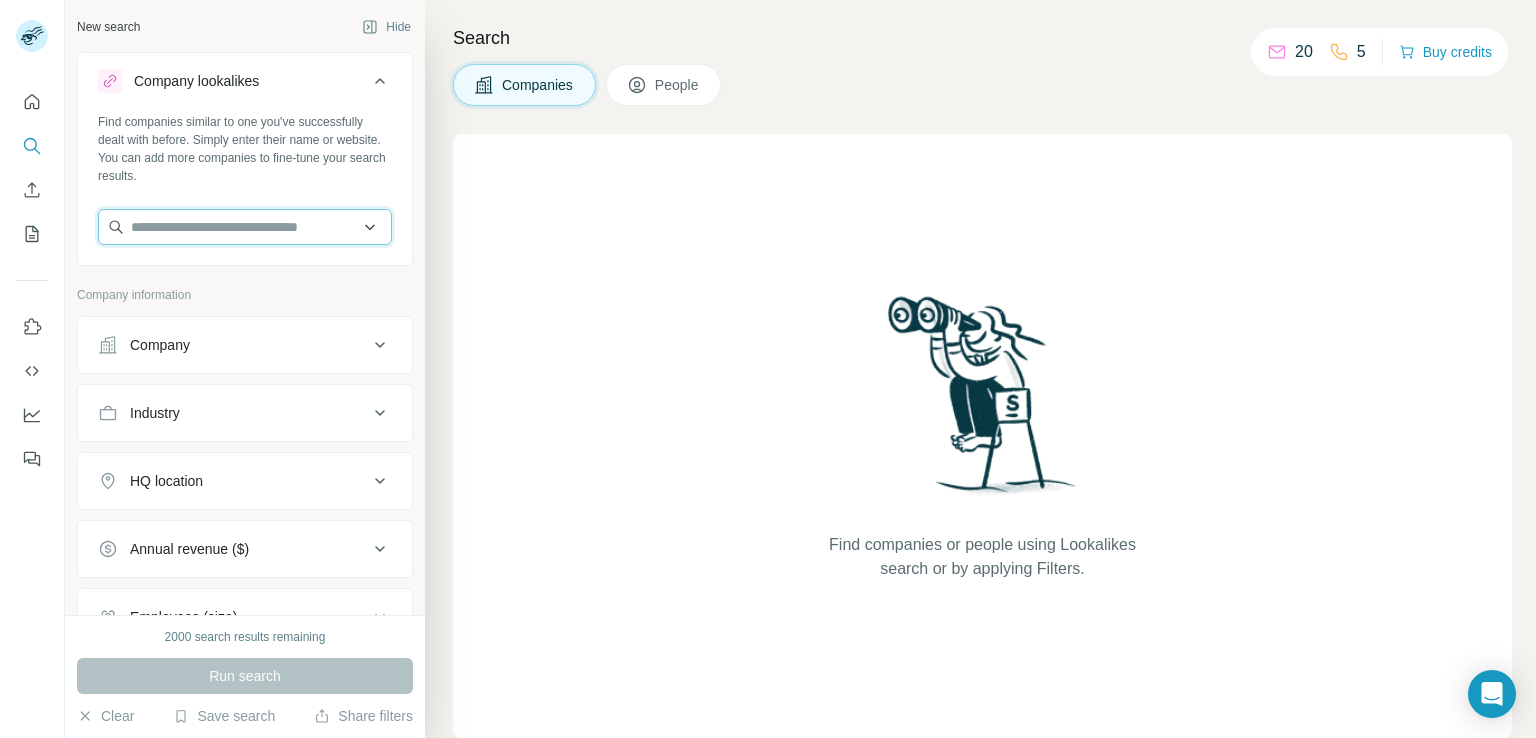 click at bounding box center (245, 227) 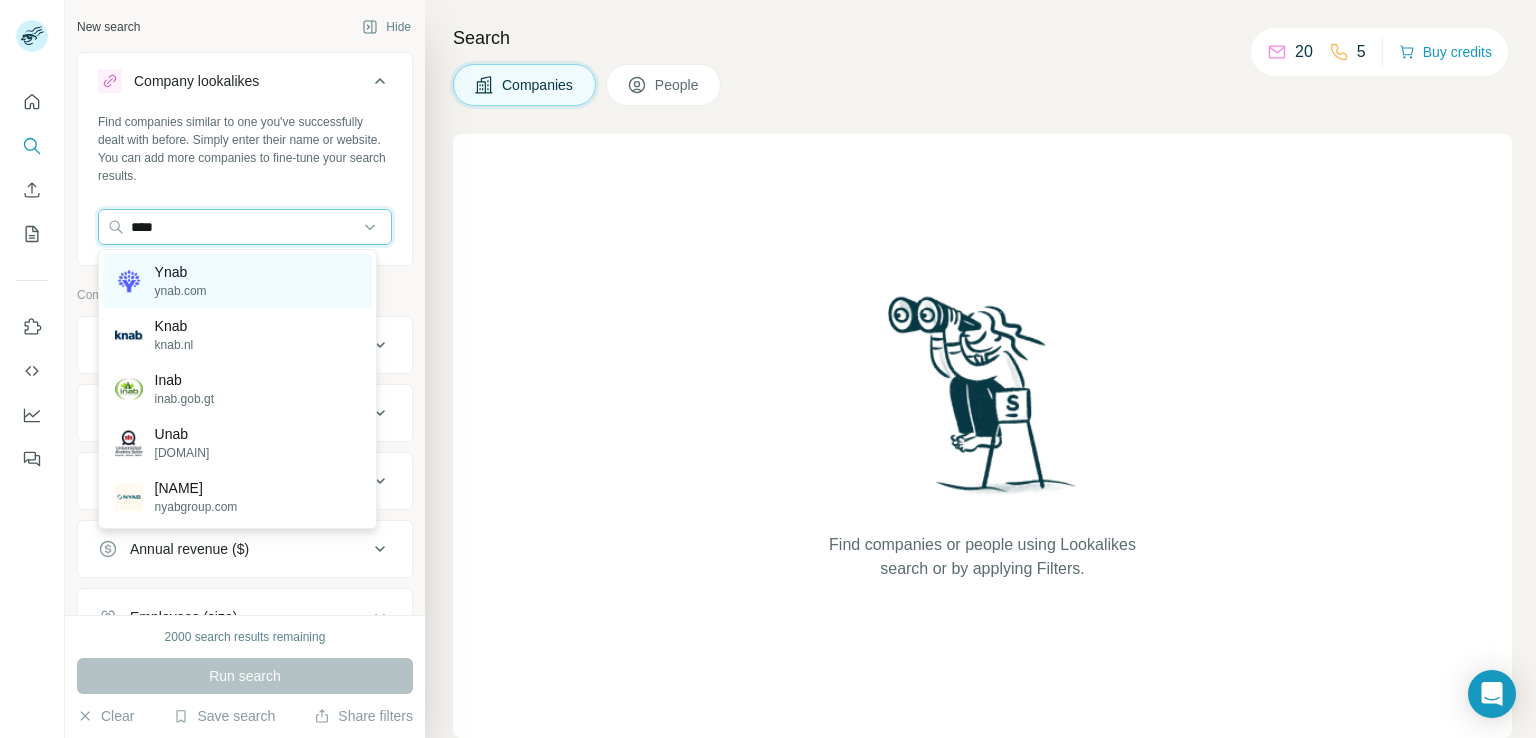 type on "****" 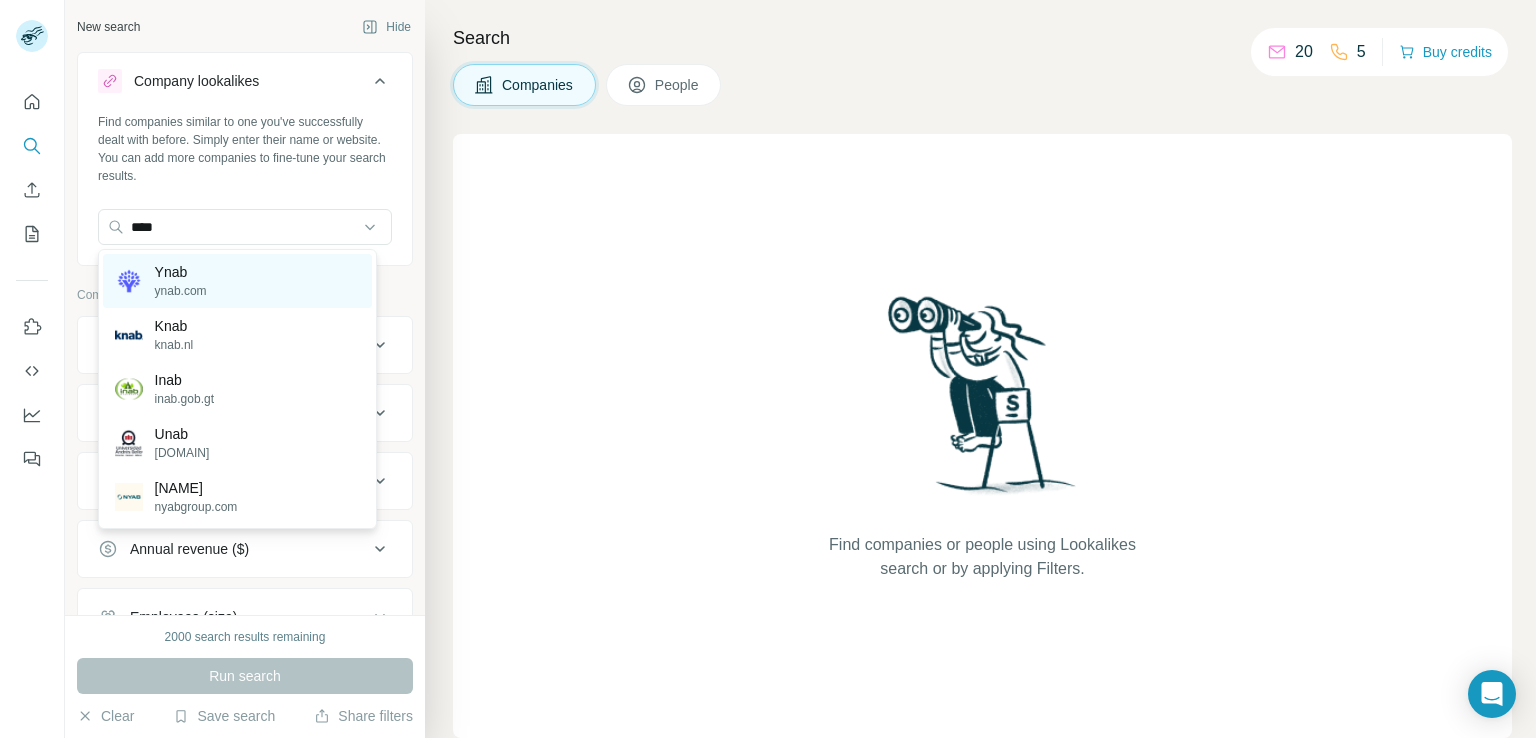 click on "Ynab ynab.com" at bounding box center [237, 281] 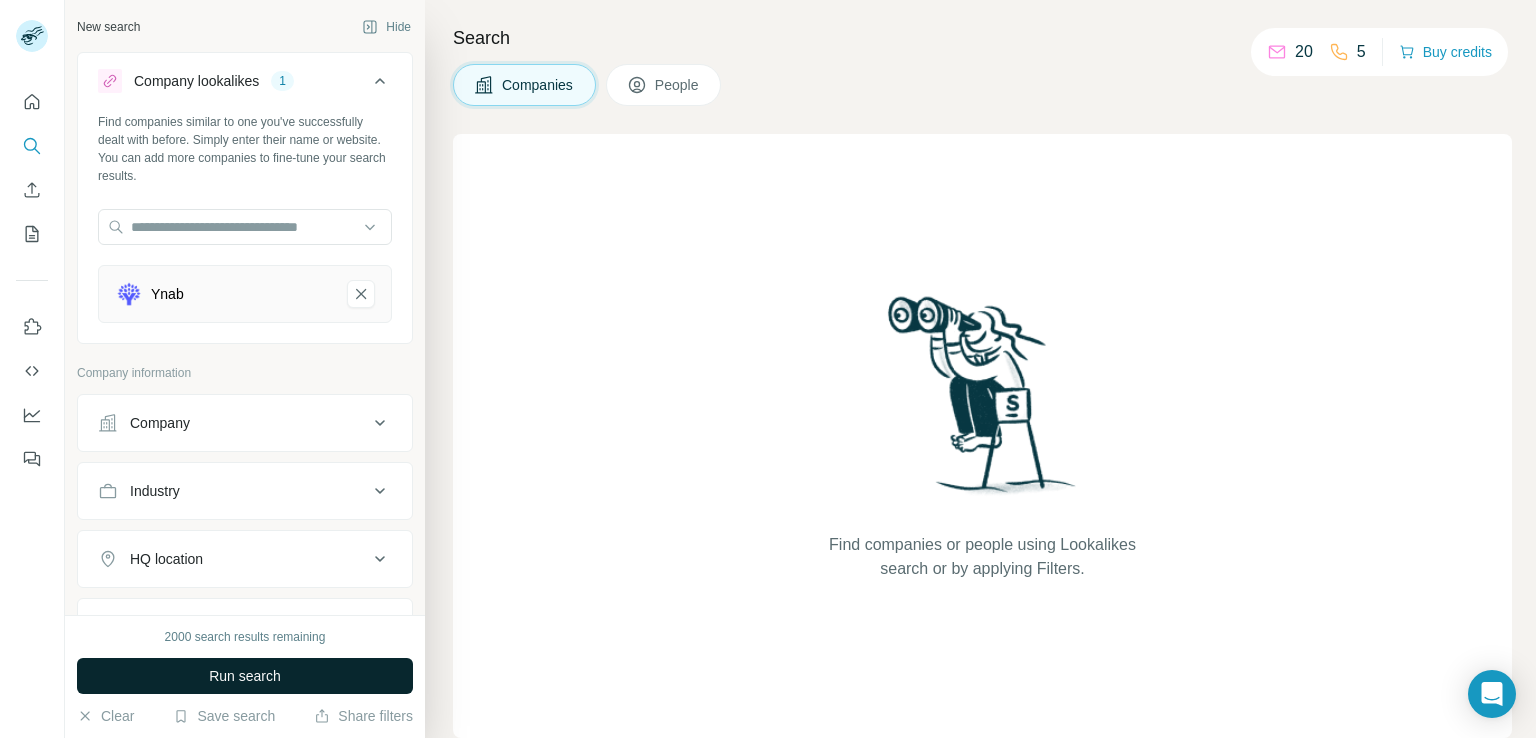 click on "Run search" at bounding box center [245, 676] 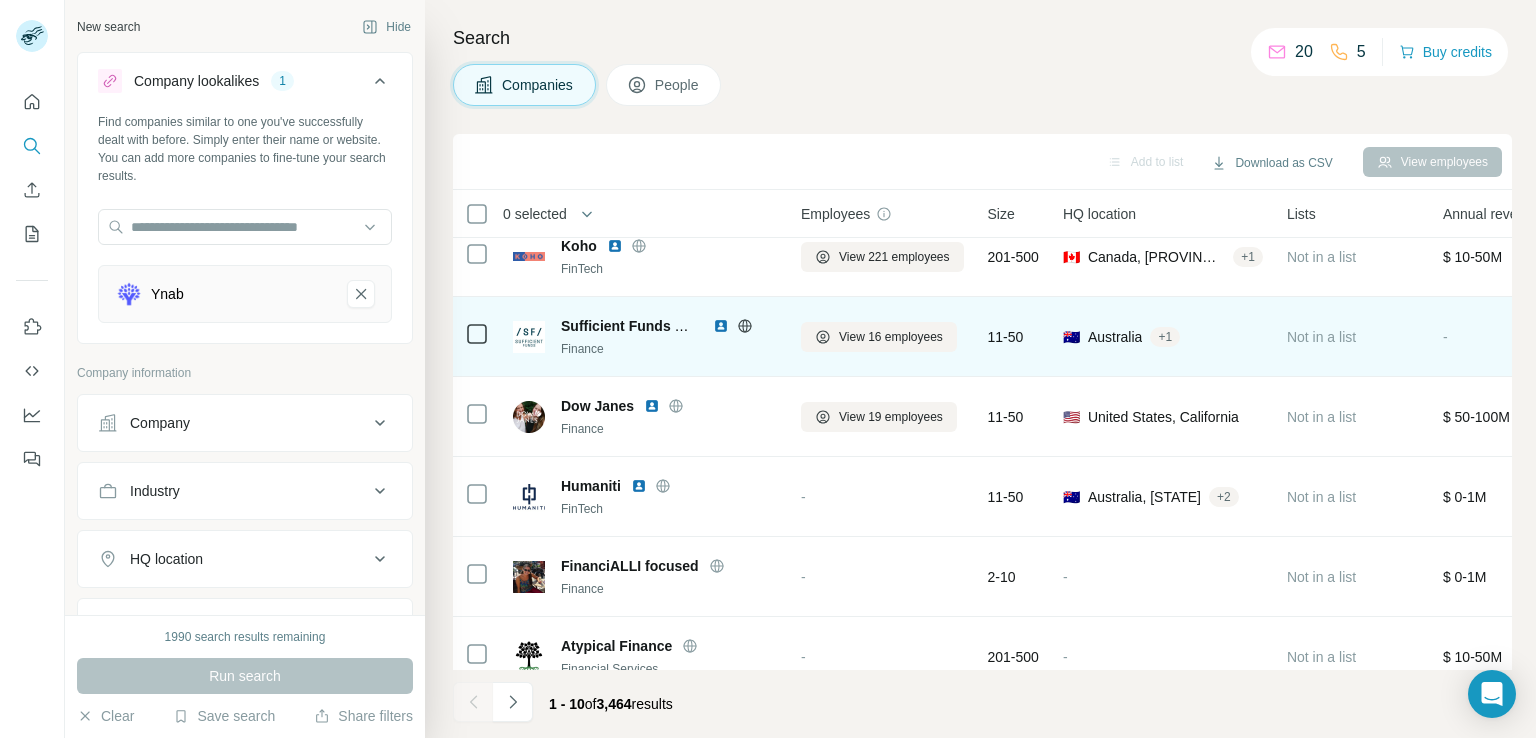 scroll, scrollTop: 378, scrollLeft: 0, axis: vertical 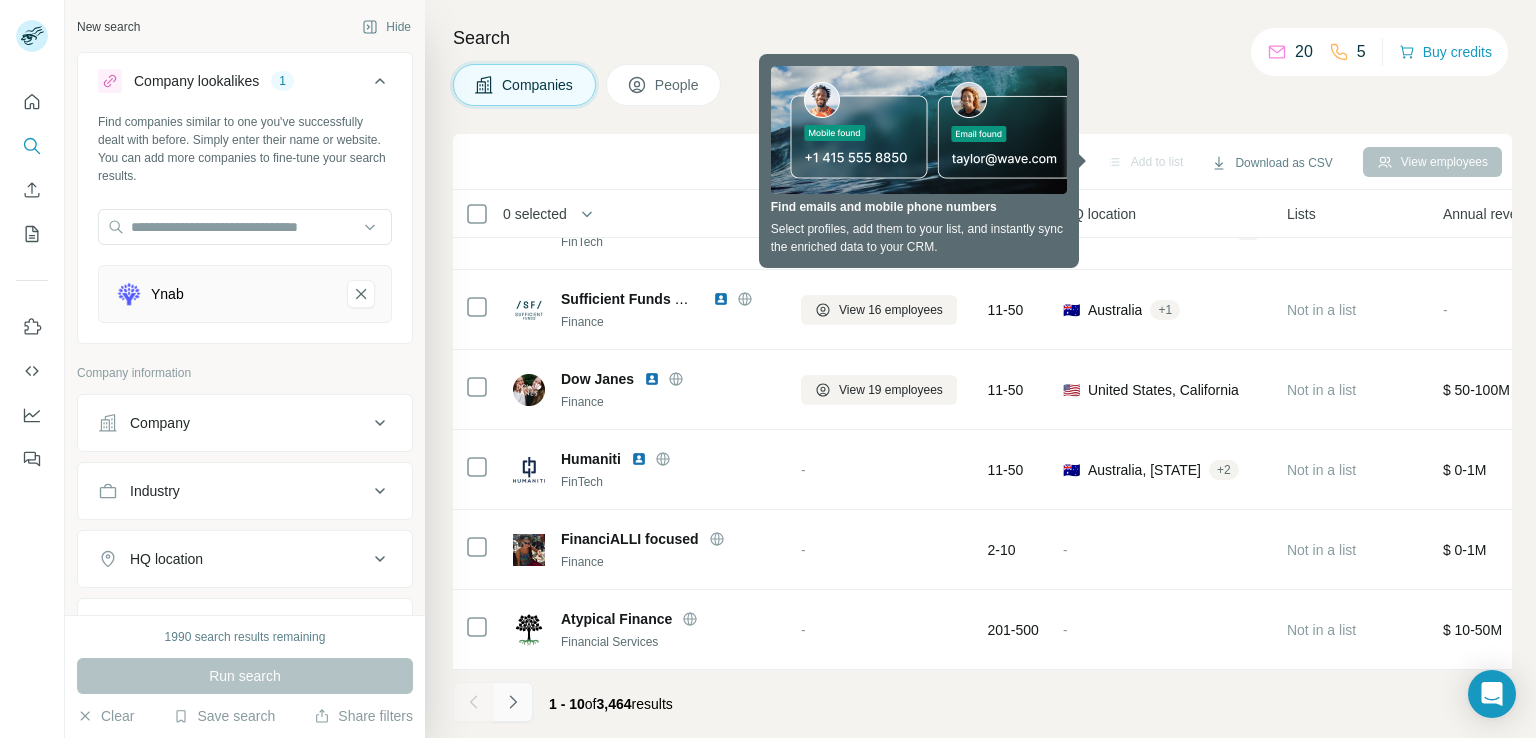 click at bounding box center [513, 702] 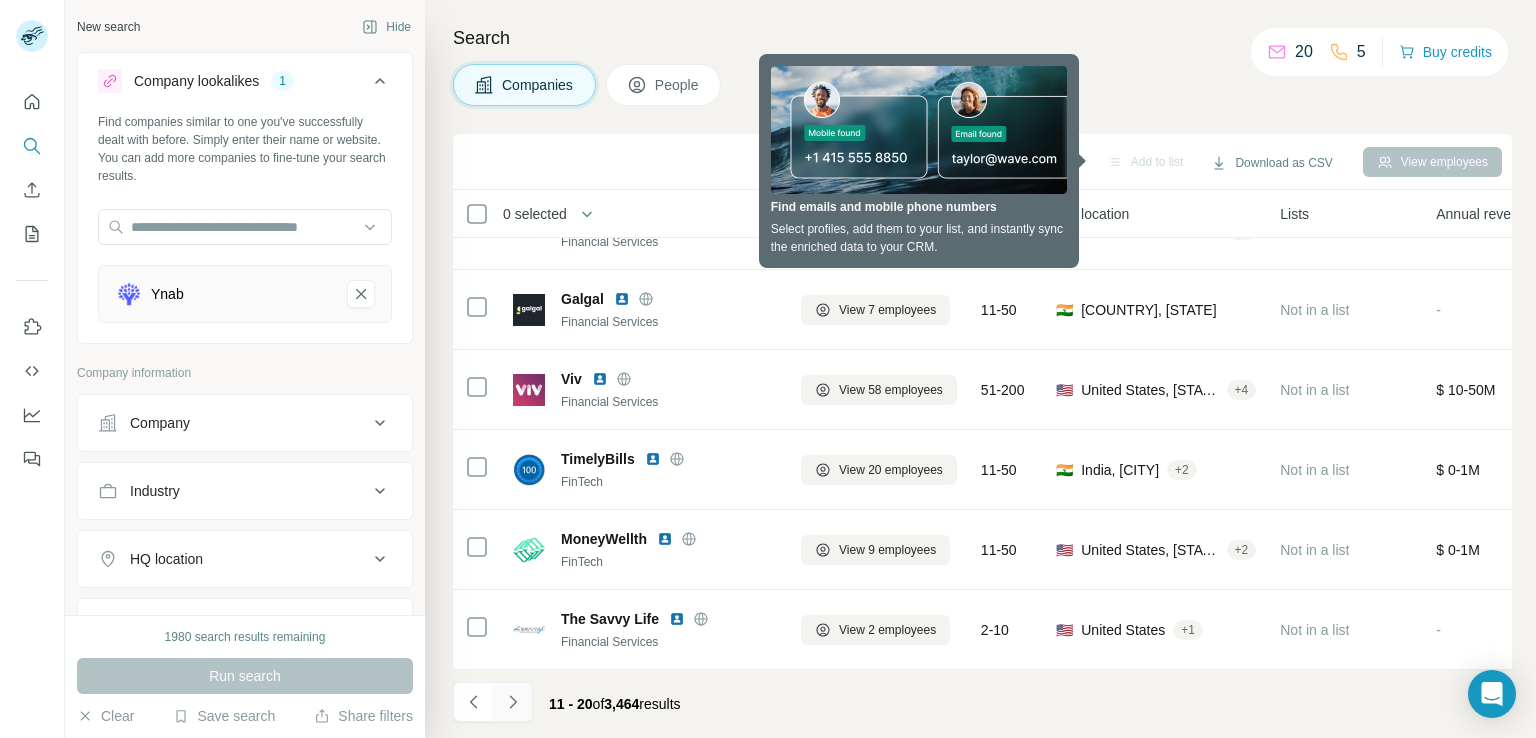 click 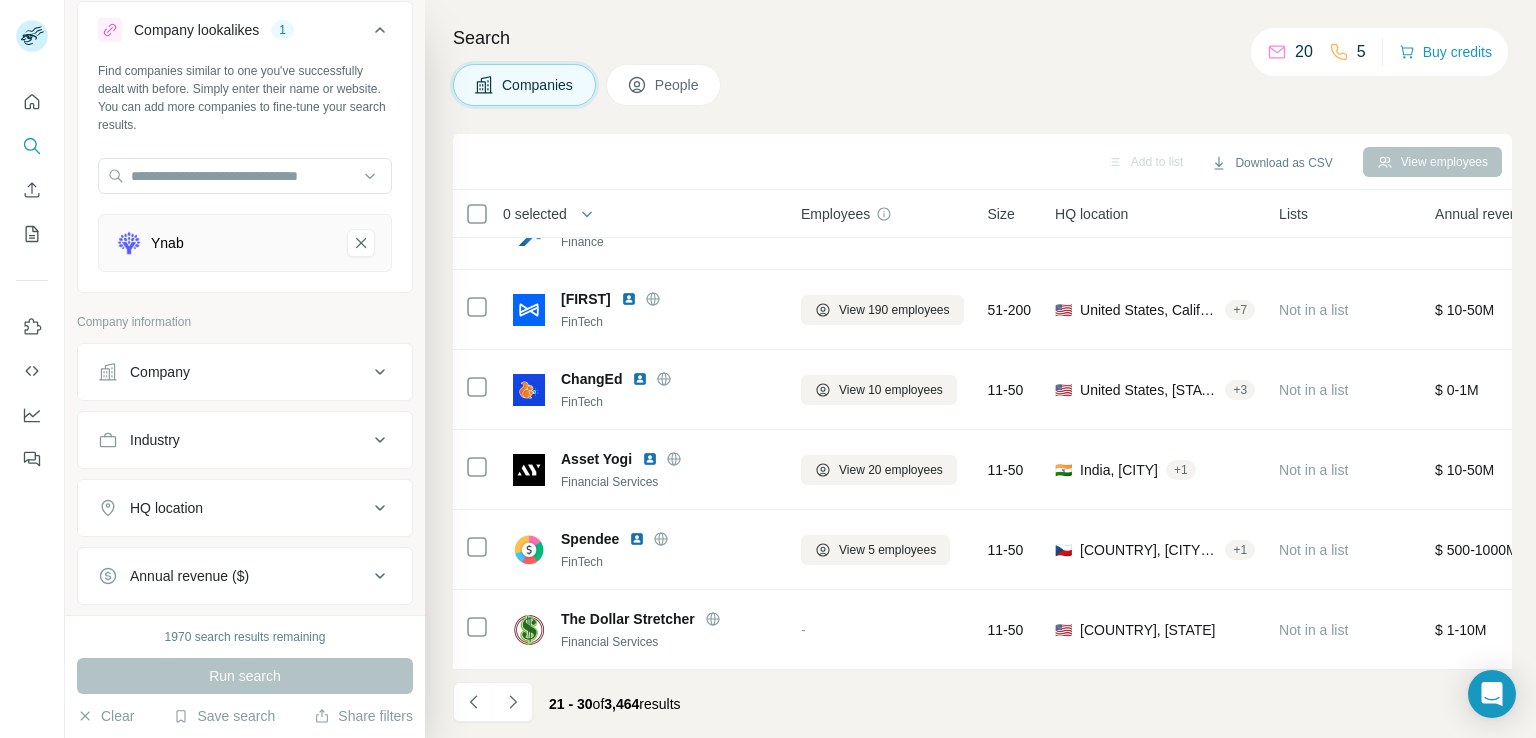 scroll, scrollTop: 0, scrollLeft: 0, axis: both 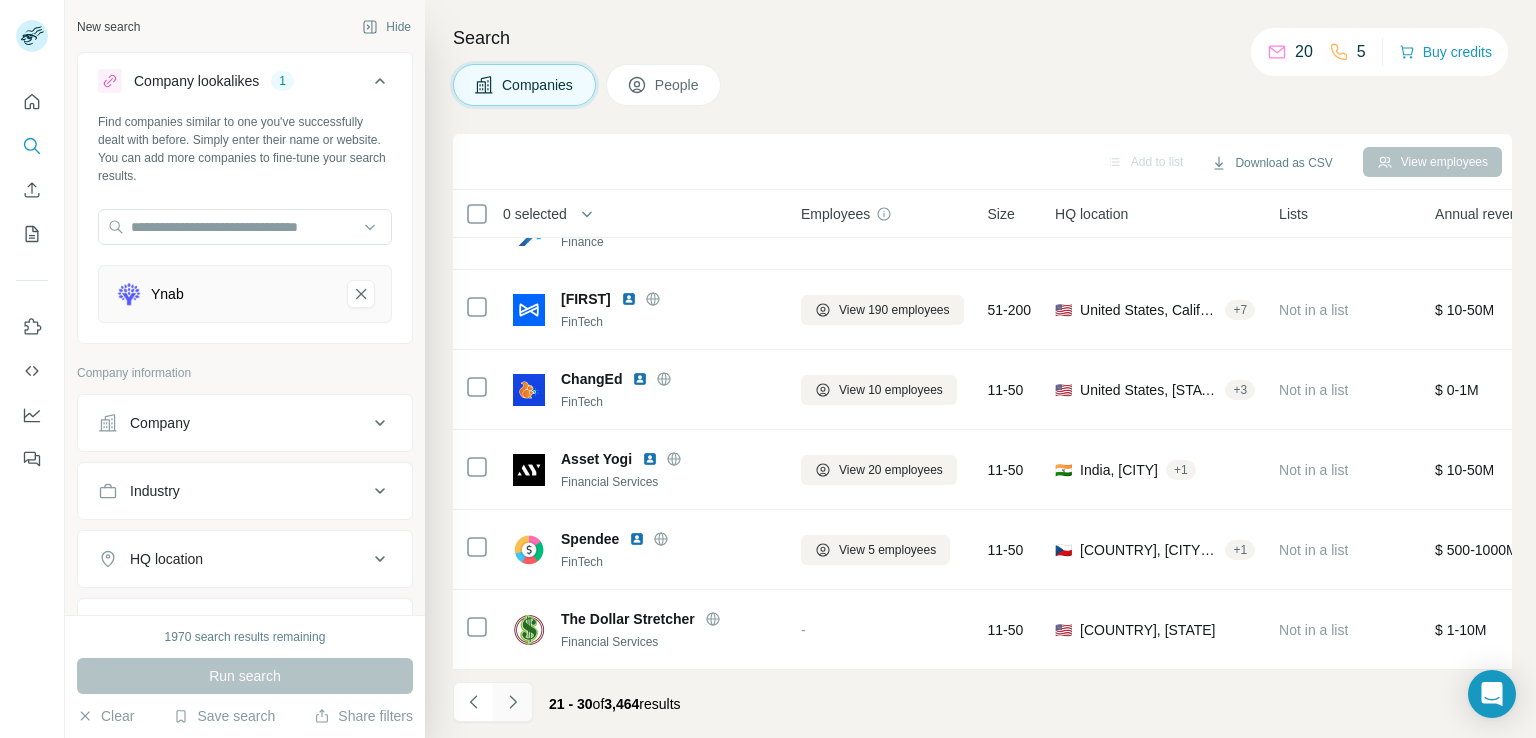 click 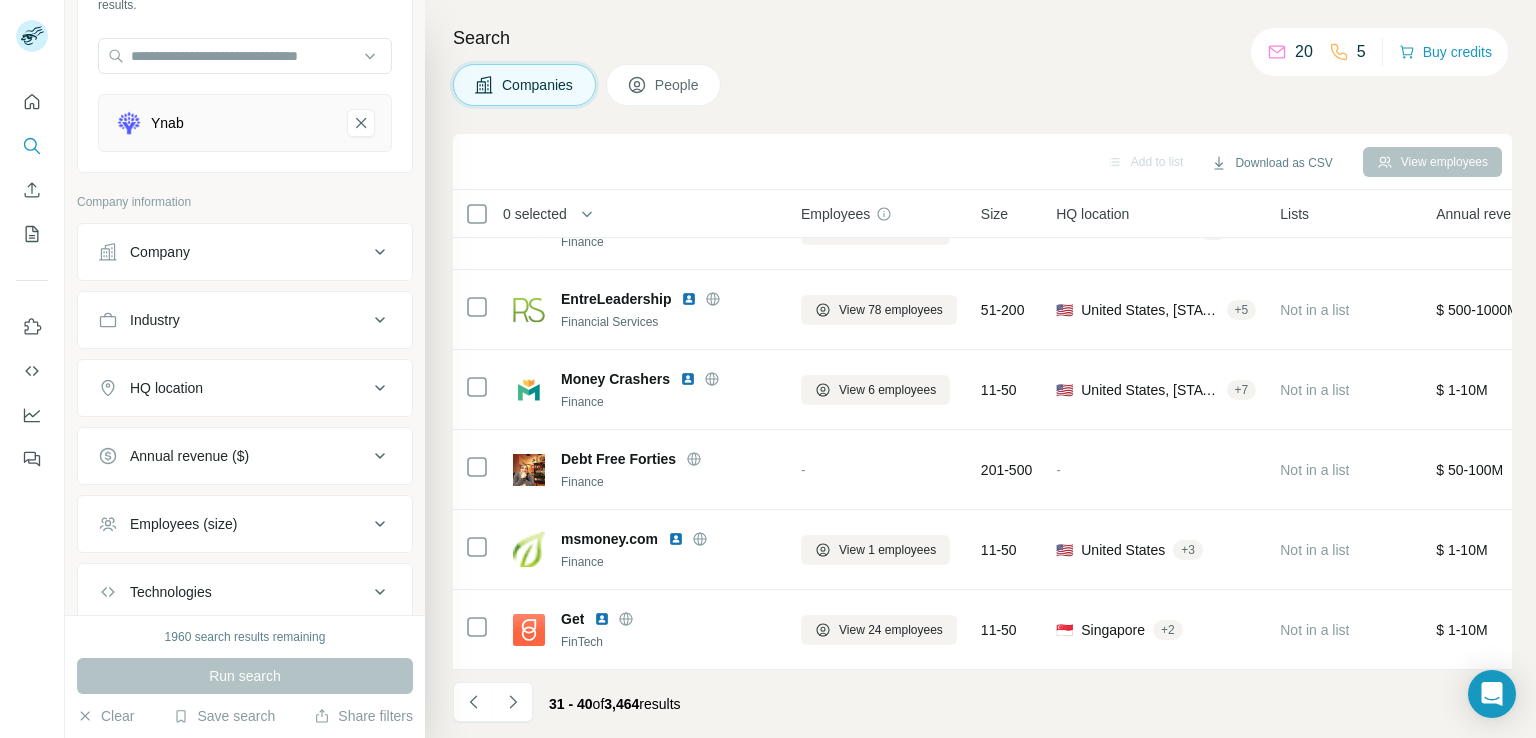 scroll, scrollTop: 200, scrollLeft: 0, axis: vertical 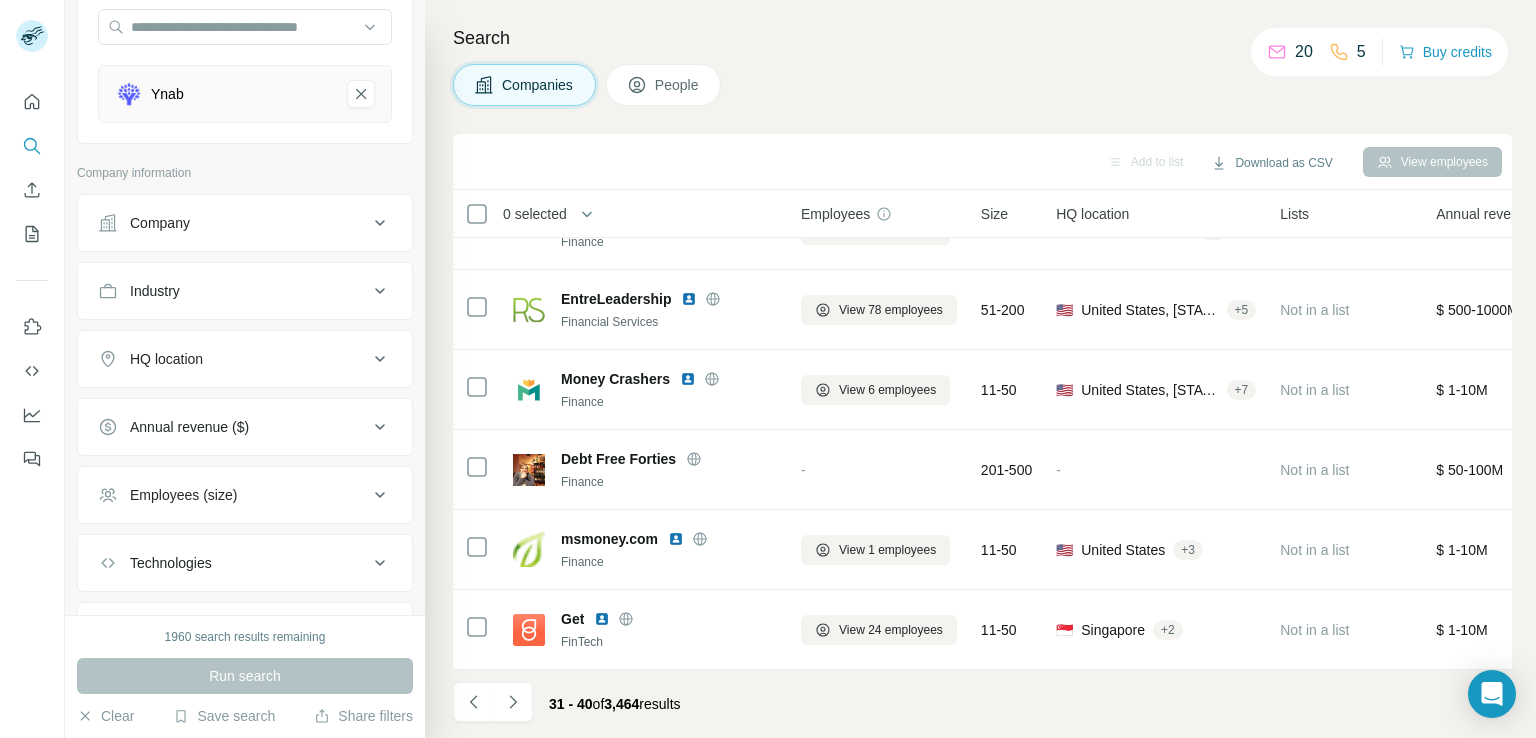 click on "HQ location" at bounding box center (233, 359) 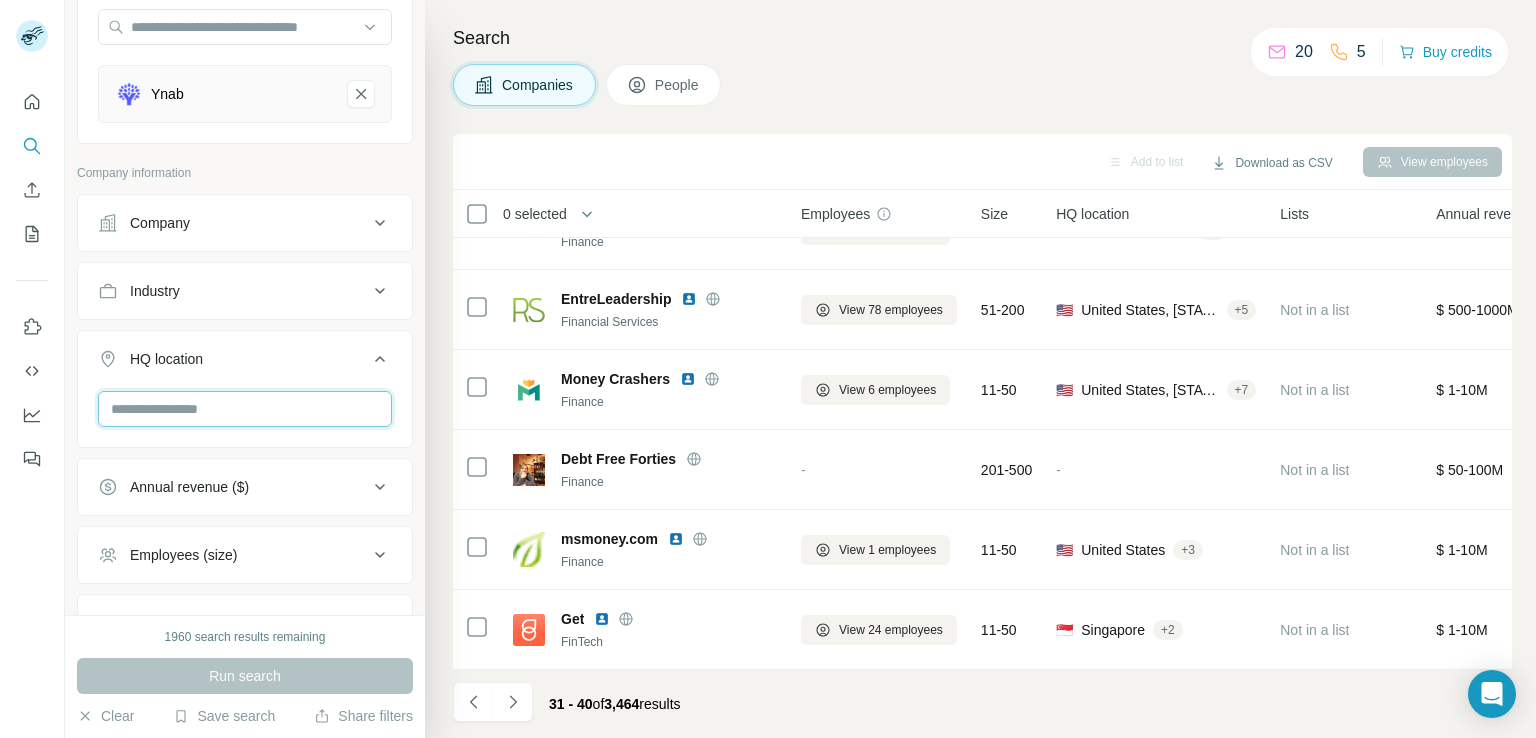 click at bounding box center [245, 409] 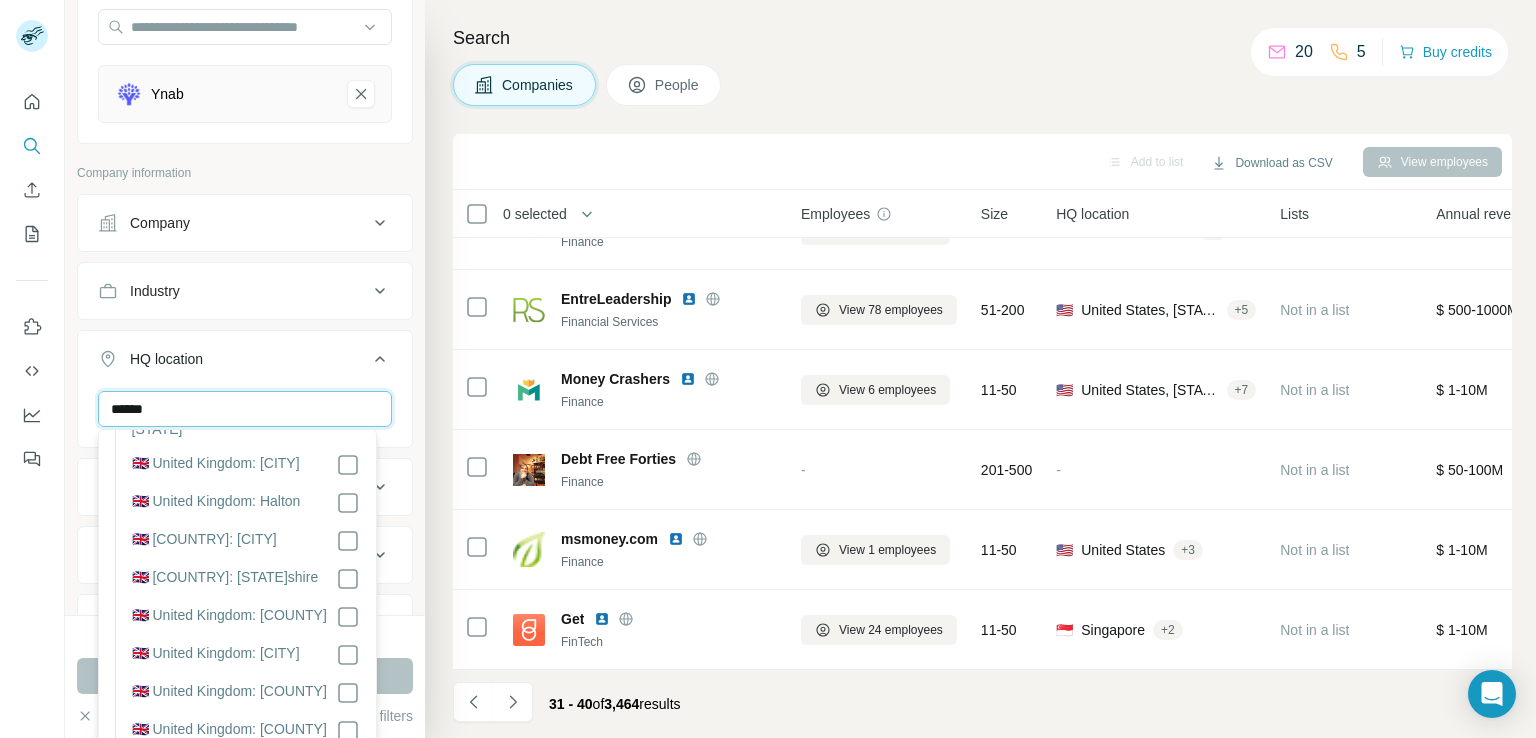 scroll, scrollTop: 1700, scrollLeft: 0, axis: vertical 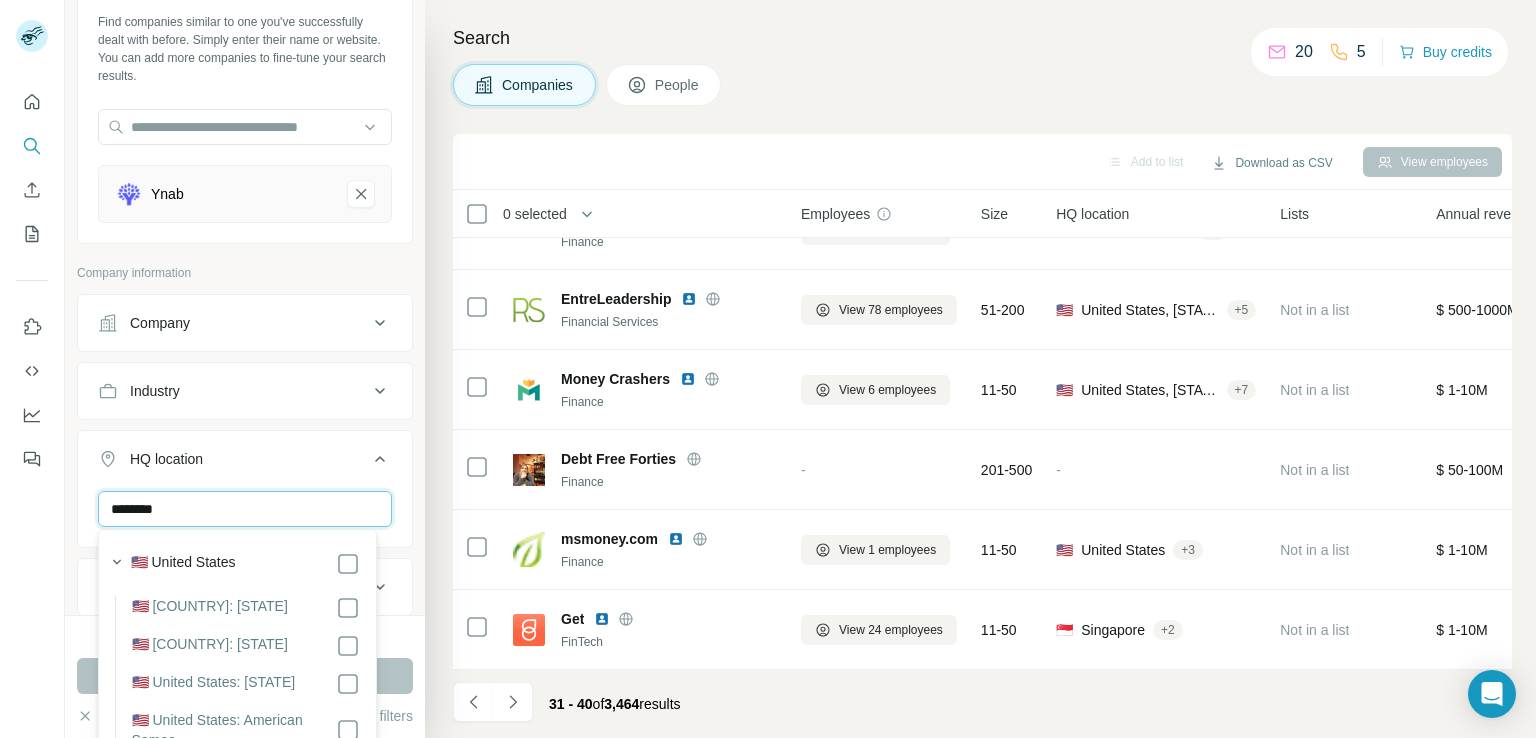 type on "********" 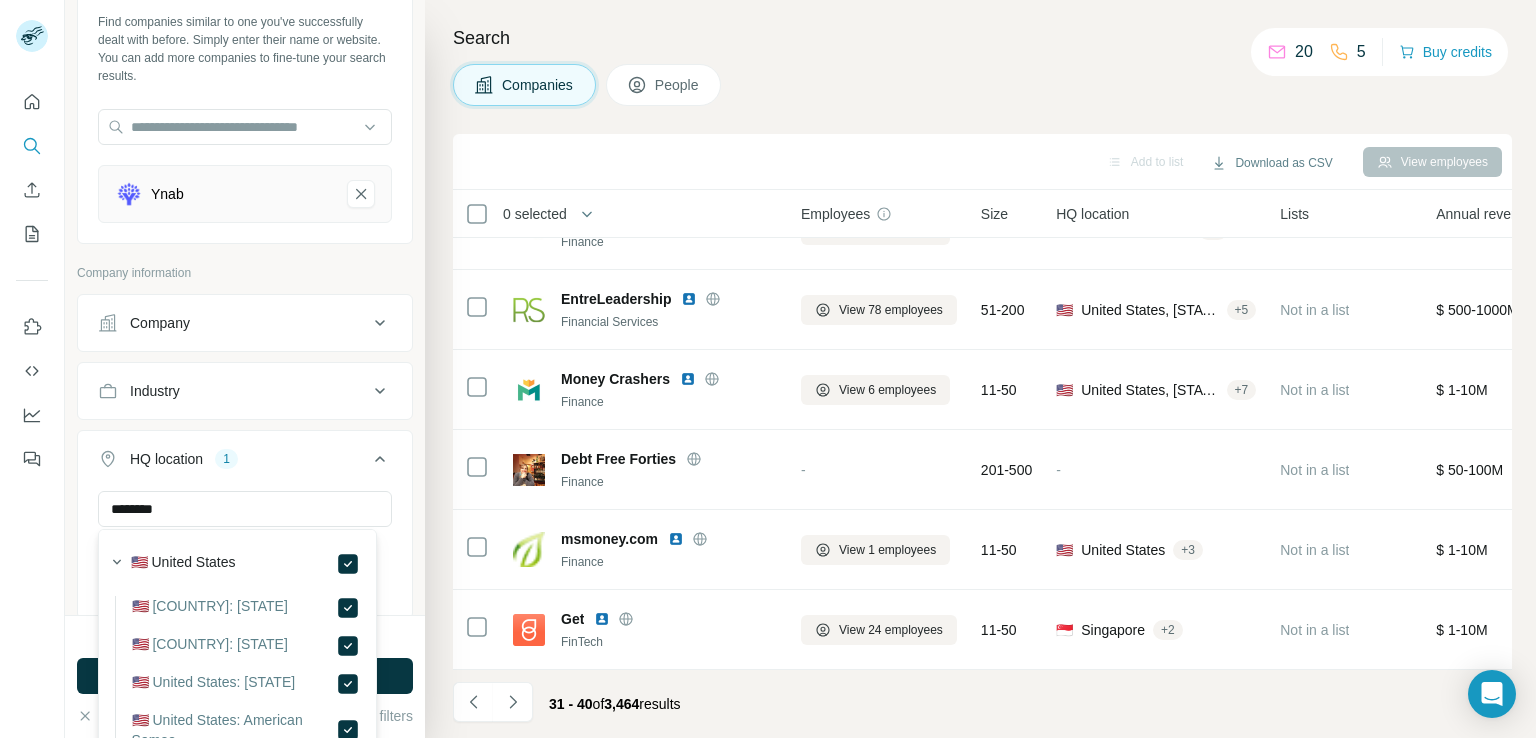 click on "HQ location 1" at bounding box center [245, 463] 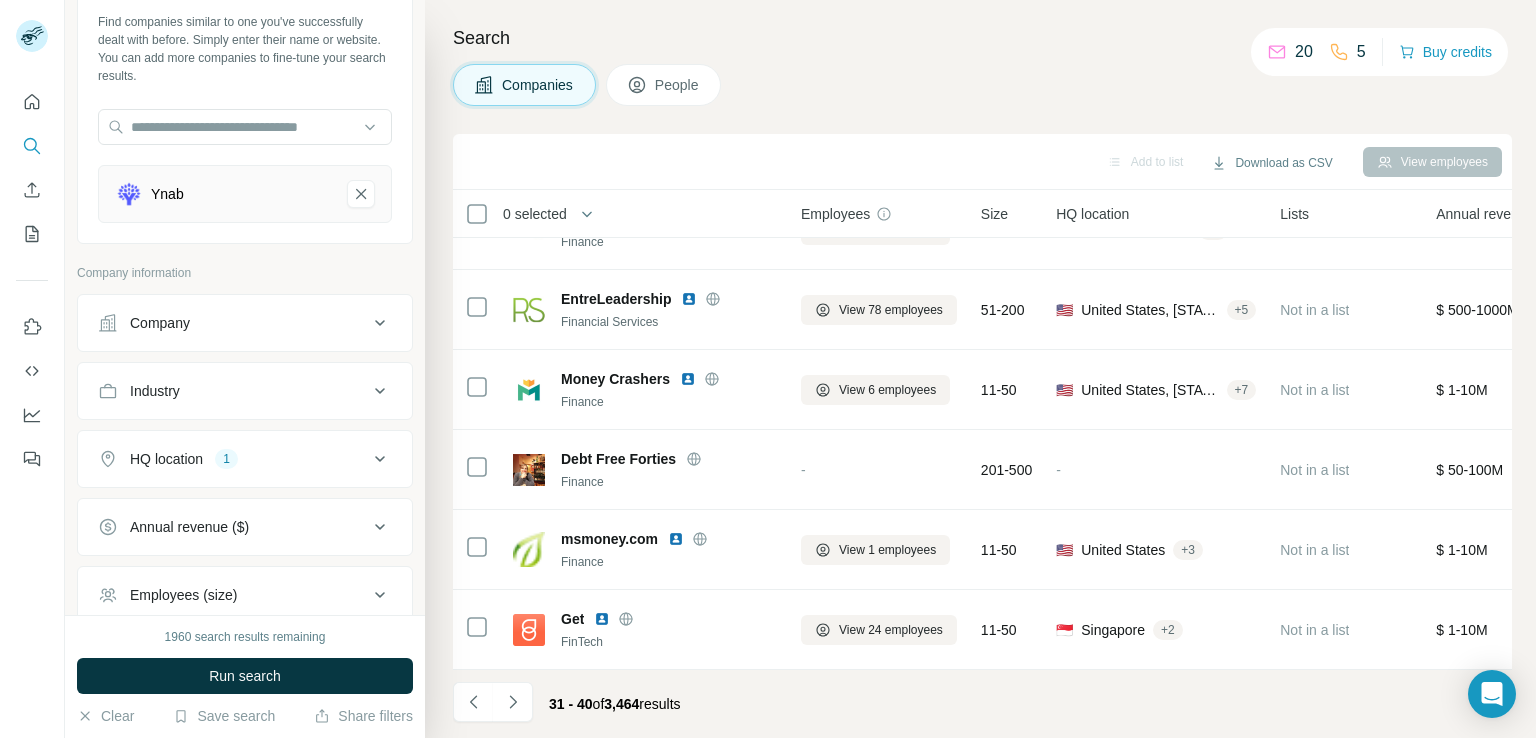 click on "HQ location 1" at bounding box center (245, 459) 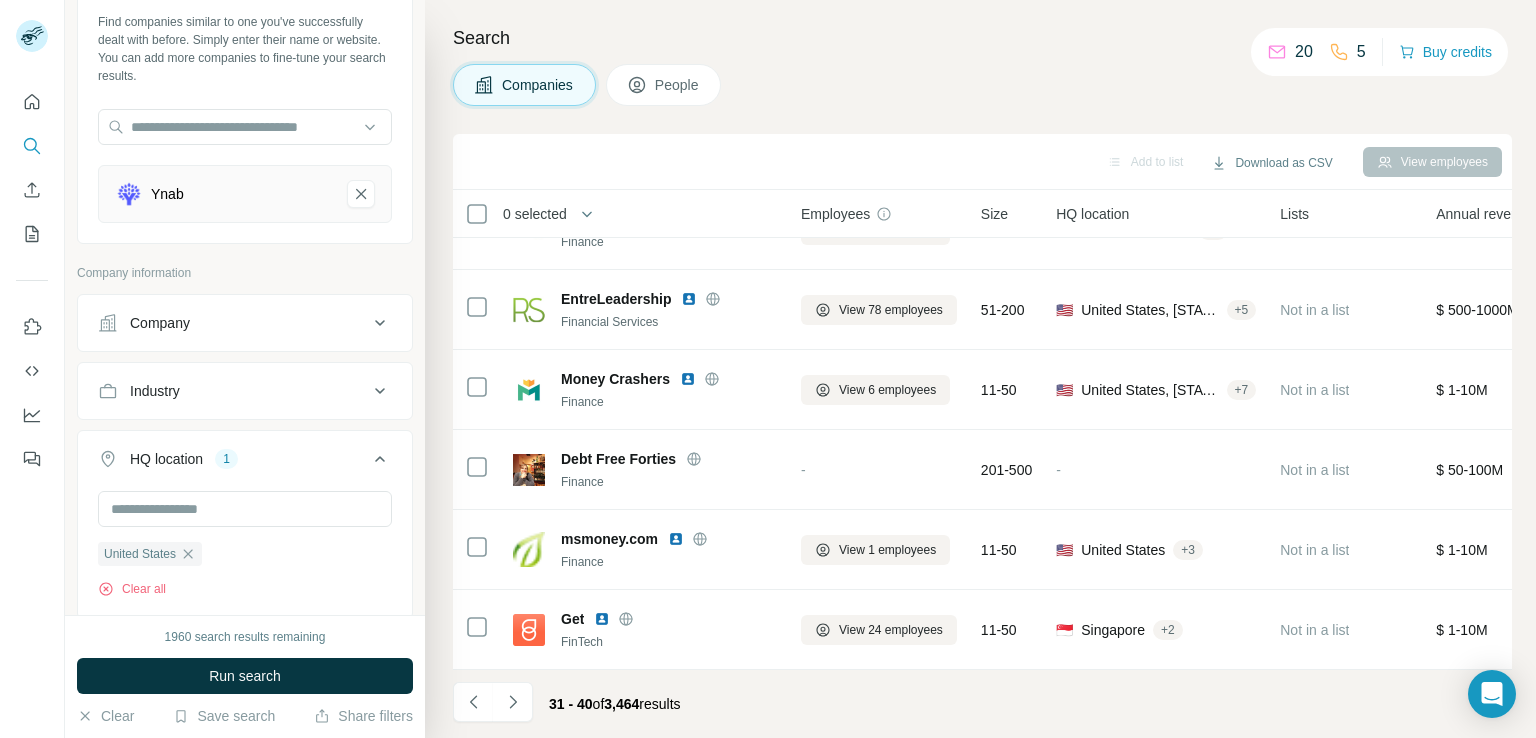 click on "HQ location 1" at bounding box center [245, 463] 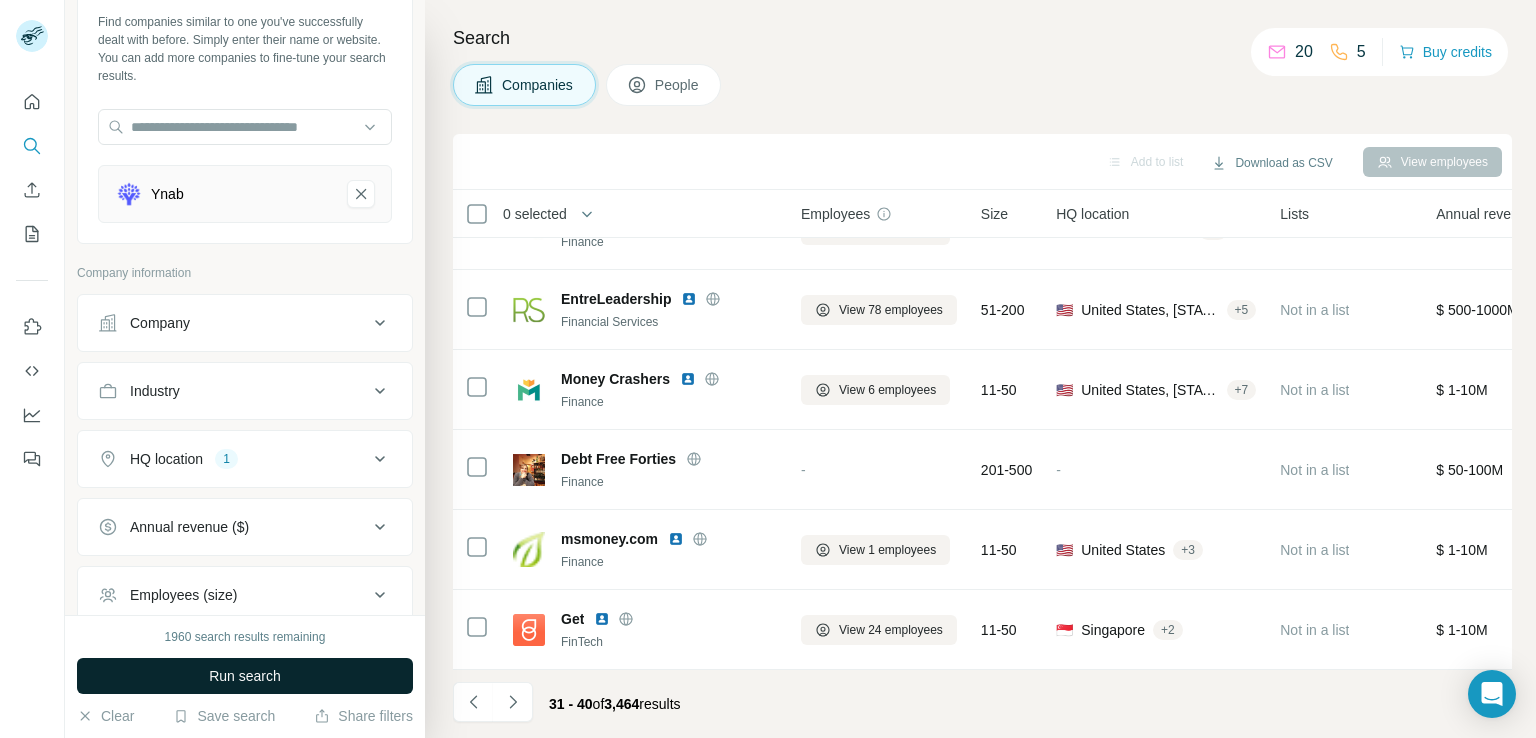 click on "Run search" at bounding box center [245, 676] 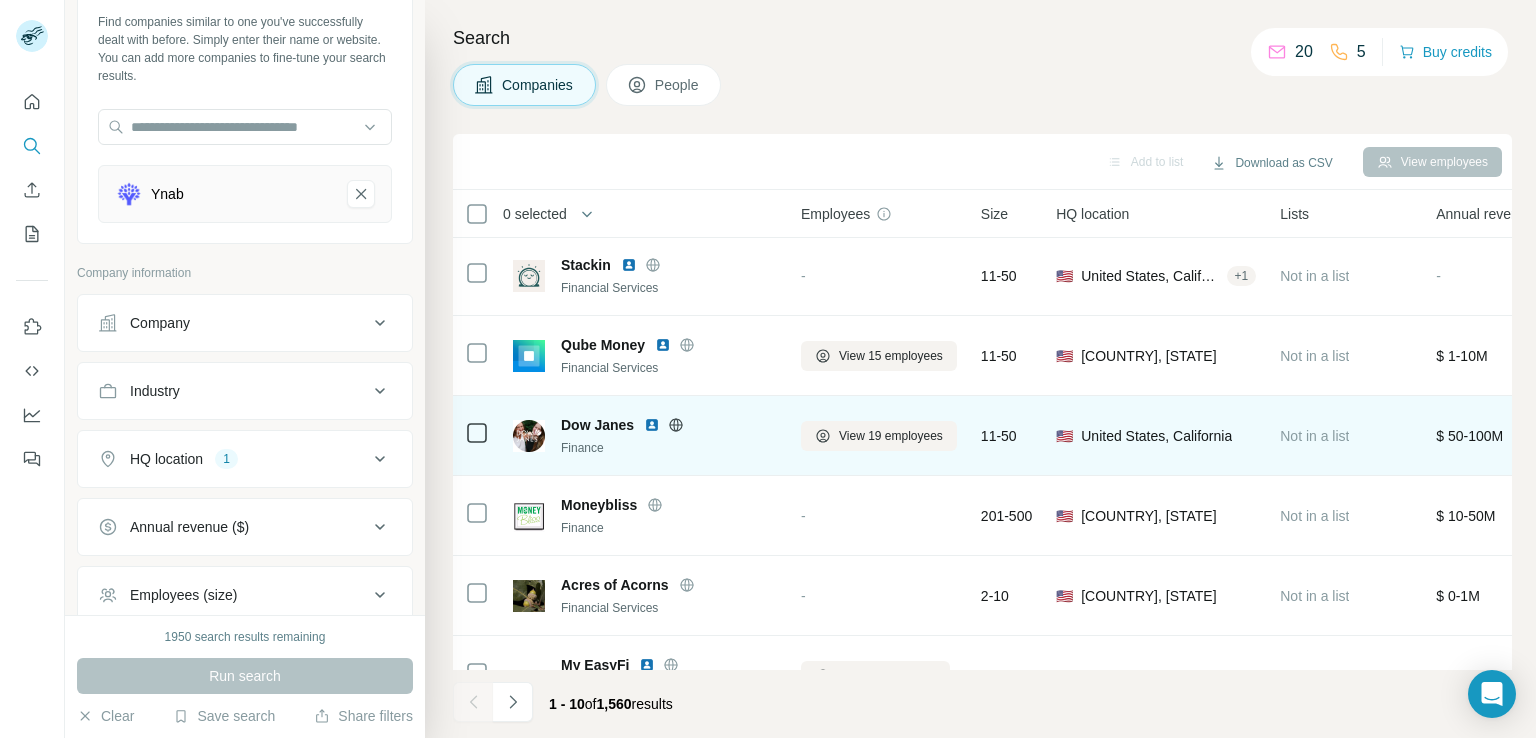 scroll, scrollTop: 0, scrollLeft: 0, axis: both 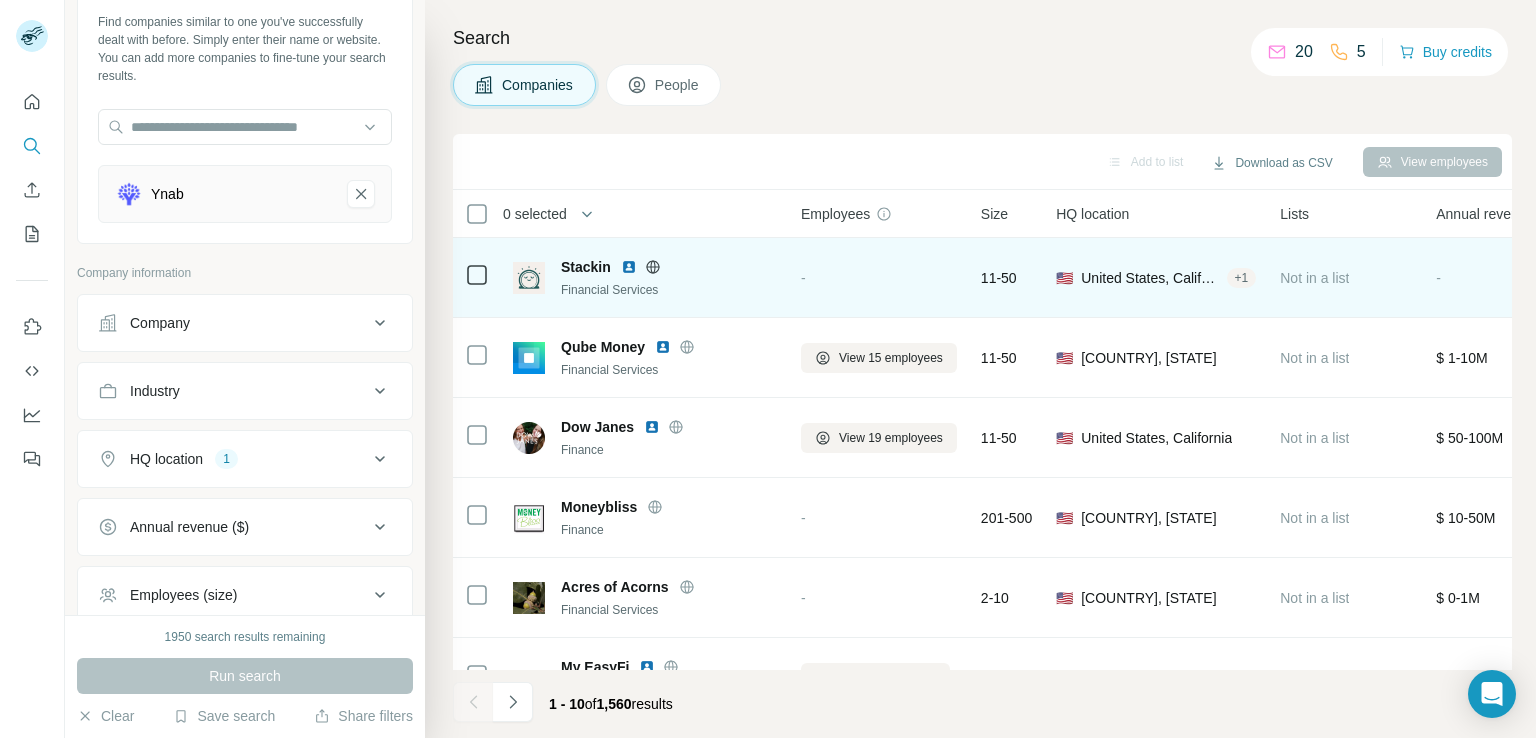 click 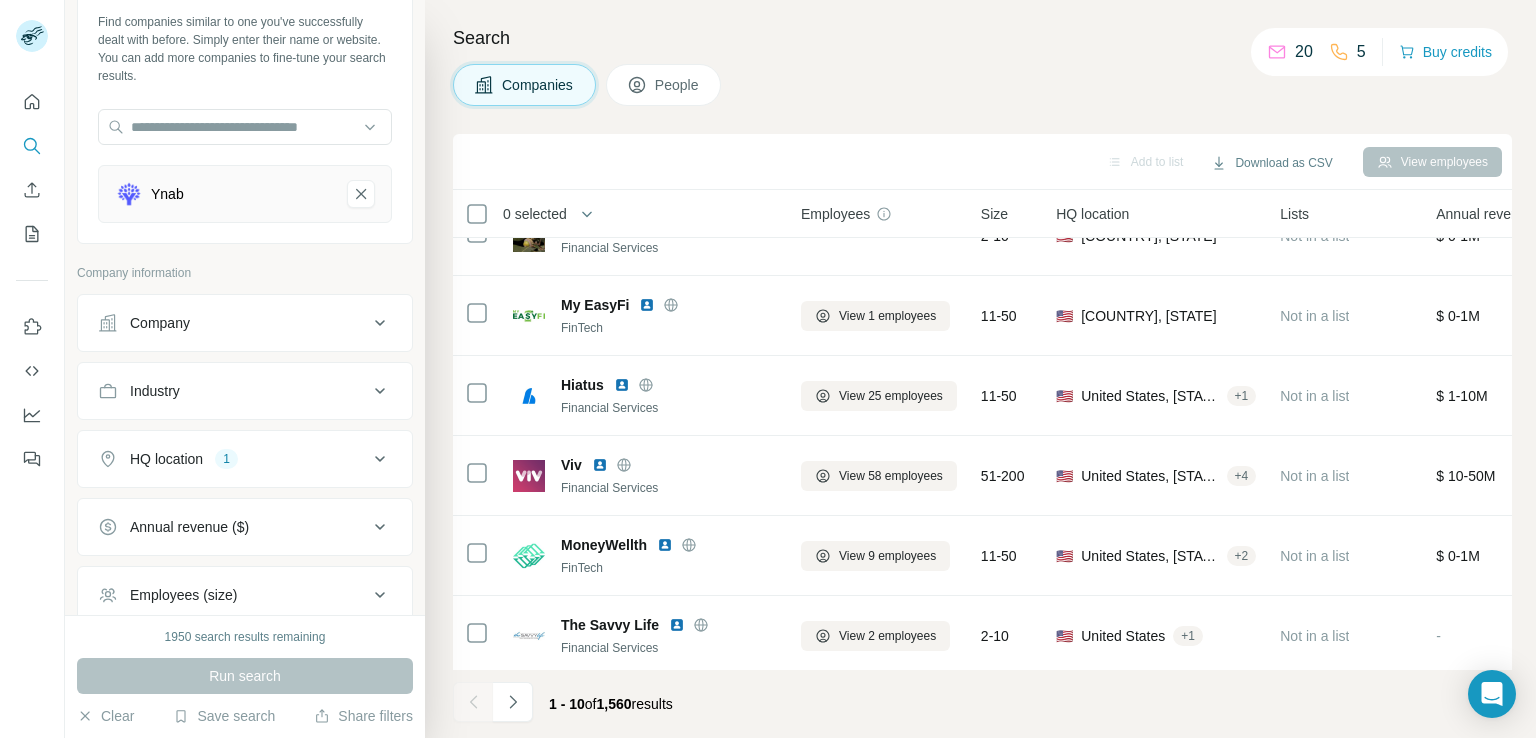 scroll, scrollTop: 378, scrollLeft: 0, axis: vertical 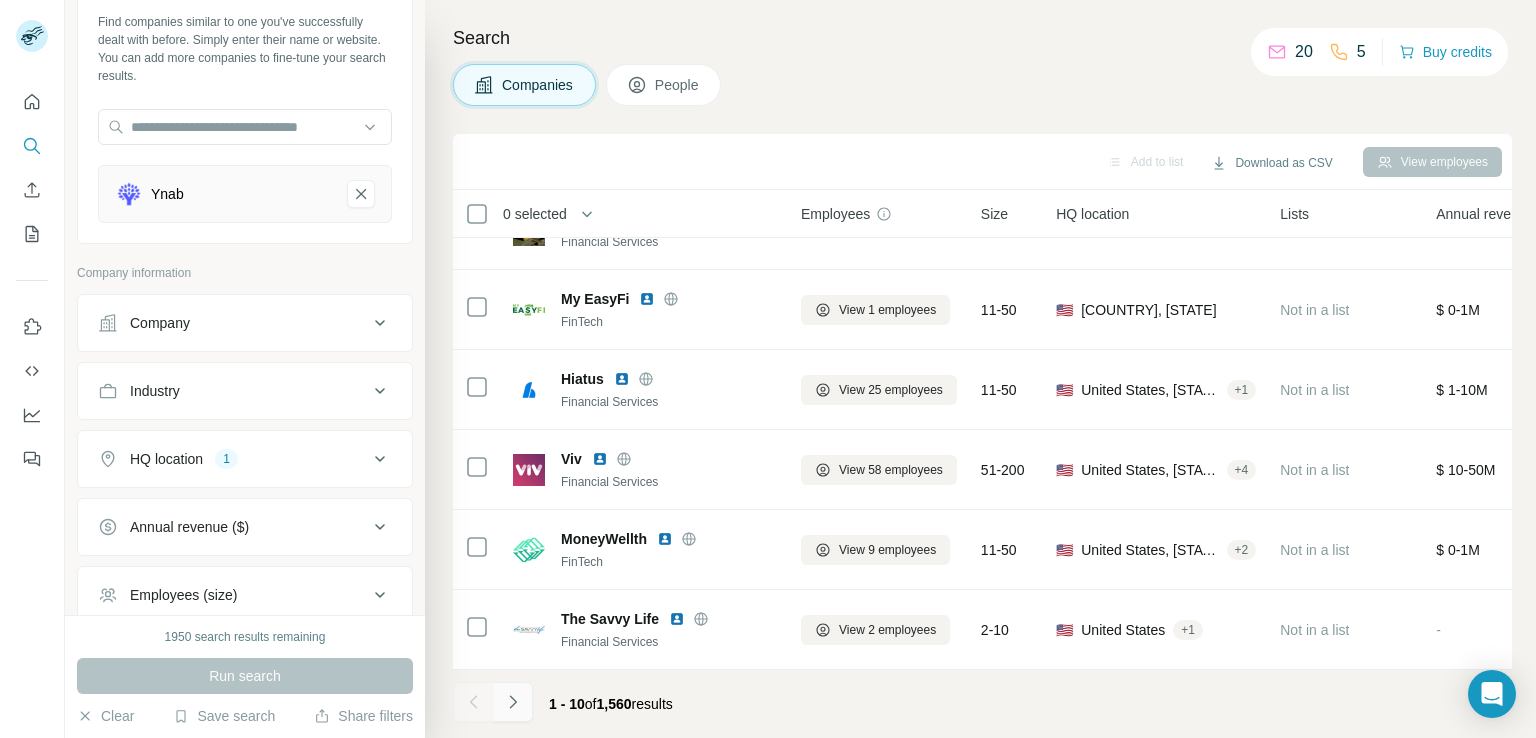click 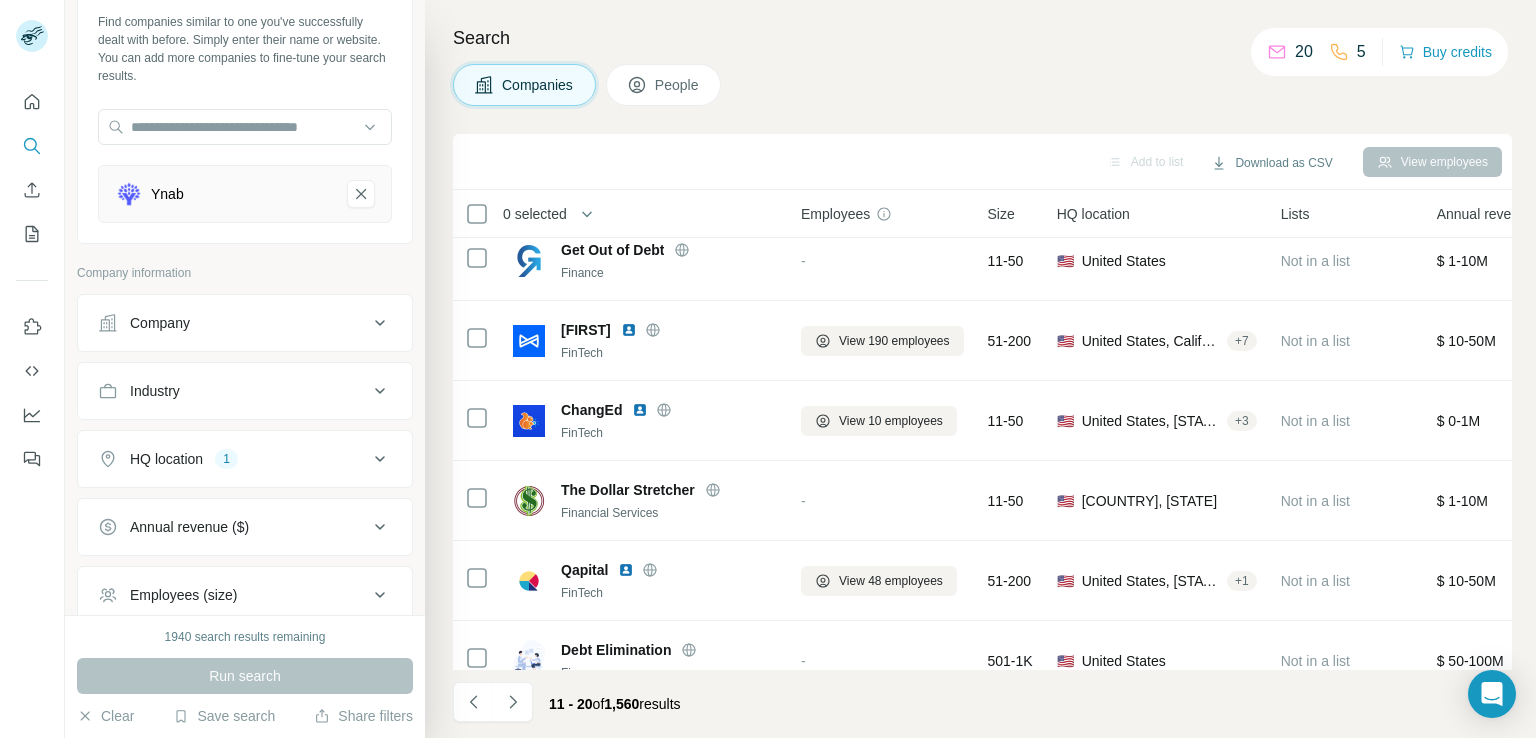 scroll, scrollTop: 100, scrollLeft: 0, axis: vertical 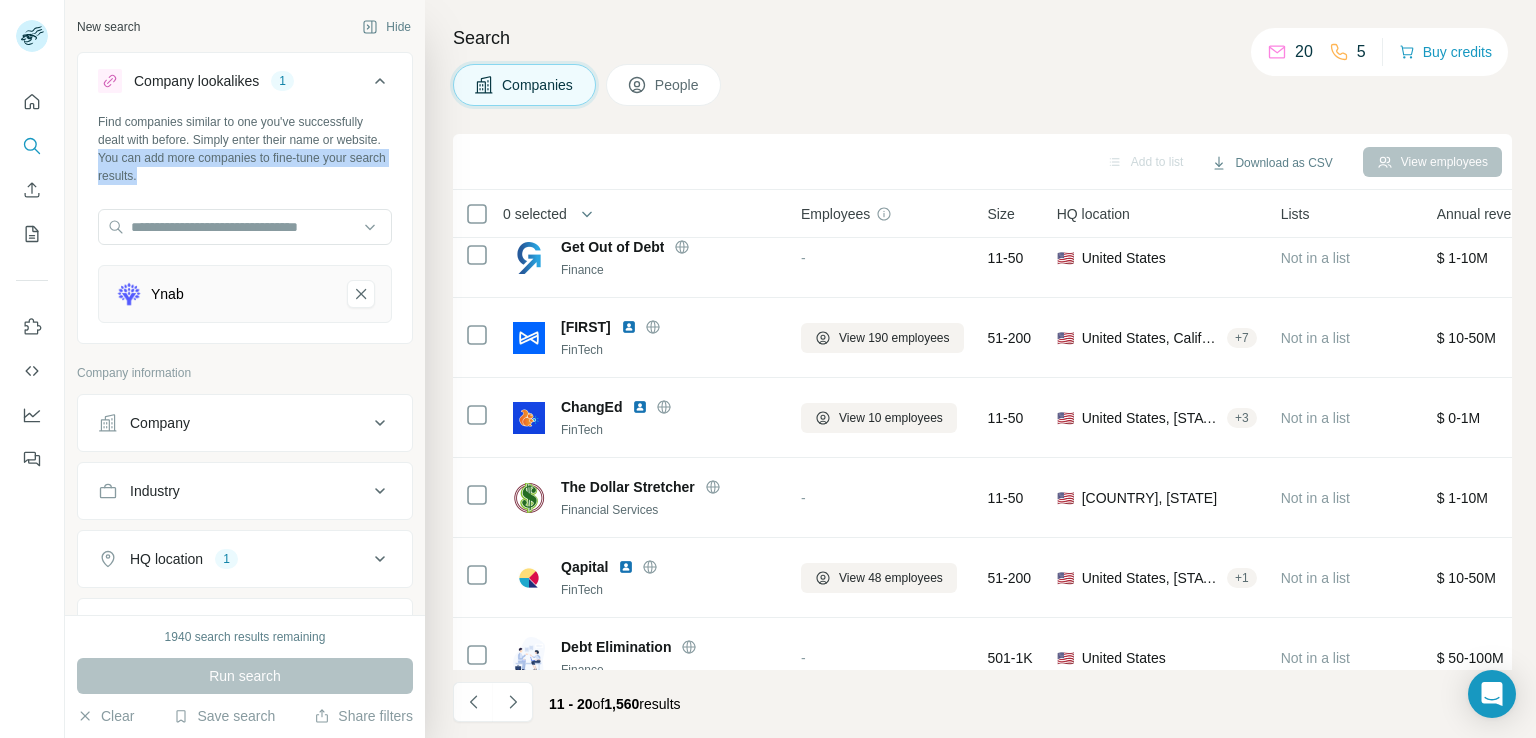 drag, startPoint x: 145, startPoint y: 153, endPoint x: 239, endPoint y: 174, distance: 96.317184 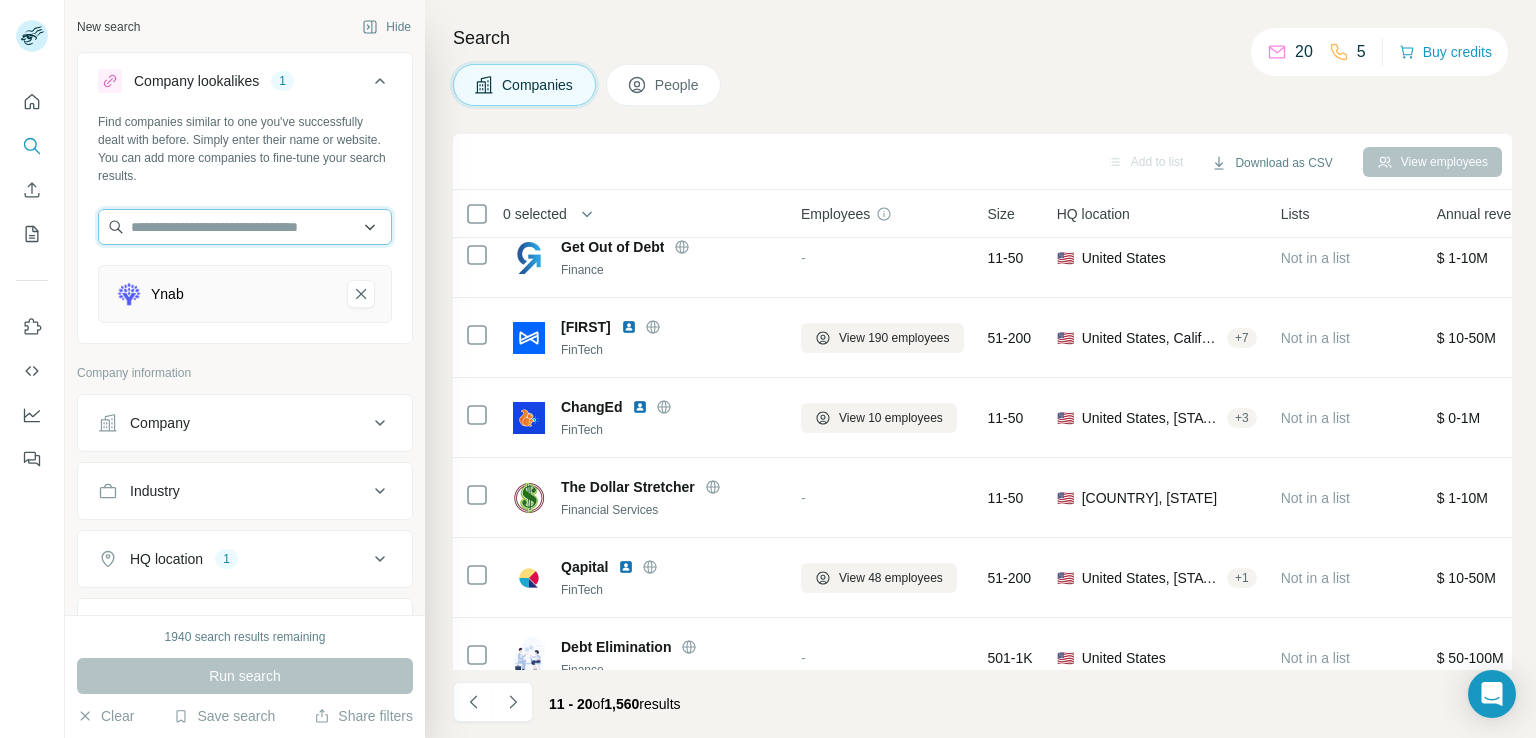 click at bounding box center (245, 227) 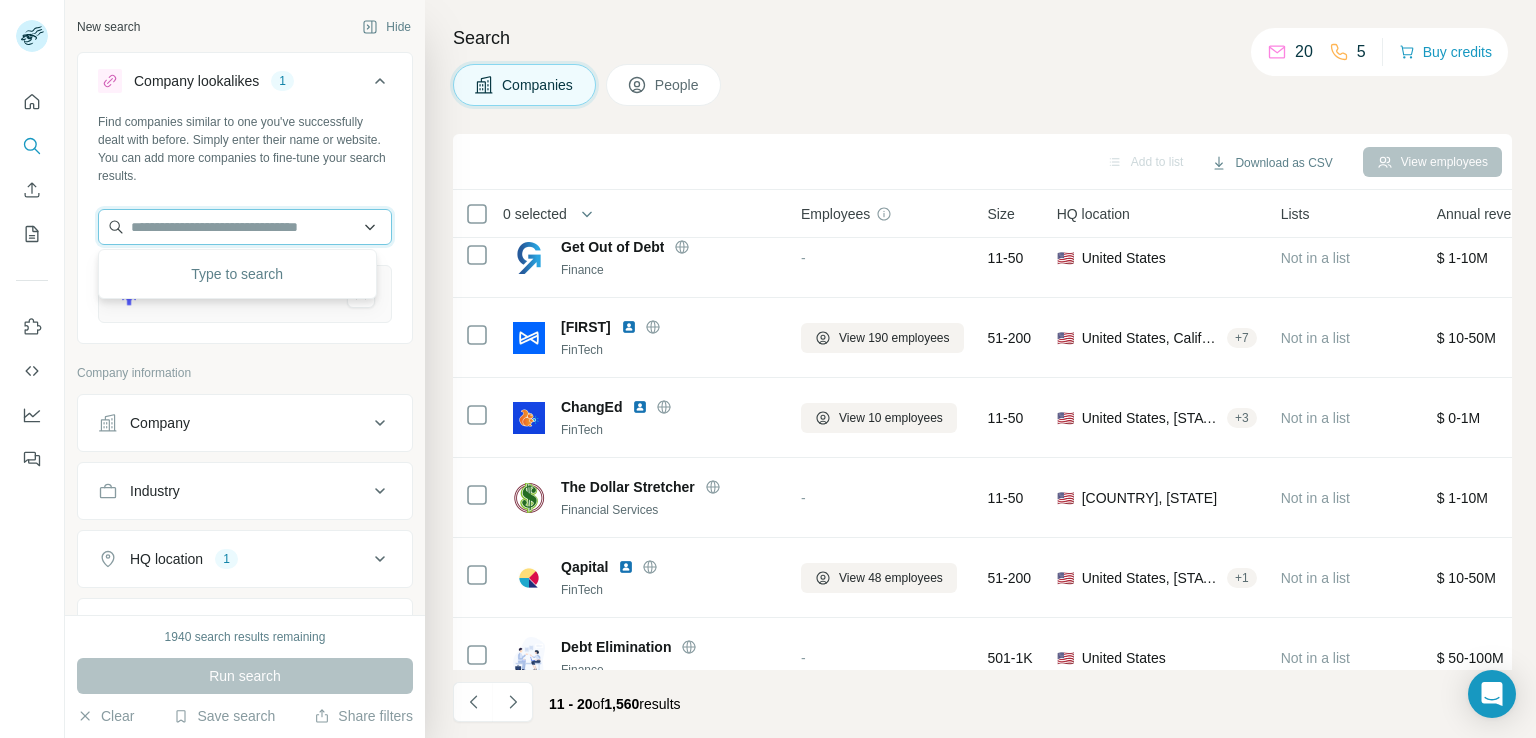 paste on "**********" 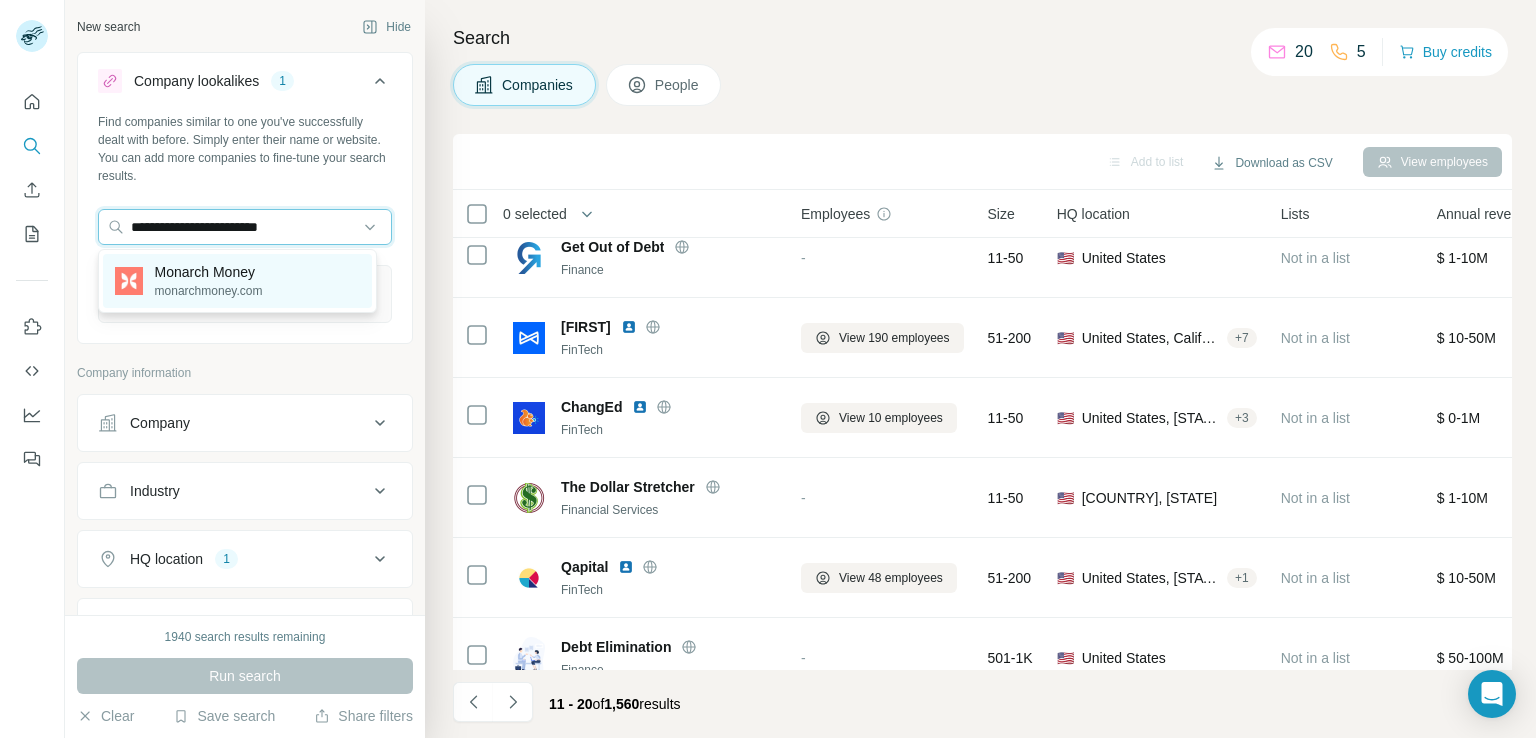 type on "**********" 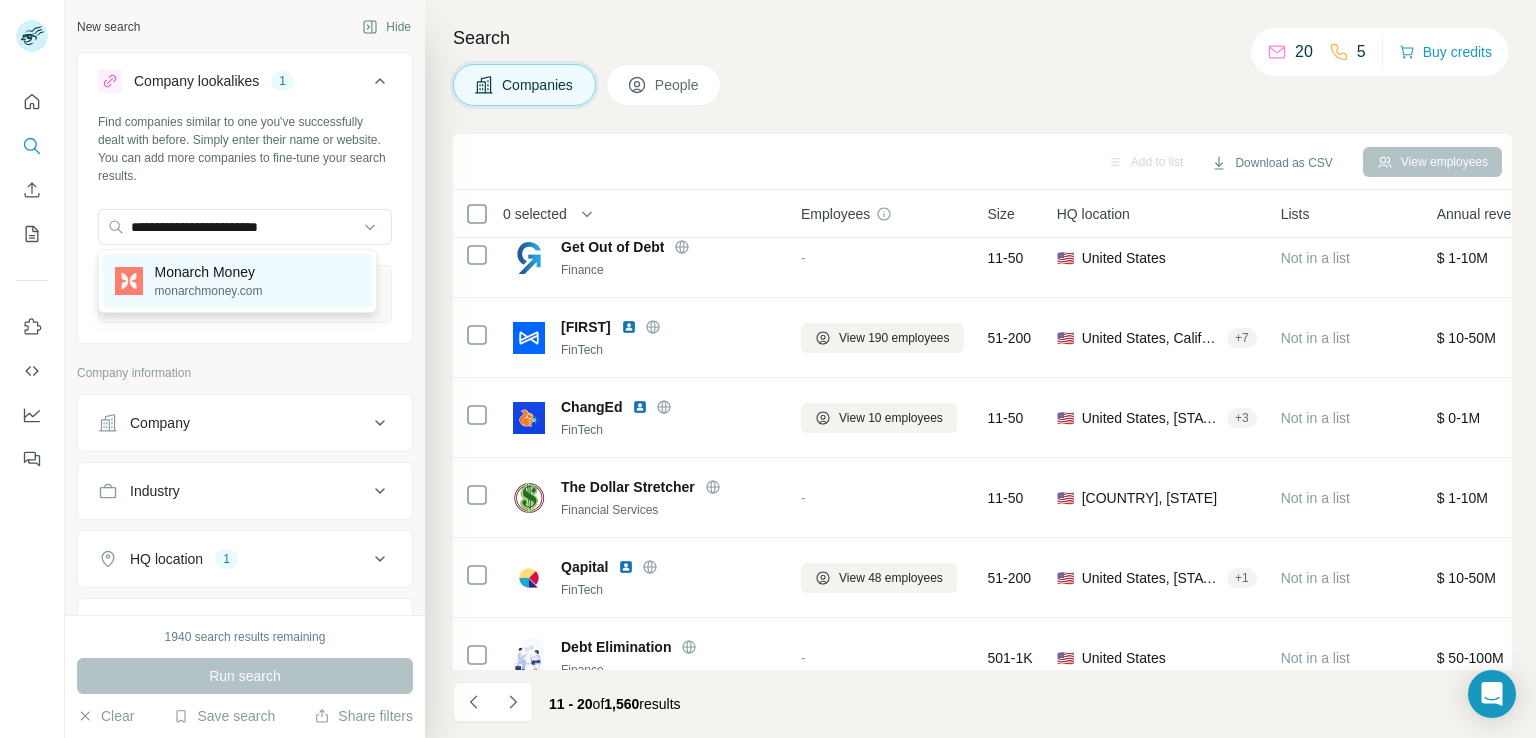 click on "Monarch Money" at bounding box center (209, 272) 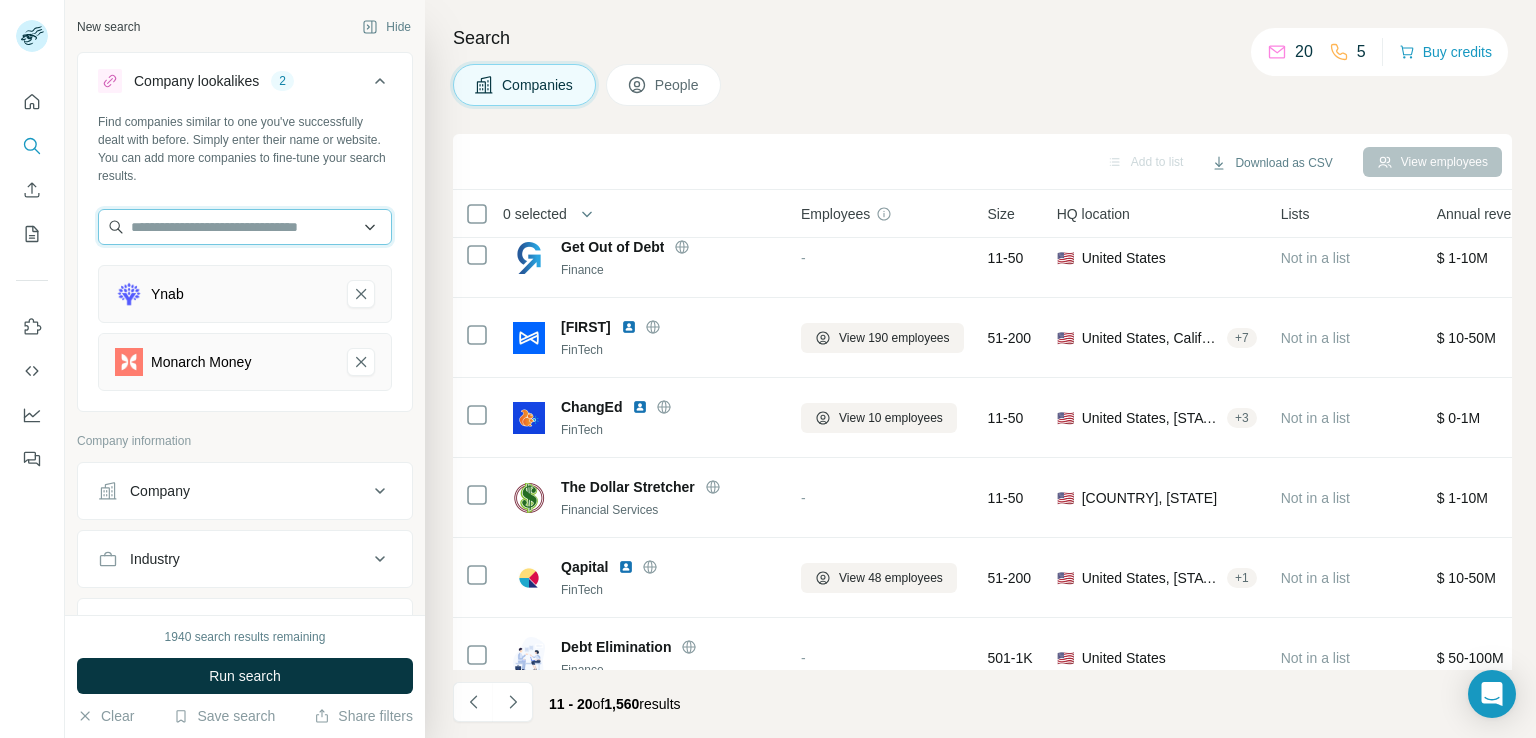 click at bounding box center (245, 227) 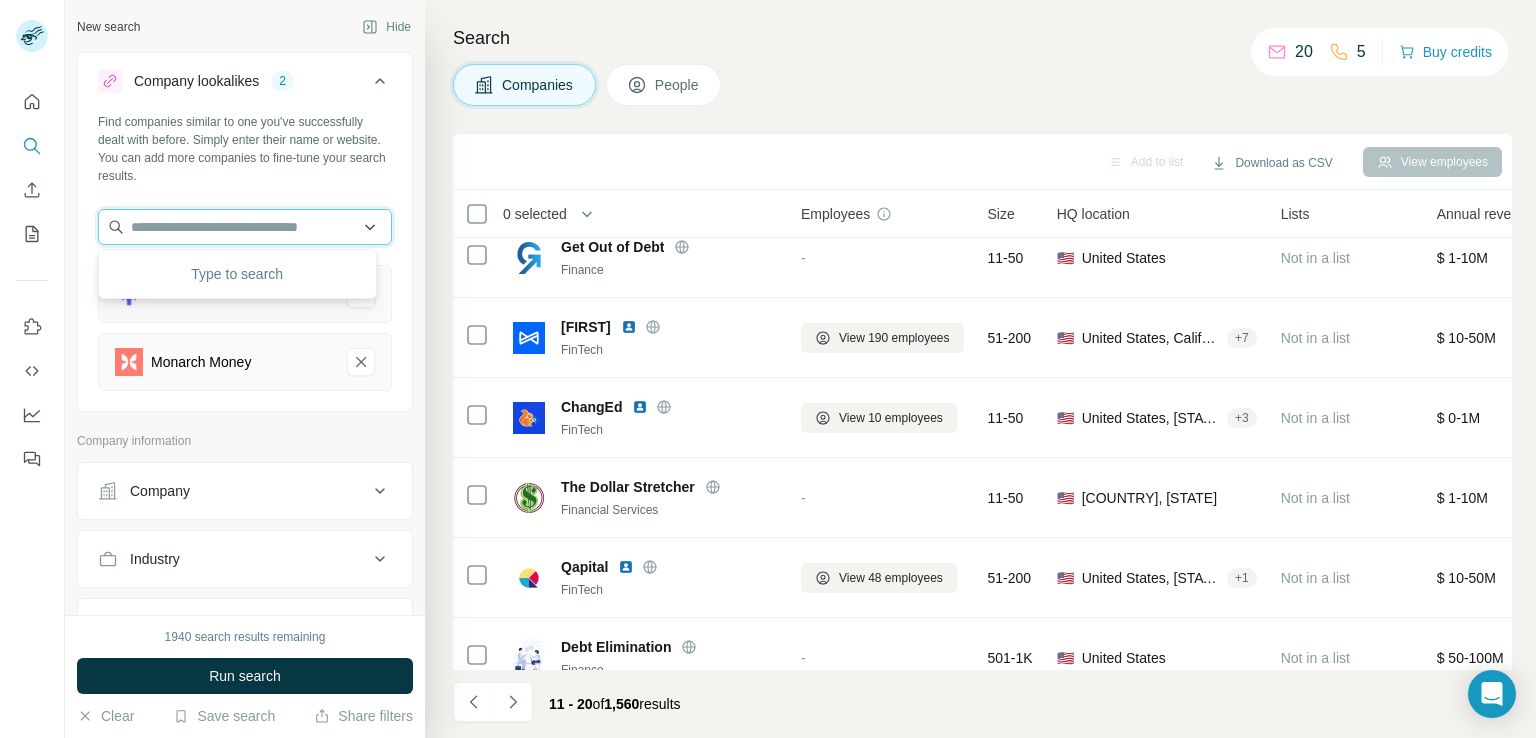paste on "**********" 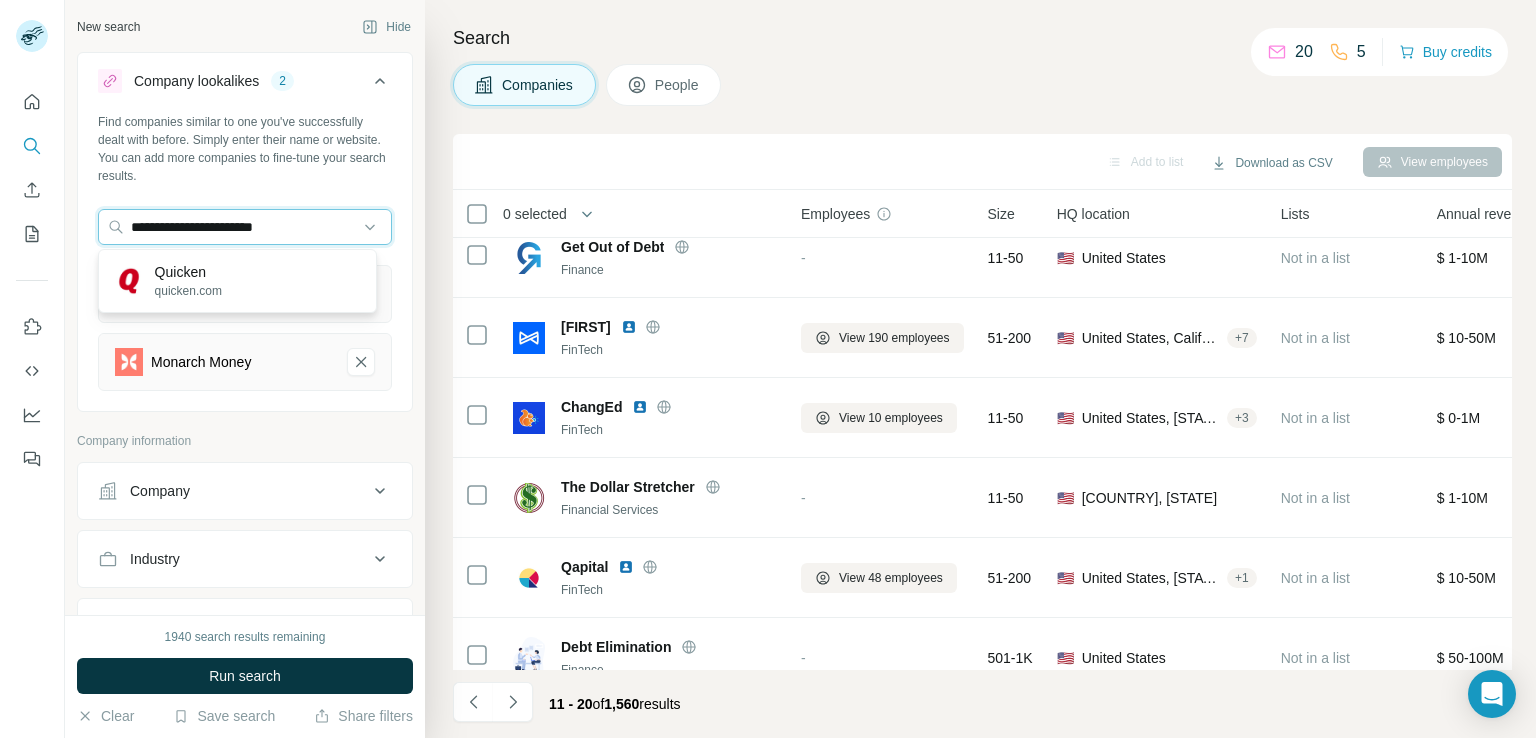 type on "**********" 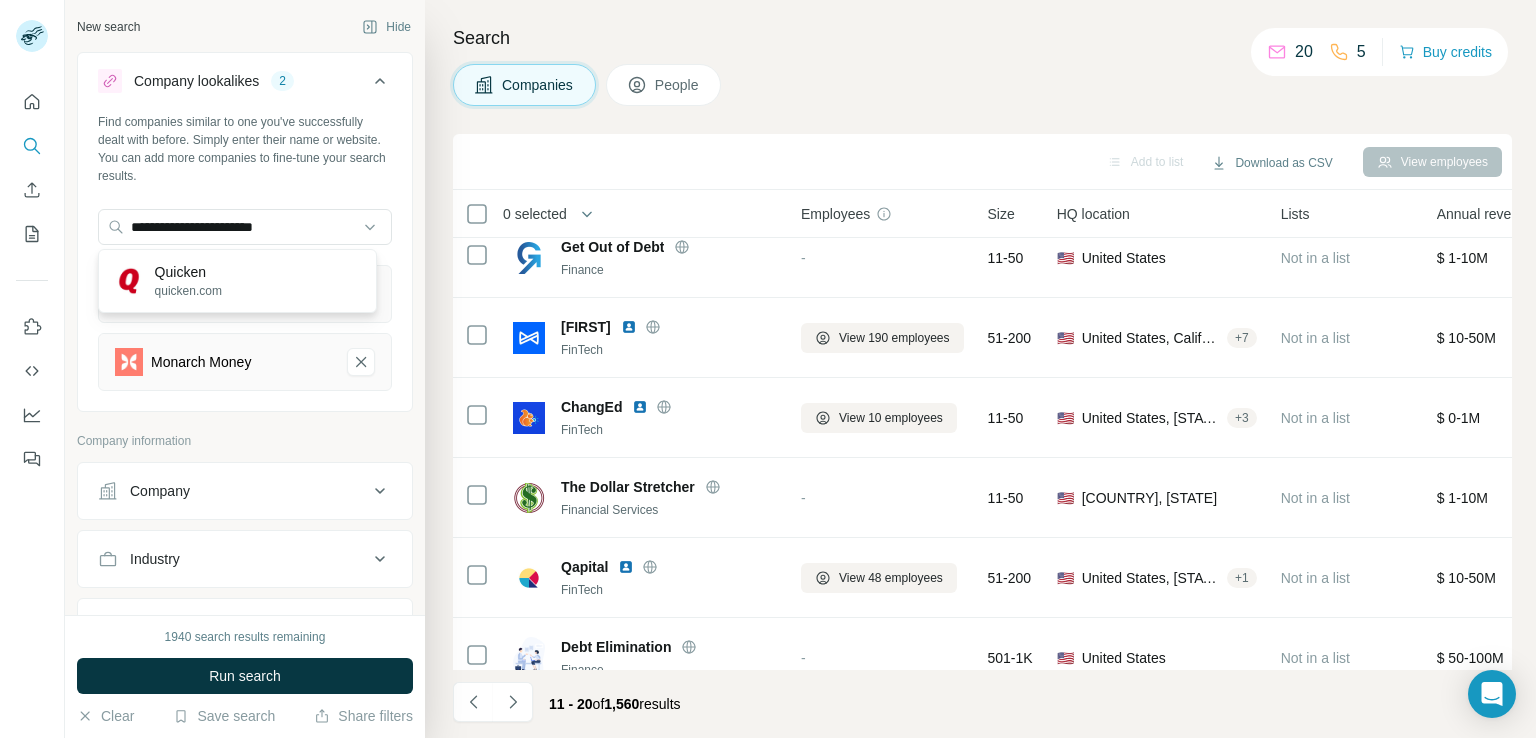 click on "Quicken quicken.com" at bounding box center (237, 281) 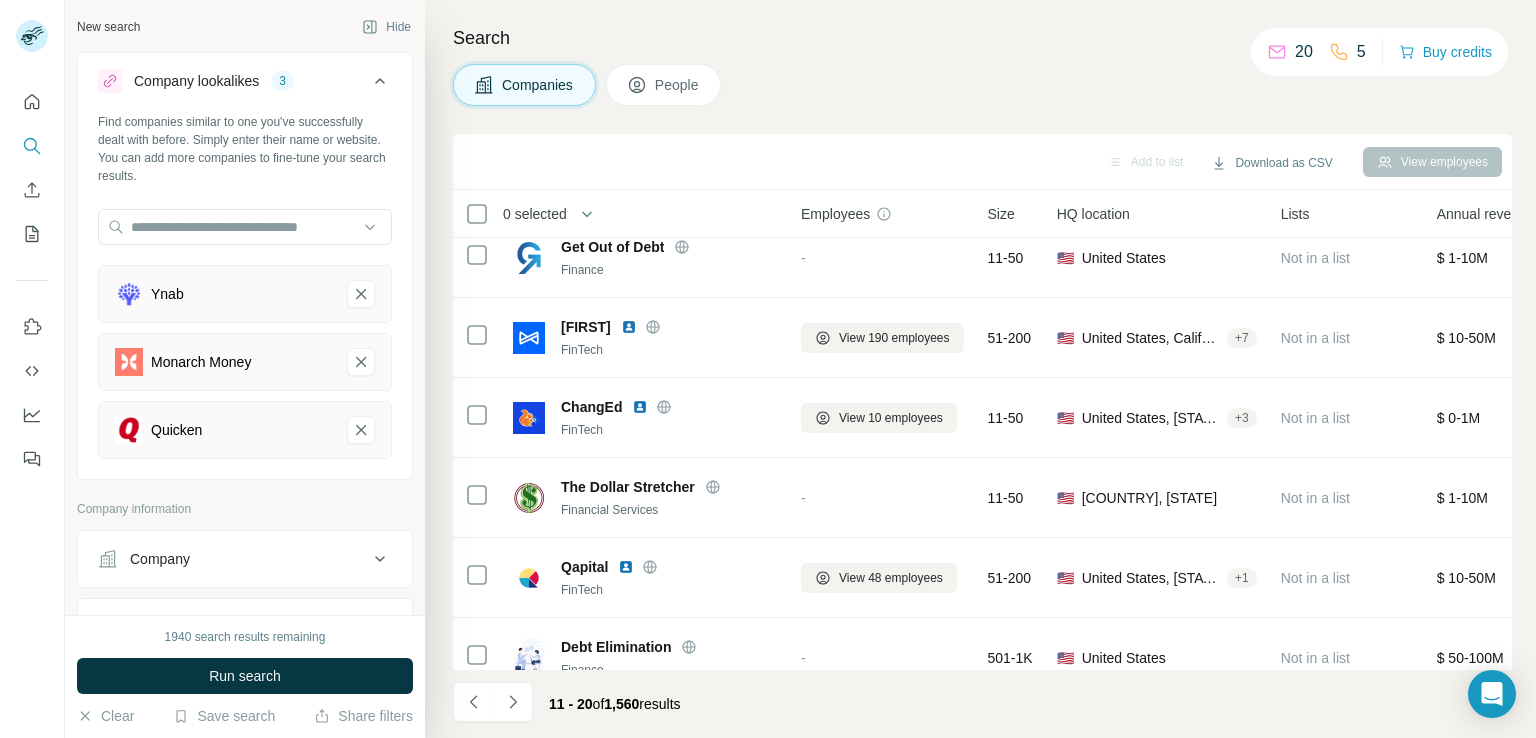click on "Find companies similar to one you've successfully dealt with before. Simply enter their name or website. You can add more companies to fine-tune your search results." at bounding box center [245, 149] 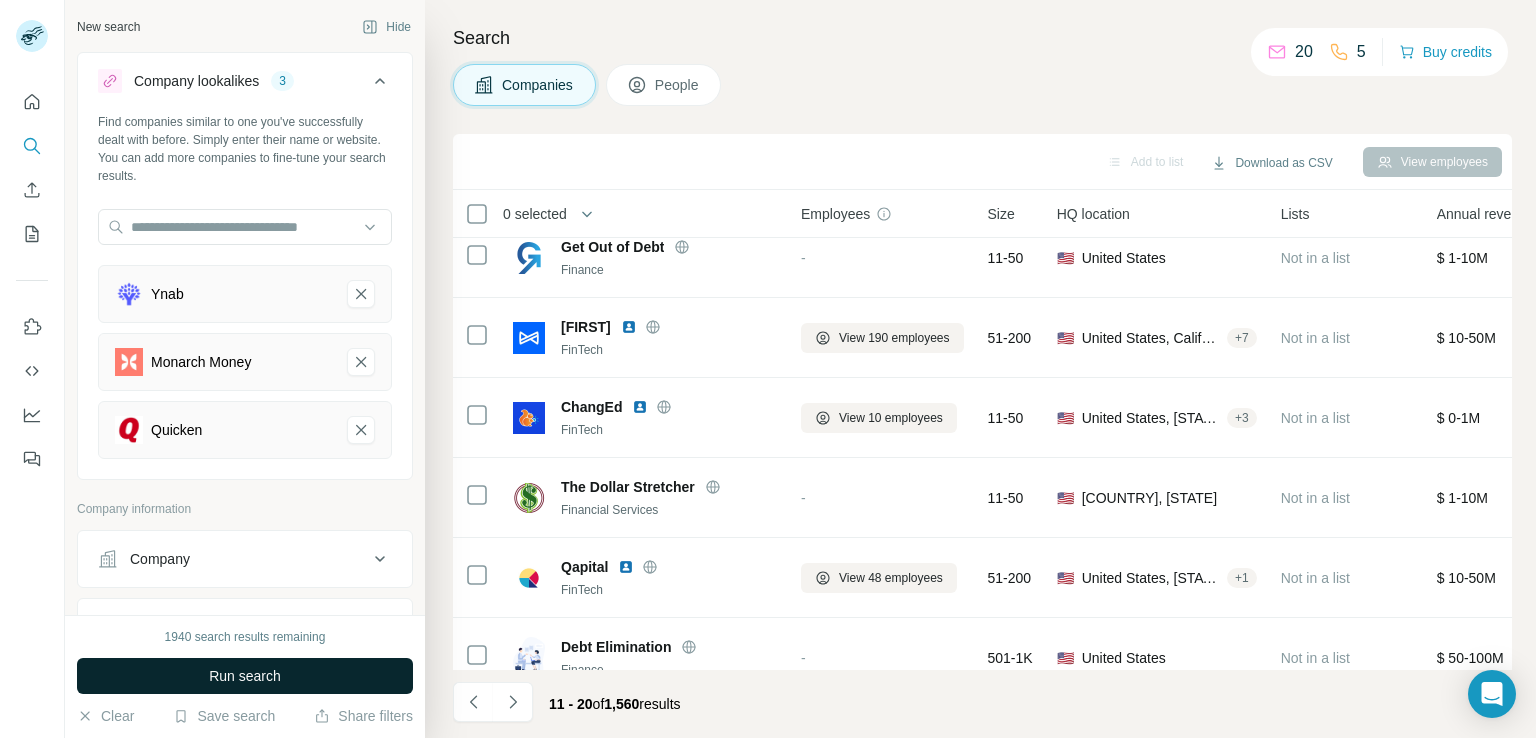 click on "Run search" at bounding box center [245, 676] 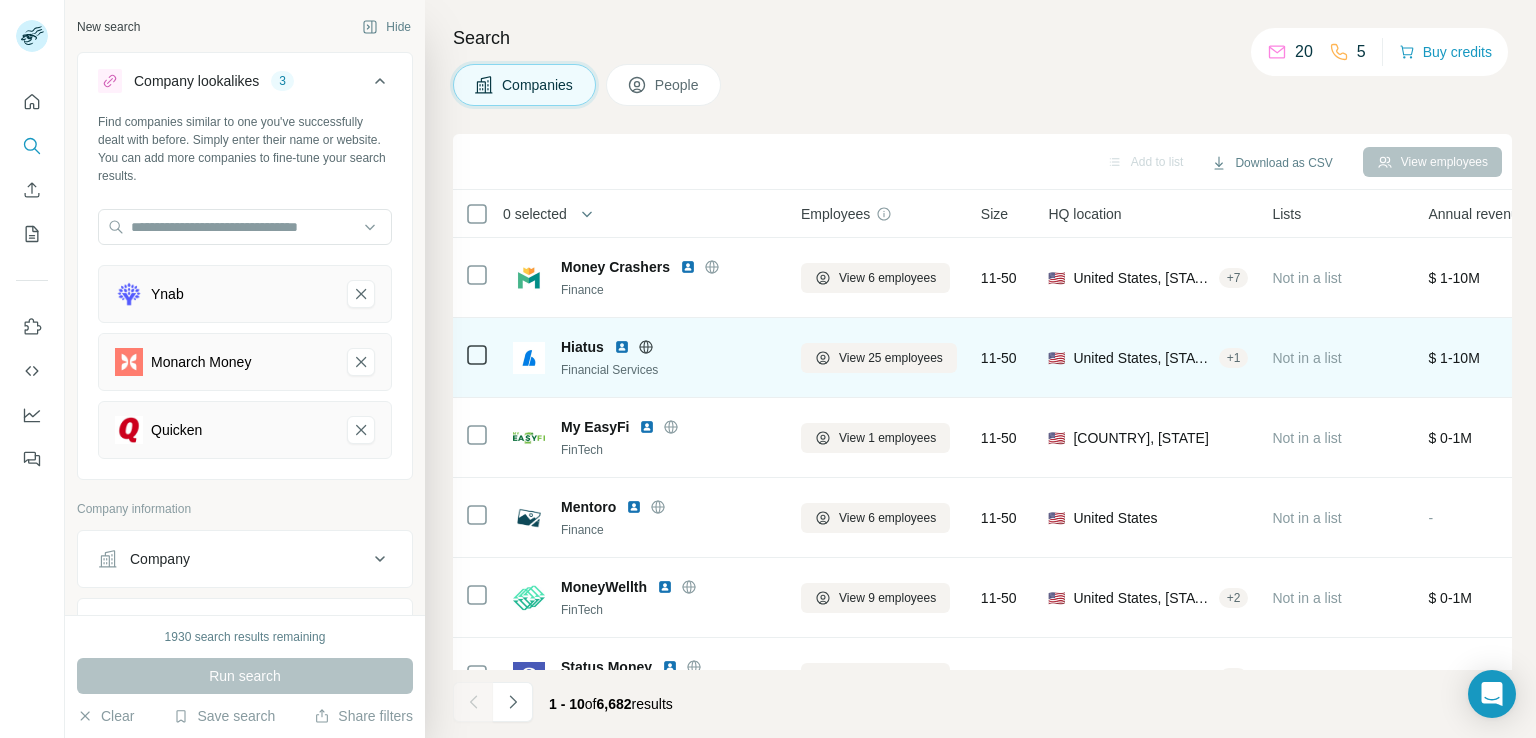 scroll, scrollTop: 0, scrollLeft: 0, axis: both 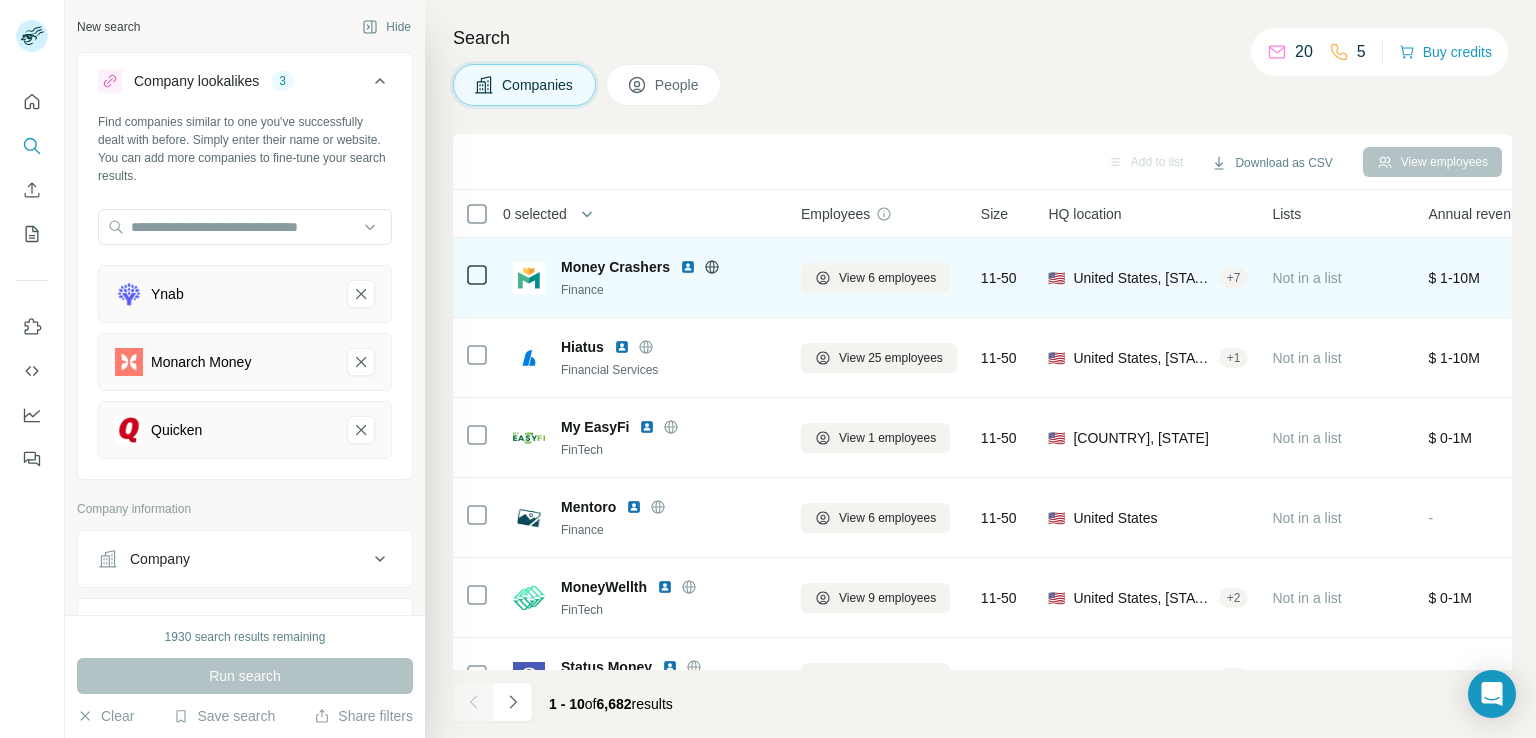 click 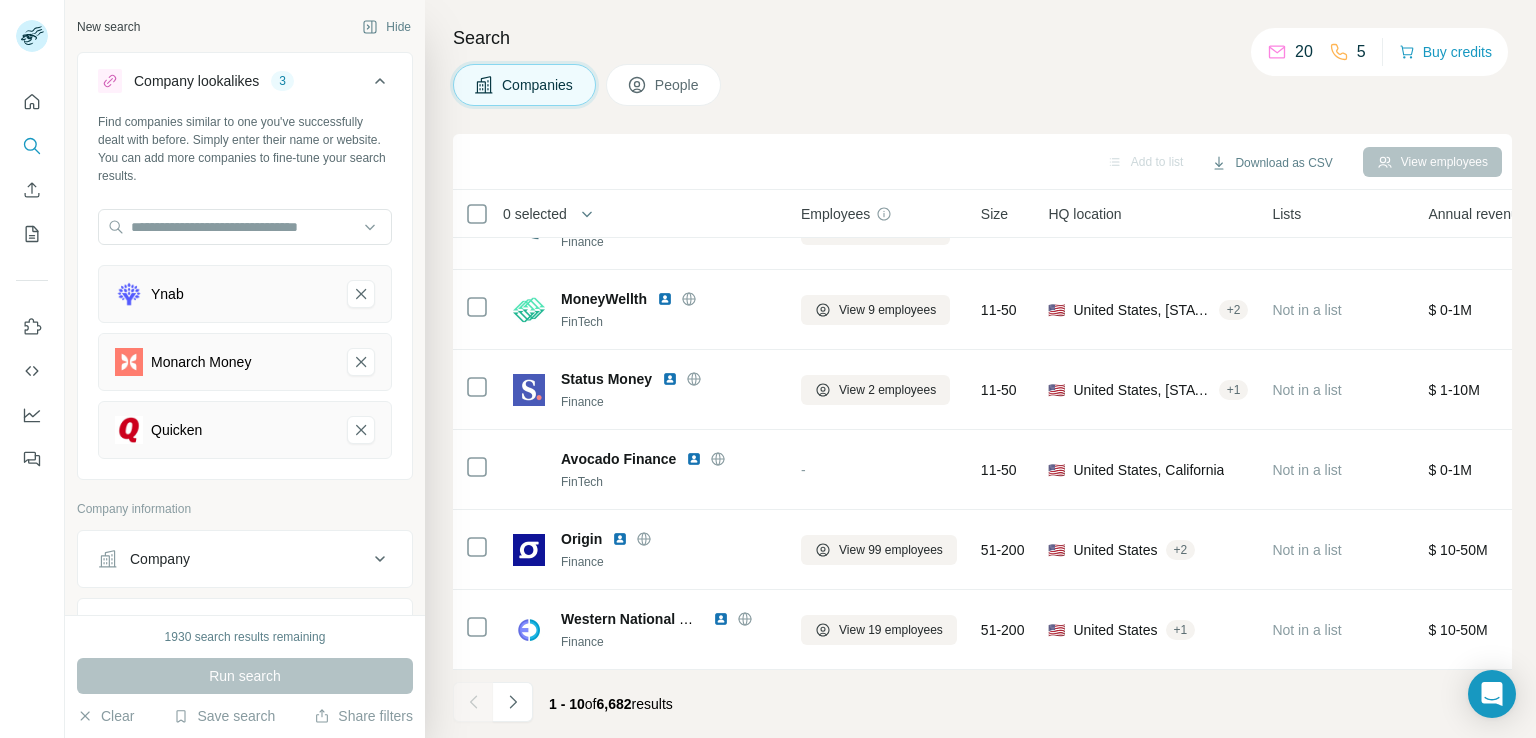 scroll, scrollTop: 378, scrollLeft: 0, axis: vertical 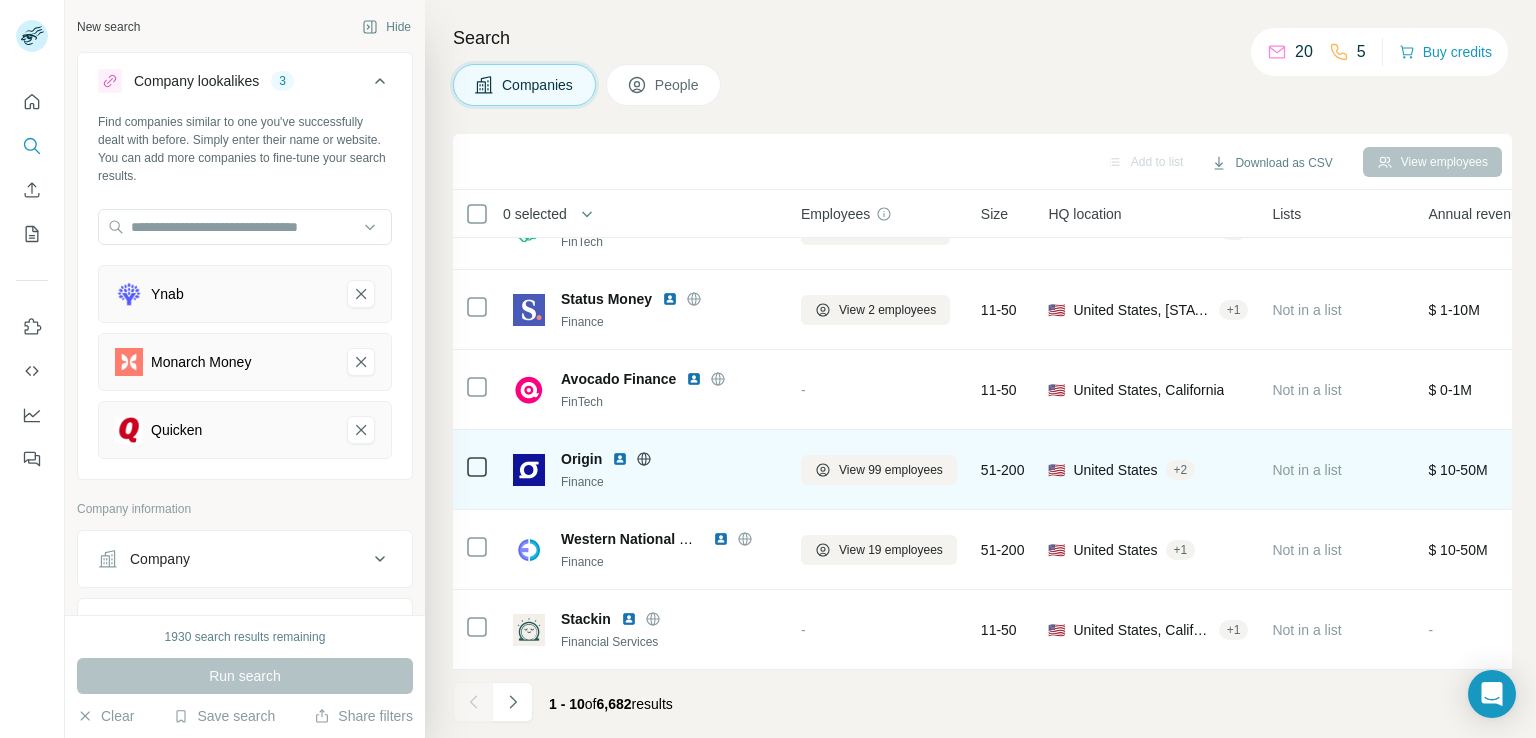 click 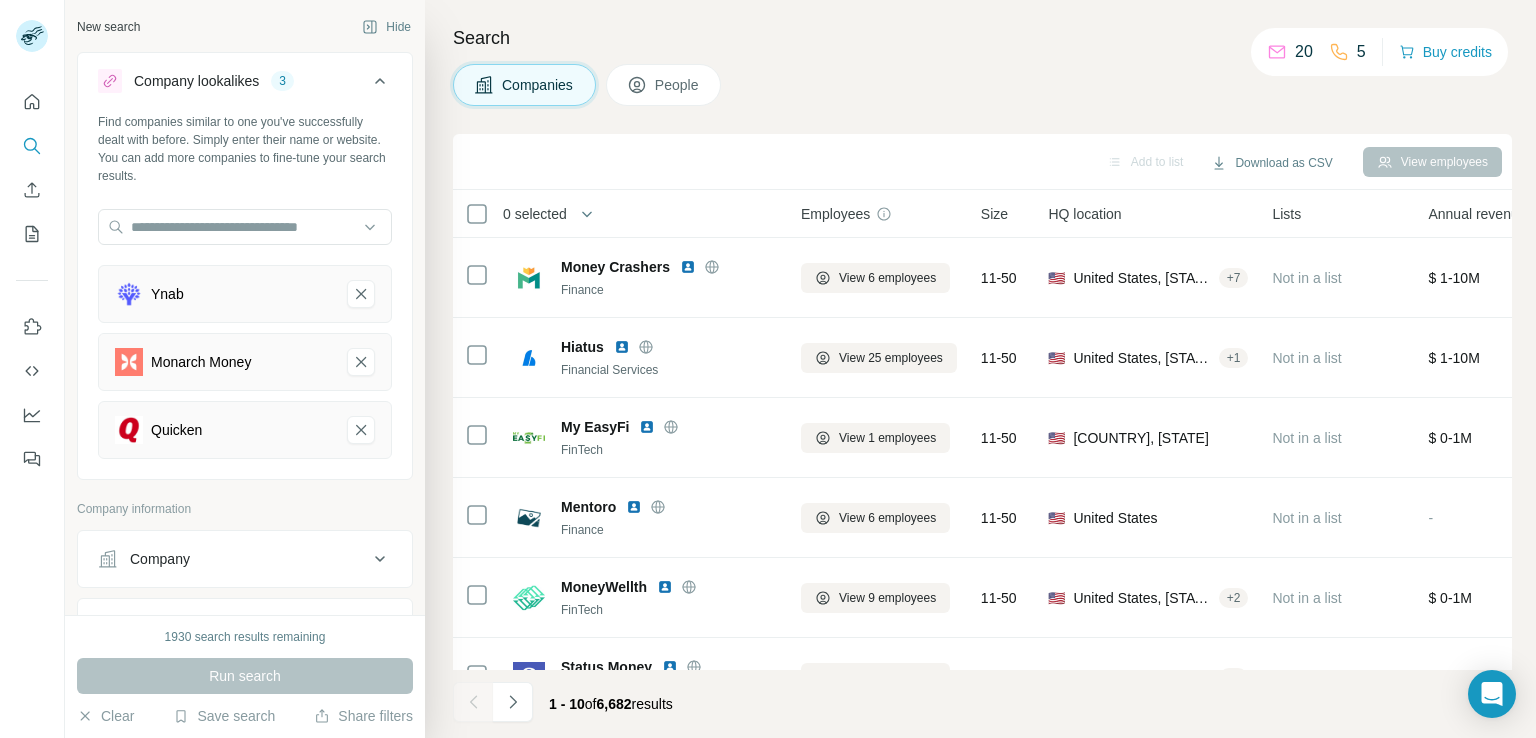 scroll, scrollTop: 378, scrollLeft: 0, axis: vertical 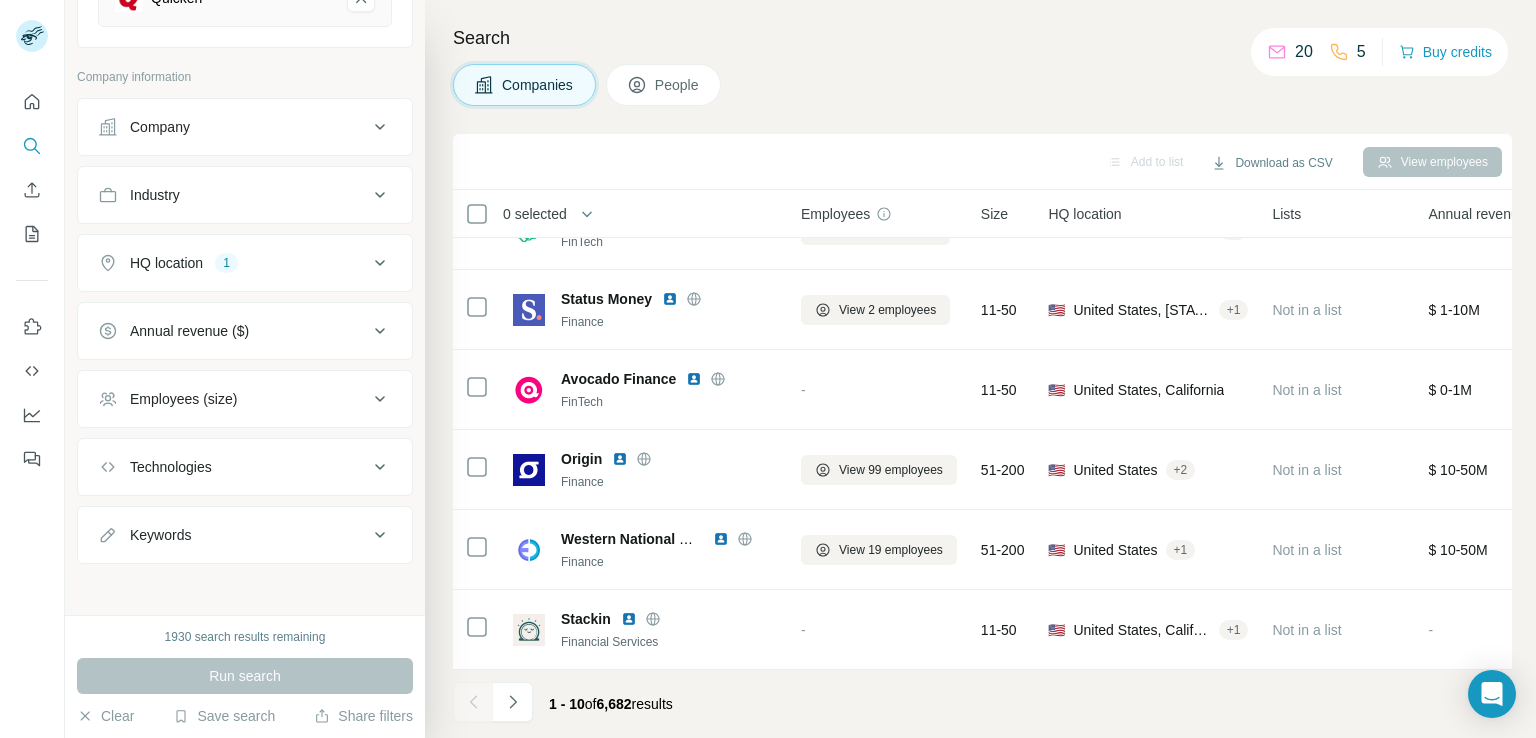 click on "Keywords" at bounding box center [245, 535] 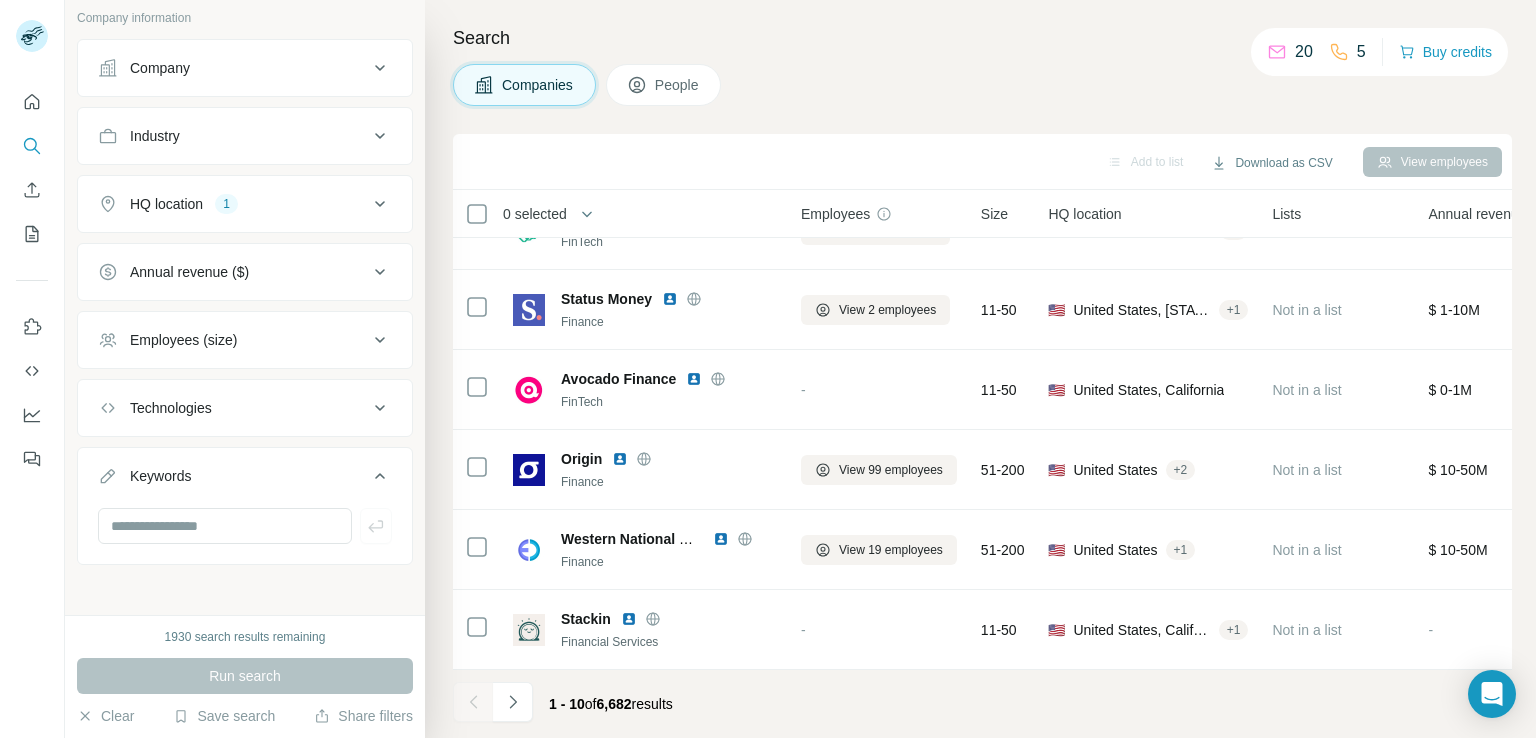 scroll, scrollTop: 492, scrollLeft: 0, axis: vertical 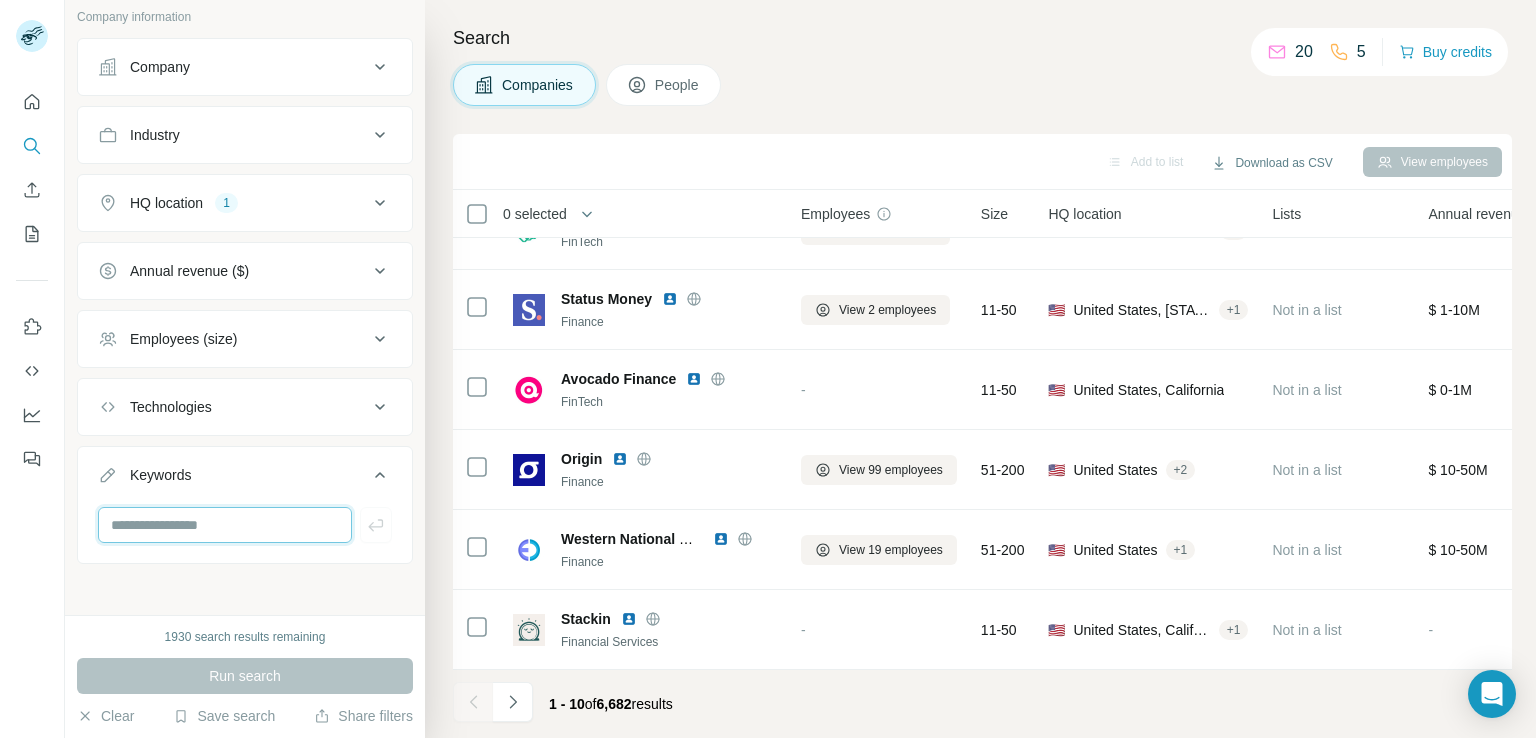 click at bounding box center (225, 525) 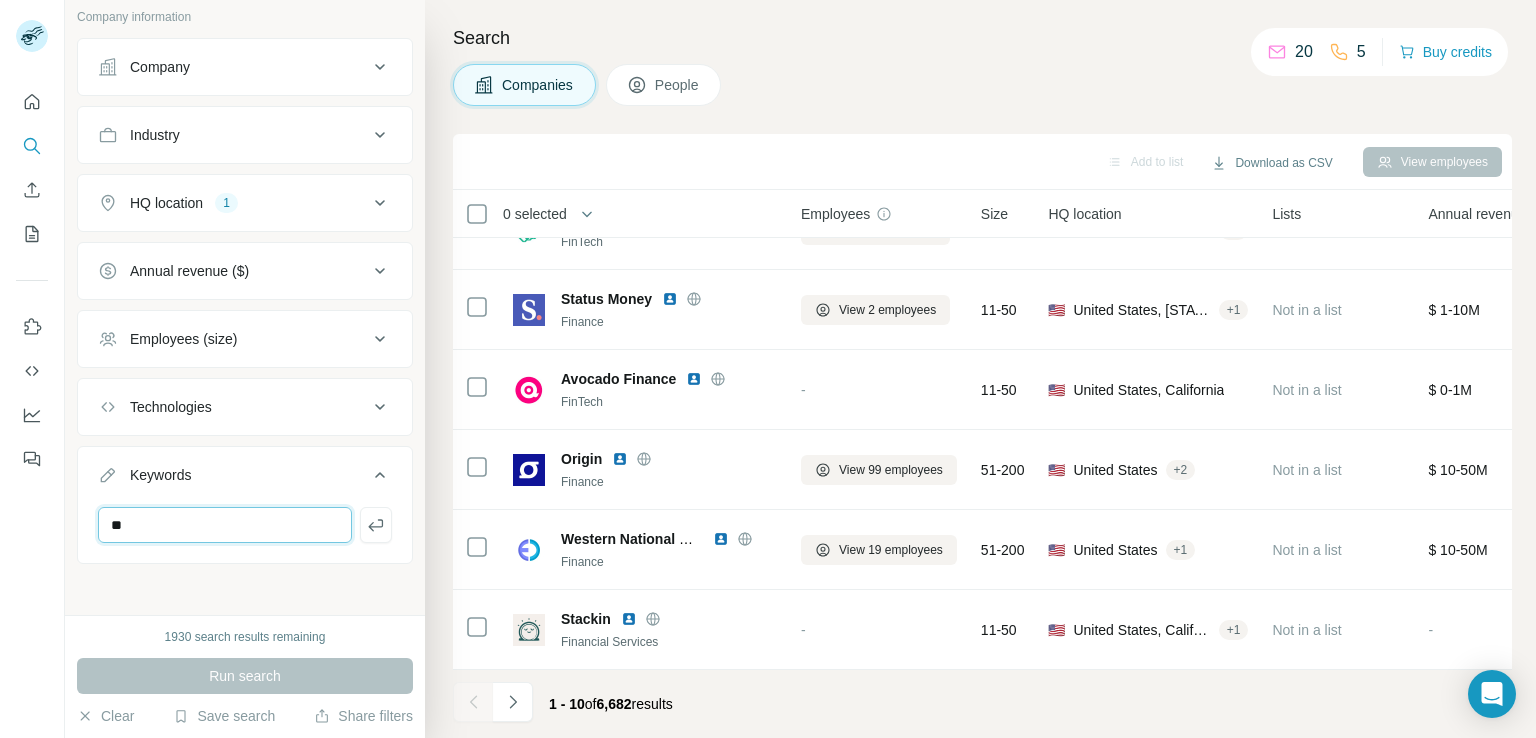 type on "*" 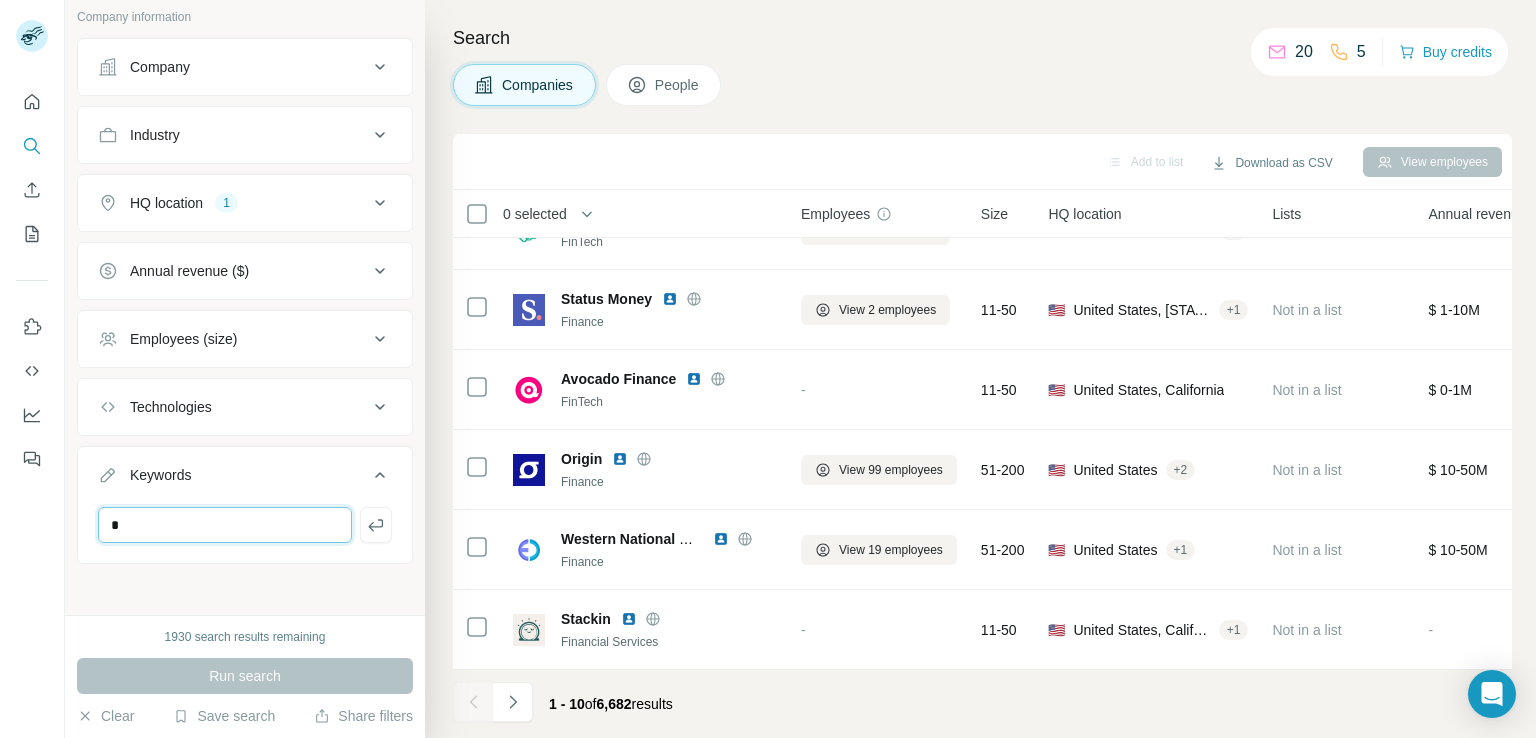 type 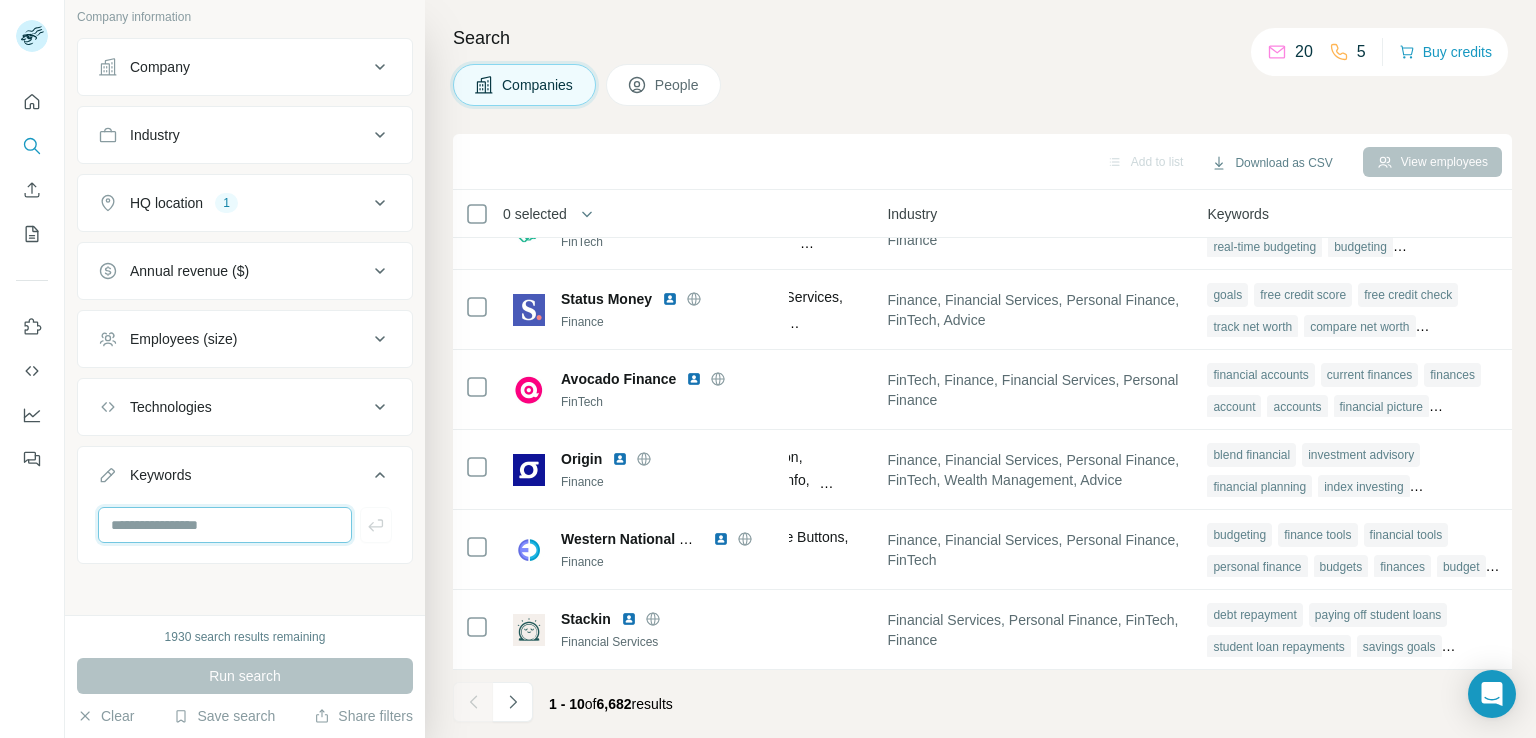 scroll, scrollTop: 378, scrollLeft: 1350, axis: both 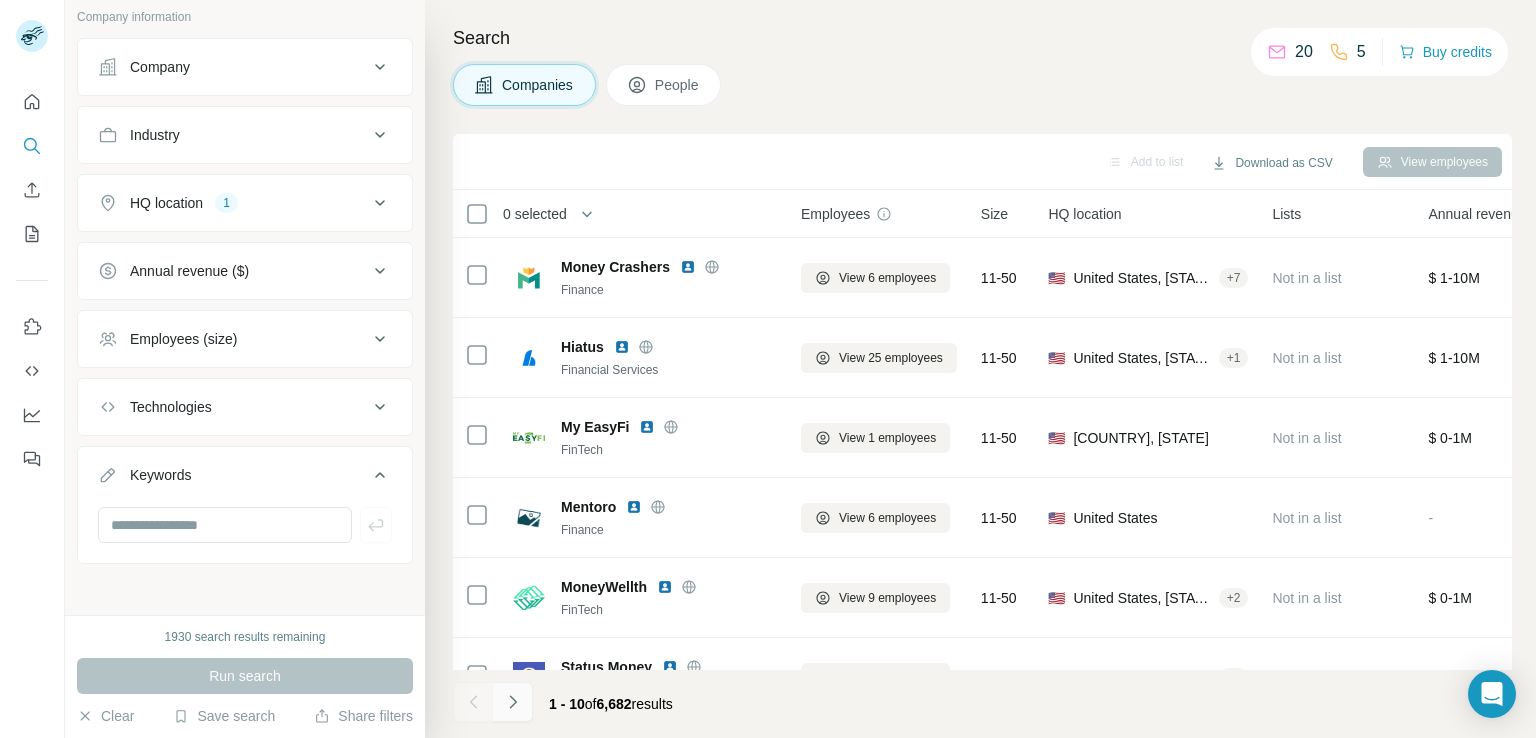 click 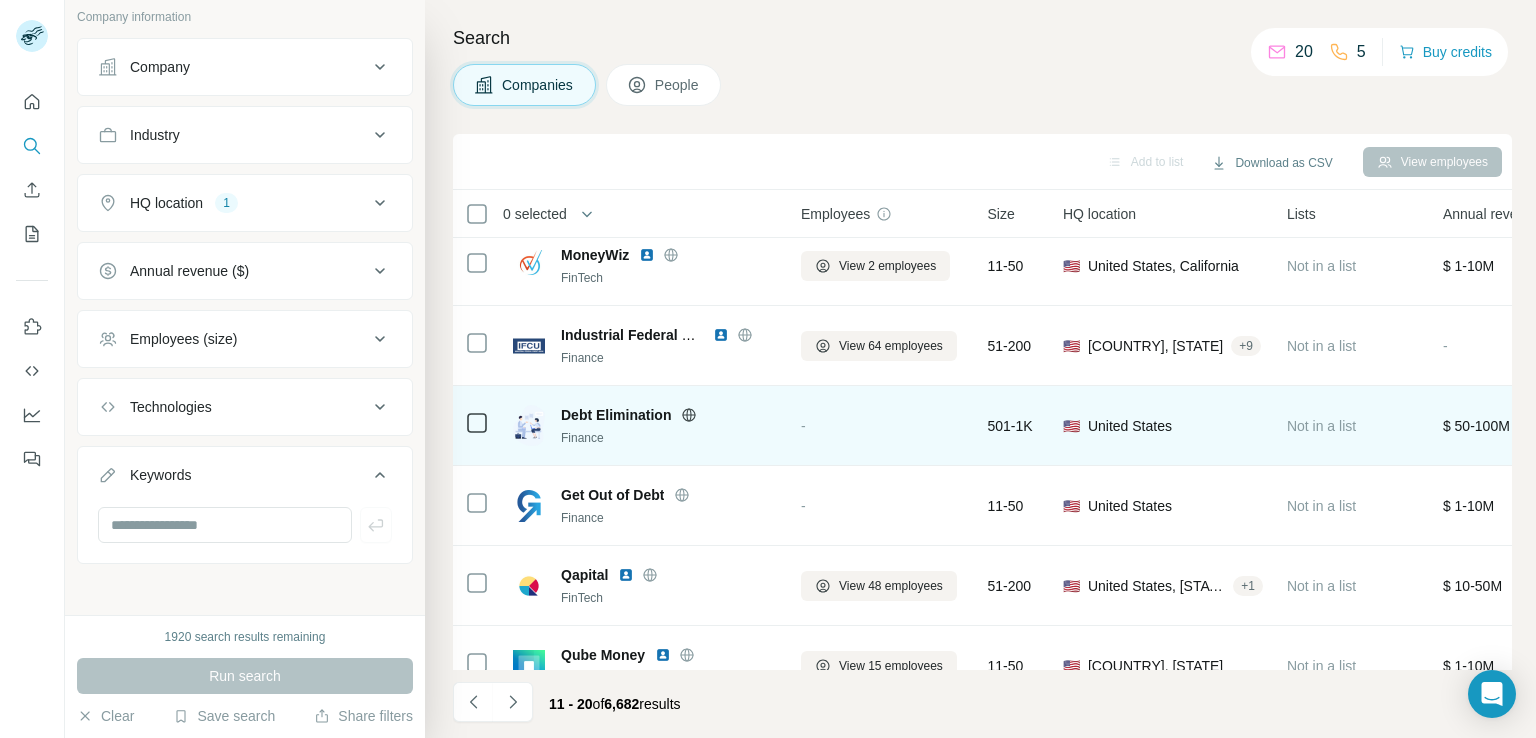 scroll, scrollTop: 100, scrollLeft: 0, axis: vertical 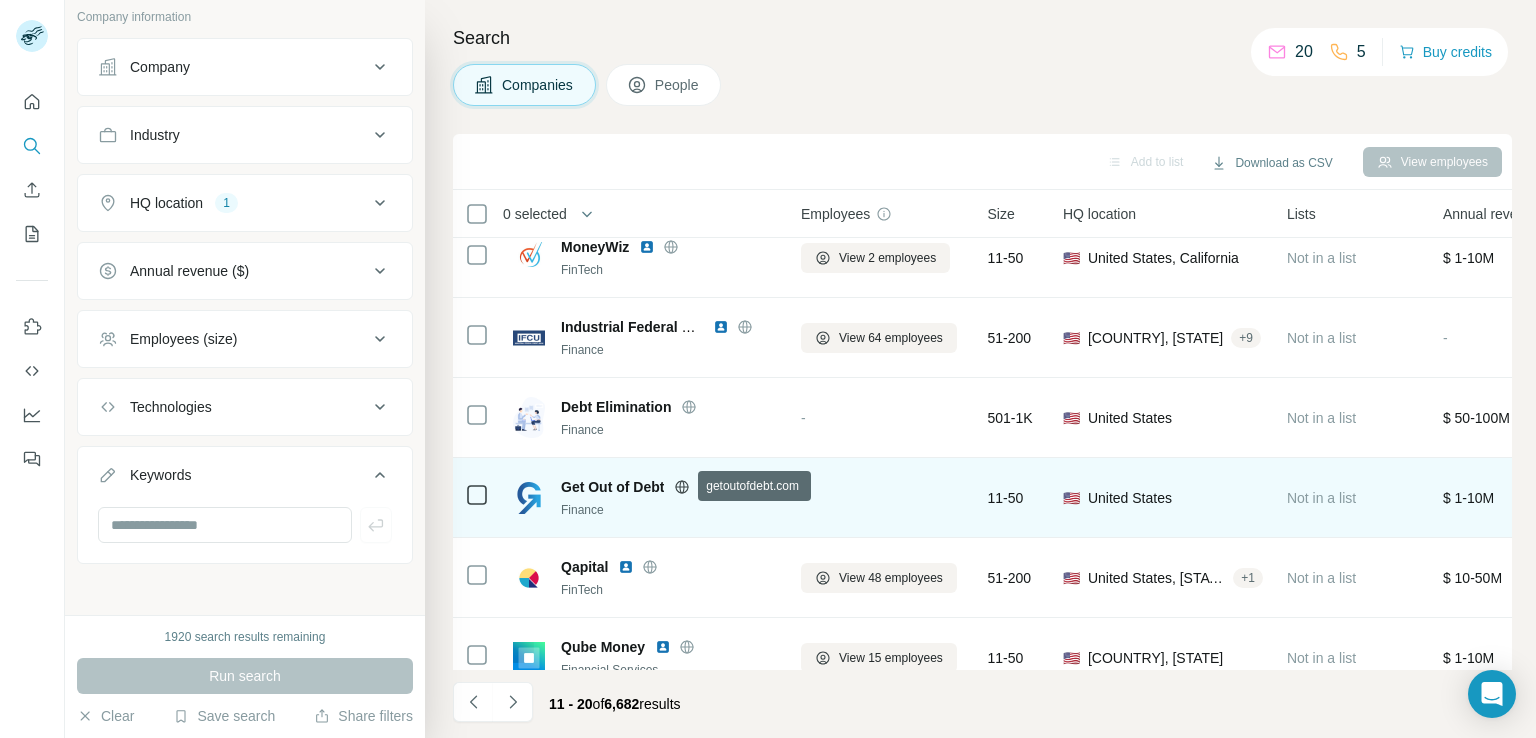 click 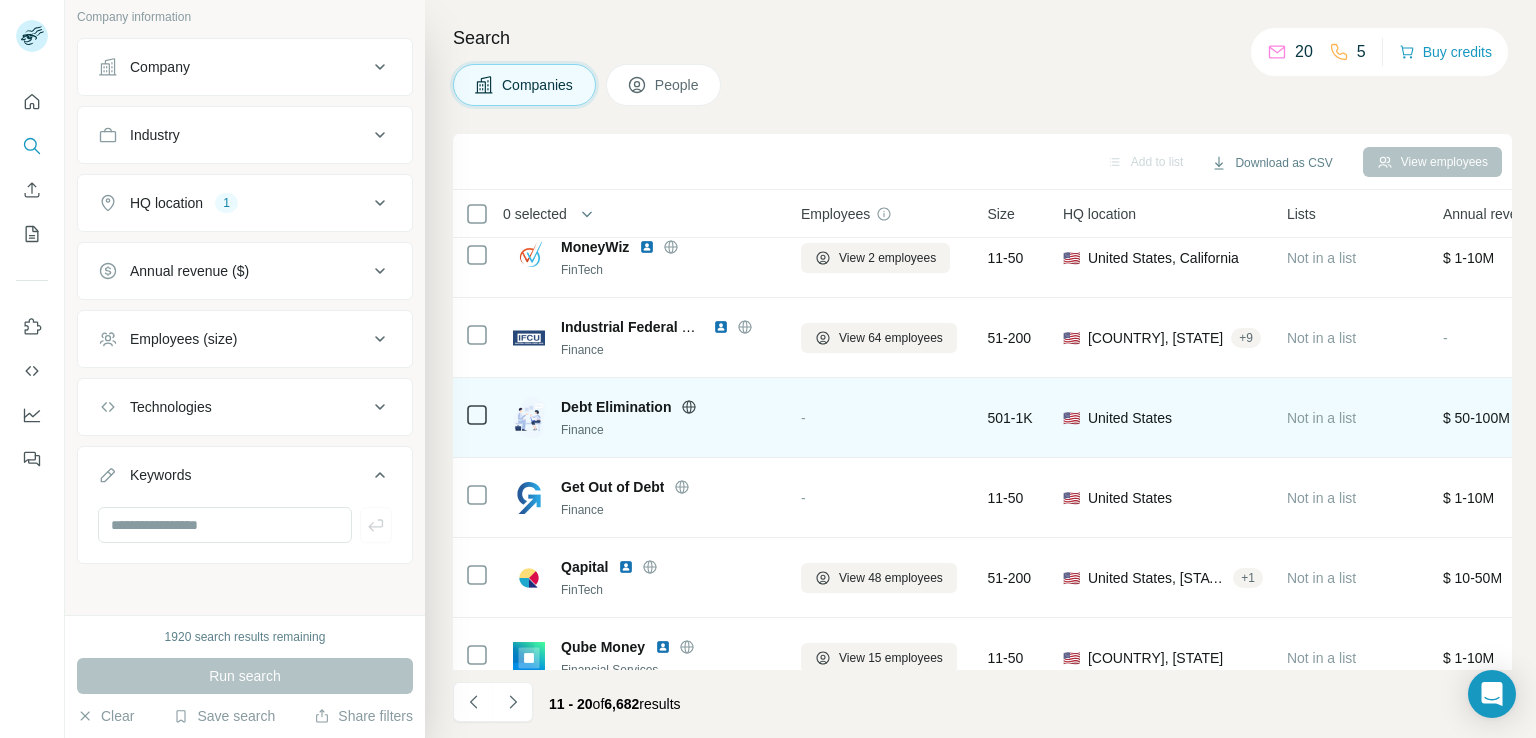 click 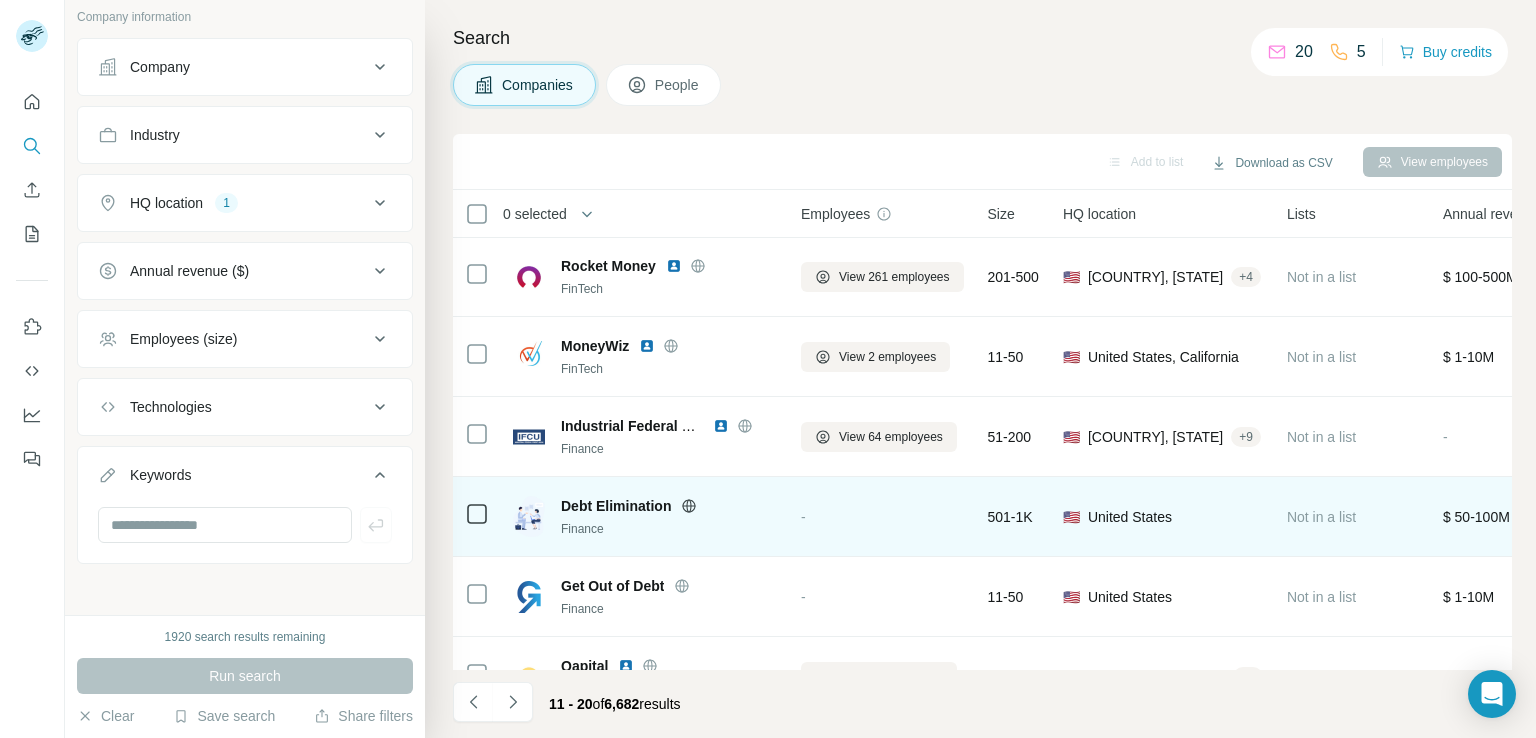 scroll, scrollTop: 0, scrollLeft: 0, axis: both 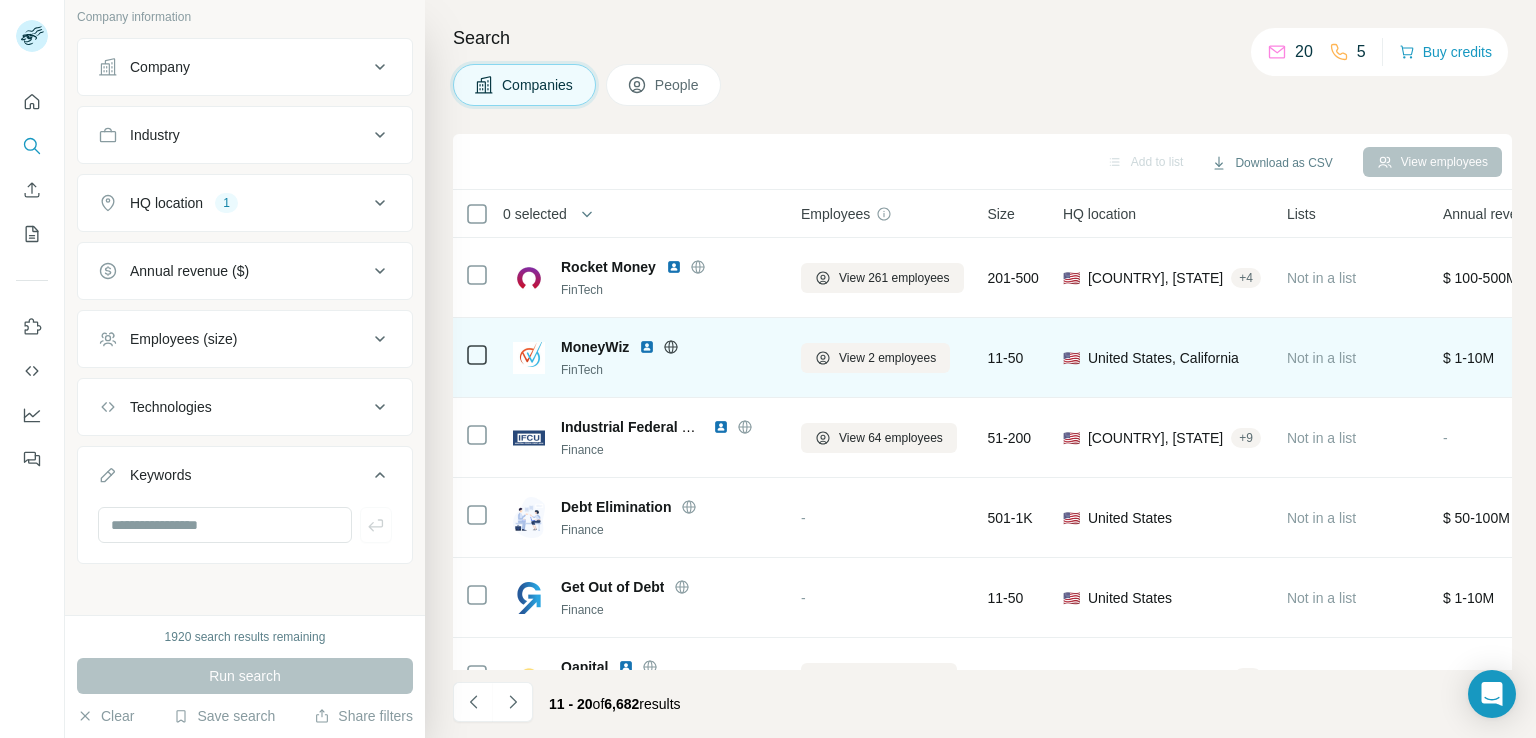 click 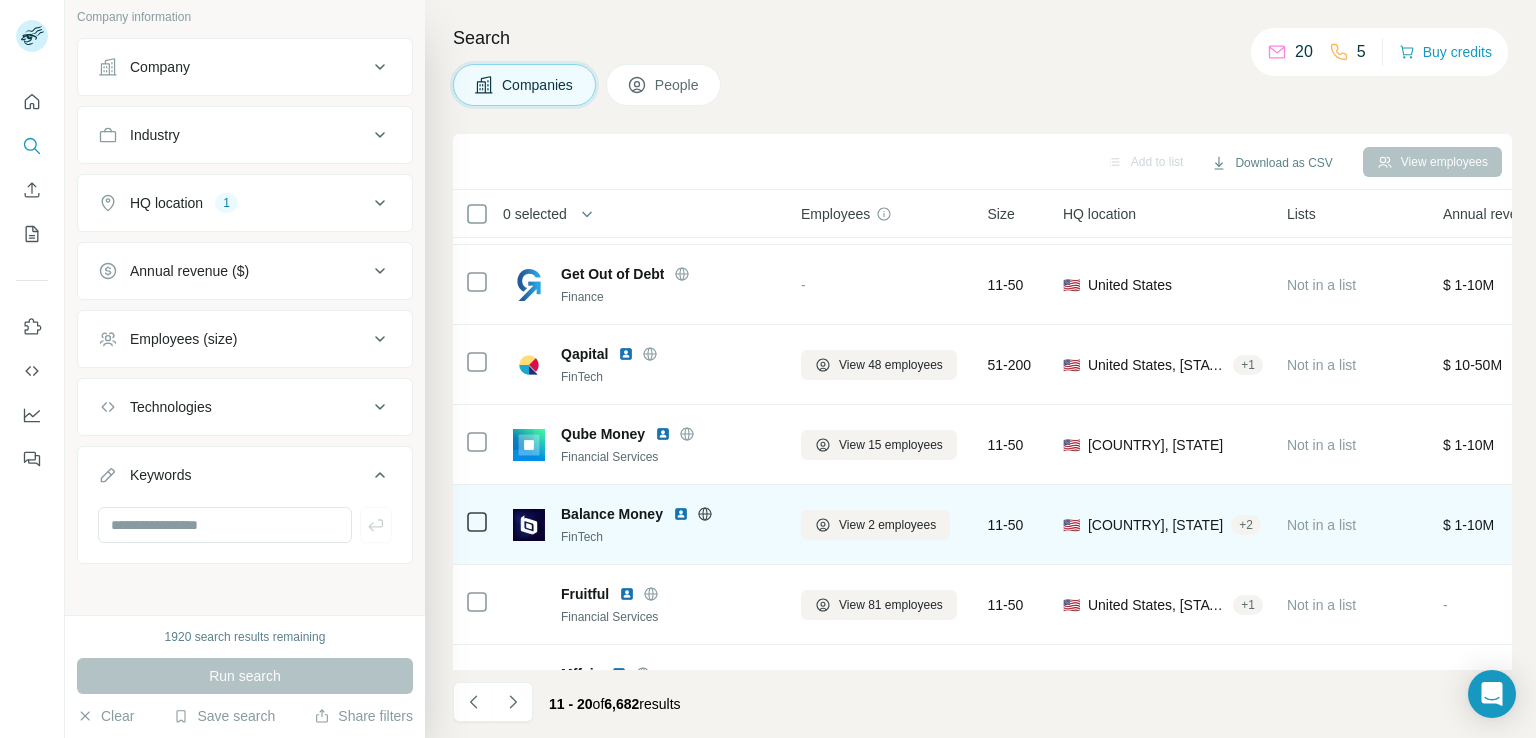 scroll, scrollTop: 378, scrollLeft: 0, axis: vertical 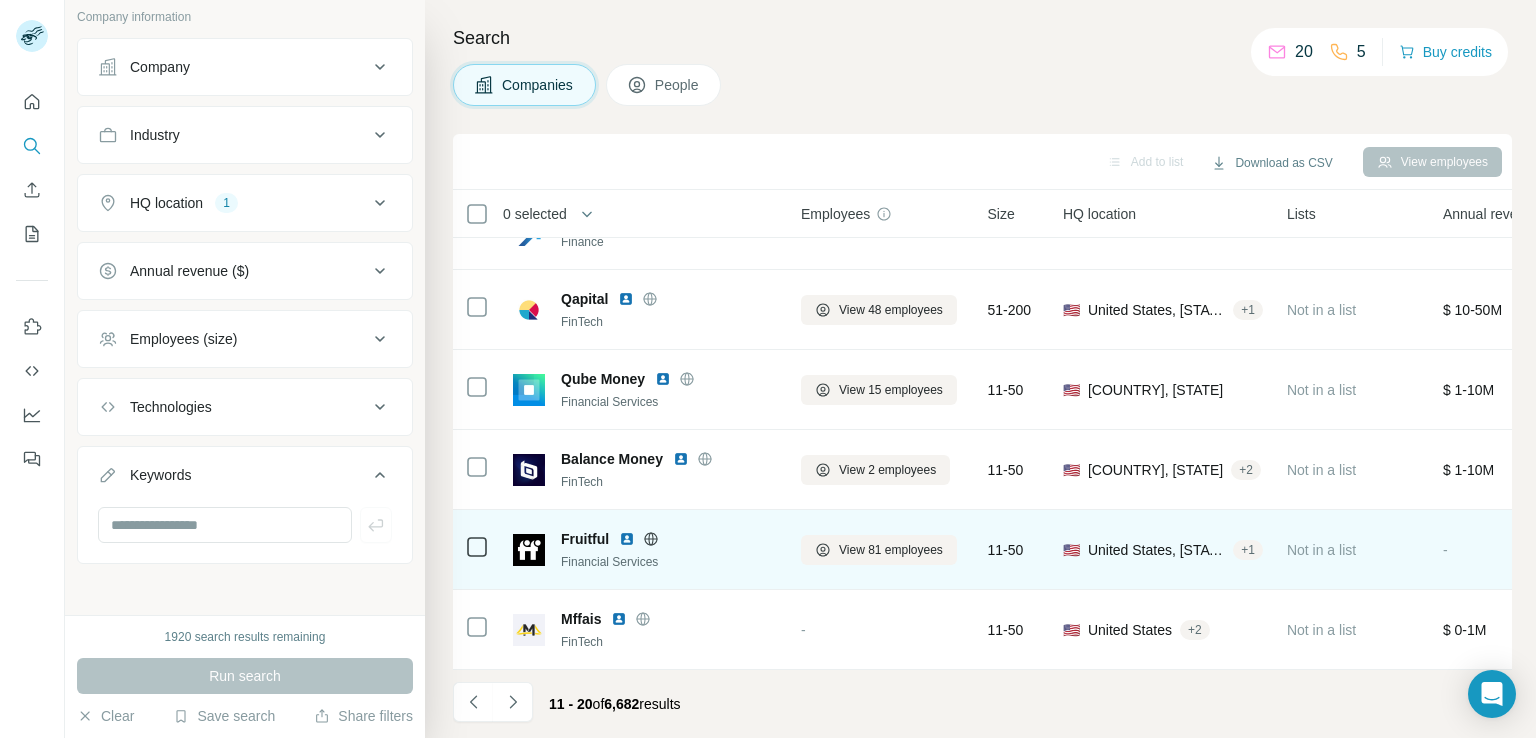 click 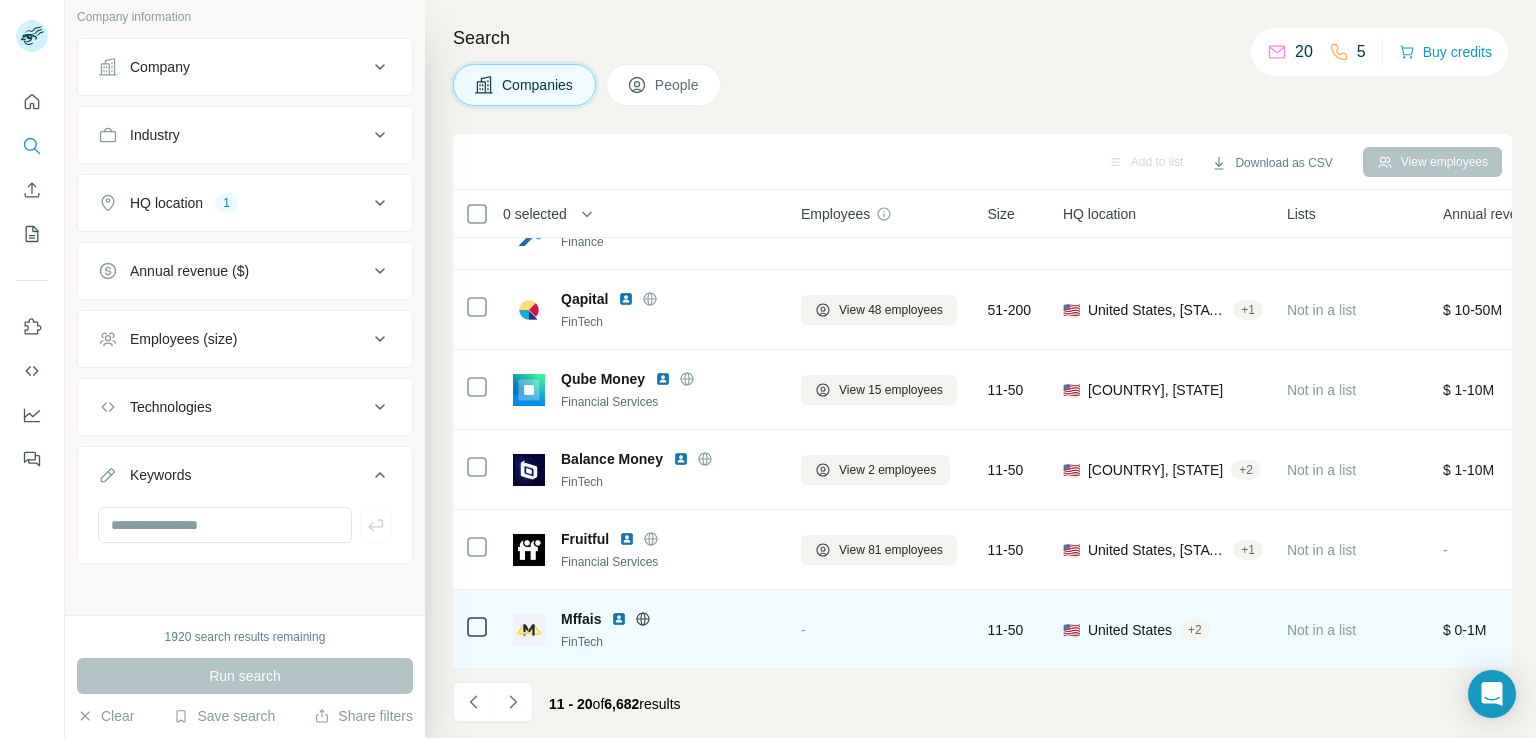 click 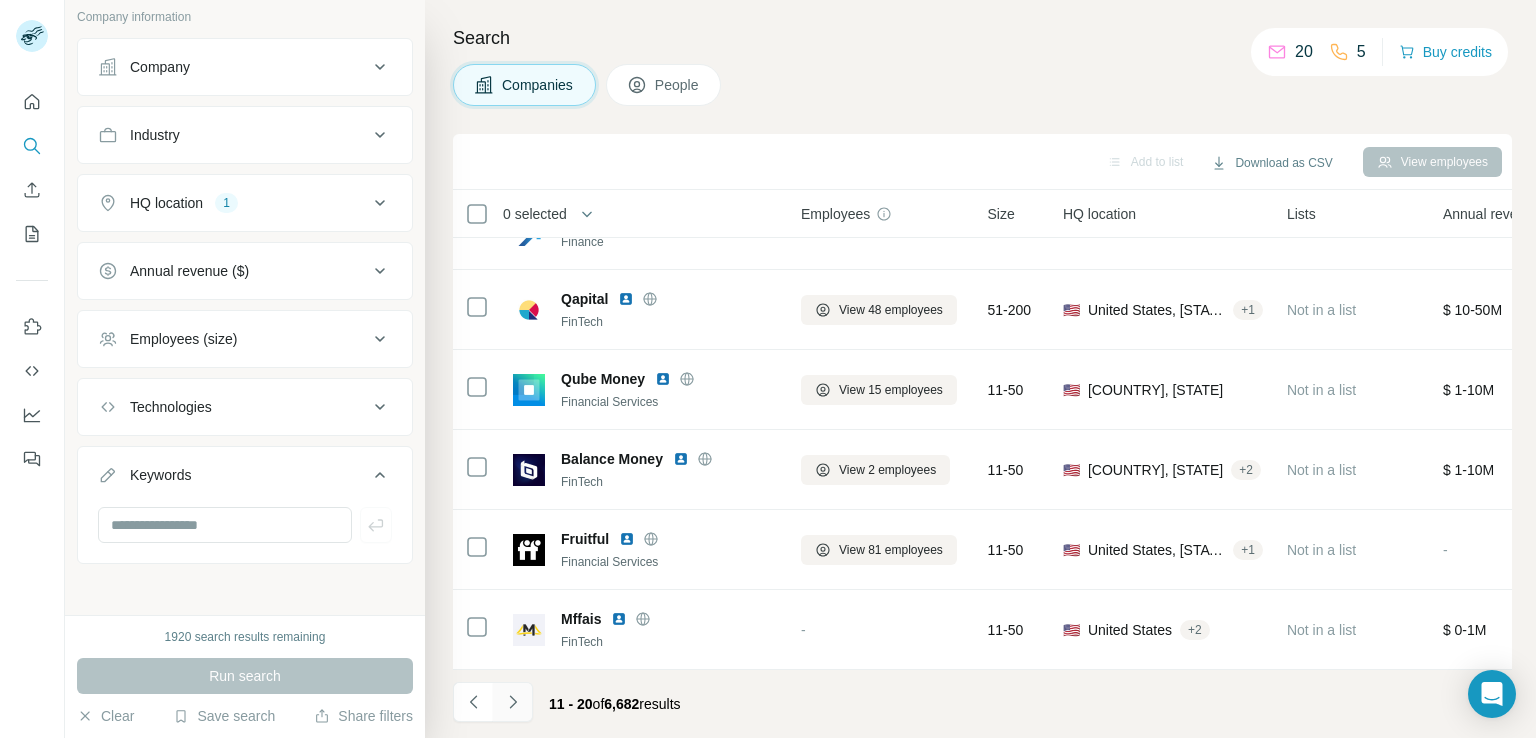 click 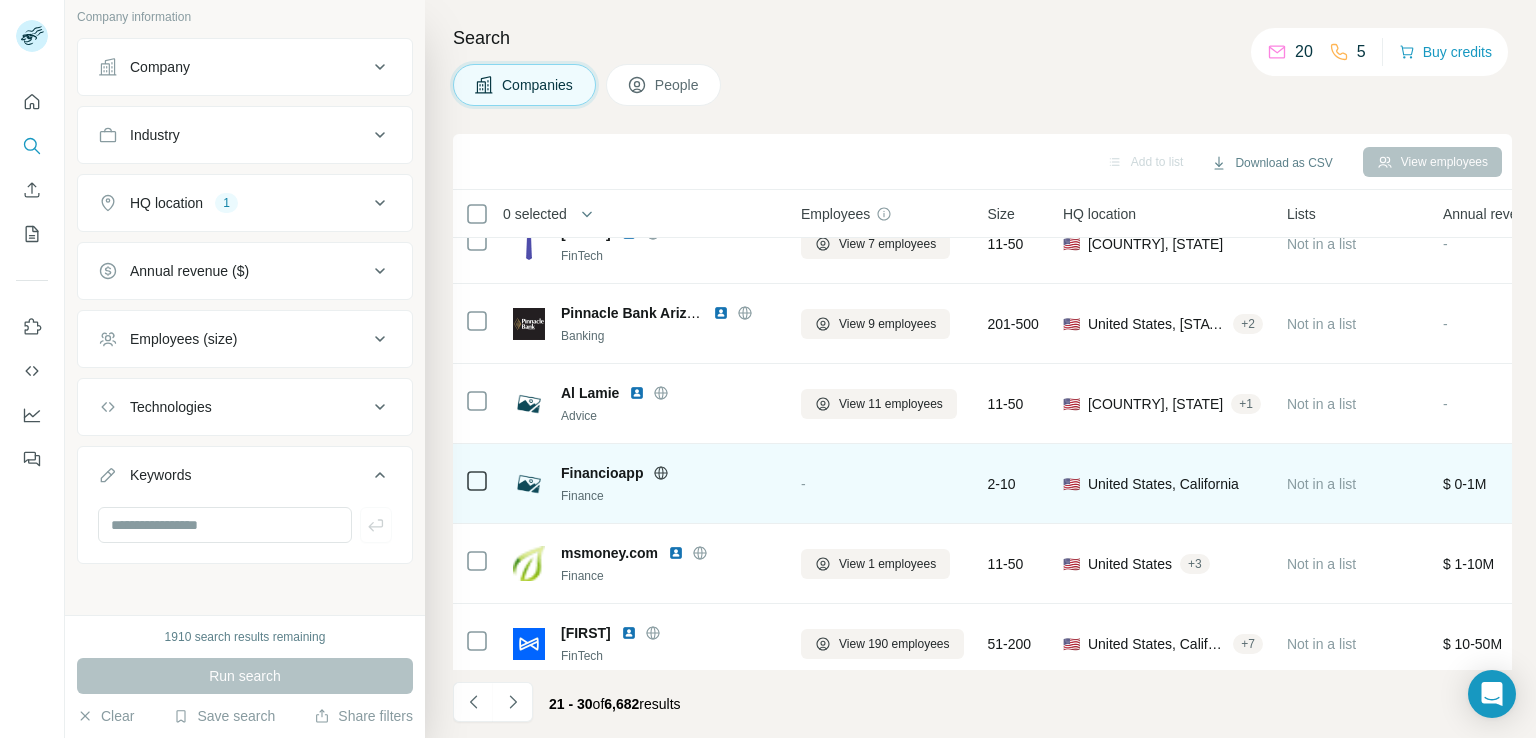 scroll, scrollTop: 0, scrollLeft: 0, axis: both 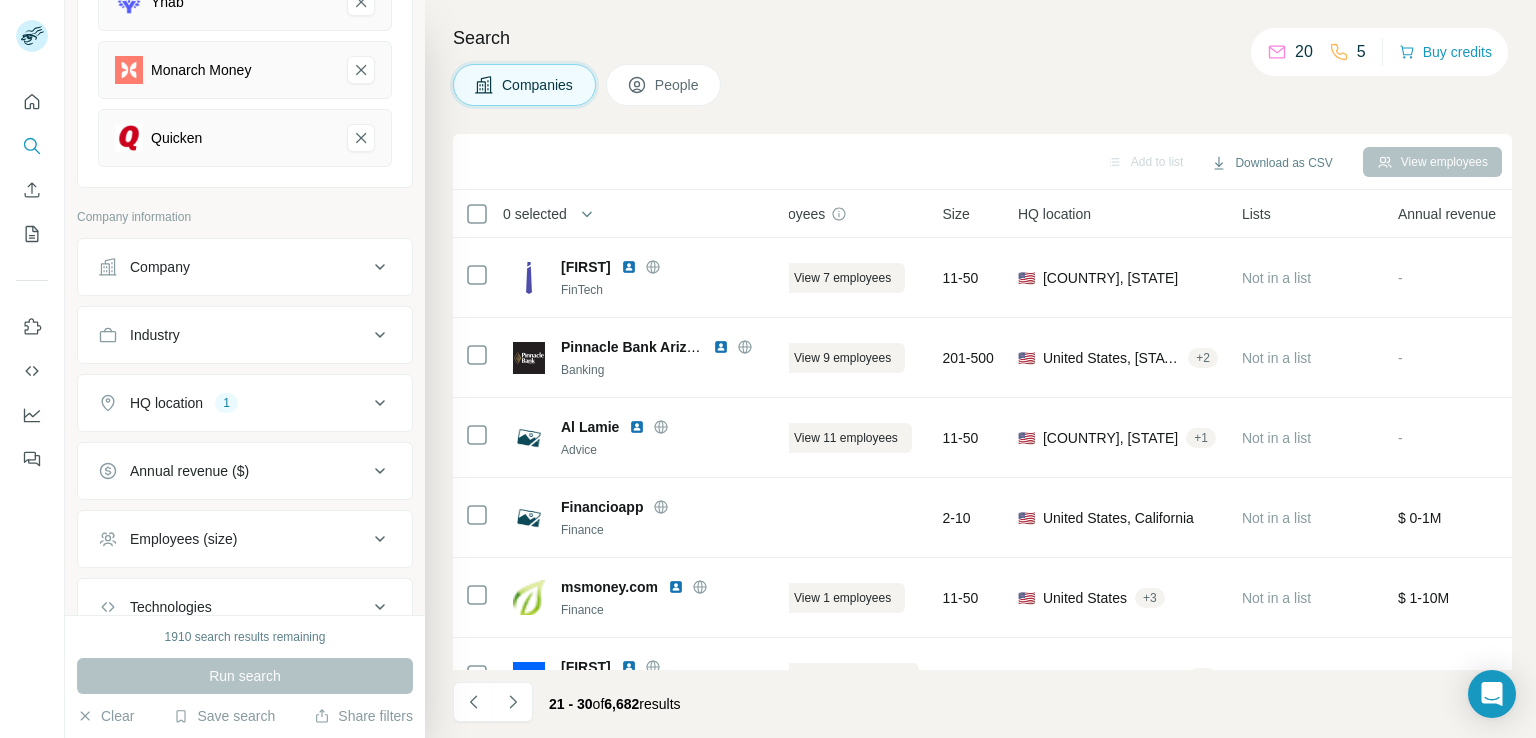 click on "Industry" at bounding box center (233, 335) 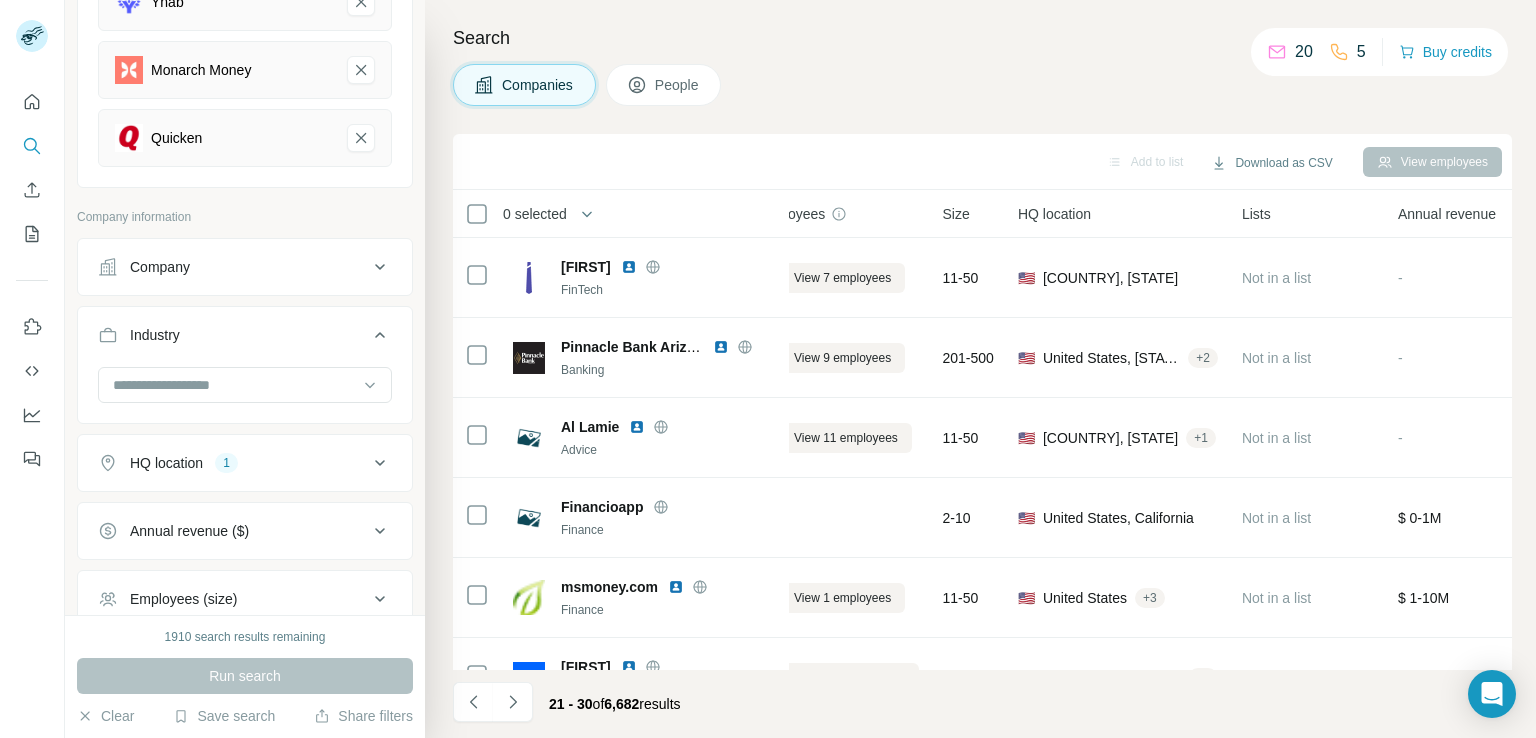 click on "Industry" at bounding box center (233, 335) 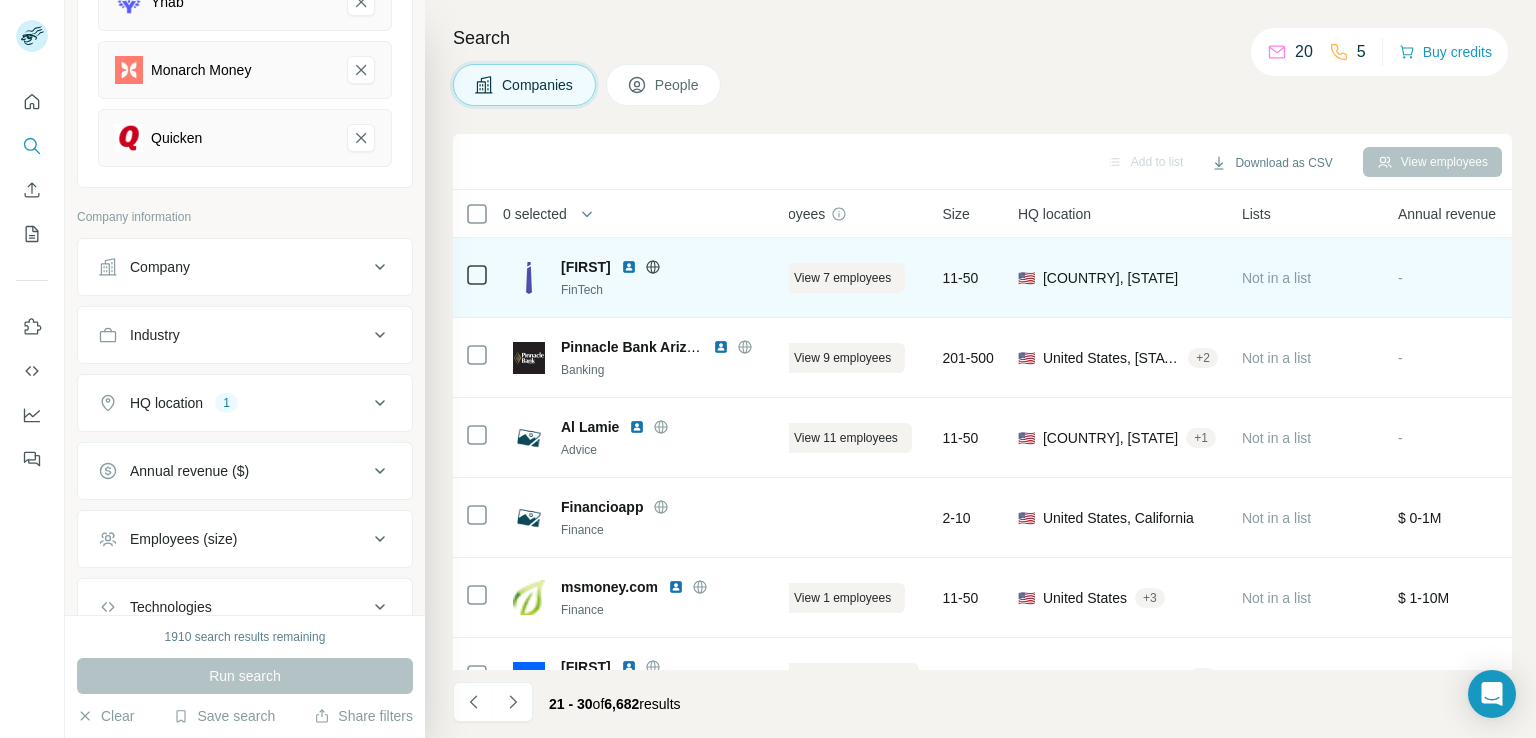 click on "View 7 employees" at bounding box center [837, 278] 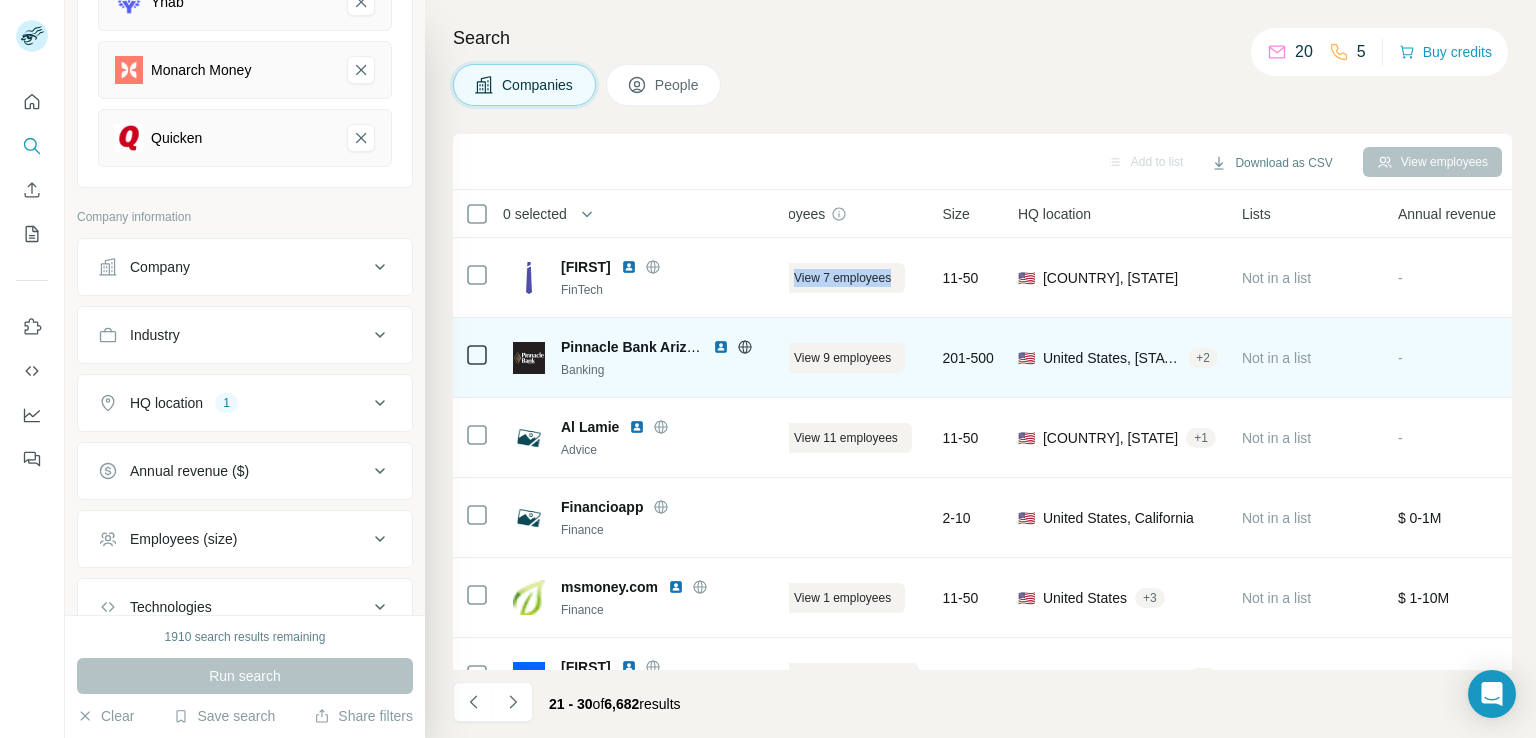 drag, startPoint x: 848, startPoint y: 305, endPoint x: 764, endPoint y: 310, distance: 84.14868 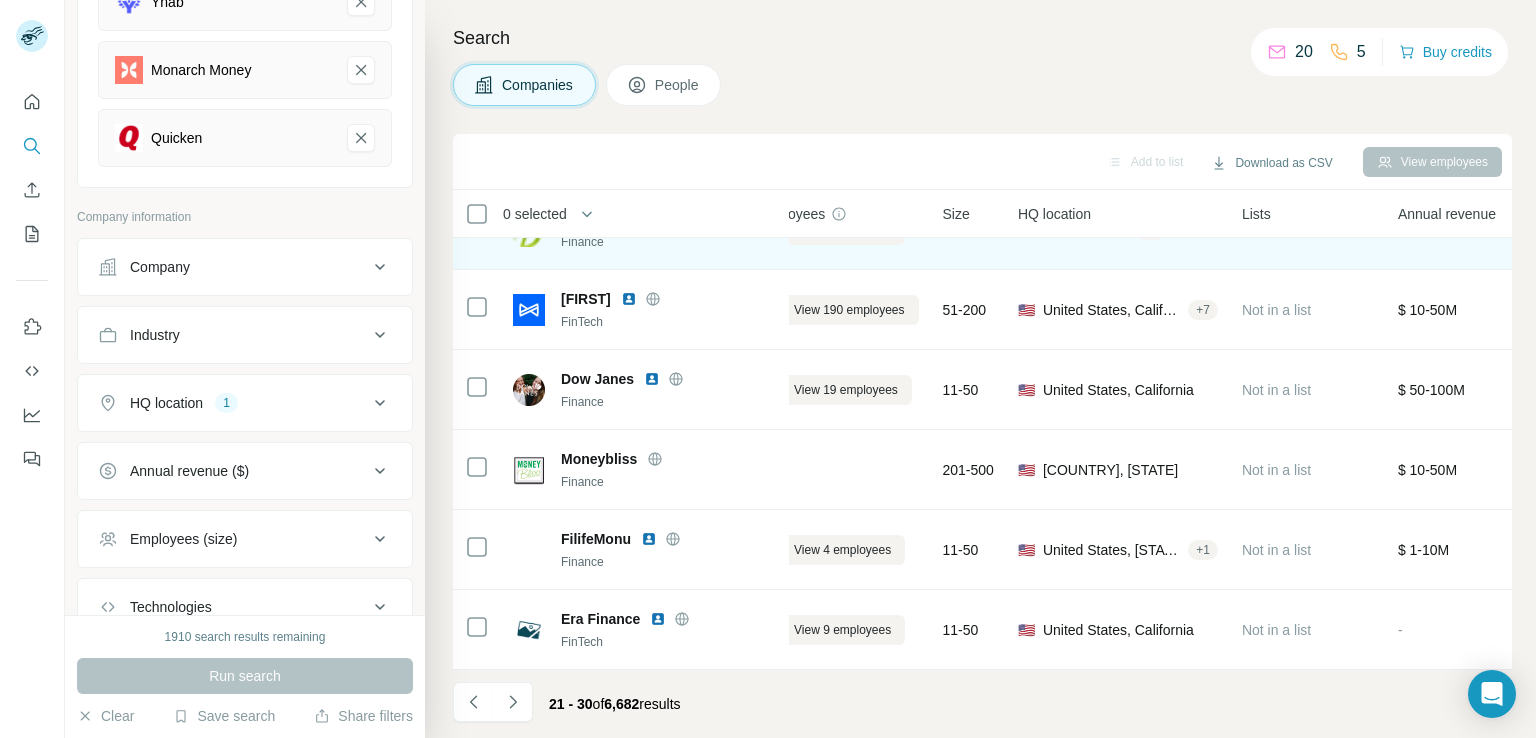 scroll, scrollTop: 378, scrollLeft: 45, axis: both 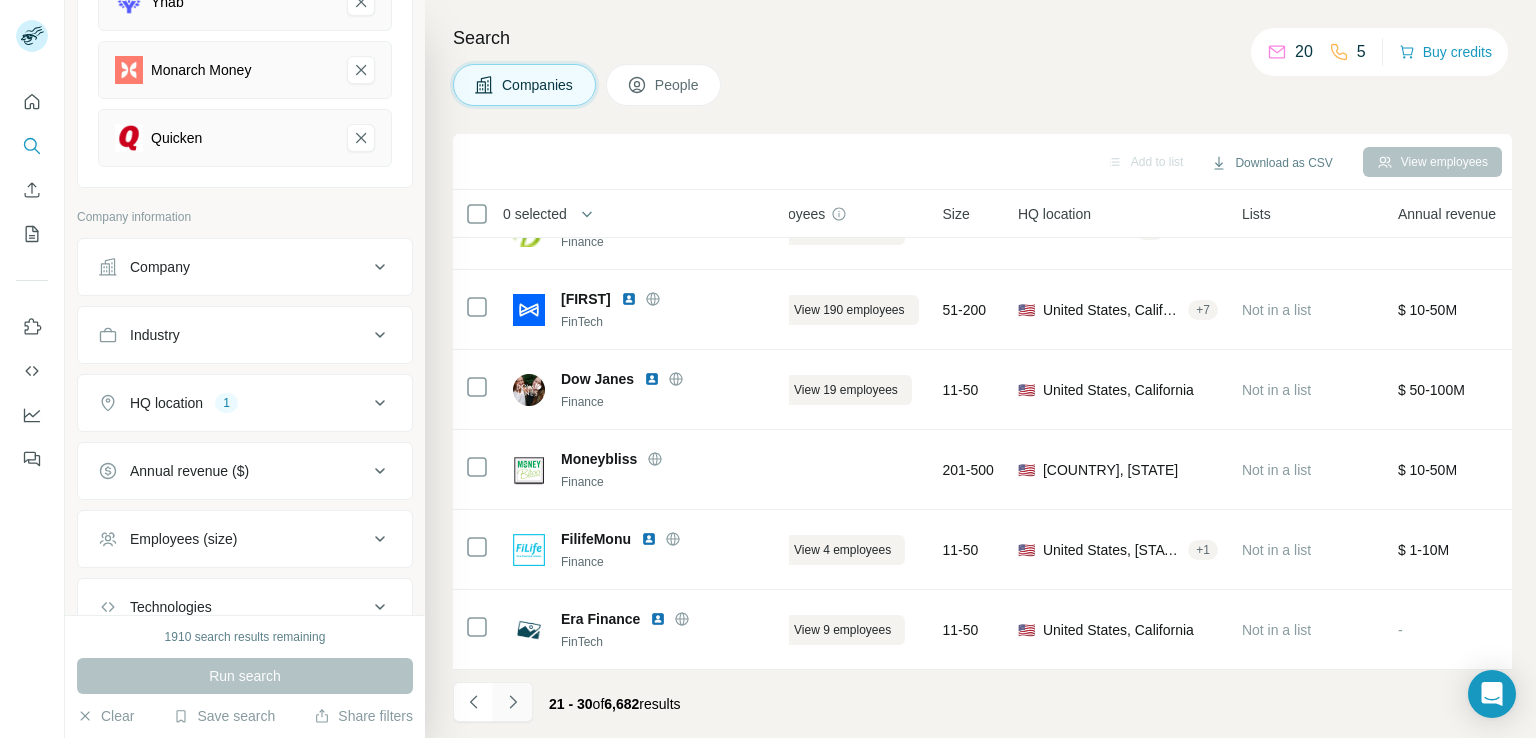 click 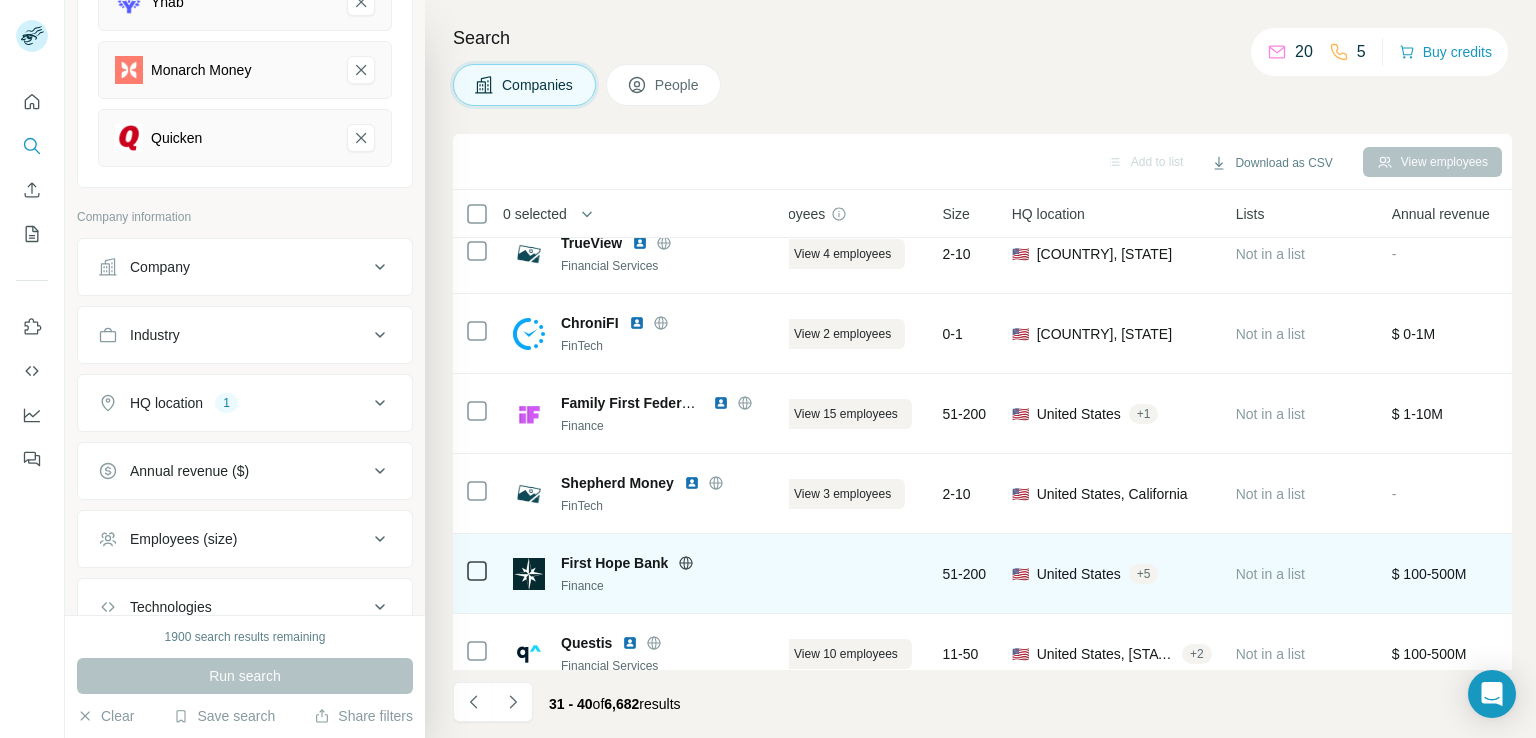 scroll, scrollTop: 0, scrollLeft: 45, axis: horizontal 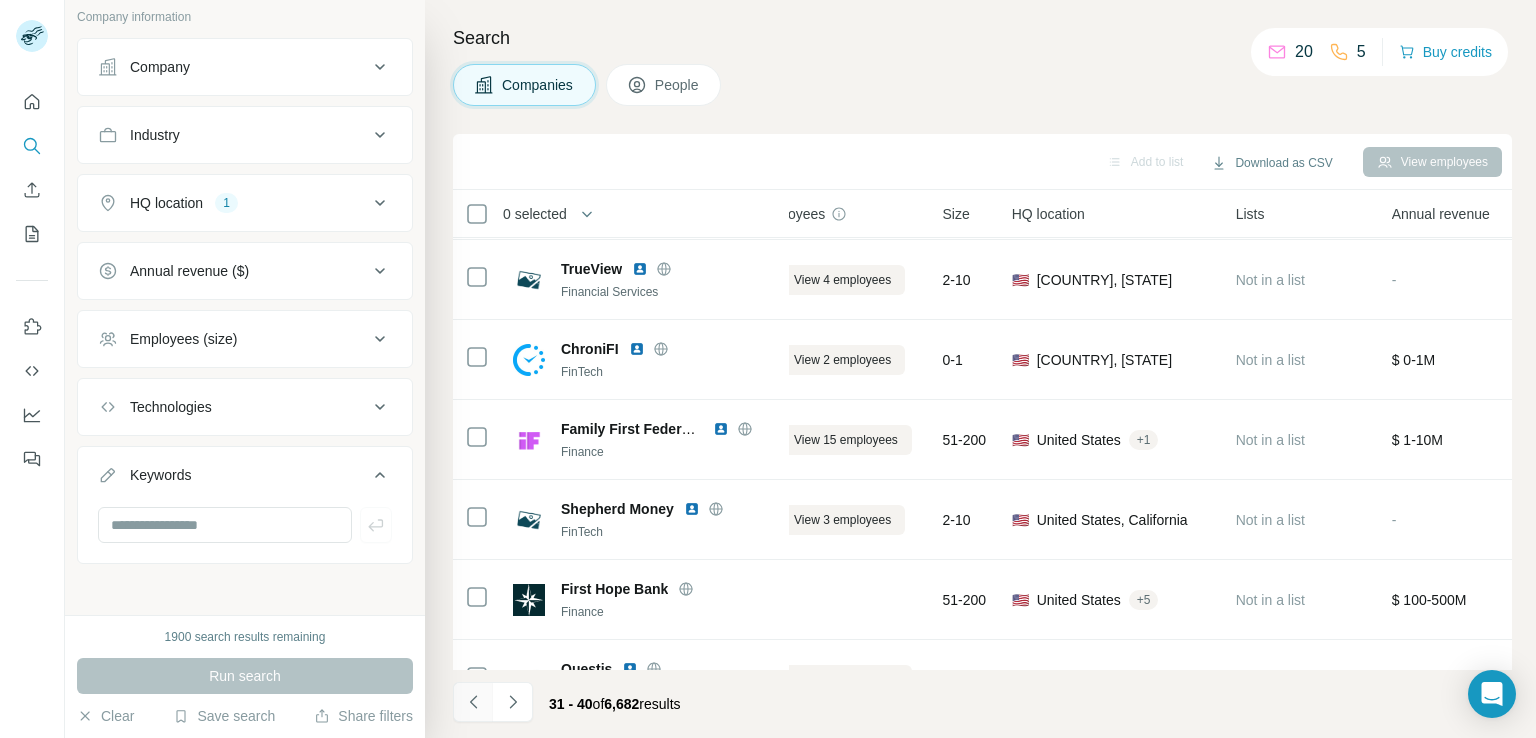 click 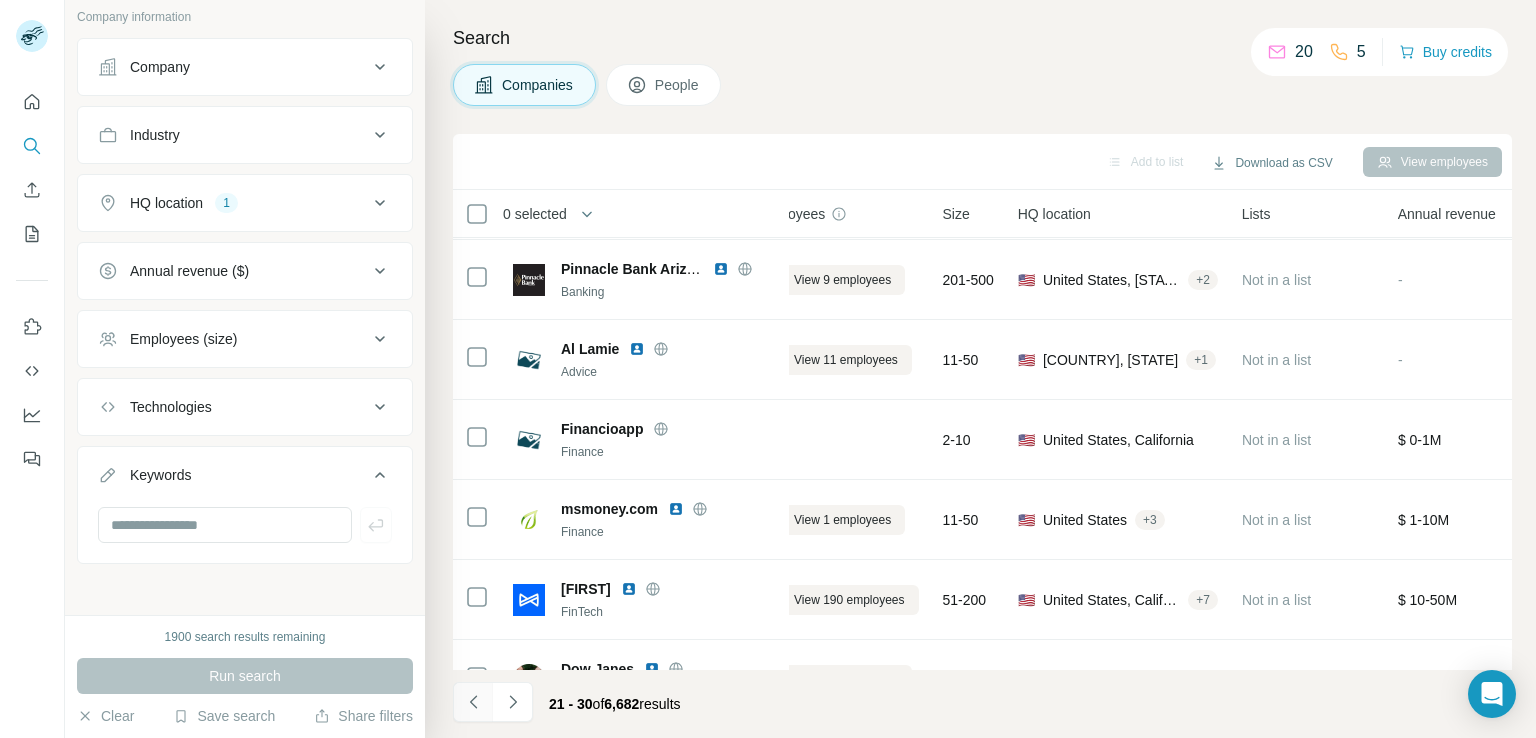 click 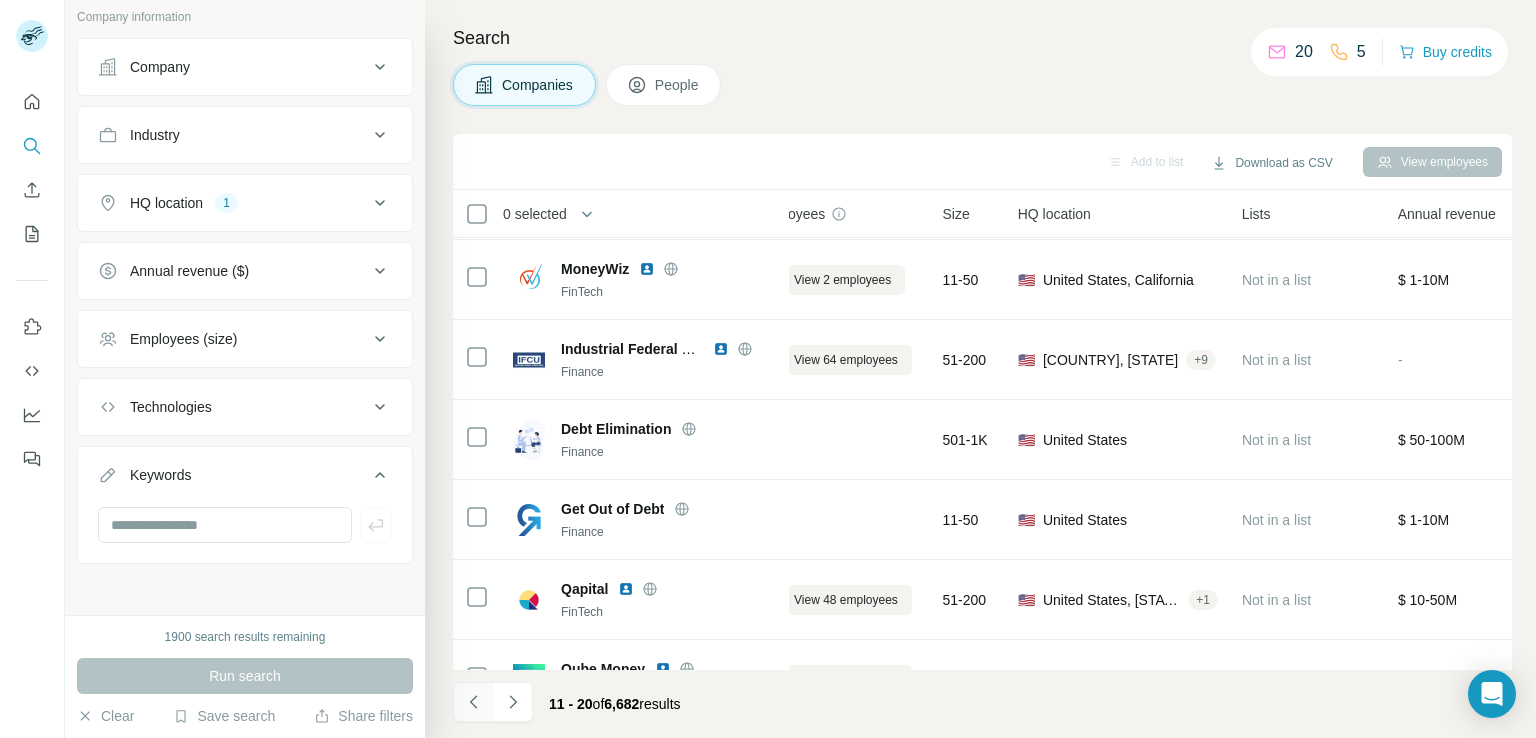 click 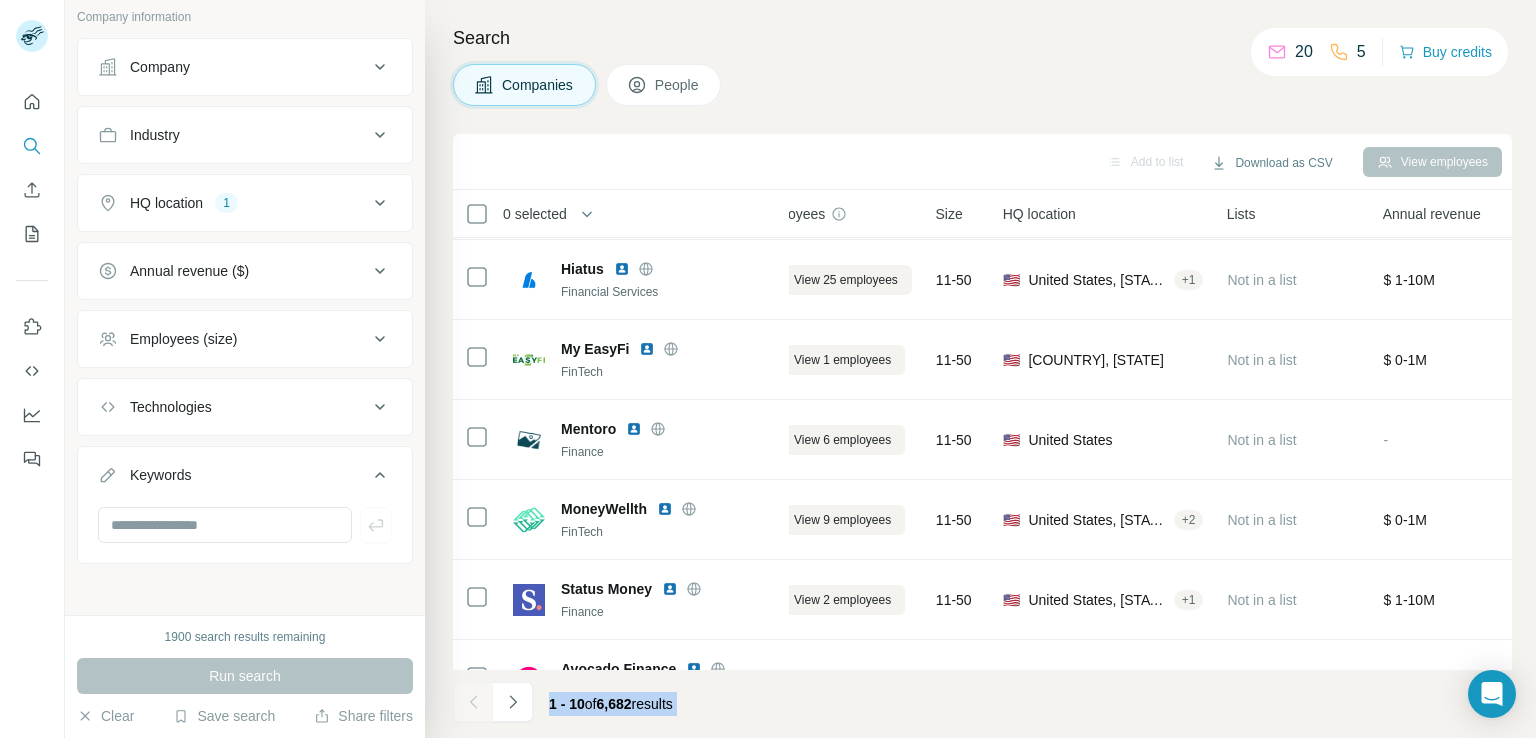 click at bounding box center [473, 702] 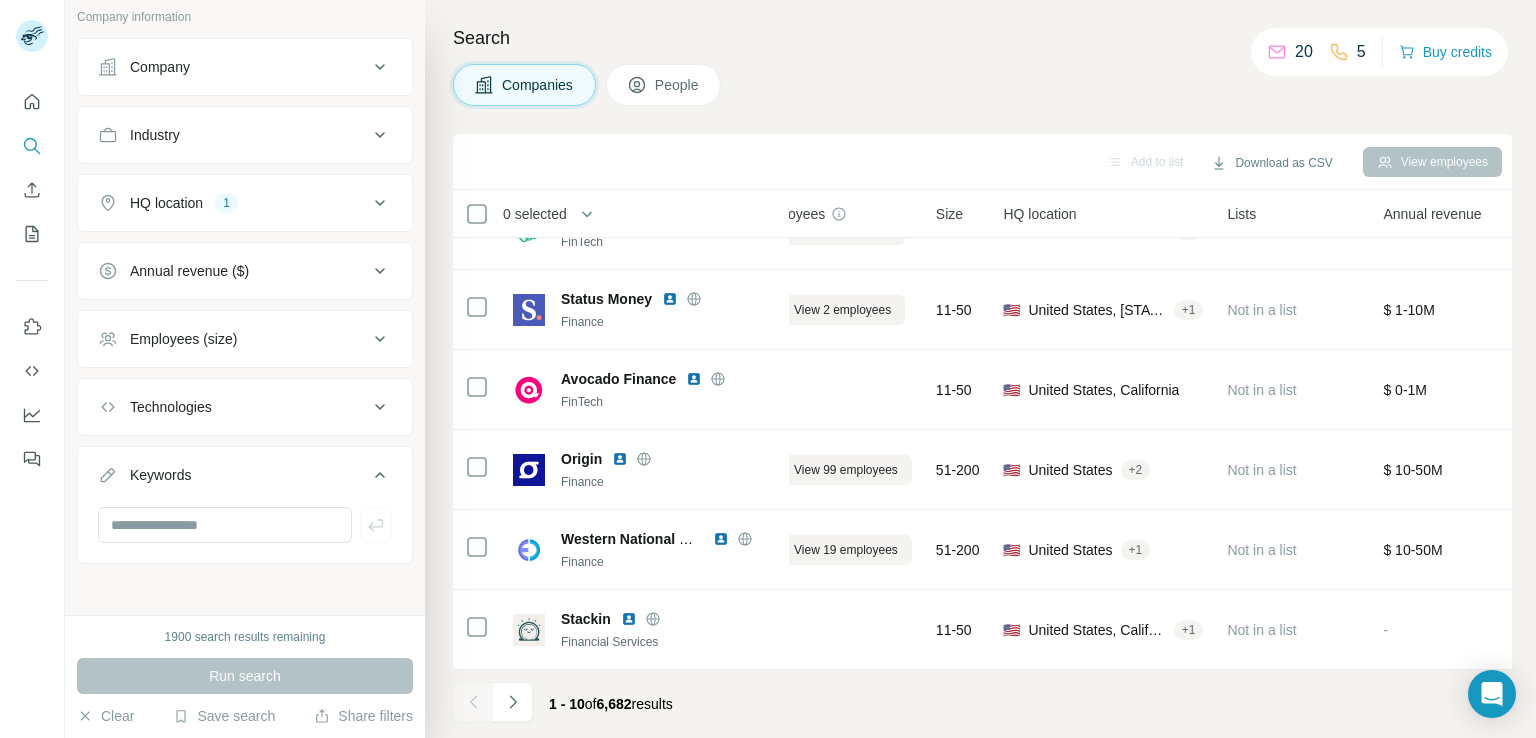 scroll, scrollTop: 378, scrollLeft: 45, axis: both 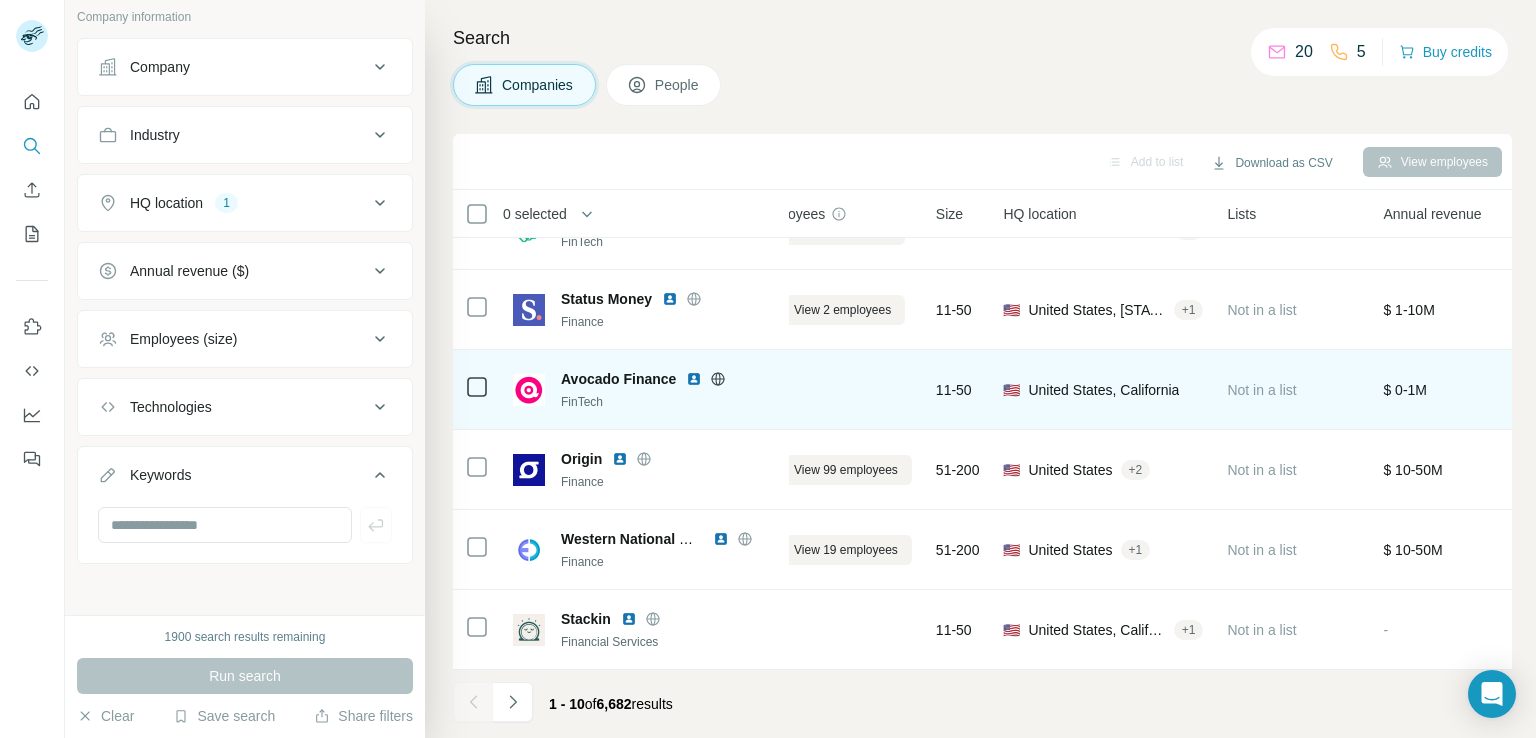 click 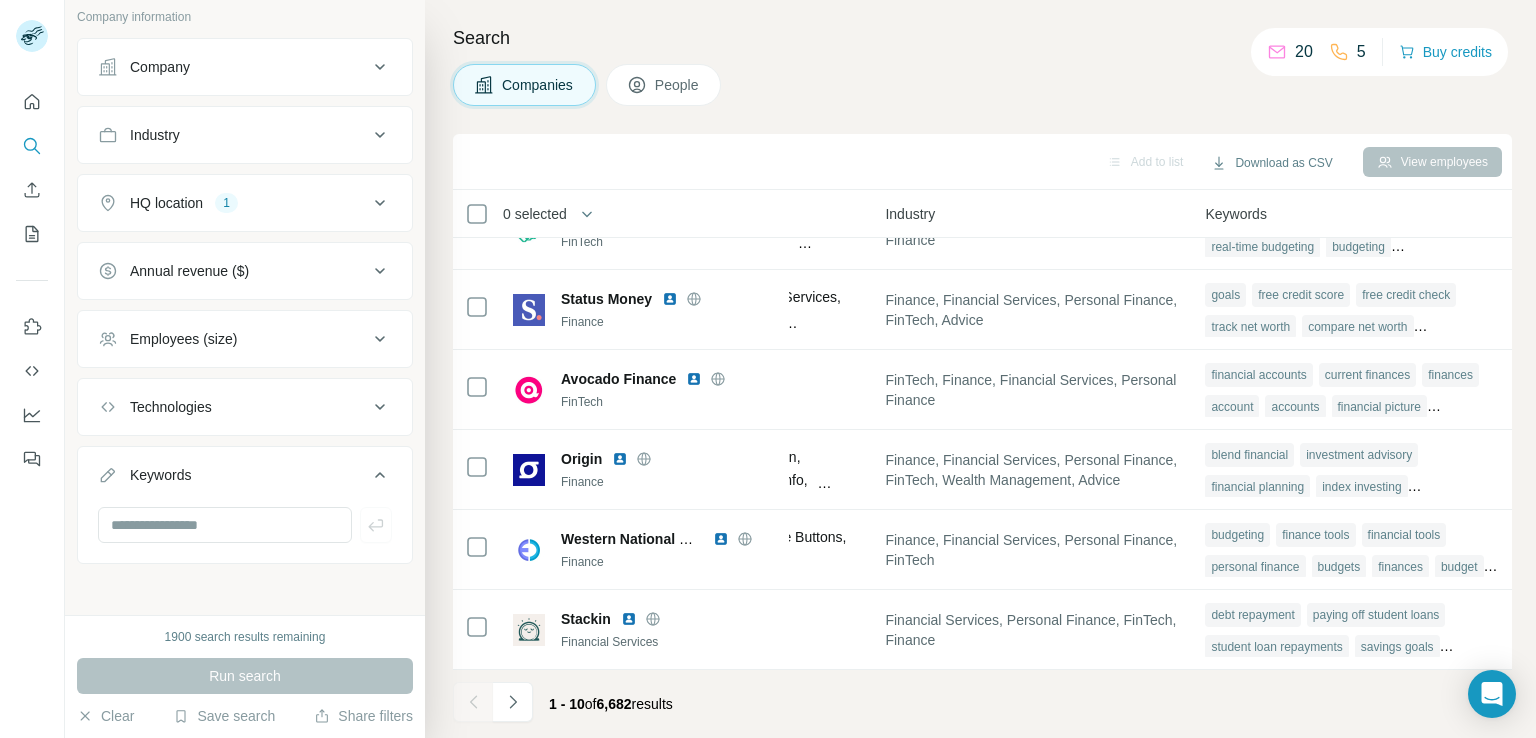 scroll, scrollTop: 378, scrollLeft: 1350, axis: both 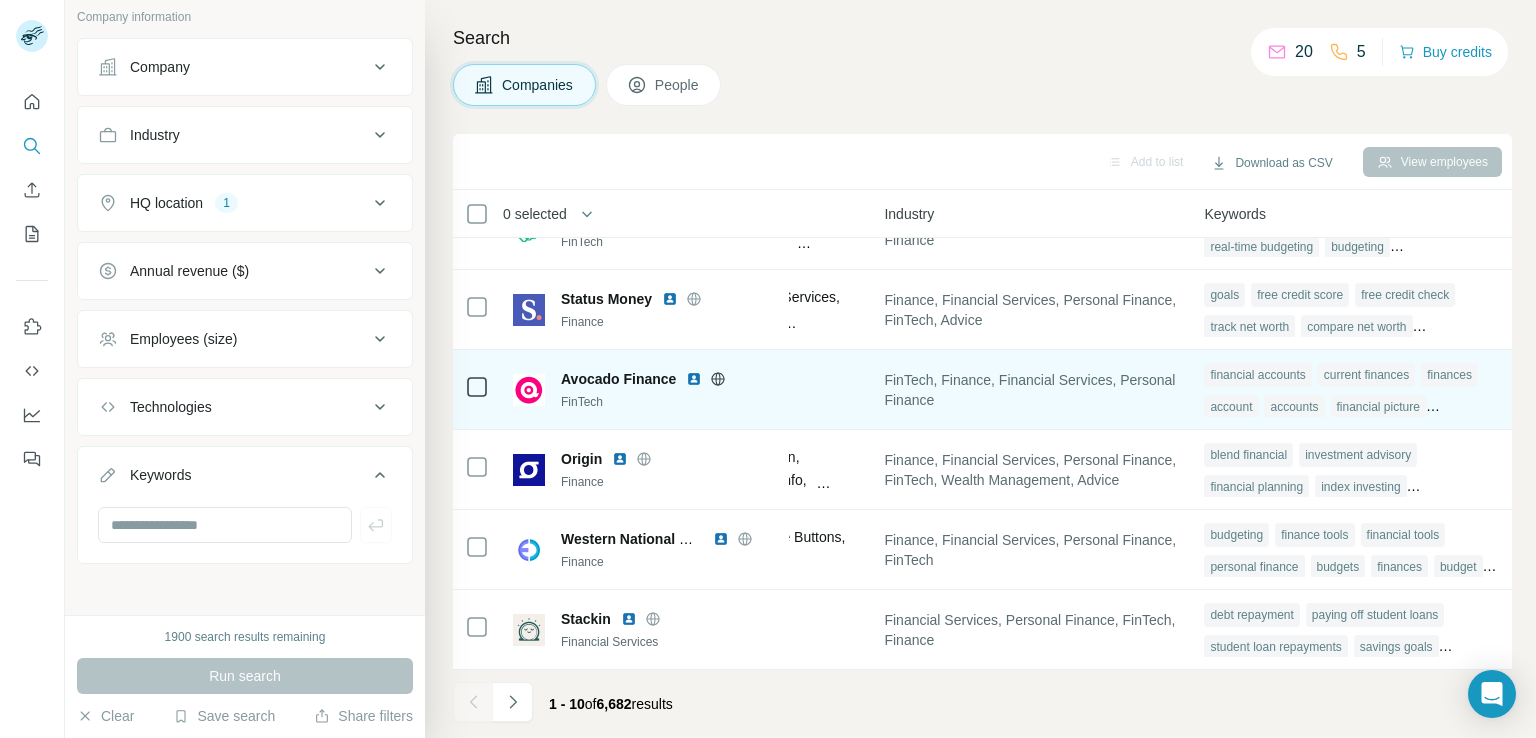 click on "financial picture" at bounding box center (1378, 407) 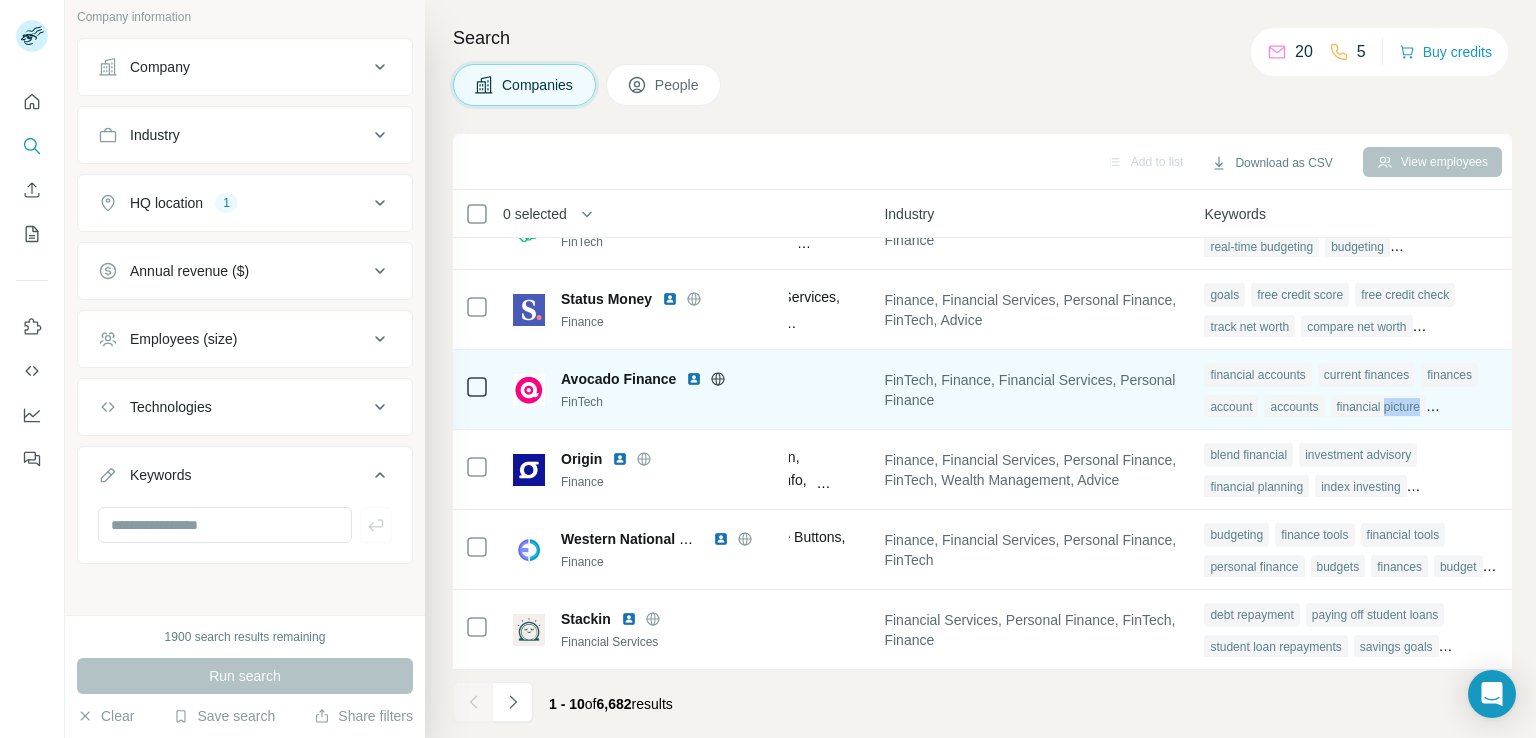 click on "financial picture" at bounding box center [1378, 407] 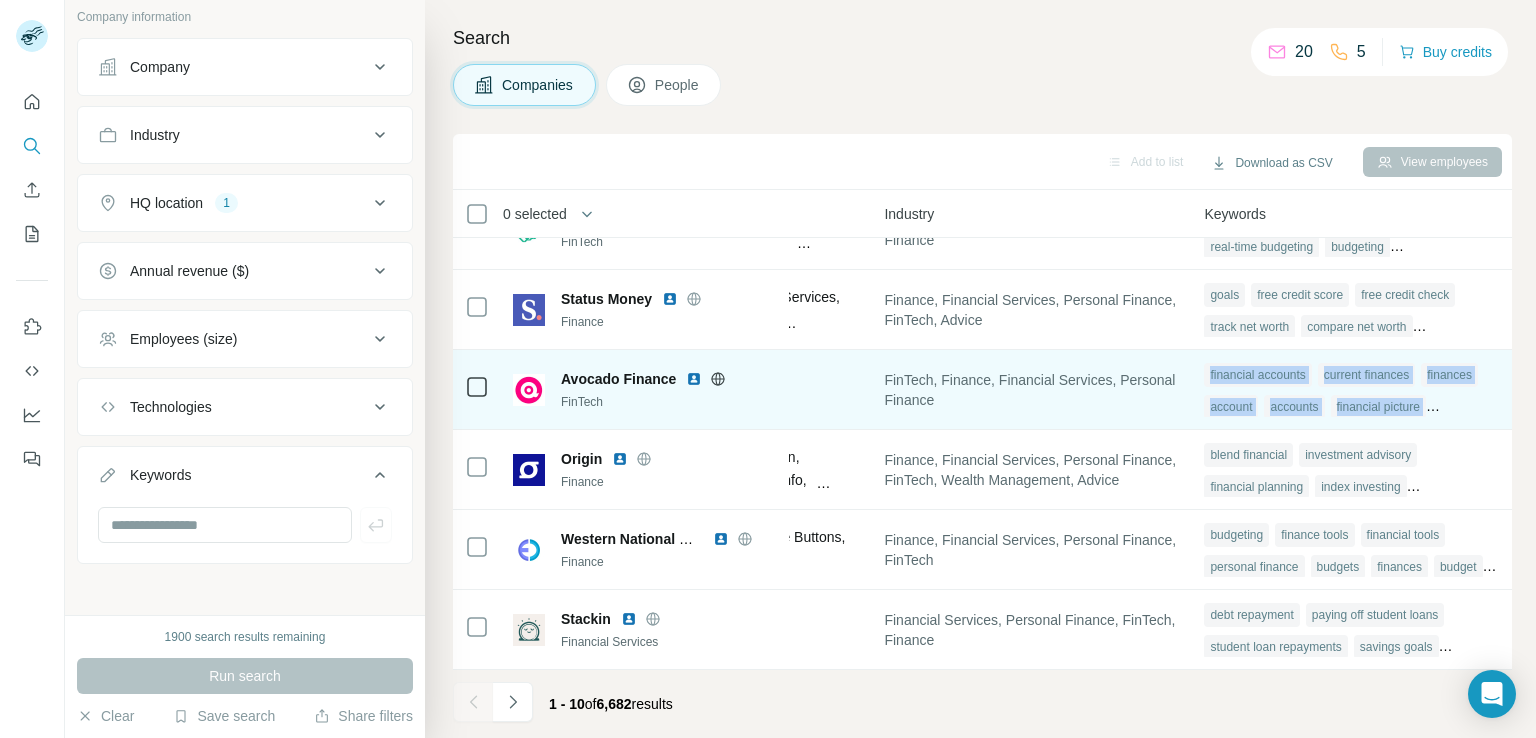 click on "financial picture" at bounding box center (1378, 407) 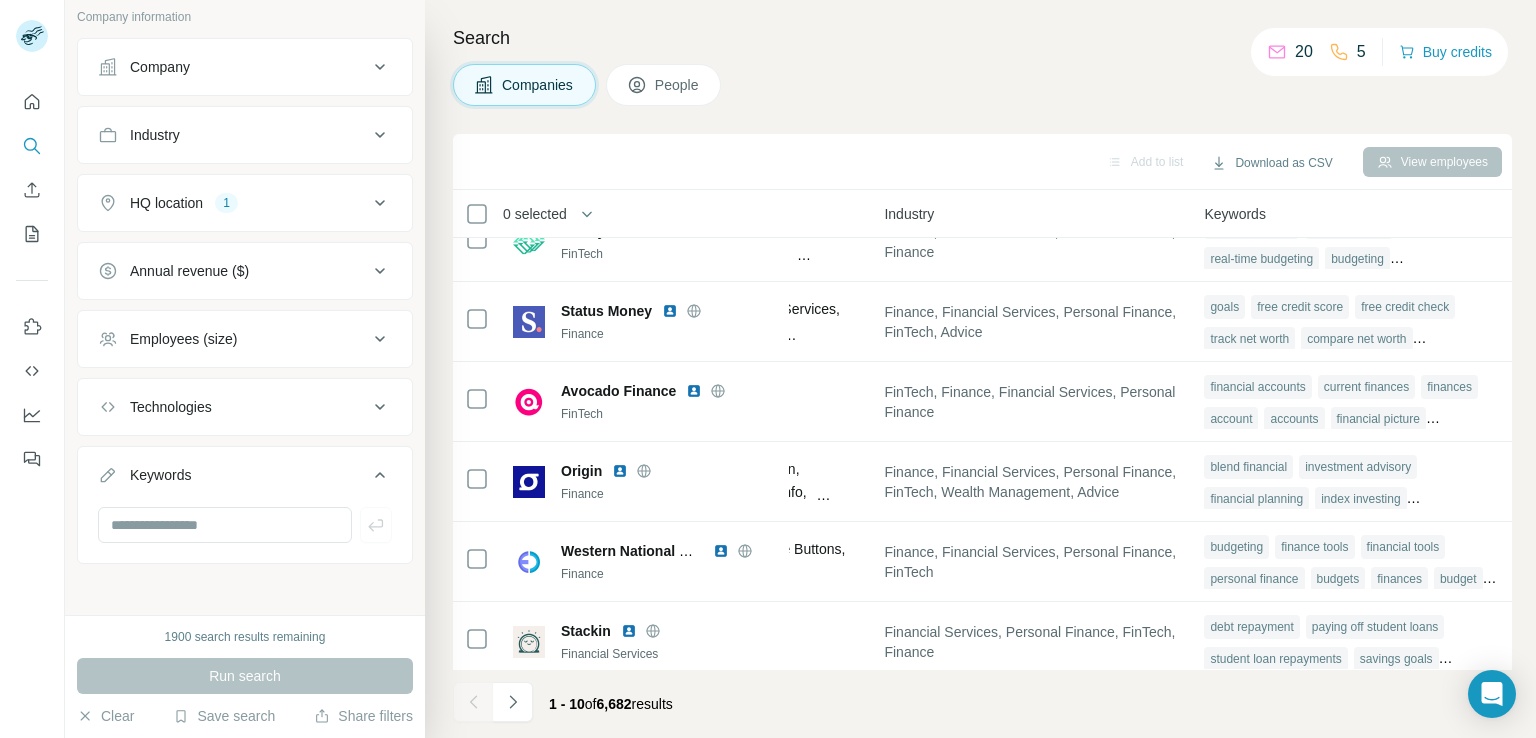 scroll, scrollTop: 378, scrollLeft: 1350, axis: both 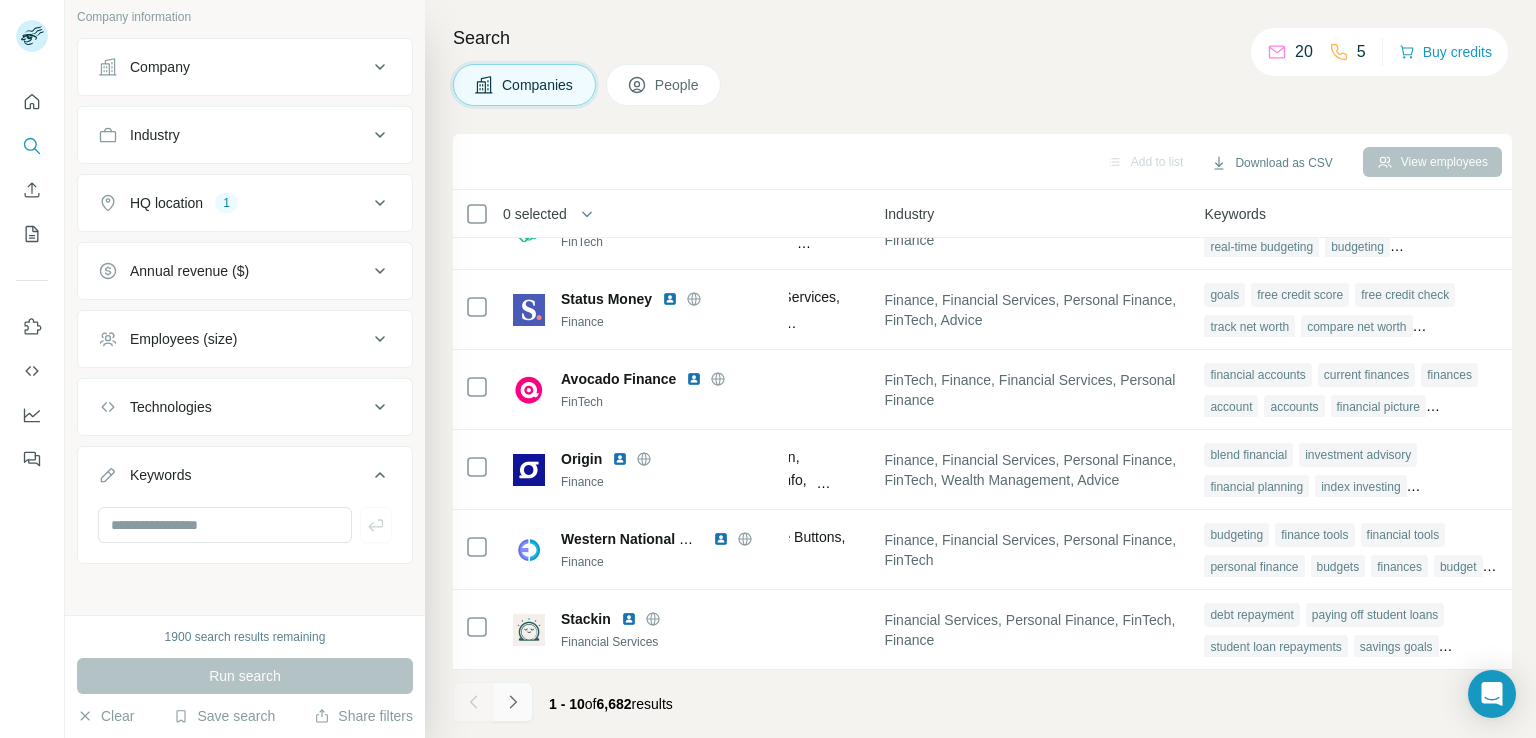 click at bounding box center (513, 702) 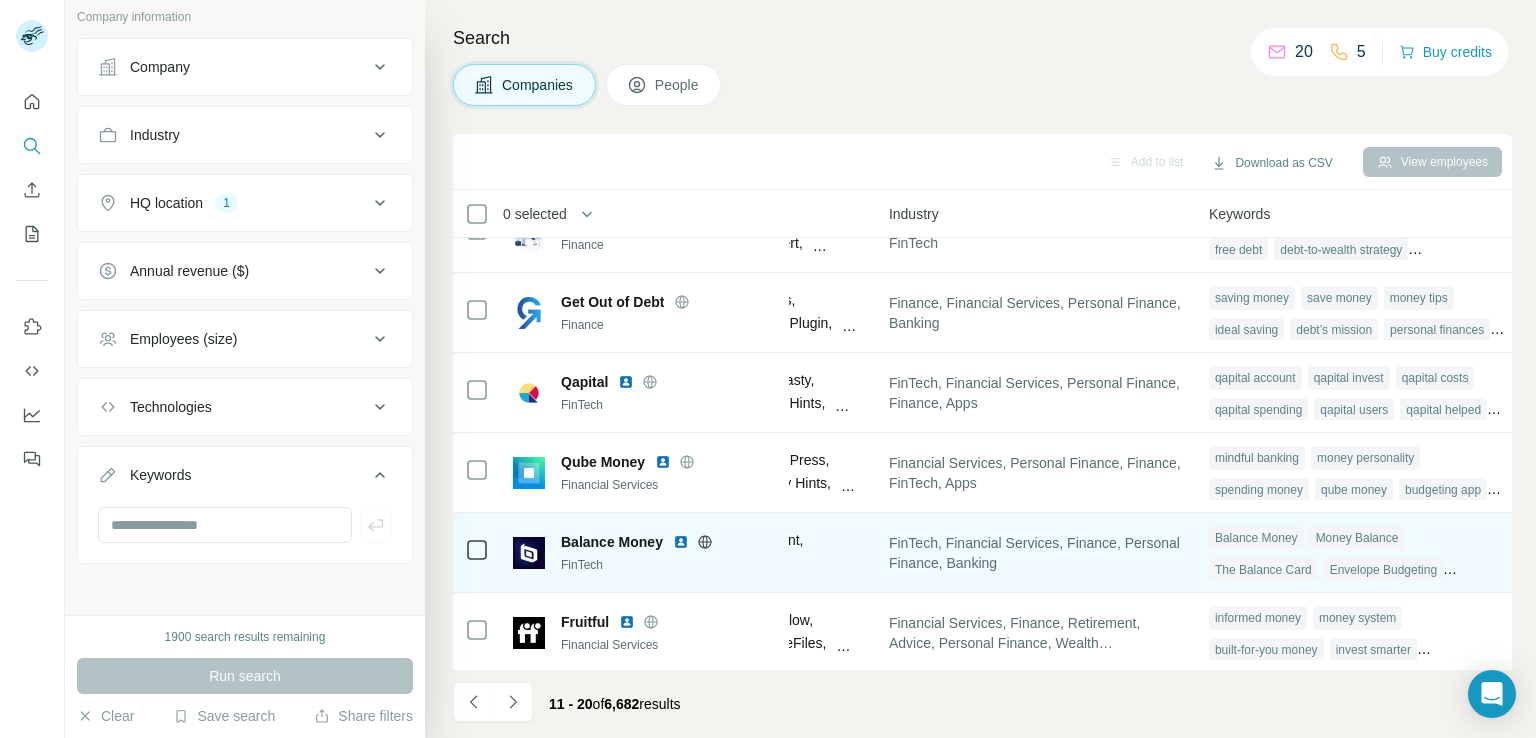 scroll, scrollTop: 278, scrollLeft: 1350, axis: both 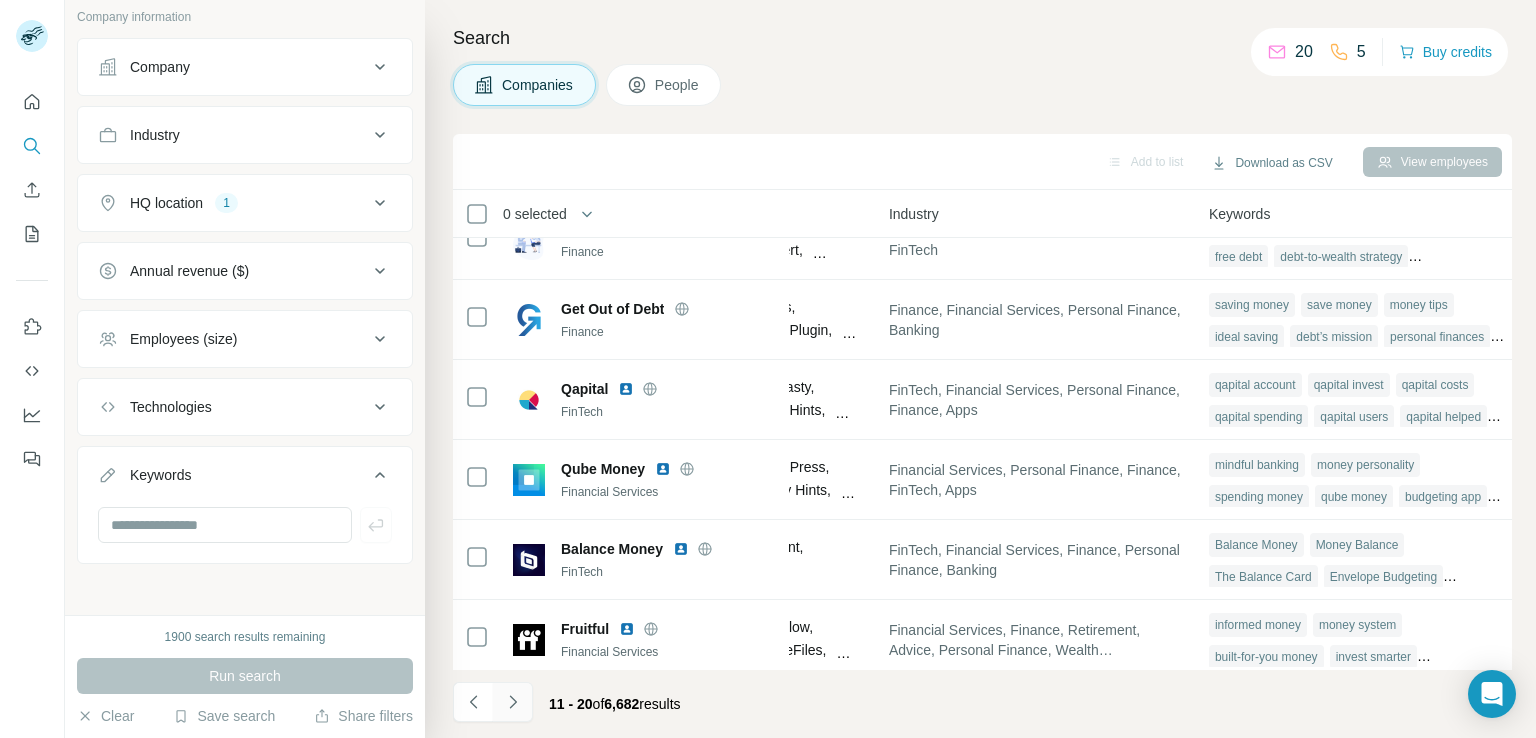 click 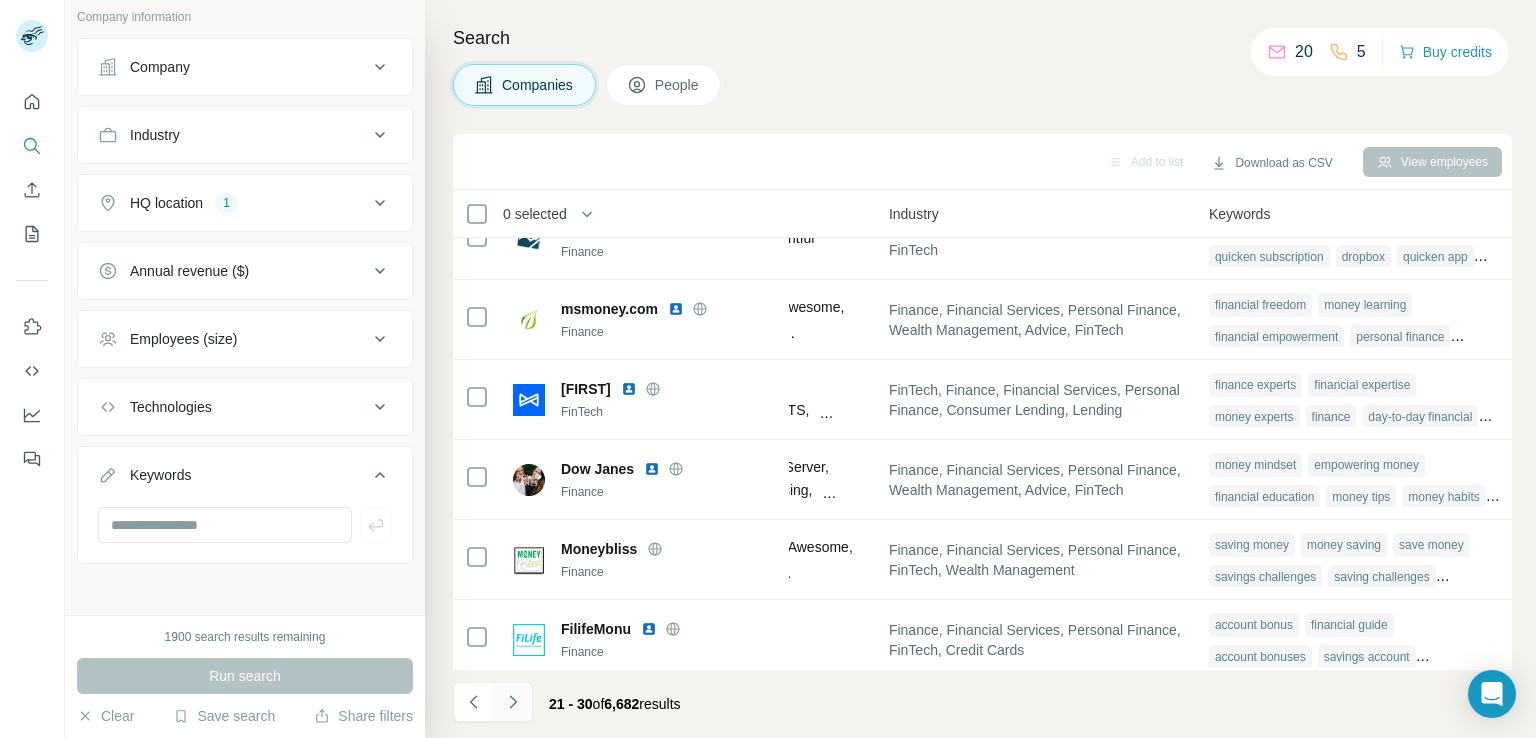 click 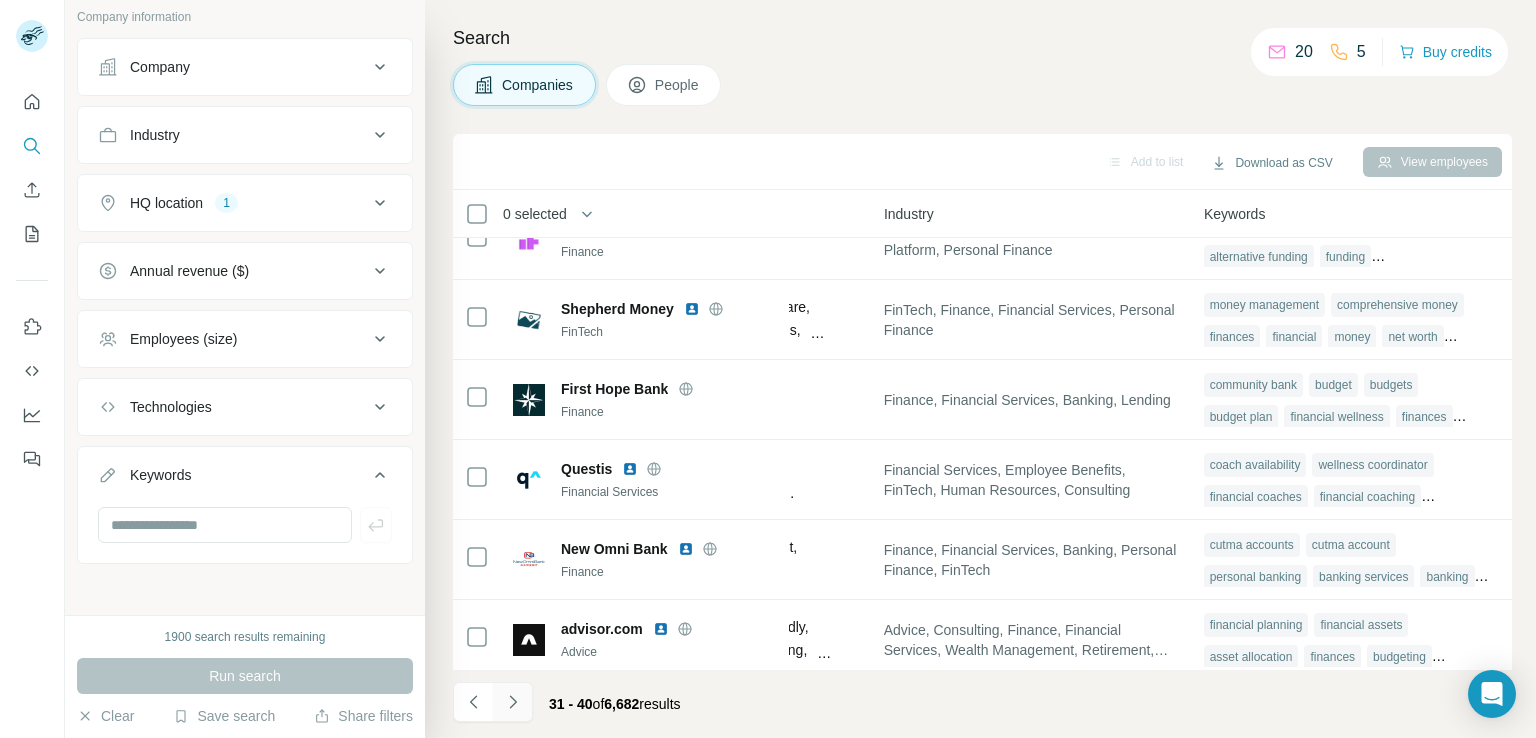 click 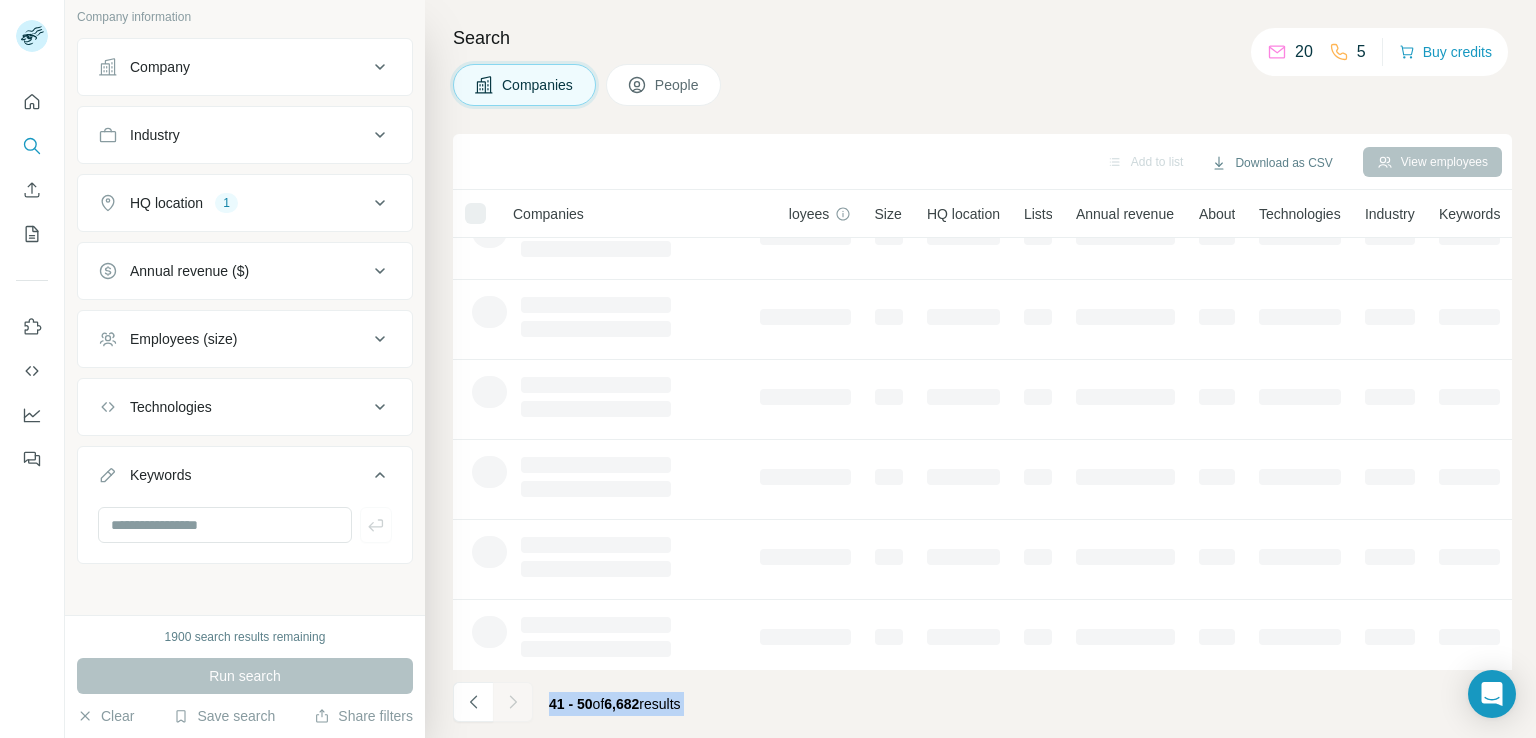 click at bounding box center (513, 702) 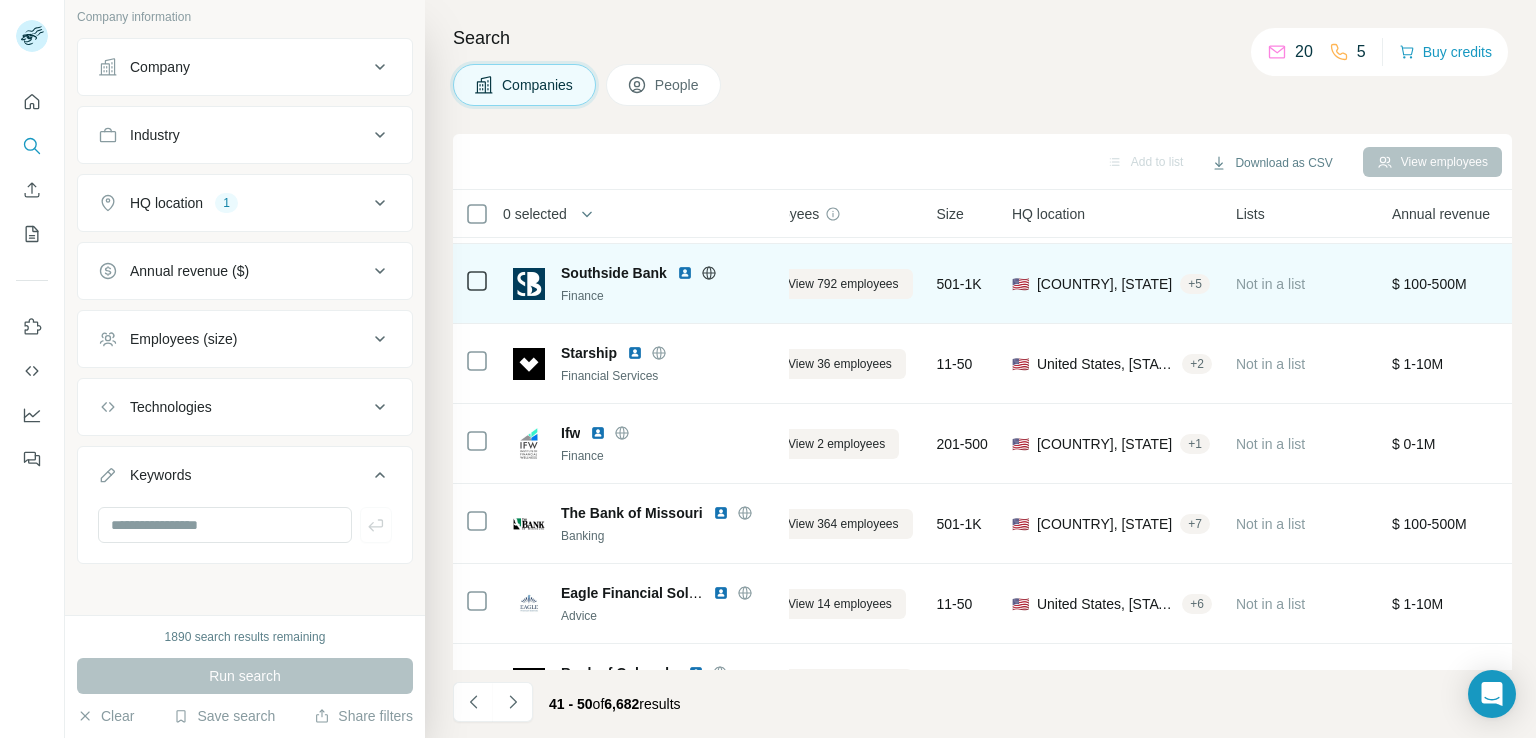 scroll, scrollTop: 378, scrollLeft: 51, axis: both 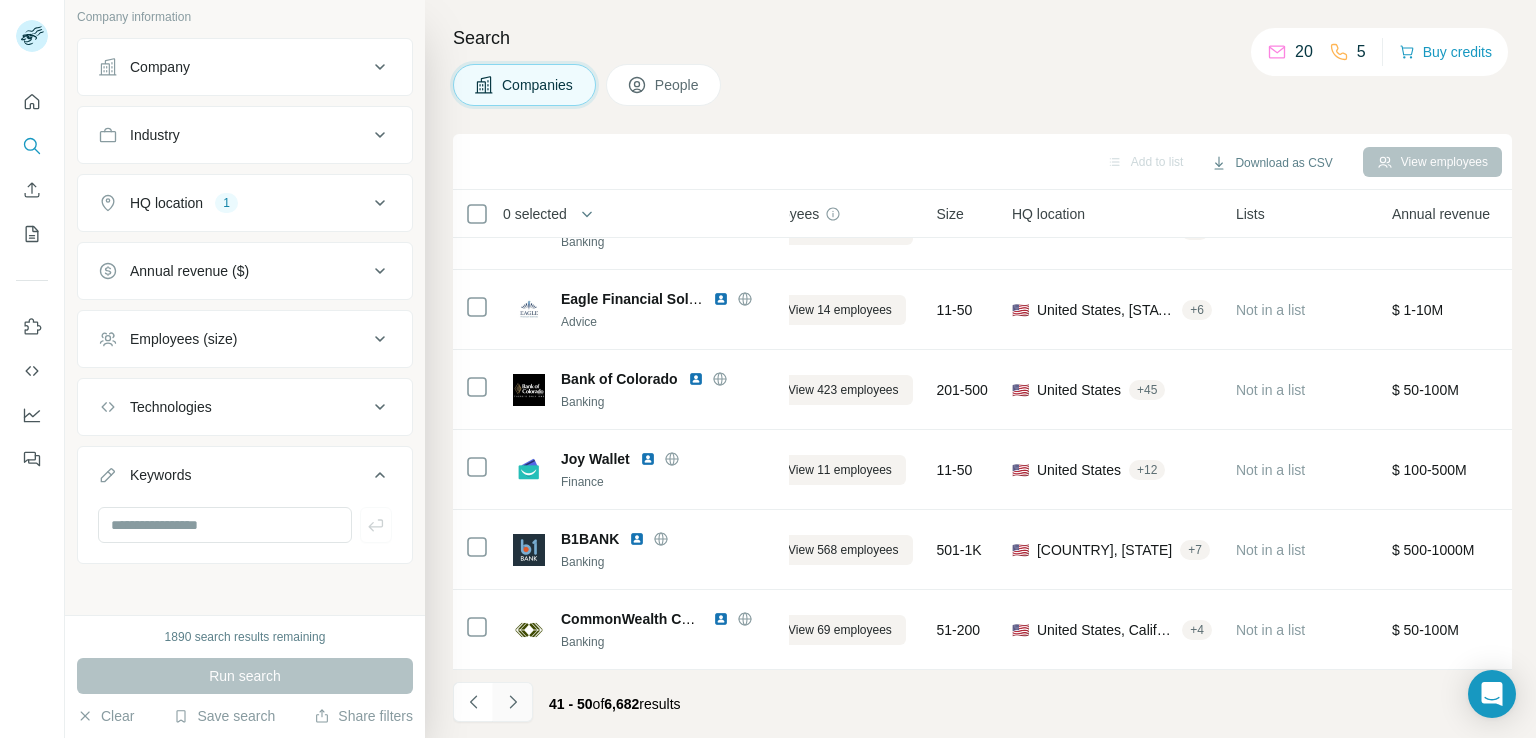 click at bounding box center [513, 702] 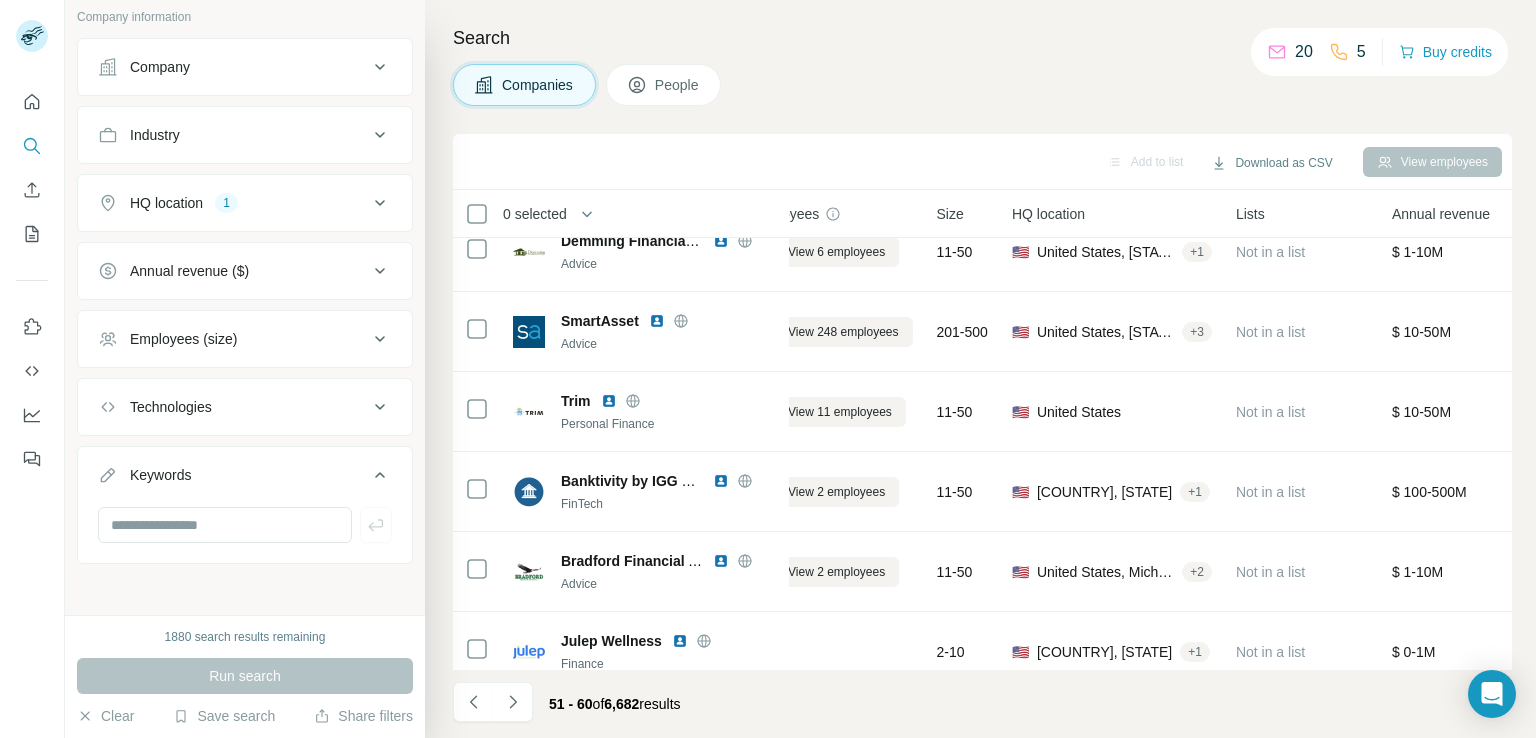 scroll, scrollTop: 378, scrollLeft: 51, axis: both 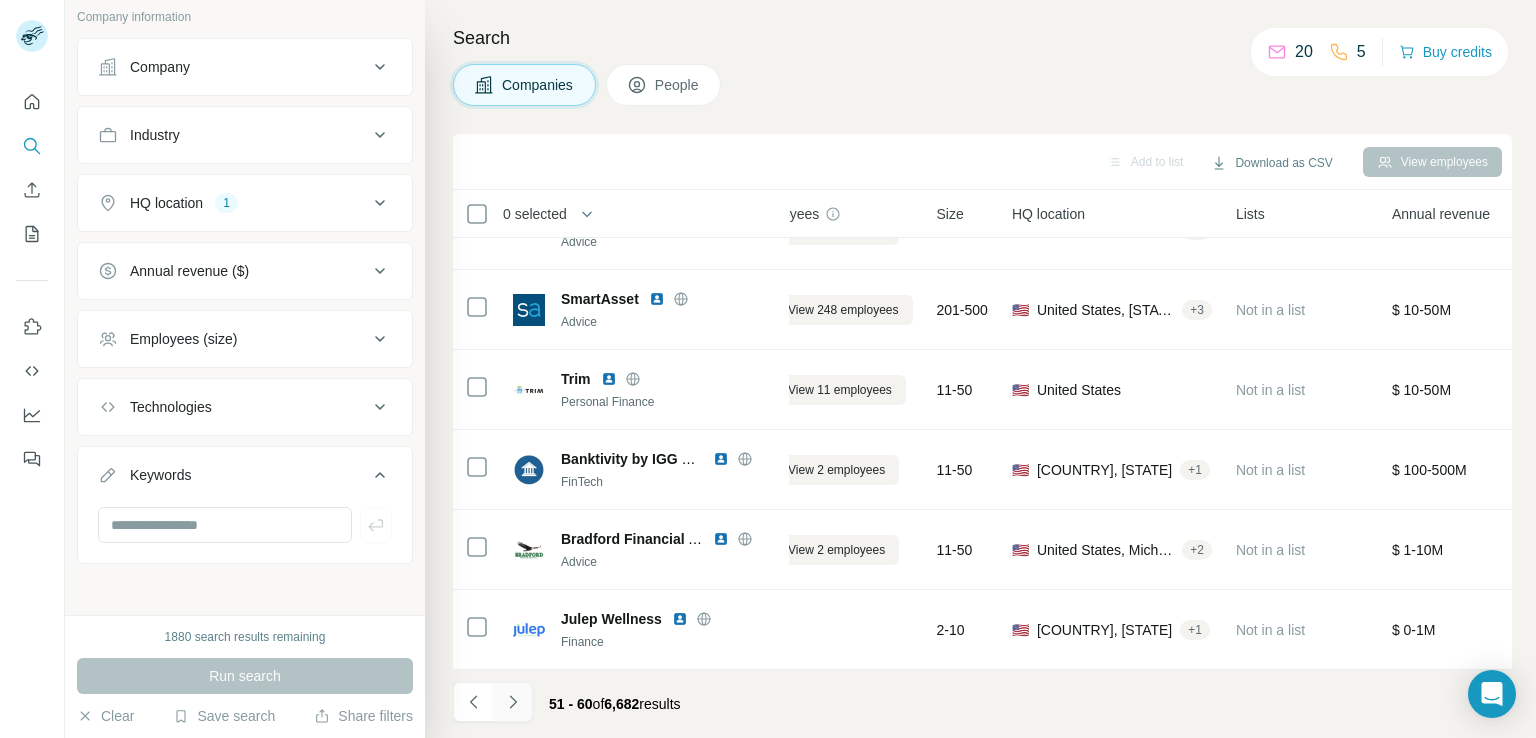 click at bounding box center (513, 702) 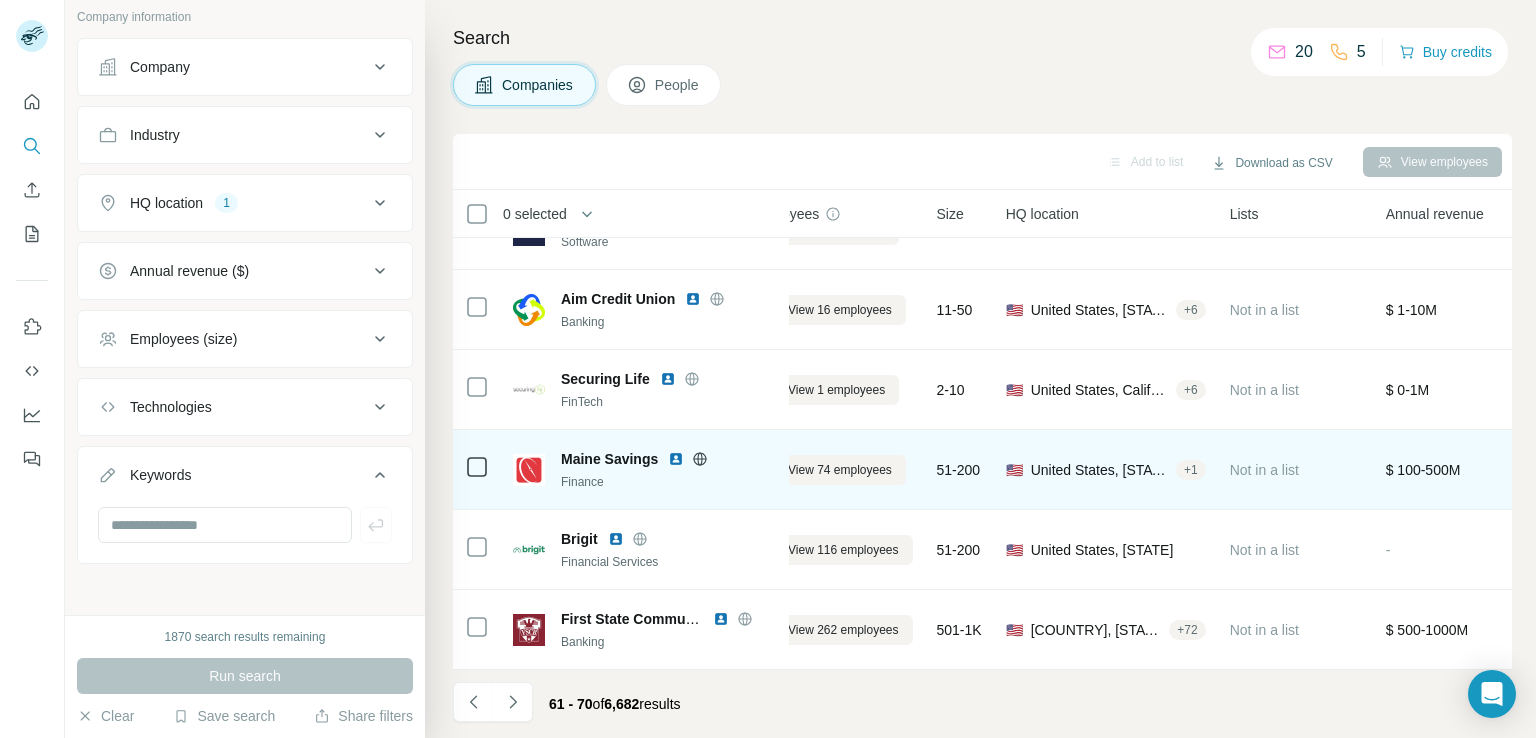 click 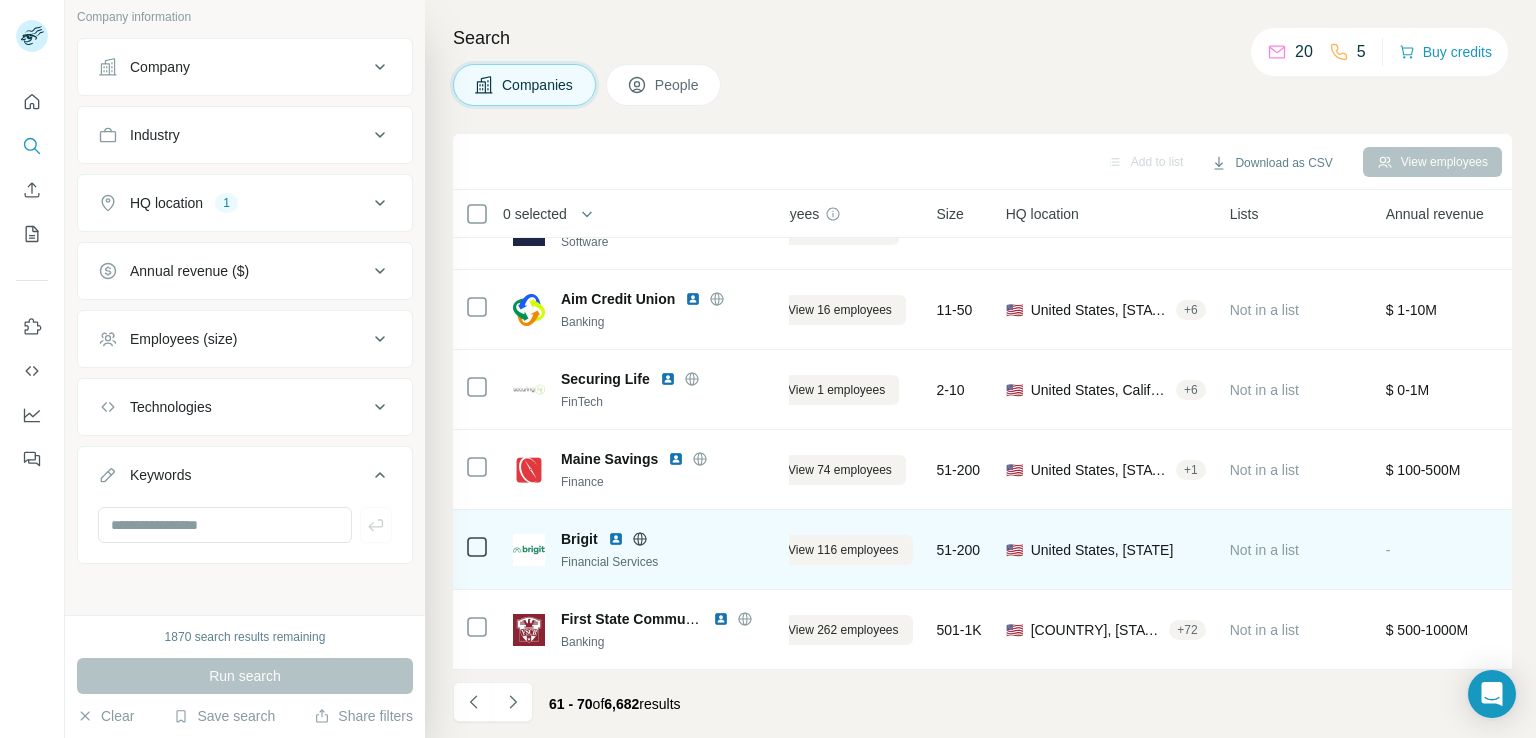 click 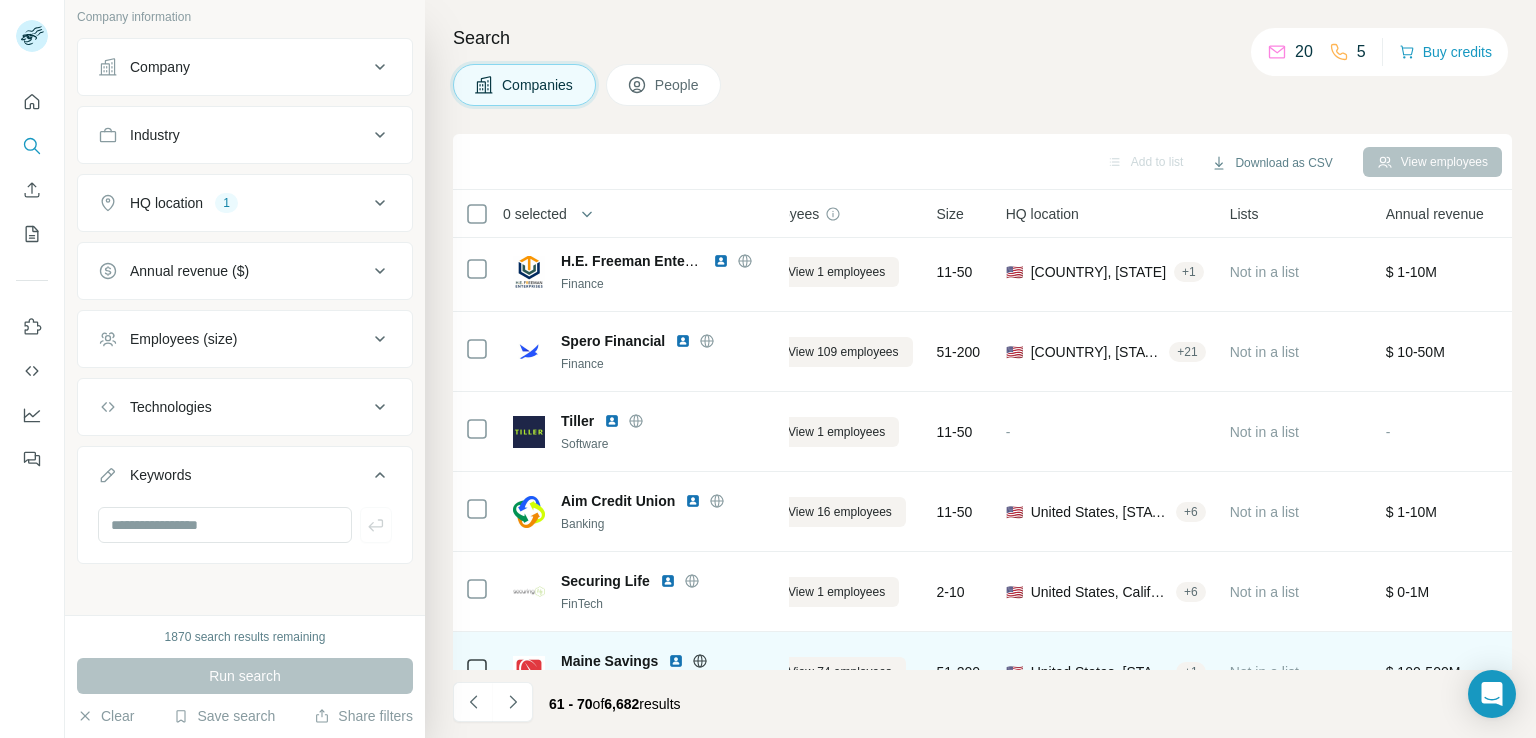 scroll, scrollTop: 0, scrollLeft: 51, axis: horizontal 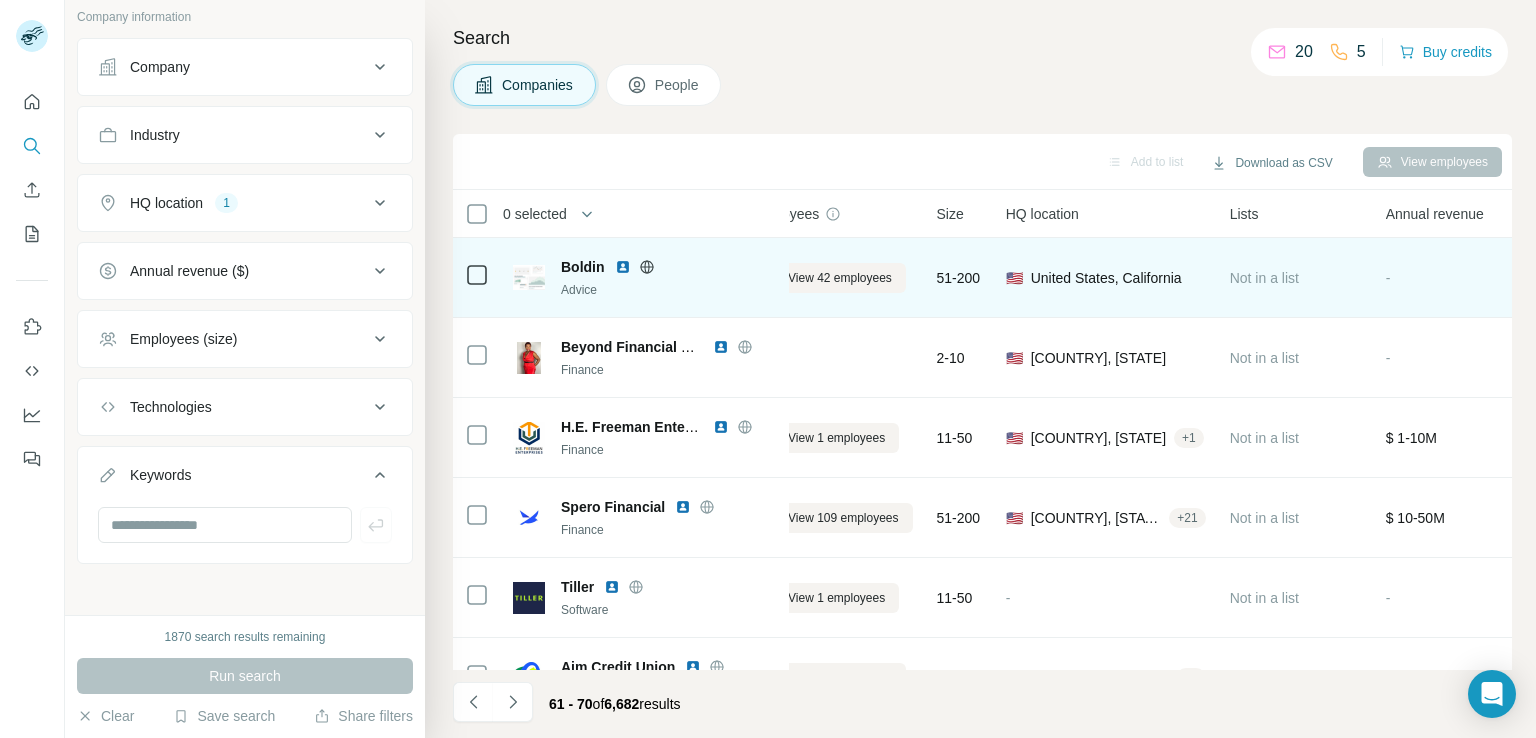 click 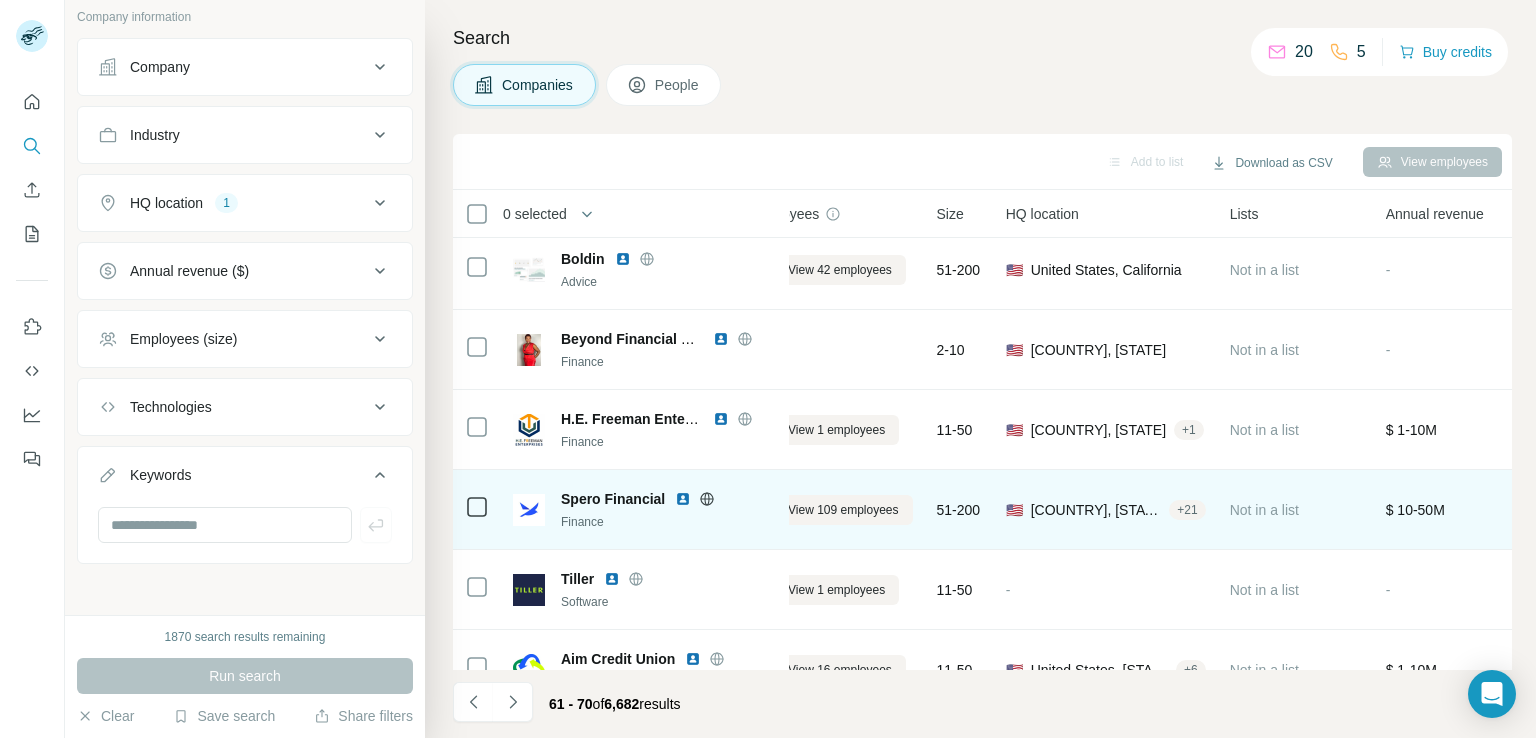 scroll, scrollTop: 0, scrollLeft: 51, axis: horizontal 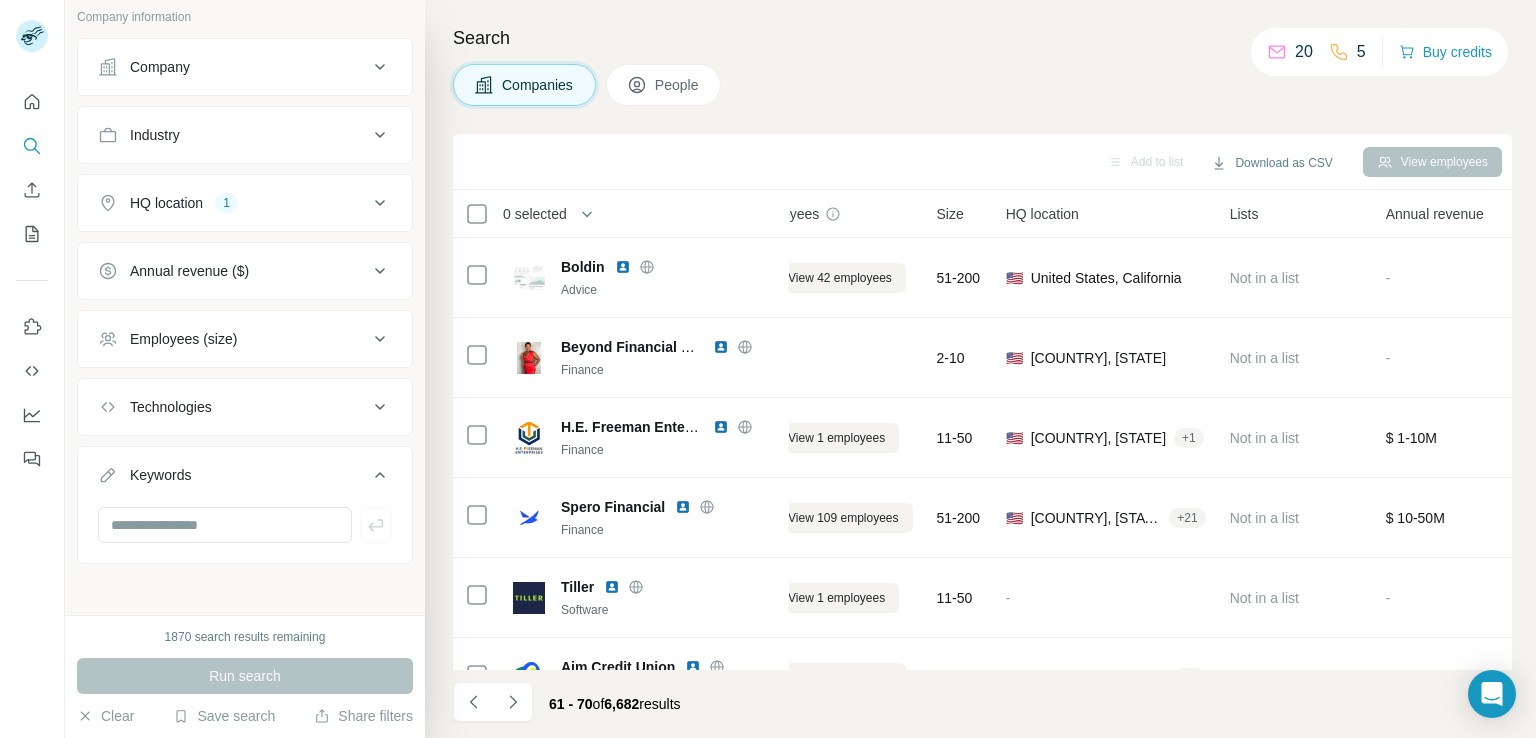 click on "0 selected" at bounding box center (535, 214) 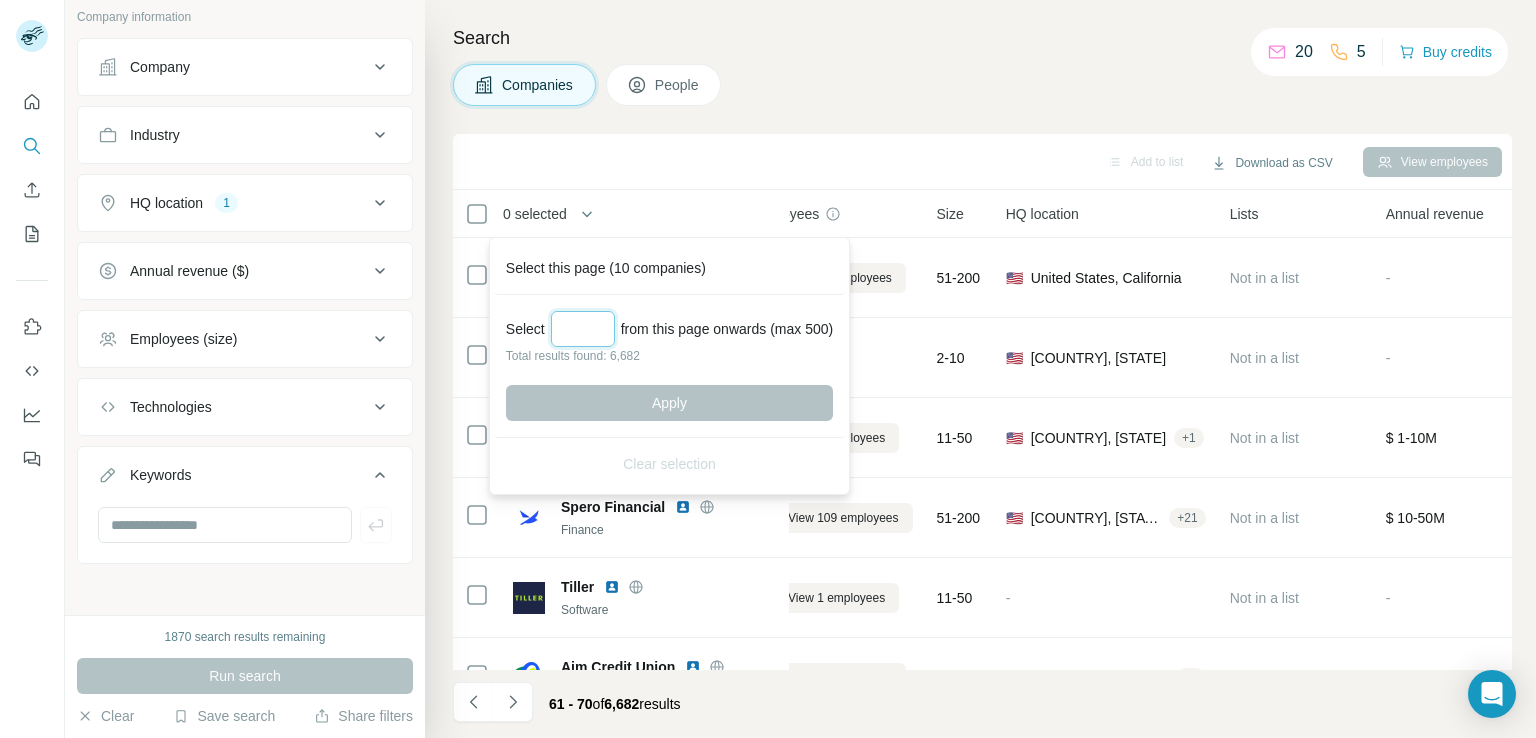 click at bounding box center (583, 329) 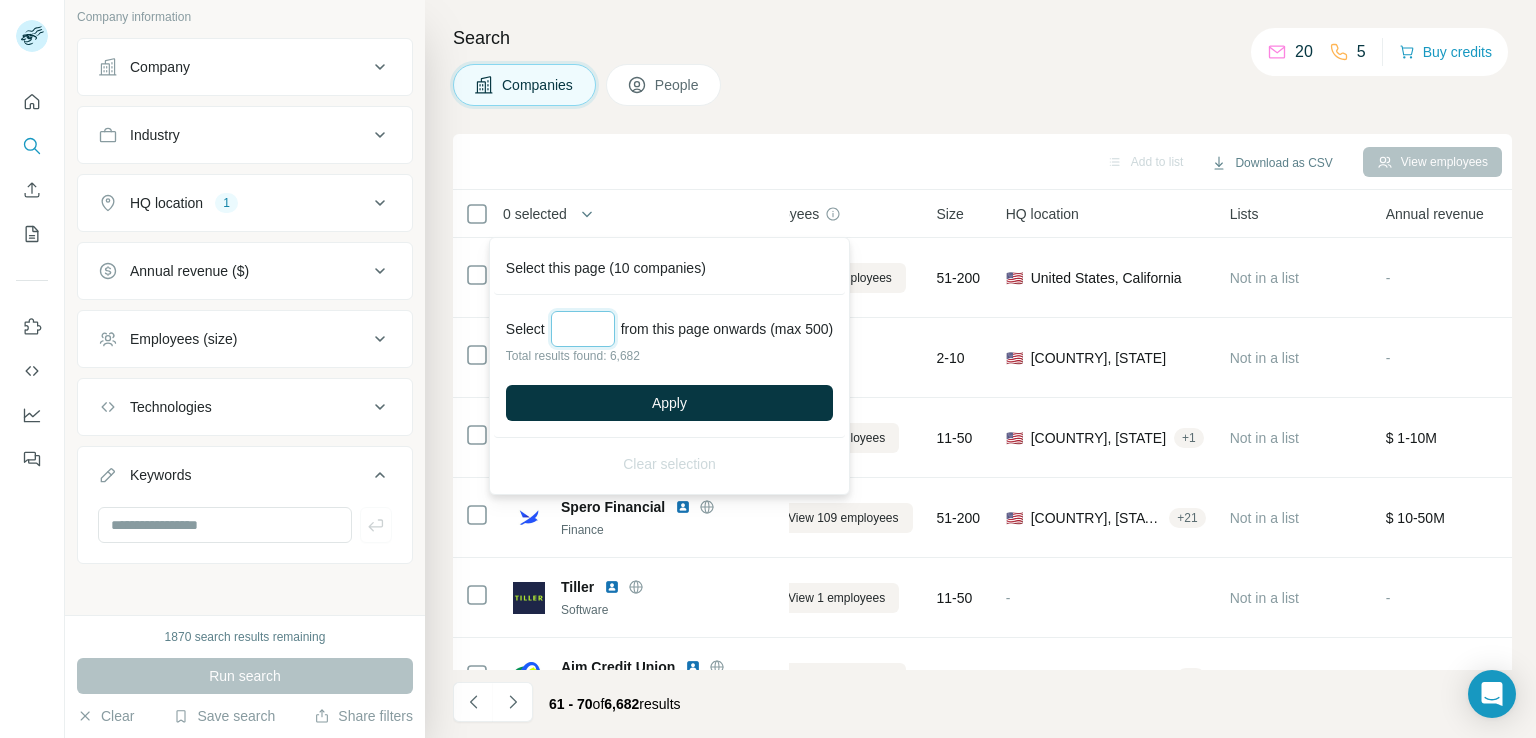 type on "*" 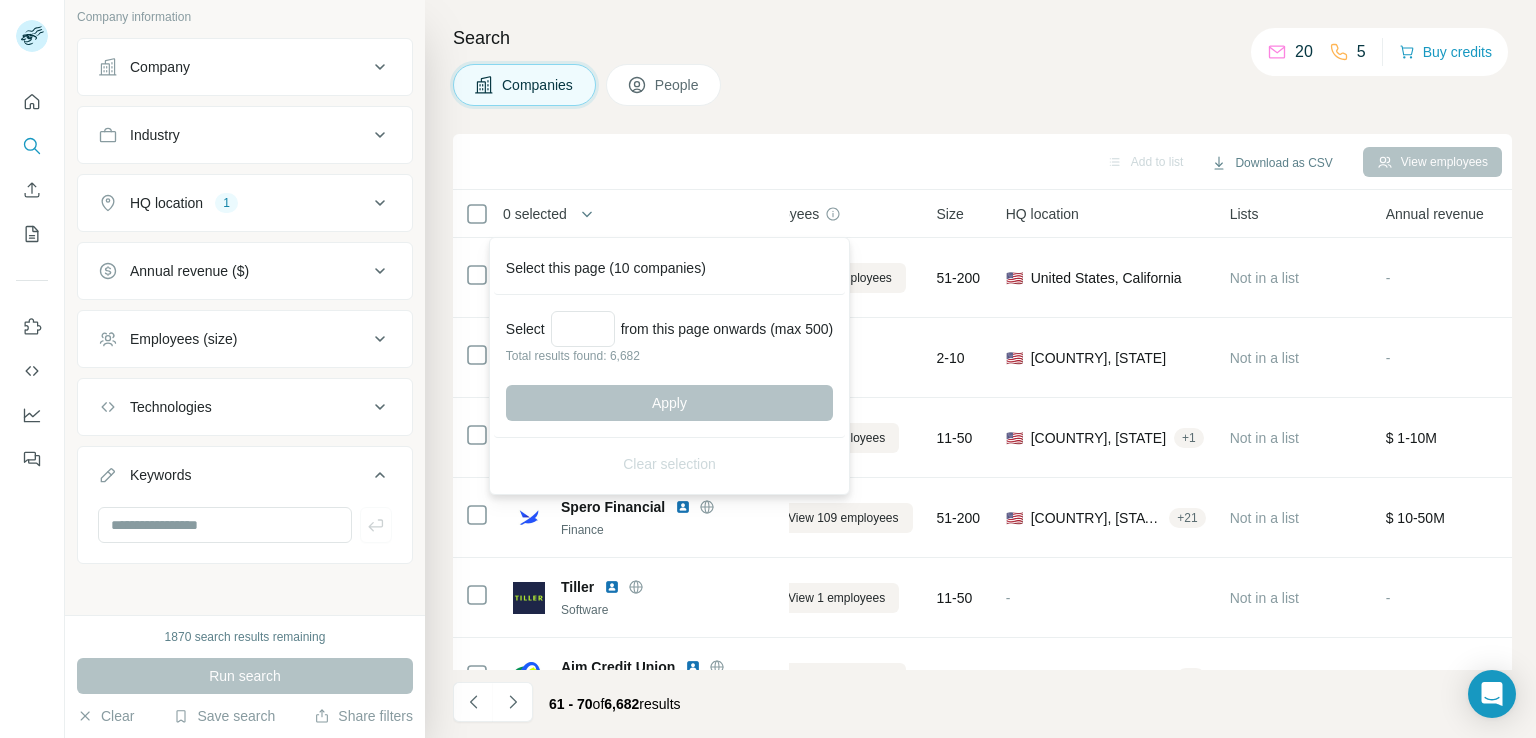 click on "Add to list Download as CSV View employees" at bounding box center (982, 162) 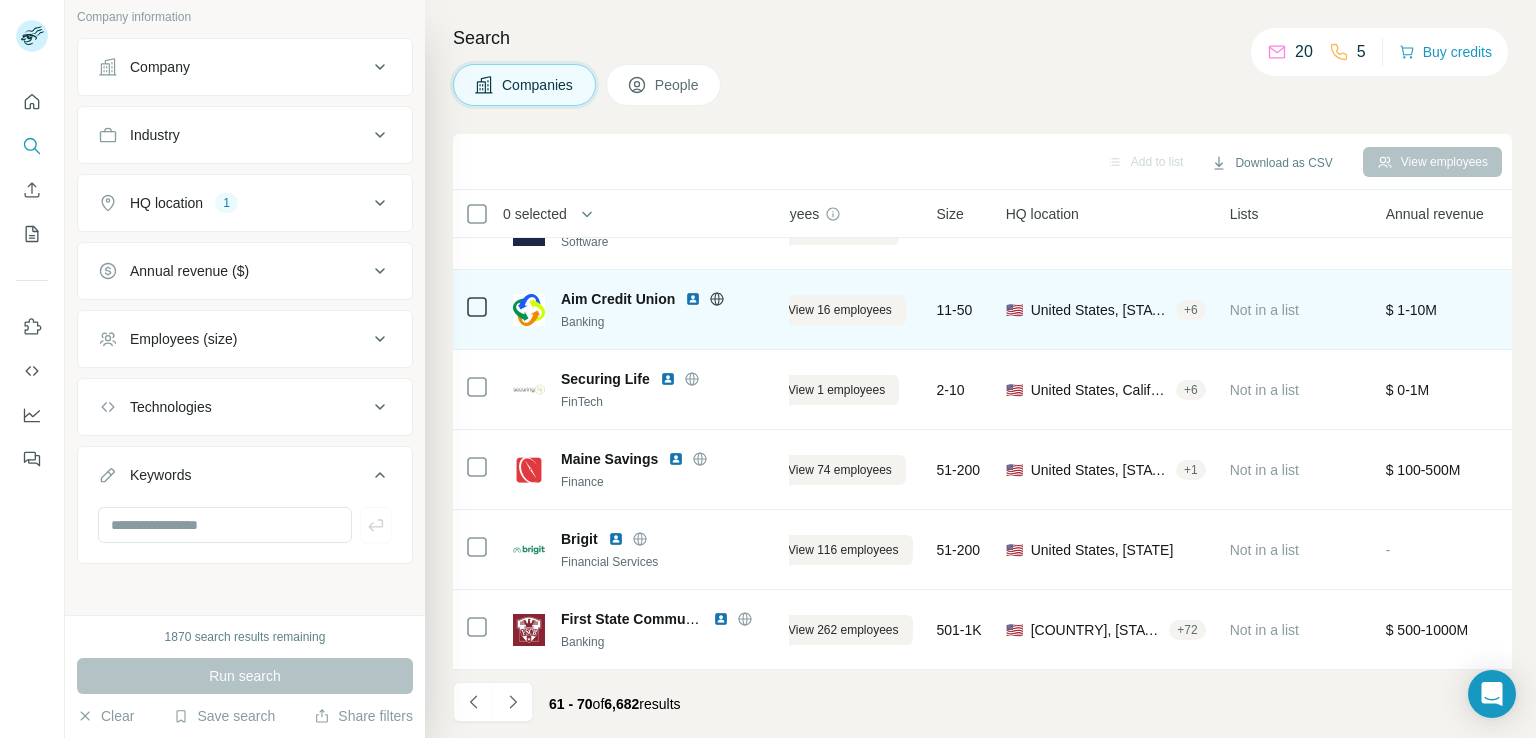 scroll, scrollTop: 378, scrollLeft: 51, axis: both 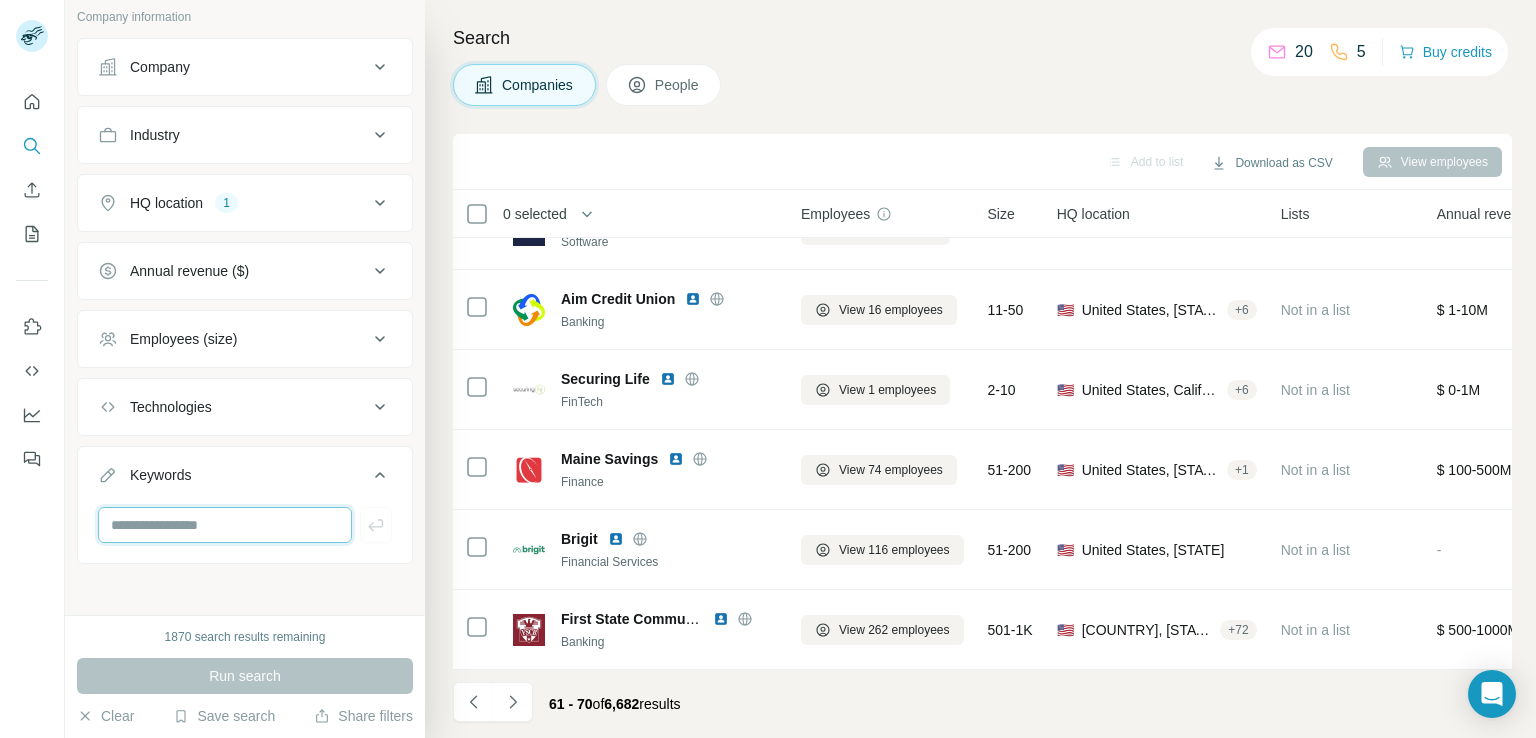 click at bounding box center [225, 525] 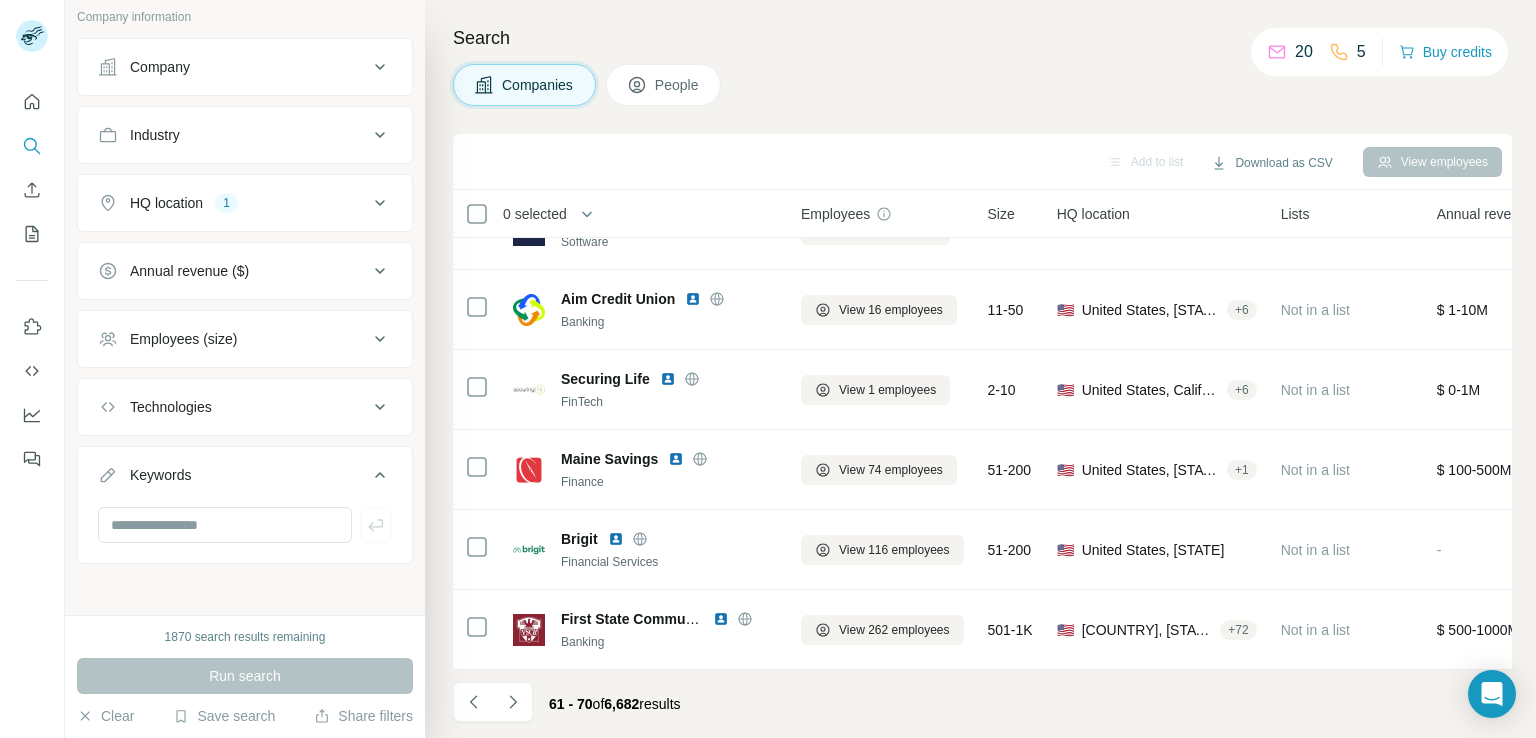 click on "Search Companies People Add to list Download as CSV View employees 0 selected Companies Employees Size HQ location Lists Annual revenue About Technologies Industry Keywords Boldin Advice View [NUMBER] employees [NUMBER]-[NUMBER] 🇺🇸 United States, [STATE] Not in a list - Boldin delivers a collaborative financial planning solution to consumers, enterprises, and financial advisors with innovative software, embedded digital coaching, and educational content. @boldin Based on AI technology, the comprehensive planning and modeling engine considers thousands of scenarios, enabling individuals to do holistic accumulation and decumulation planning at scale. The solution provides strategic outreach to plan participants that improves employee satisfaction for plan sponsors (employers) and enables financial service organizations to better retain assets and drive revenue. The NewRetirement platform was voted best retirement solution by both Forbes and the American Association of Individual Investors (AAII). Google Tag Manager, -" at bounding box center (980, 369) 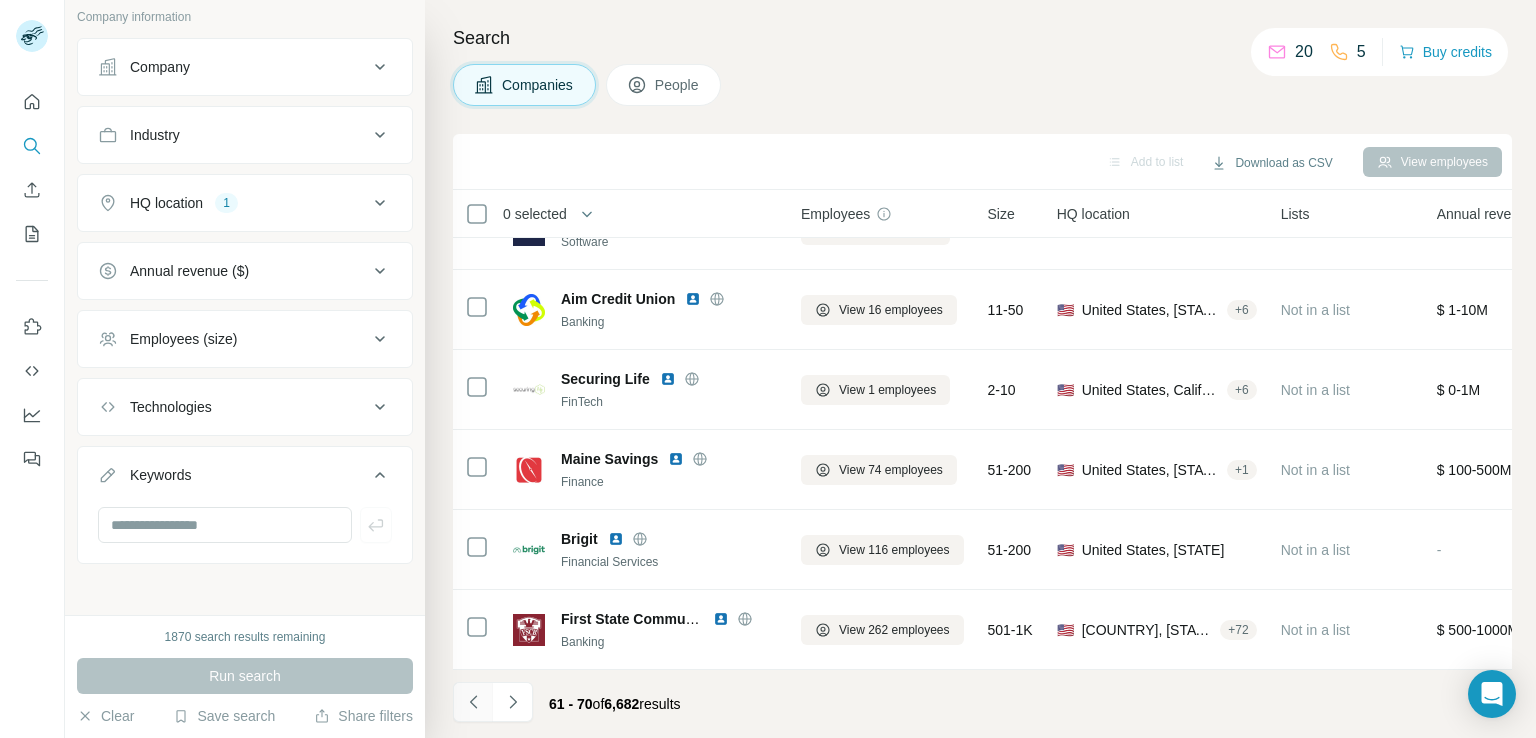 click 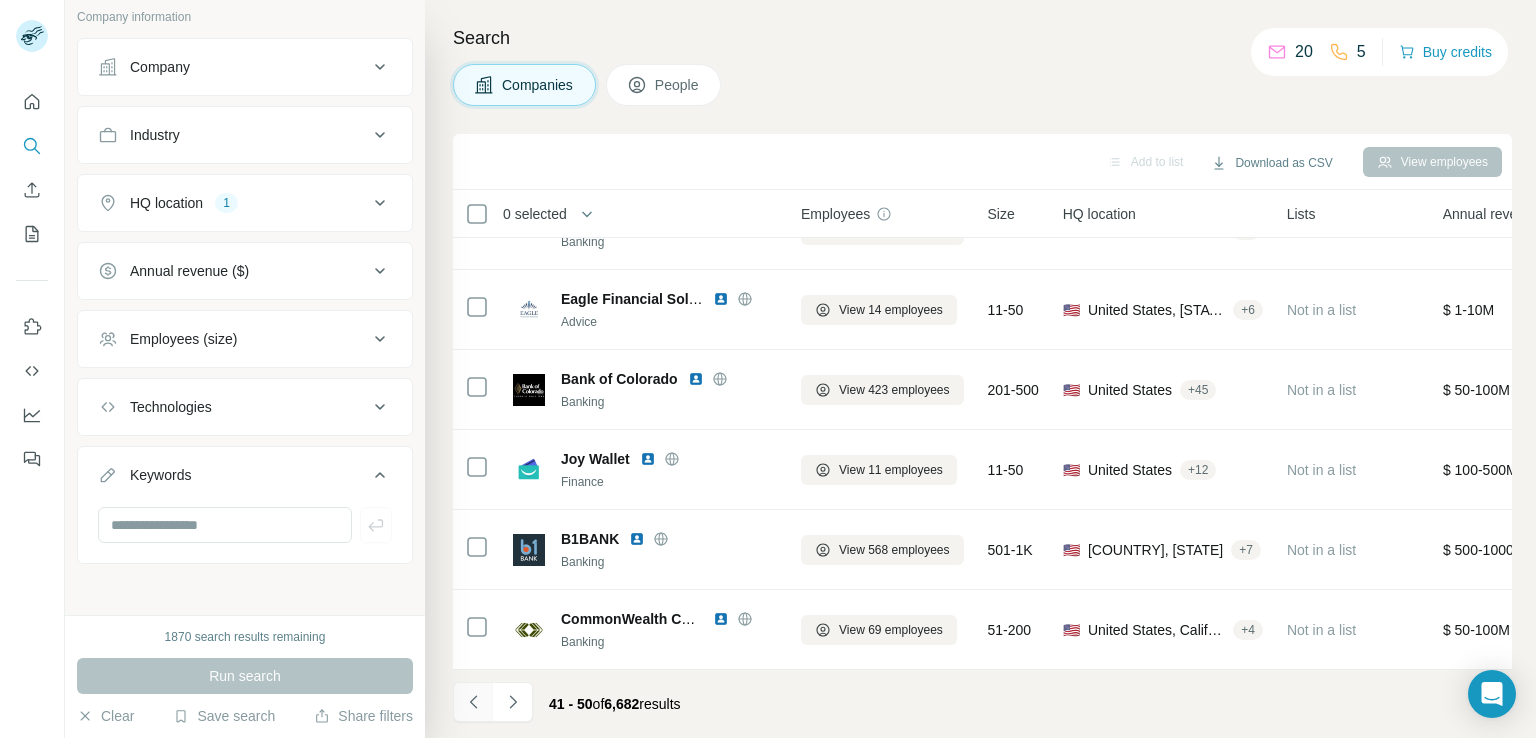 click 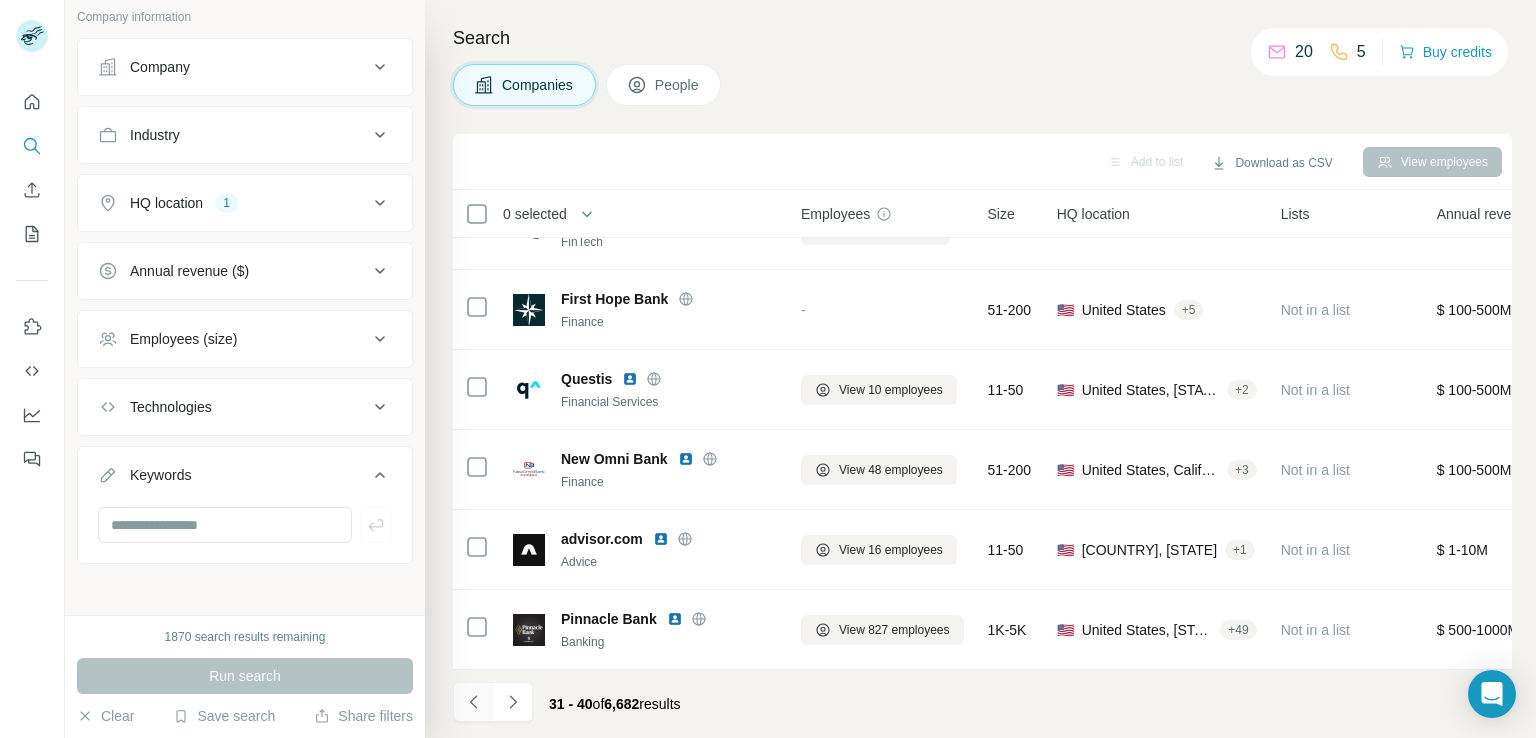 click 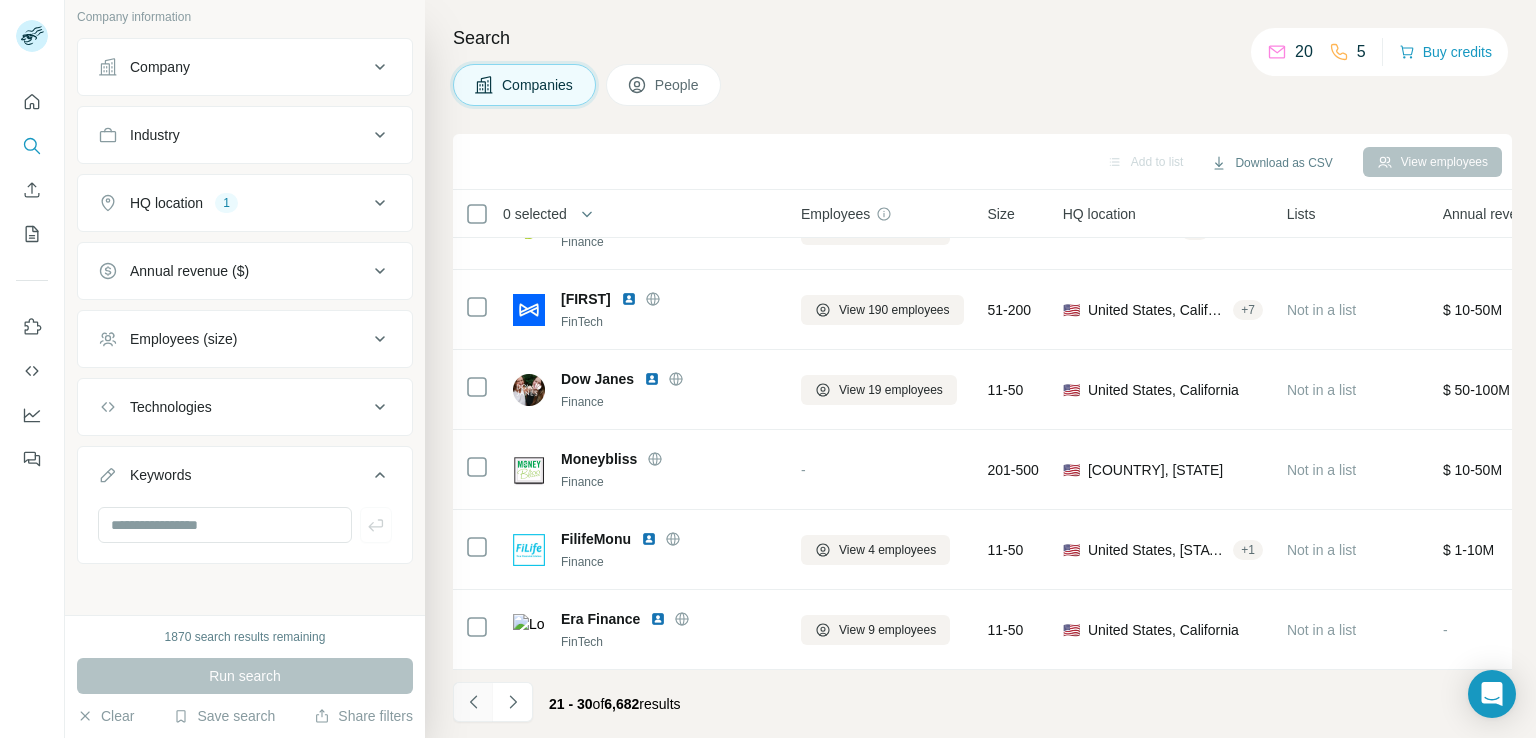 click 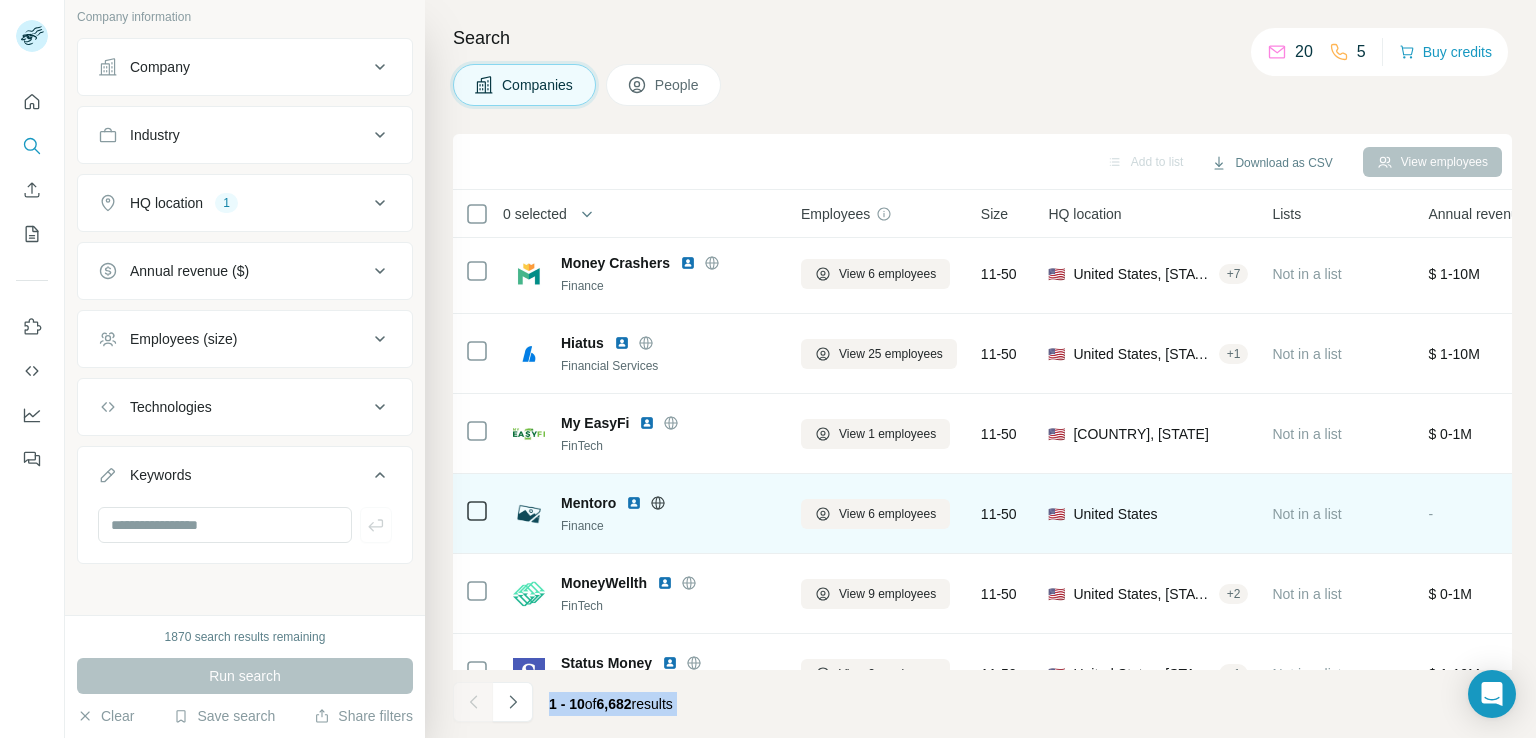 scroll, scrollTop: 0, scrollLeft: 0, axis: both 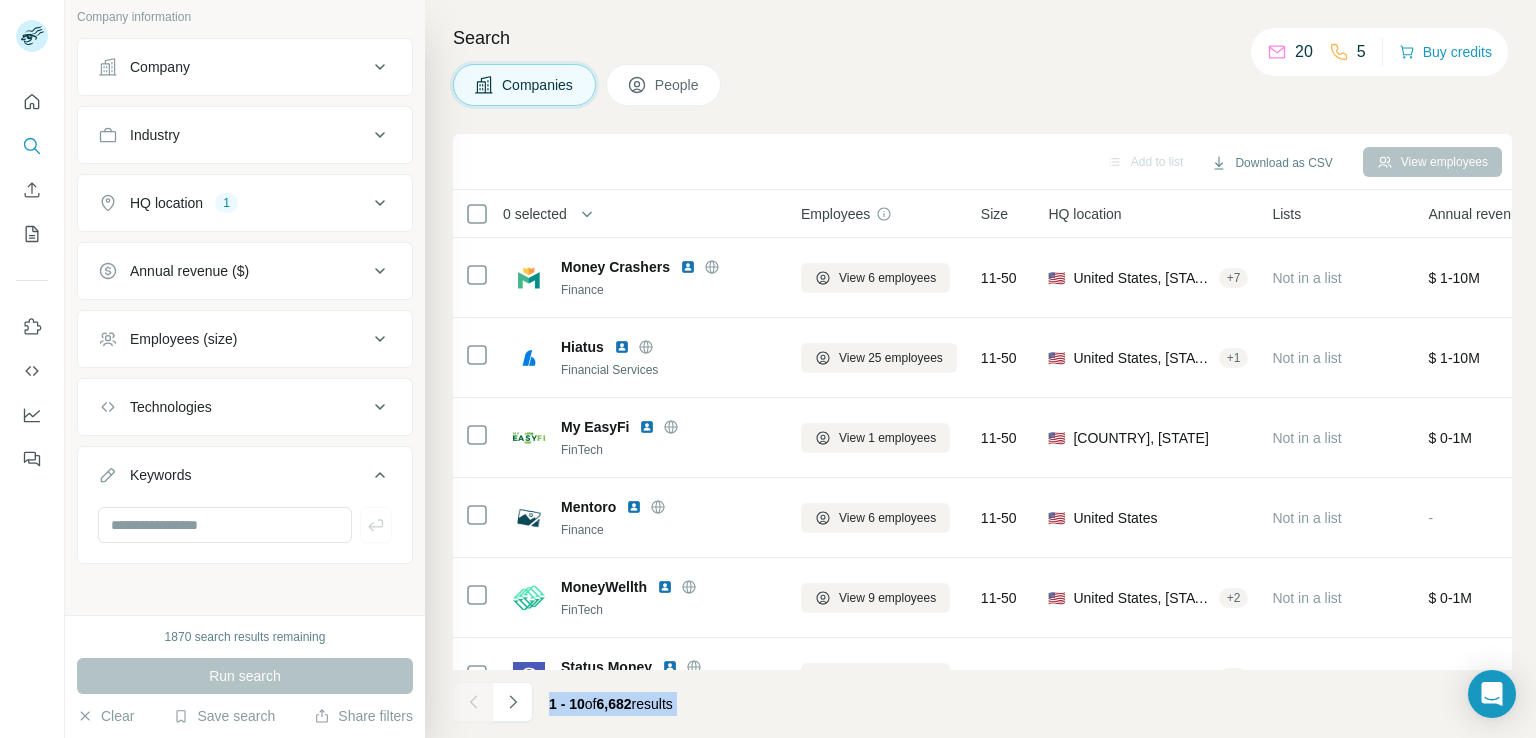 click on "1 - 10  of  6,682  results" at bounding box center (982, 704) 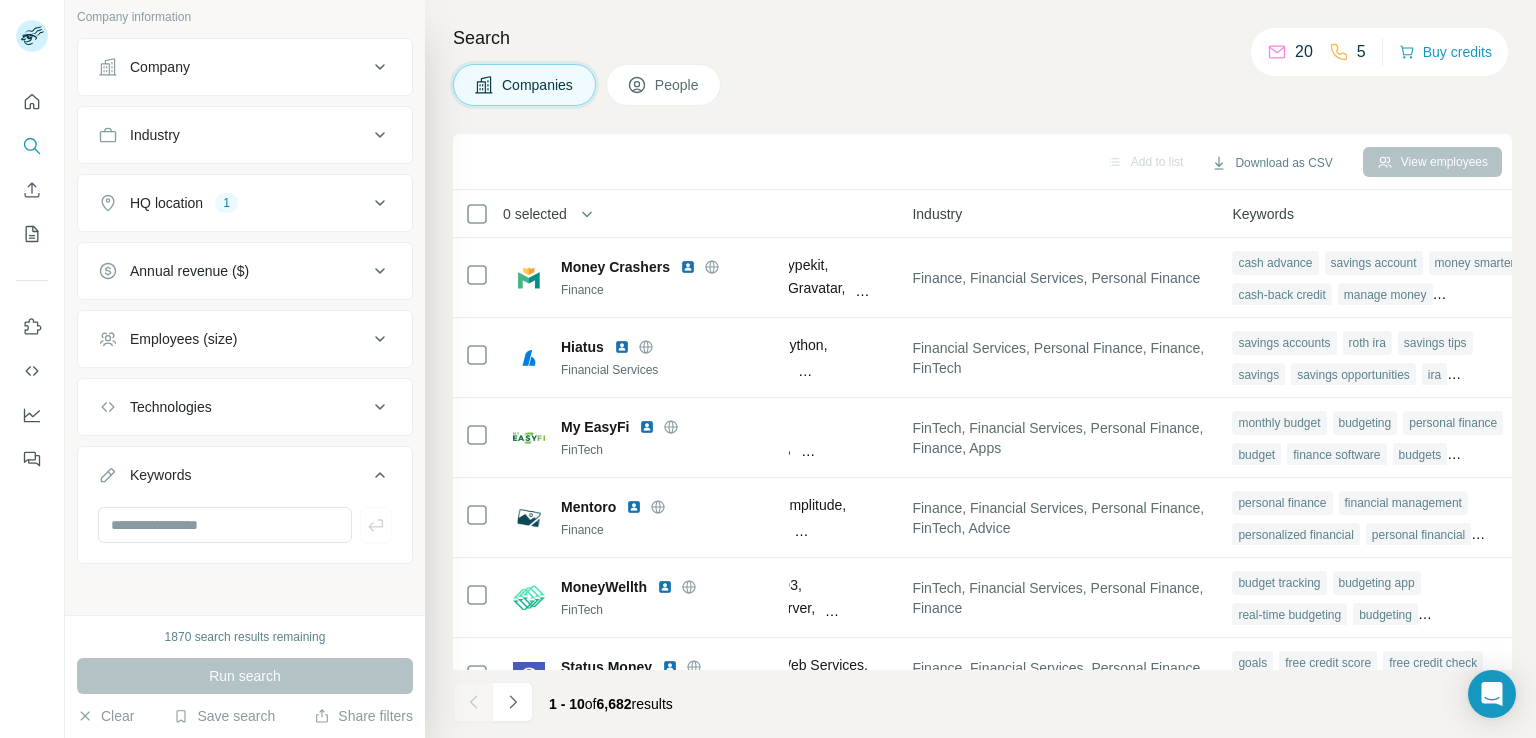 scroll, scrollTop: 0, scrollLeft: 1350, axis: horizontal 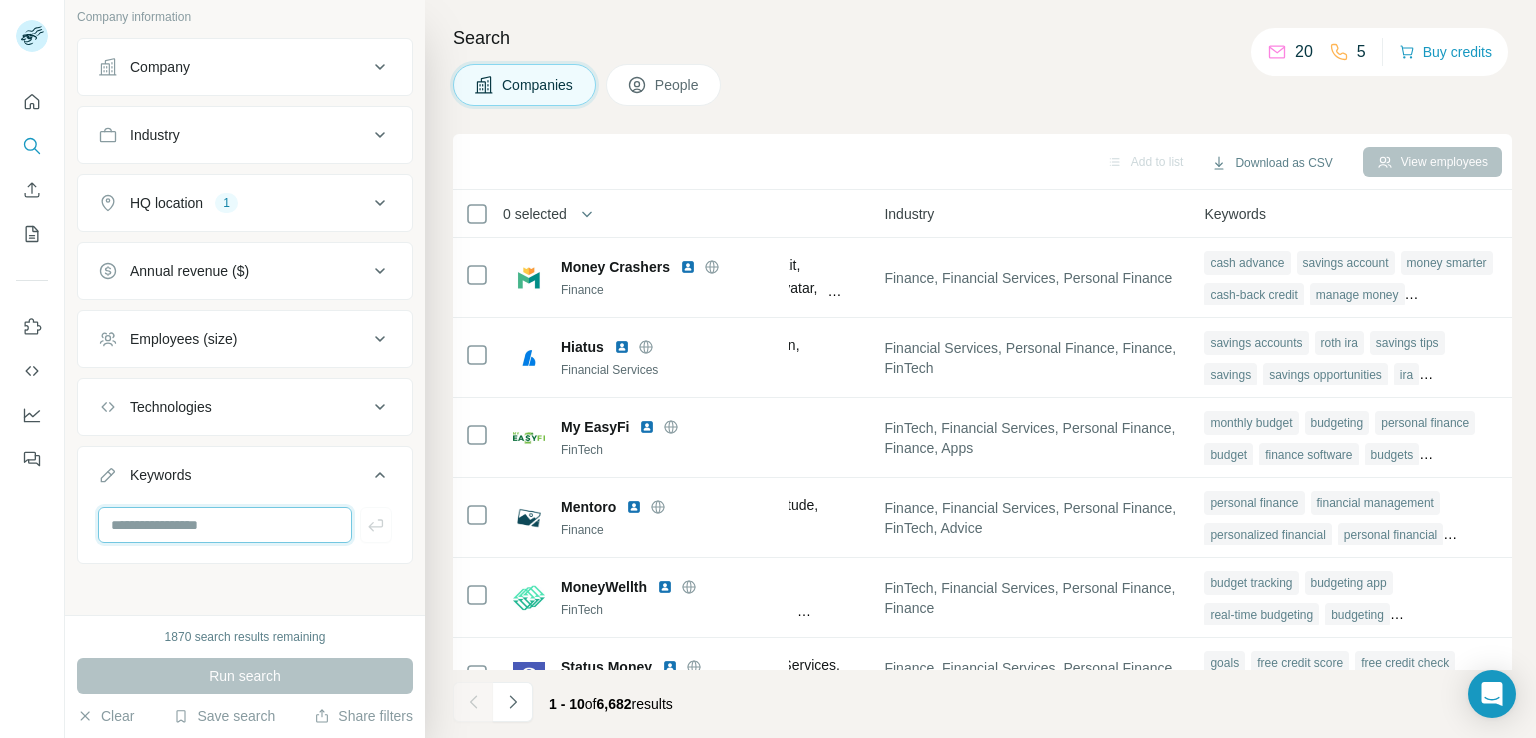 click at bounding box center [225, 525] 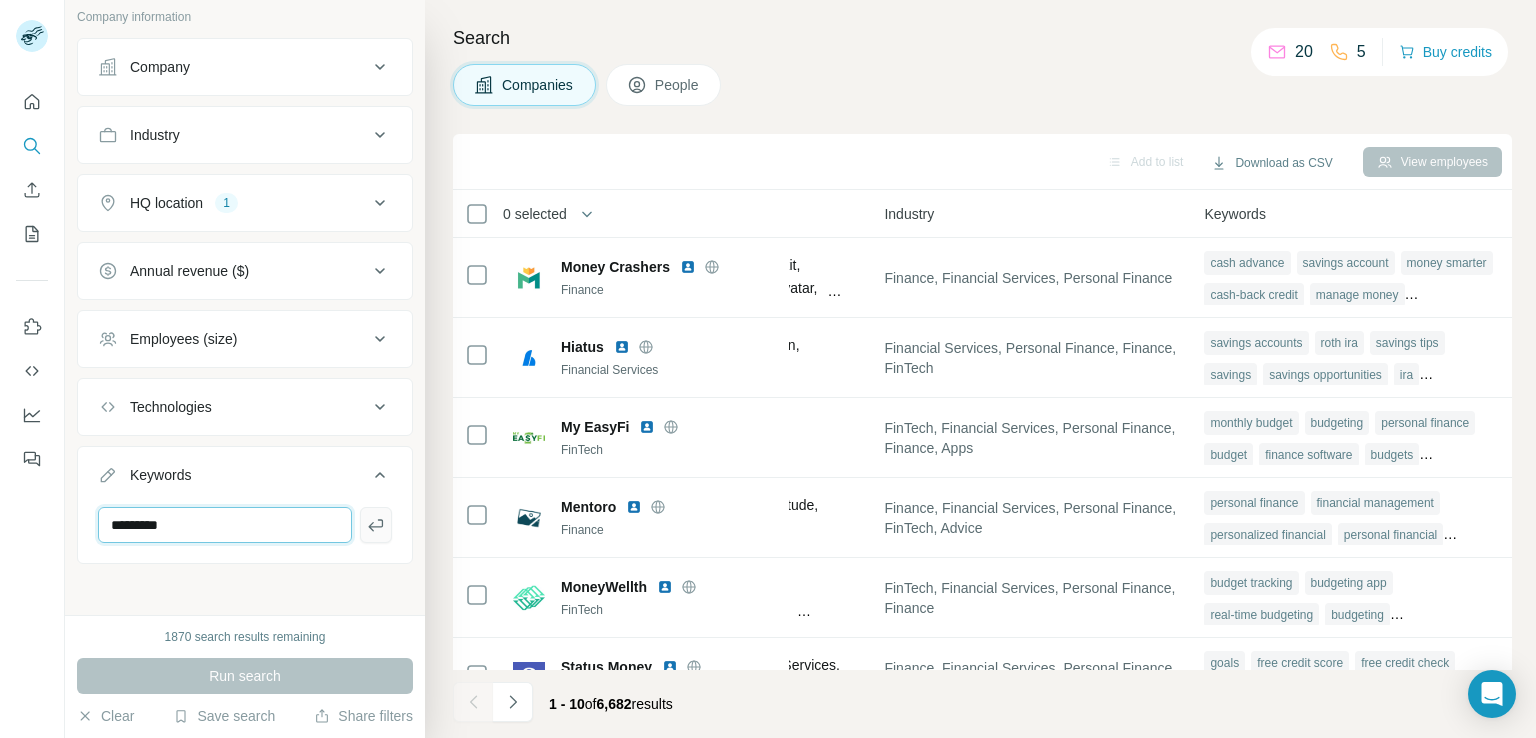 type on "*********" 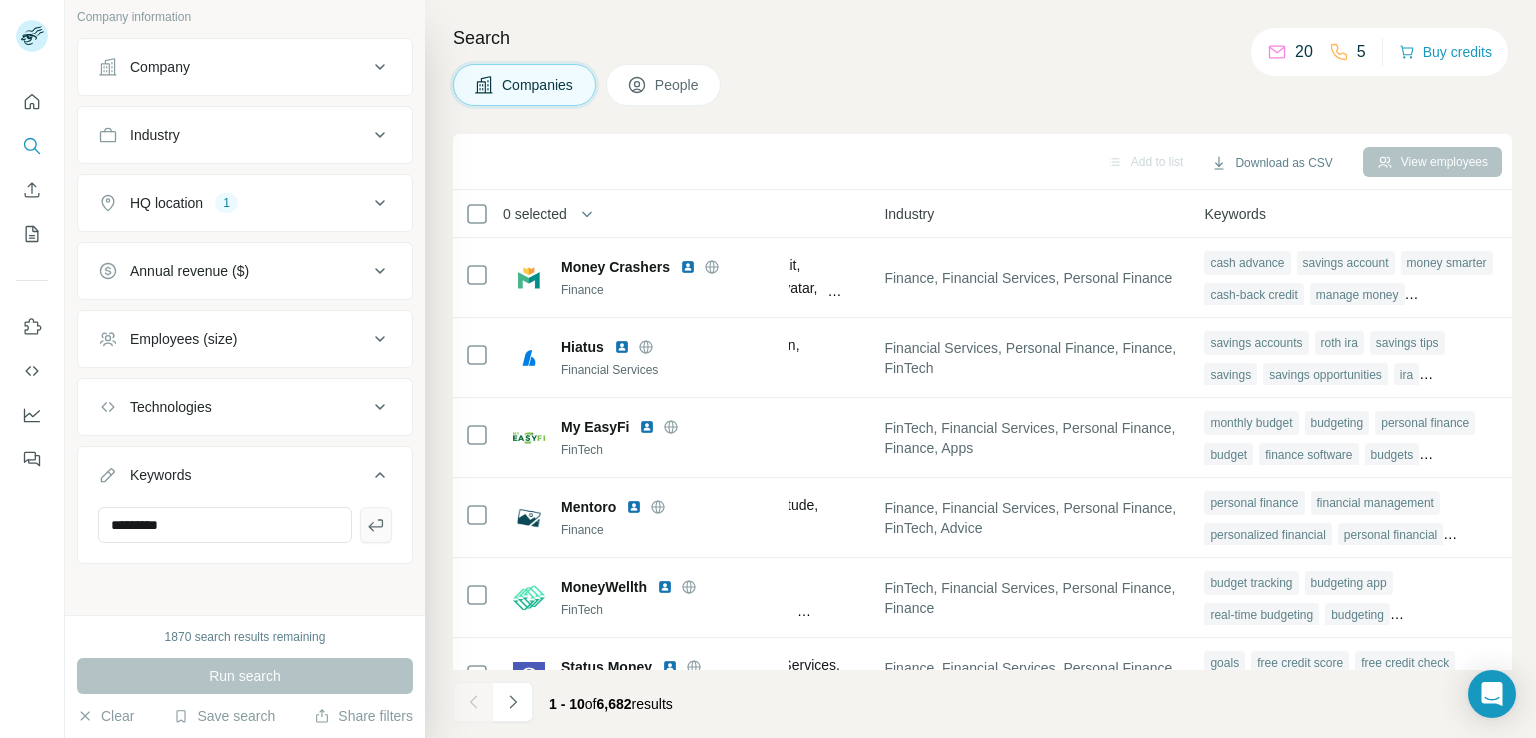 click at bounding box center (376, 525) 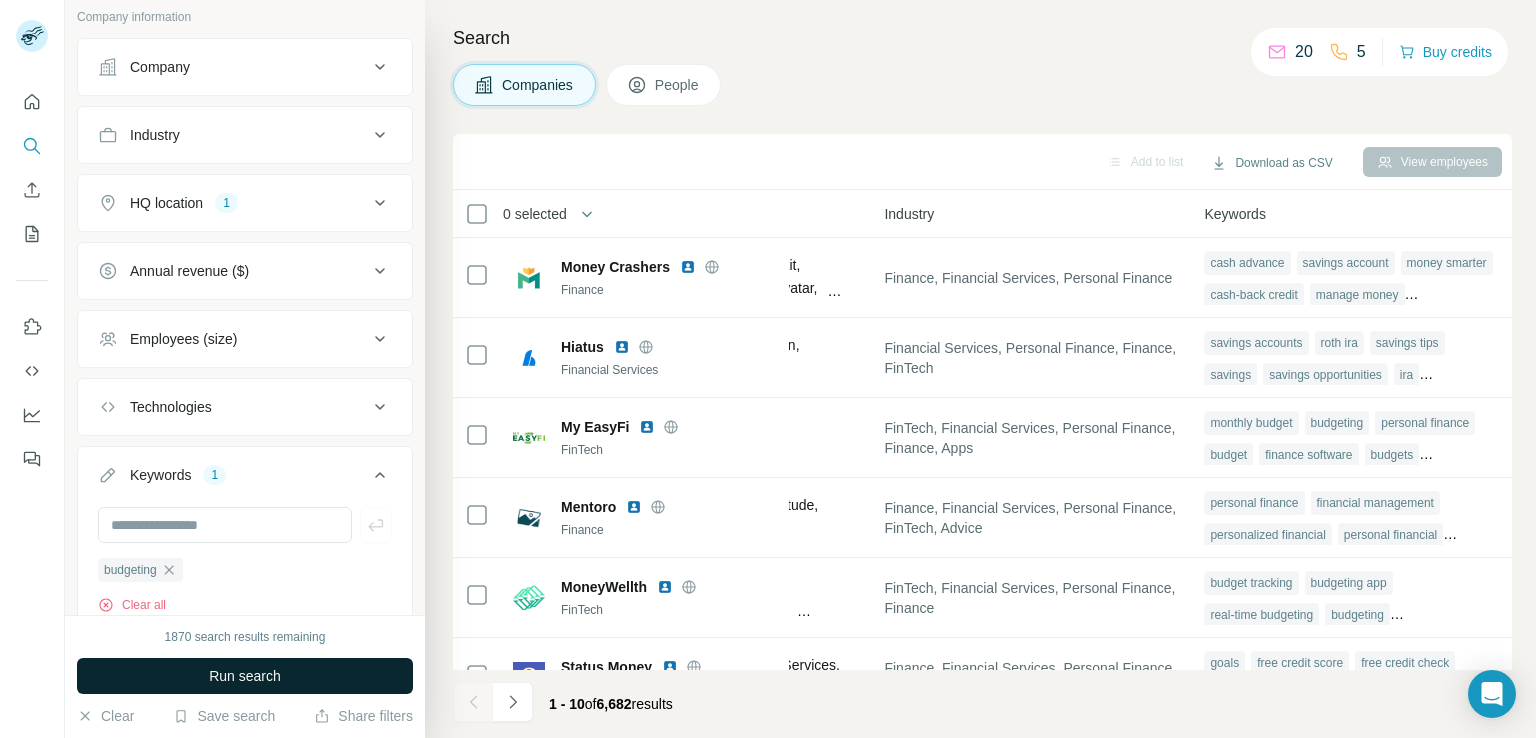 click on "Run search" at bounding box center (245, 676) 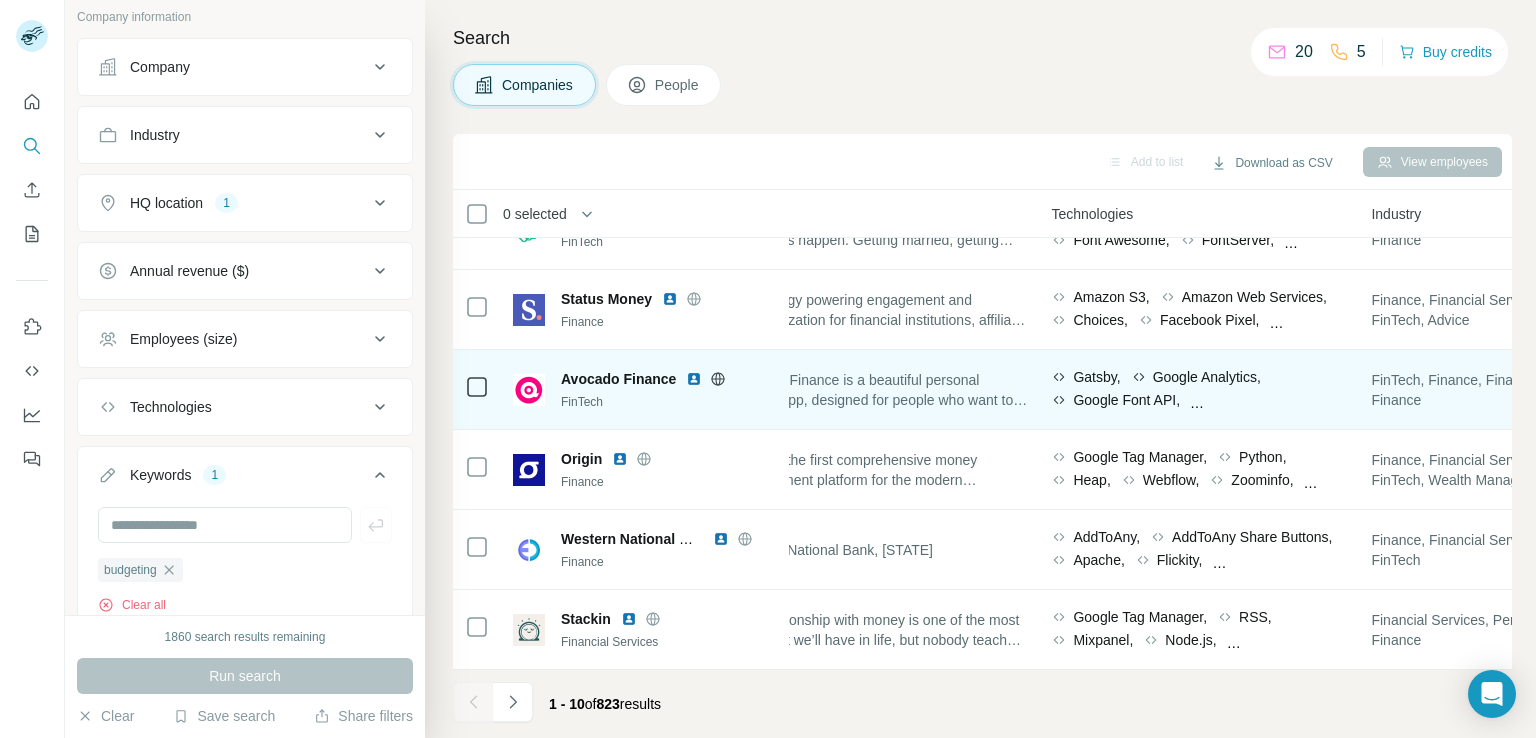 scroll, scrollTop: 378, scrollLeft: 853, axis: both 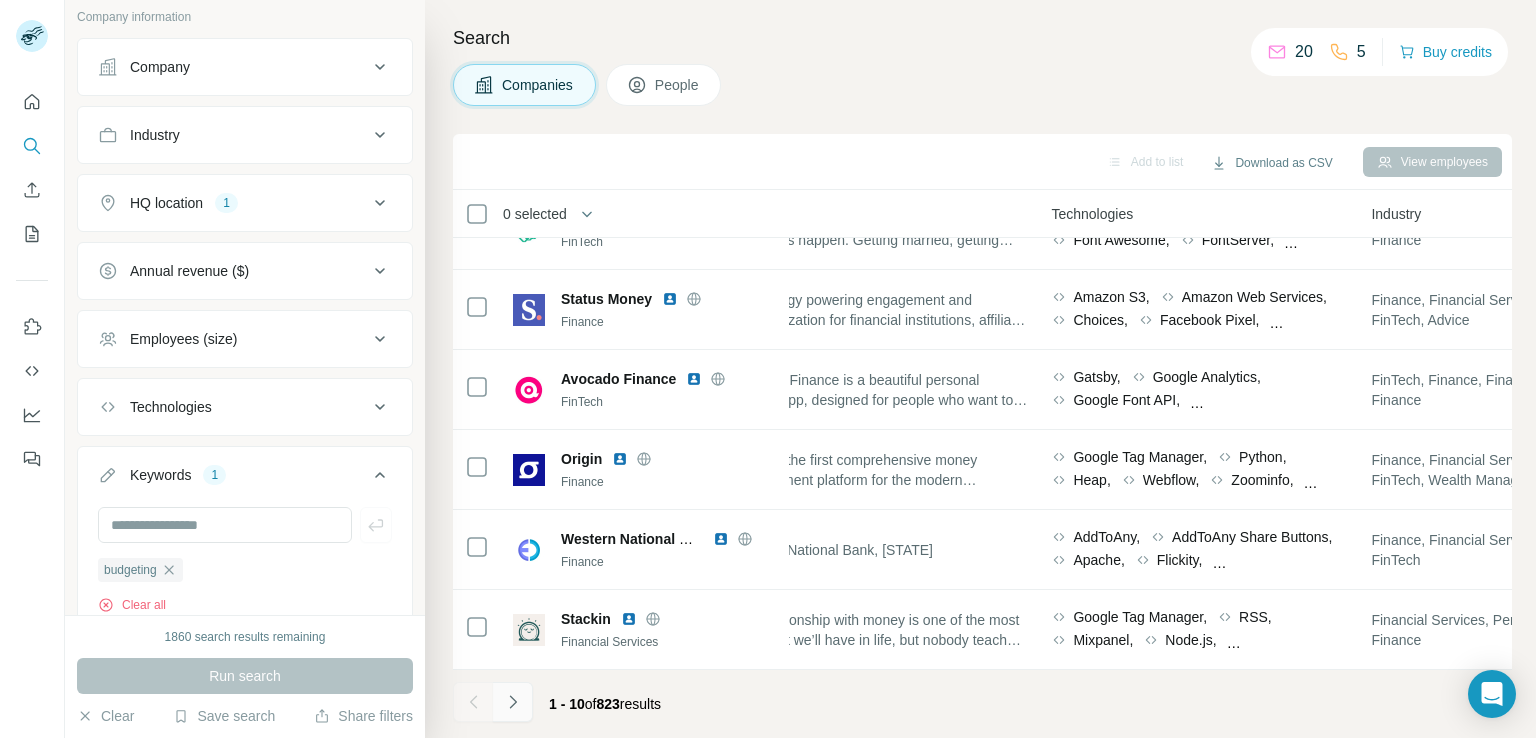 click 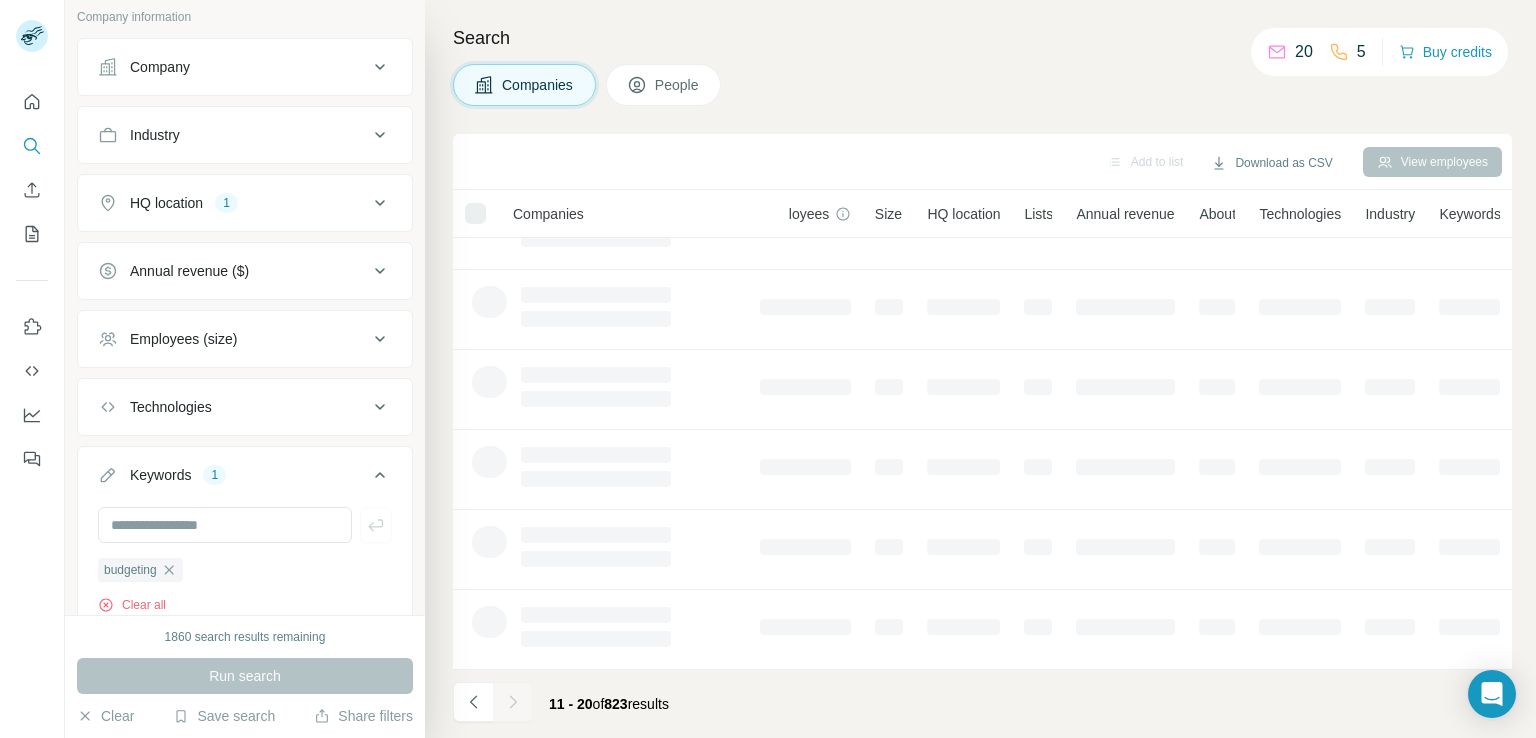 scroll, scrollTop: 378, scrollLeft: 51, axis: both 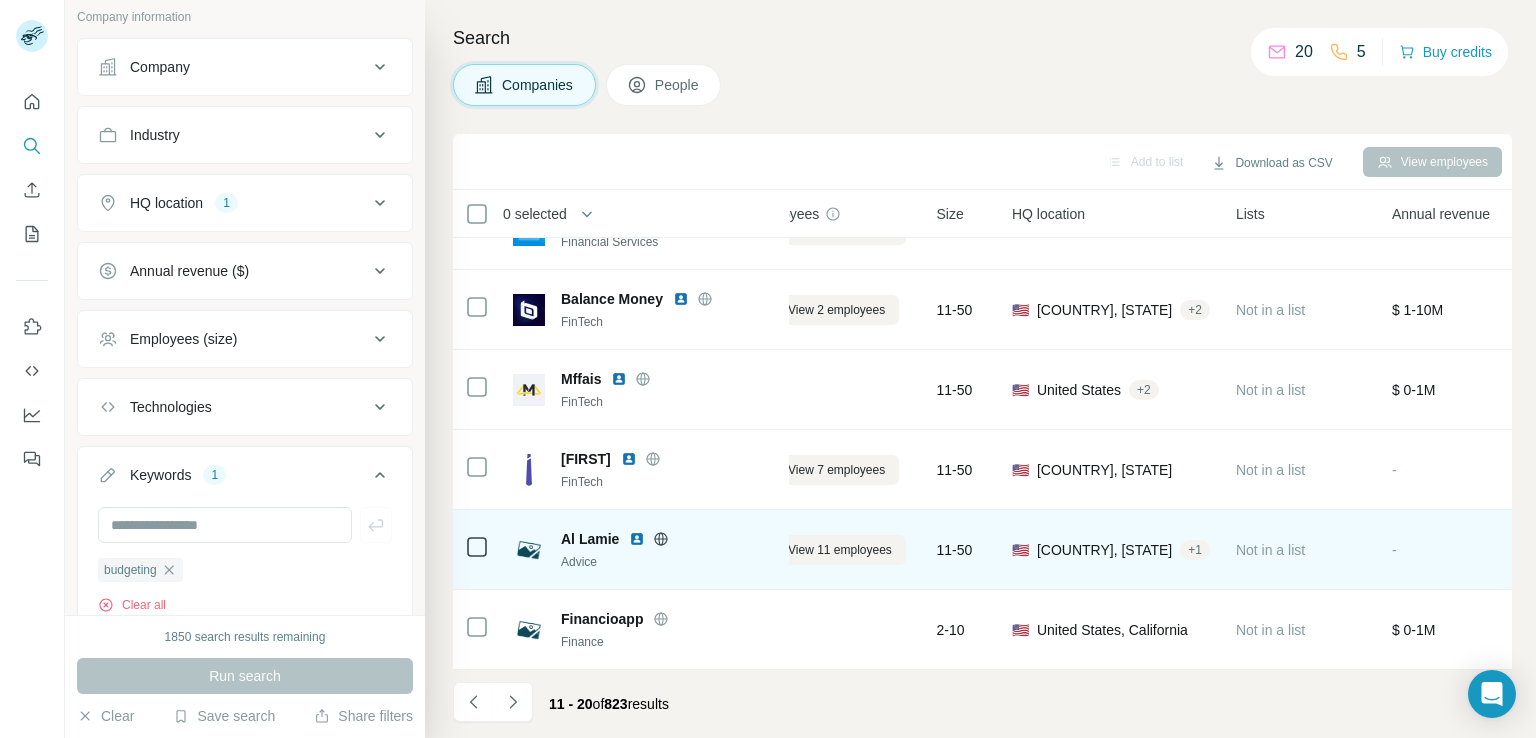 click 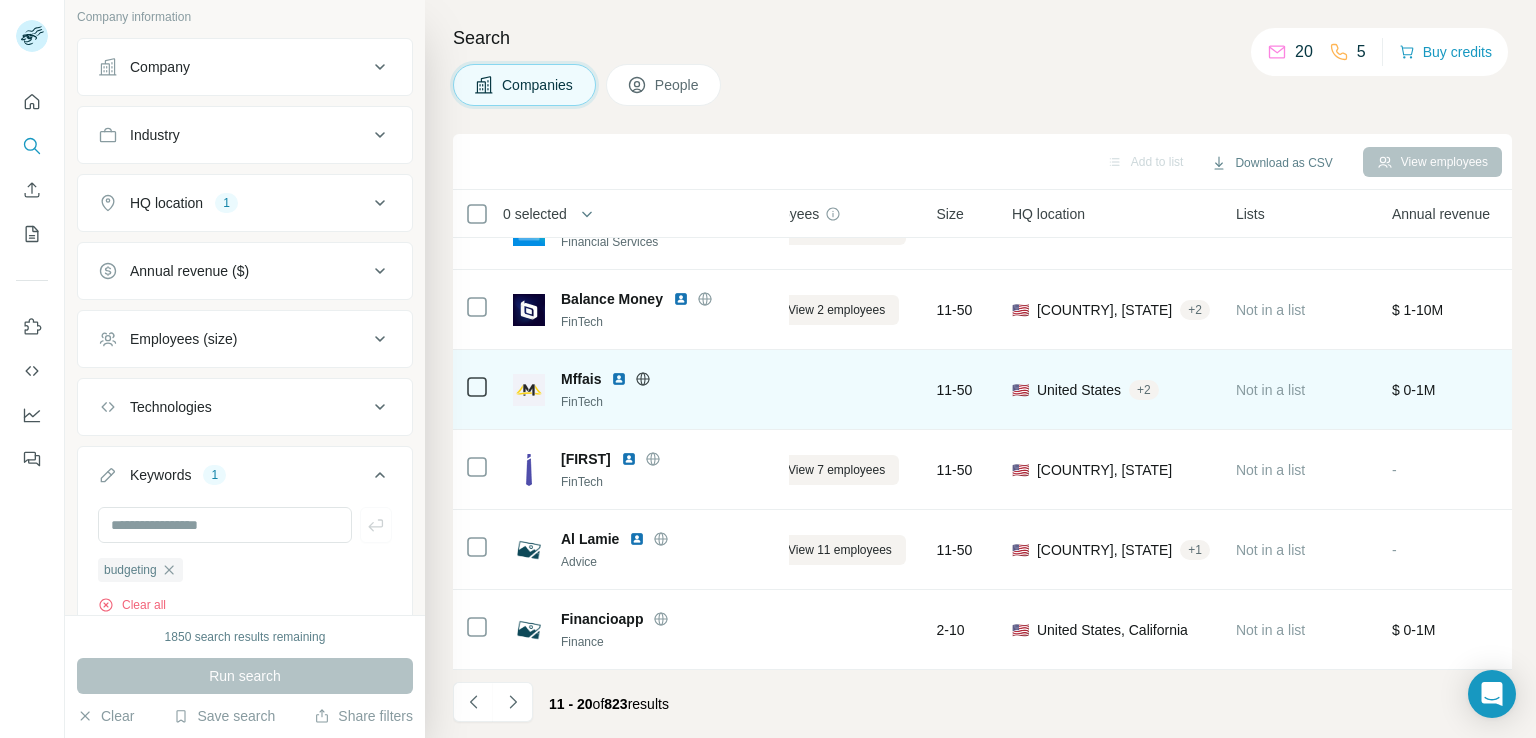 scroll, scrollTop: 0, scrollLeft: 51, axis: horizontal 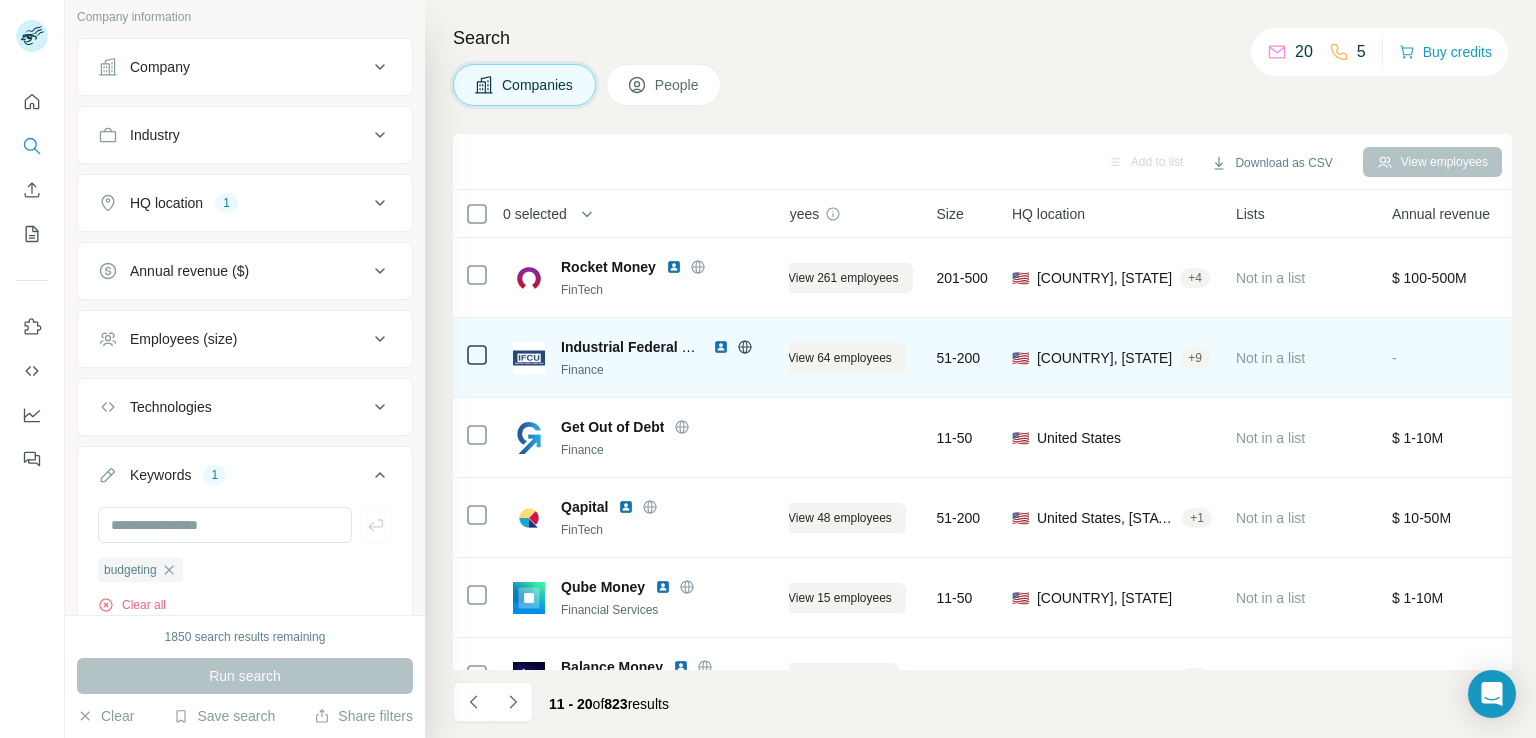 click 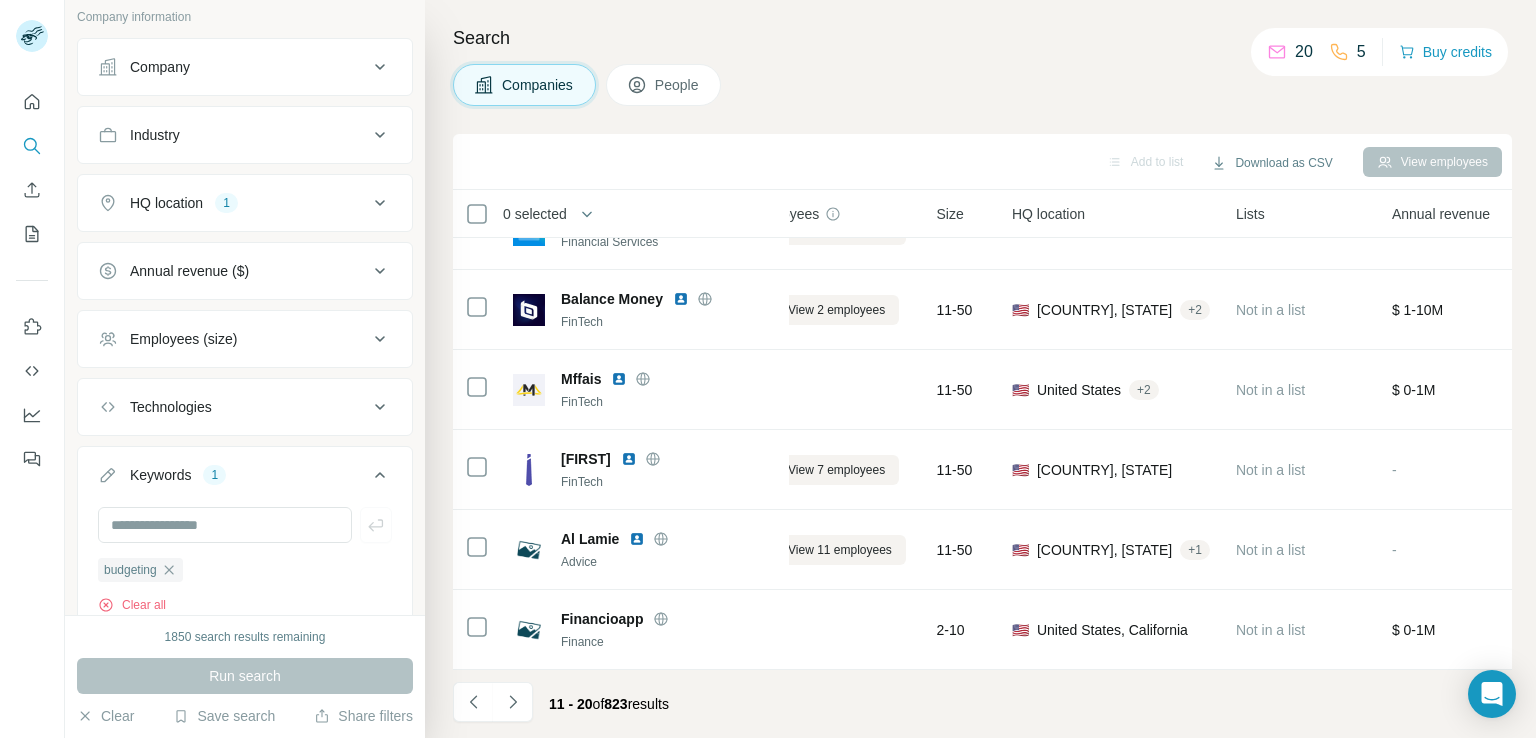 scroll, scrollTop: 378, scrollLeft: 51, axis: both 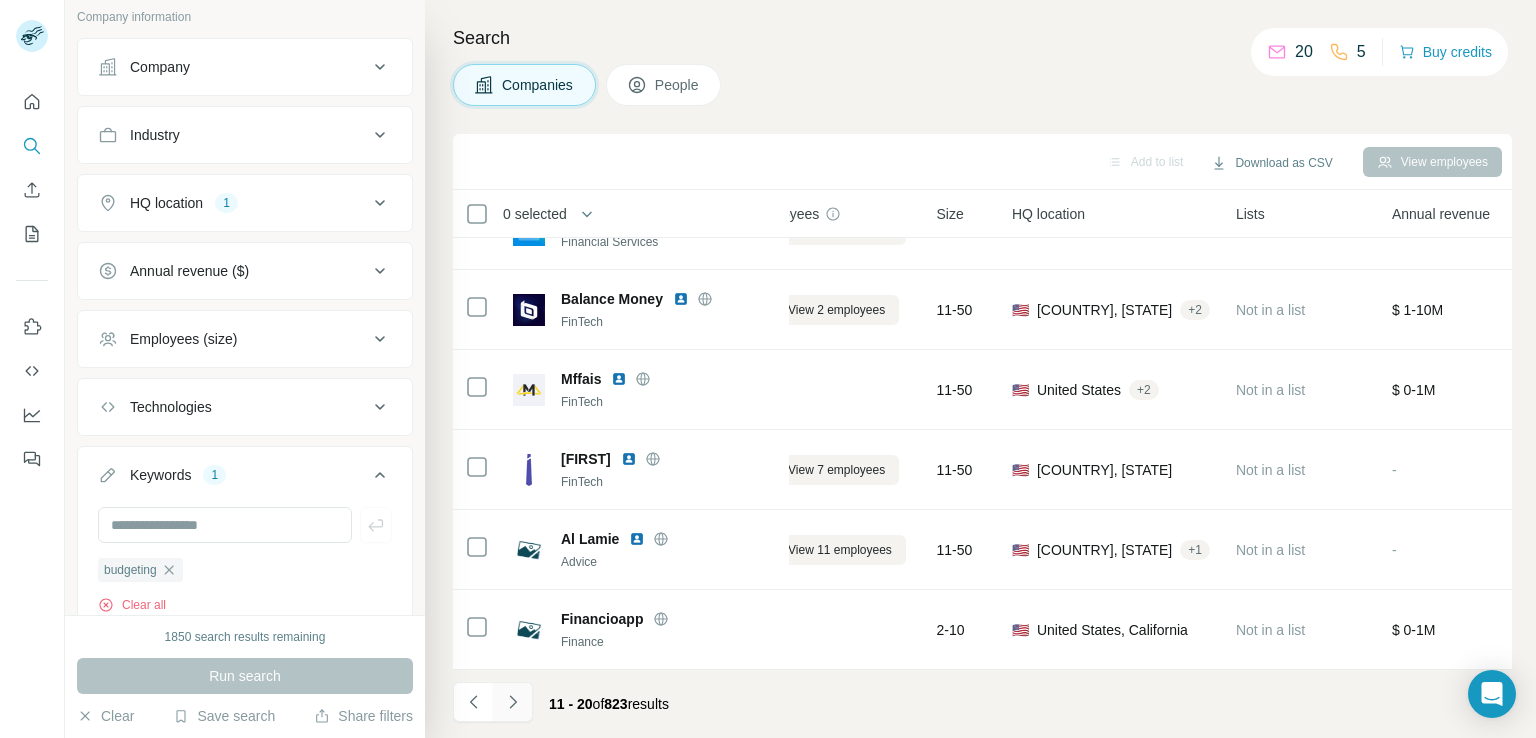 click 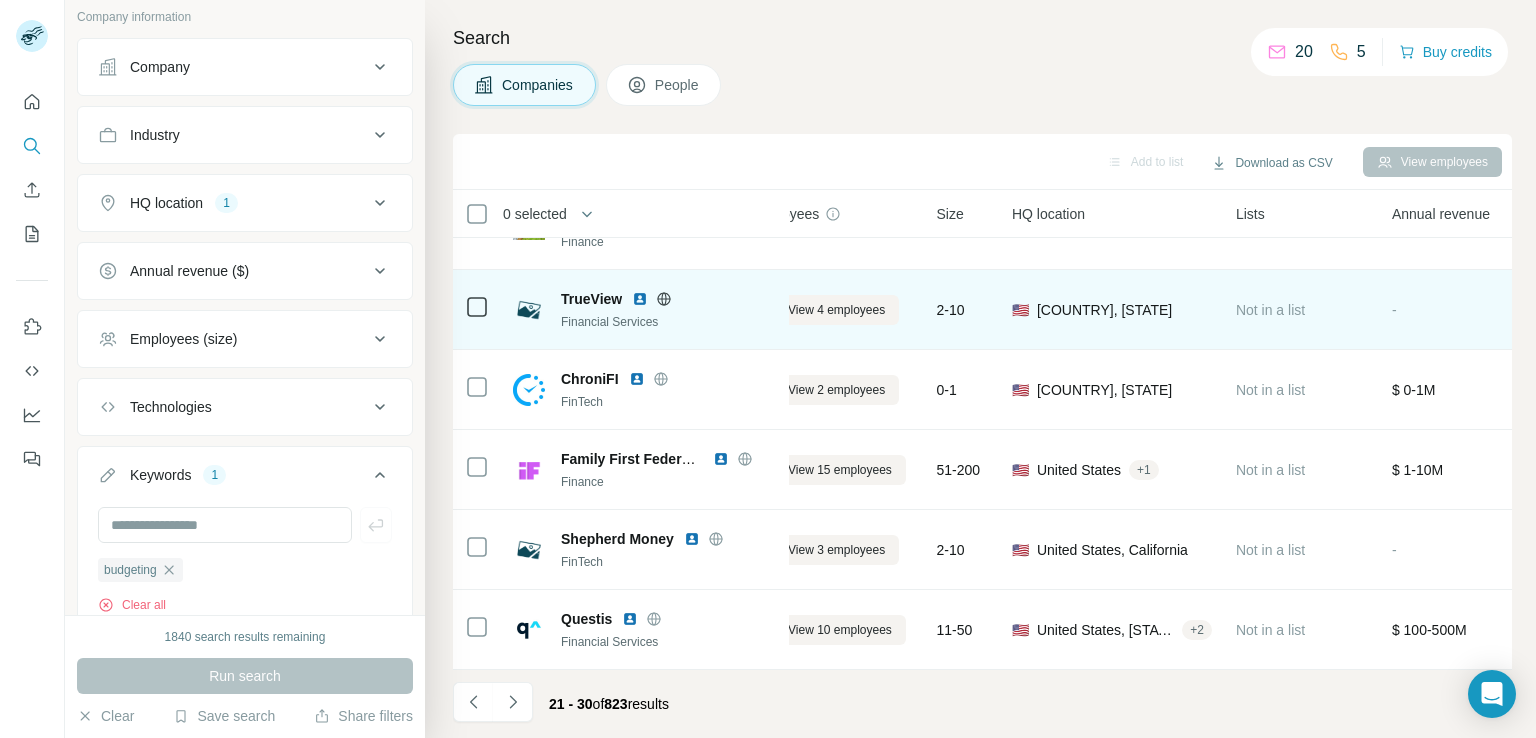 click 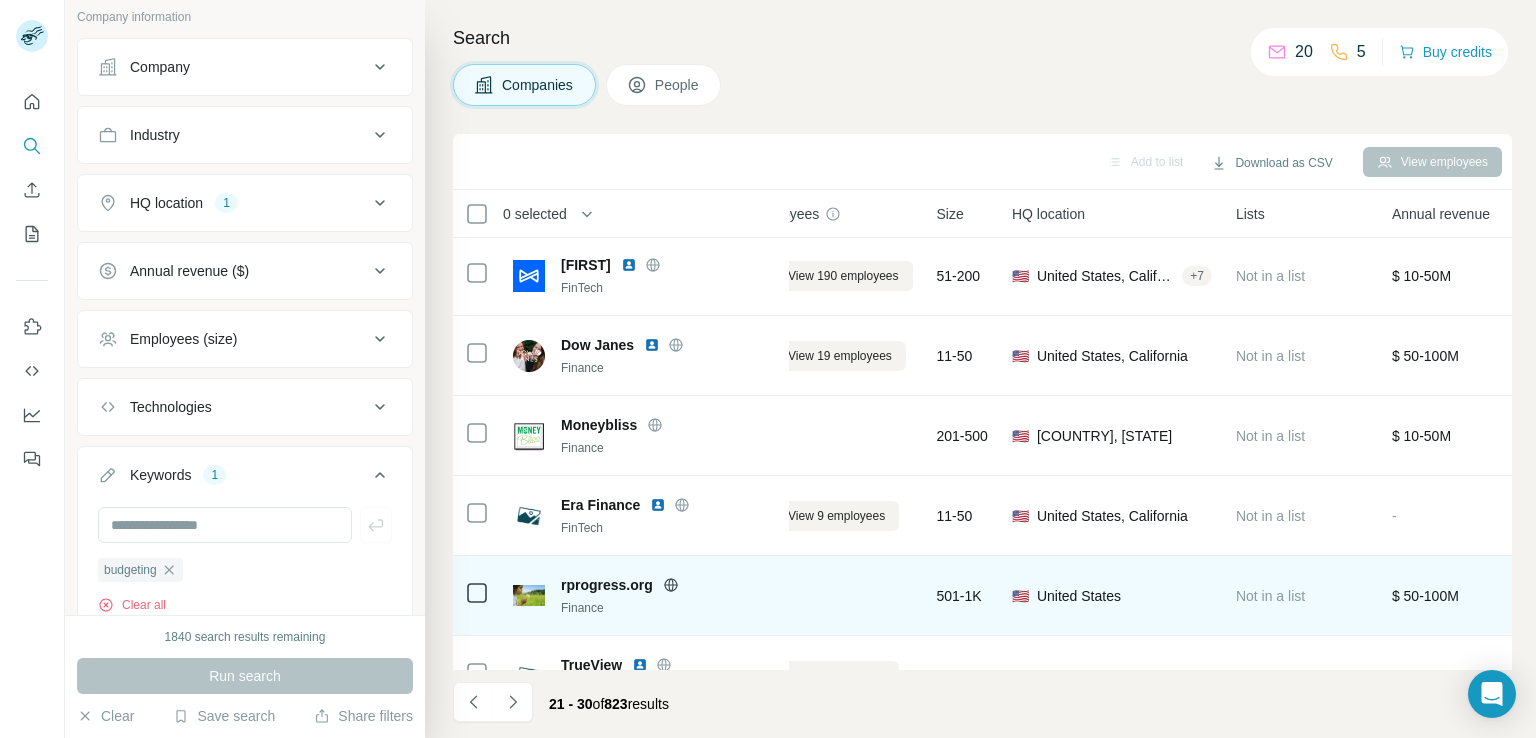 scroll, scrollTop: 0, scrollLeft: 51, axis: horizontal 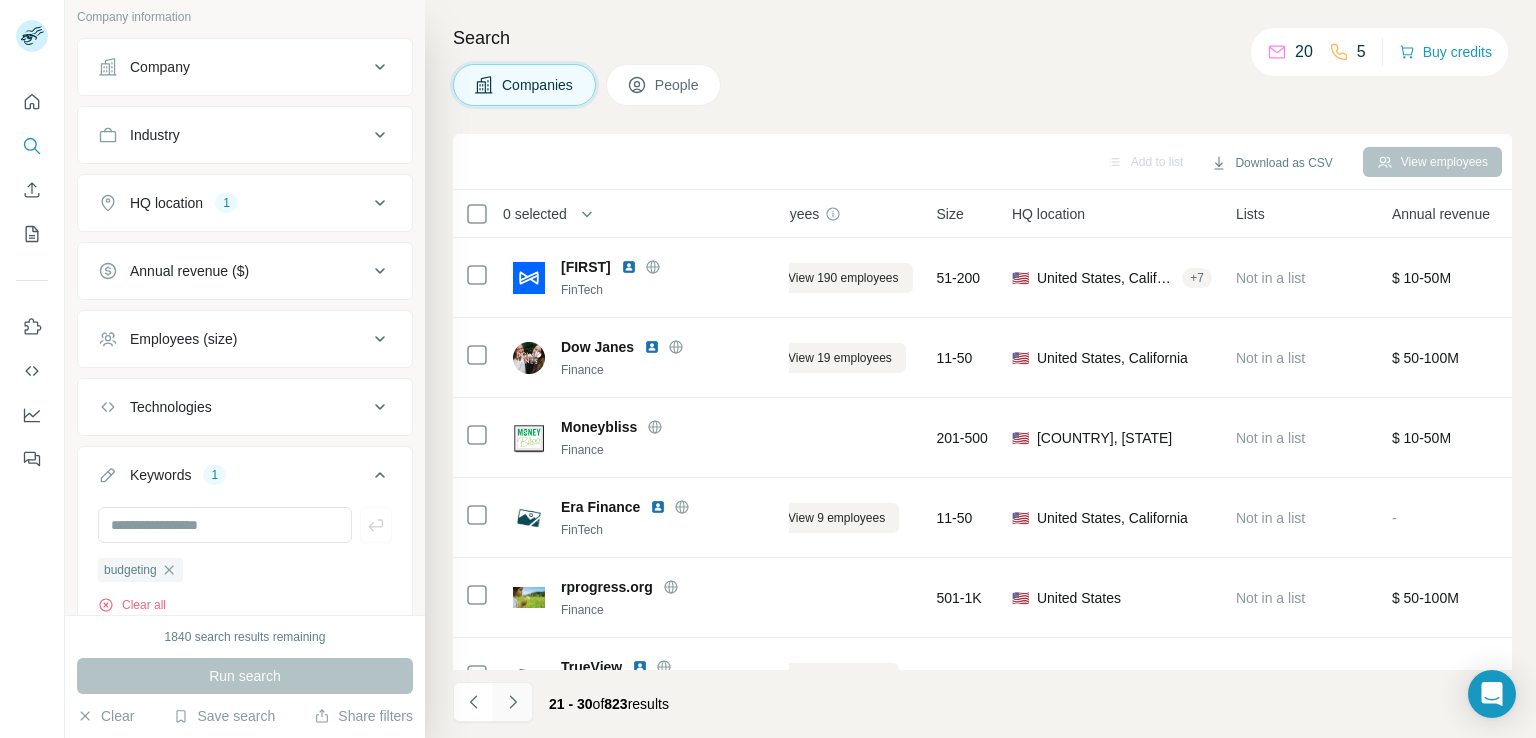 click 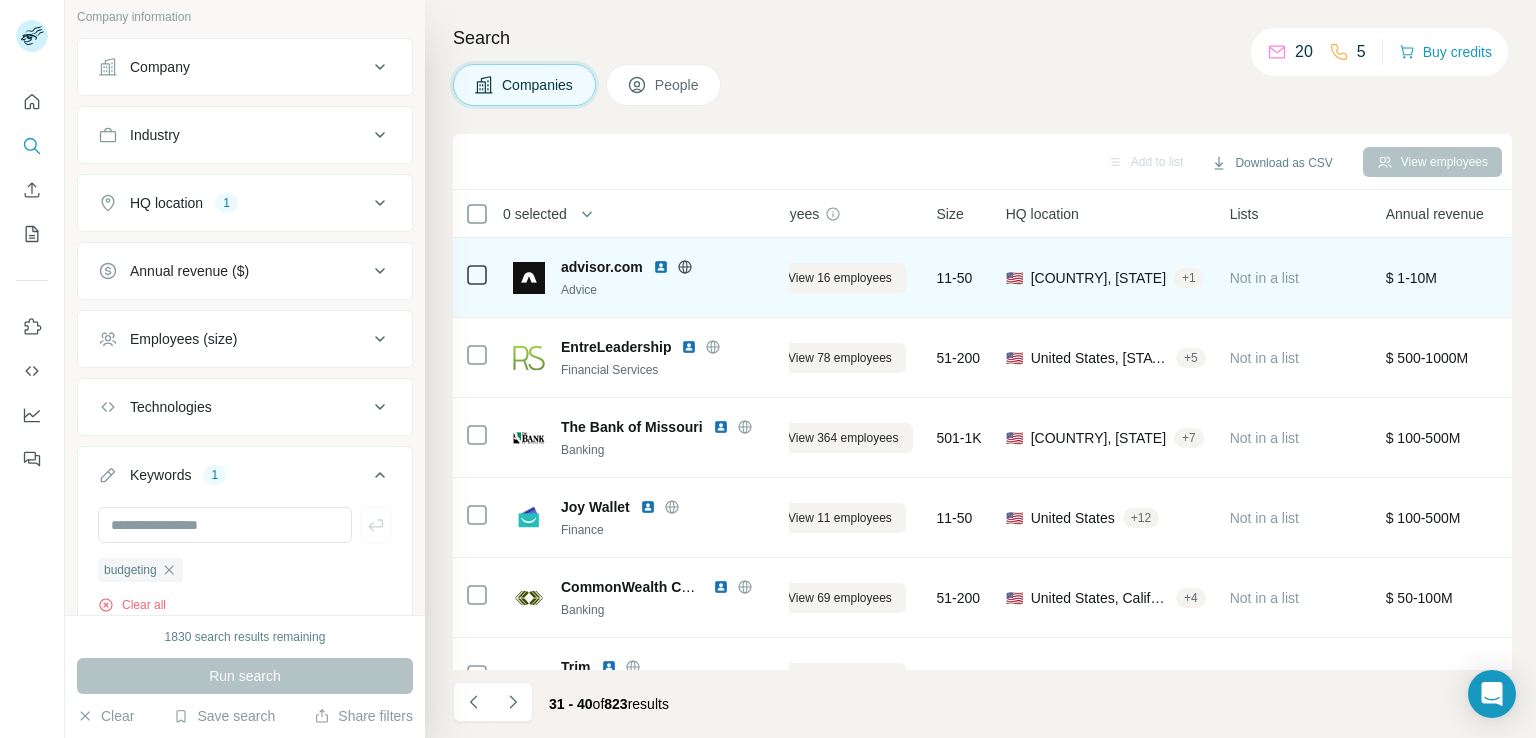 click 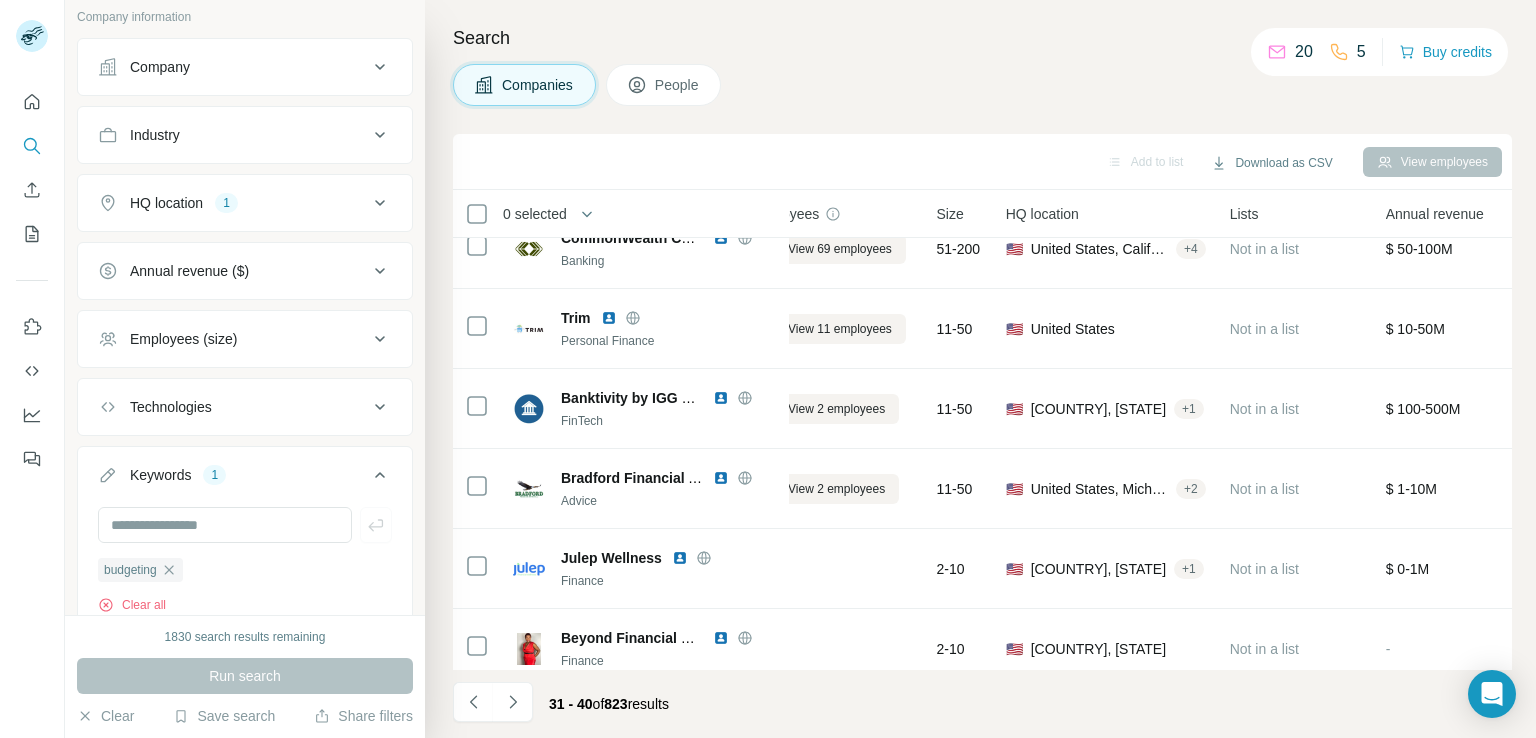 scroll, scrollTop: 378, scrollLeft: 51, axis: both 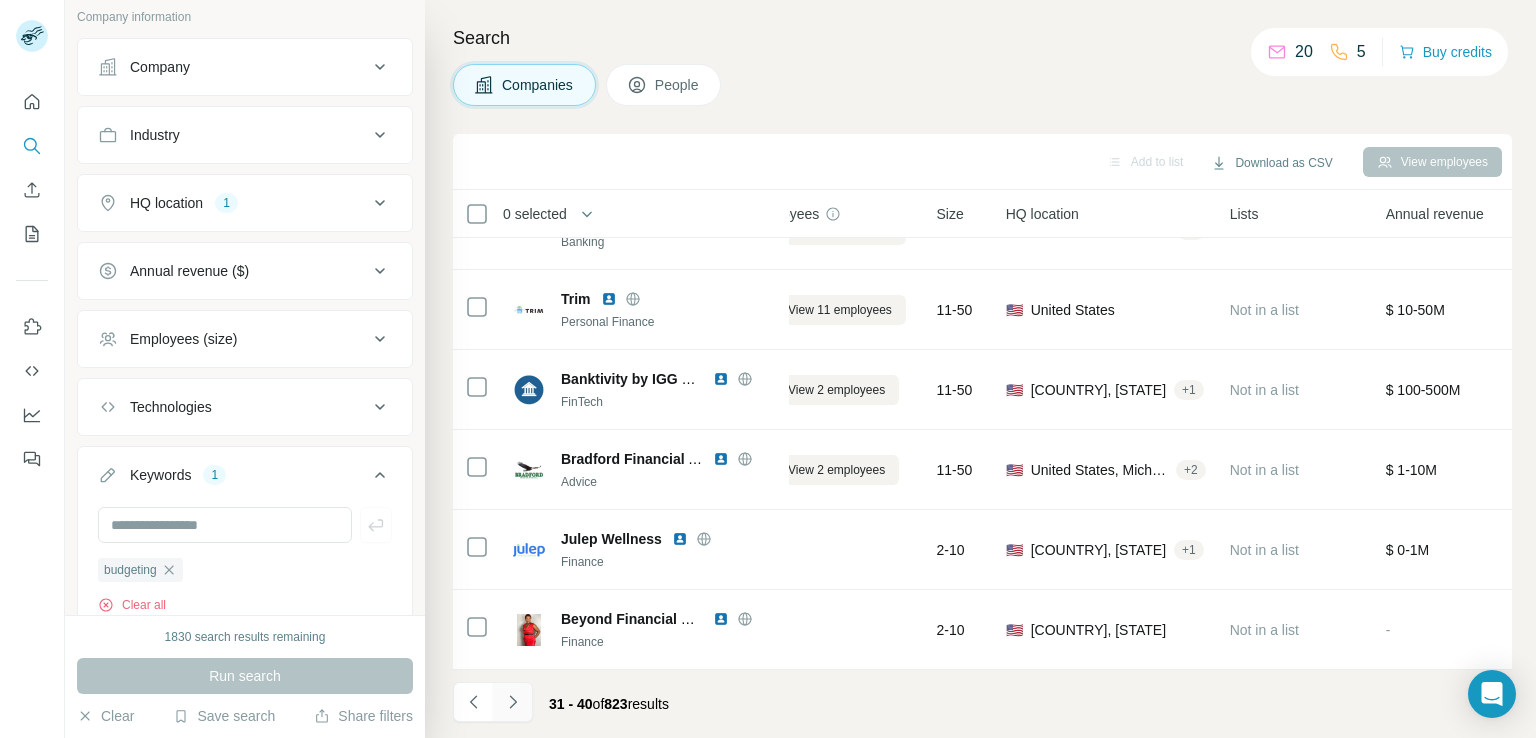 click 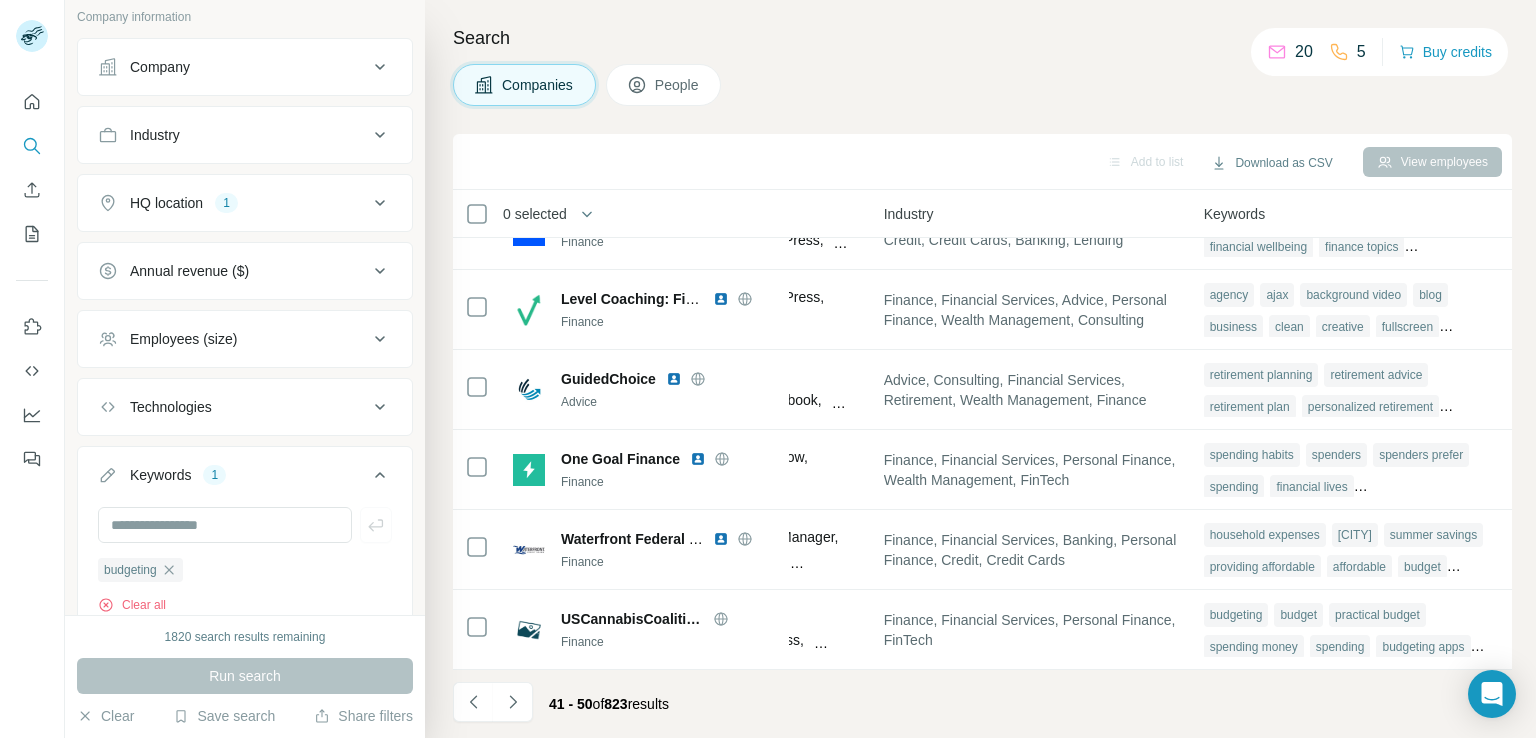 scroll, scrollTop: 378, scrollLeft: 1211, axis: both 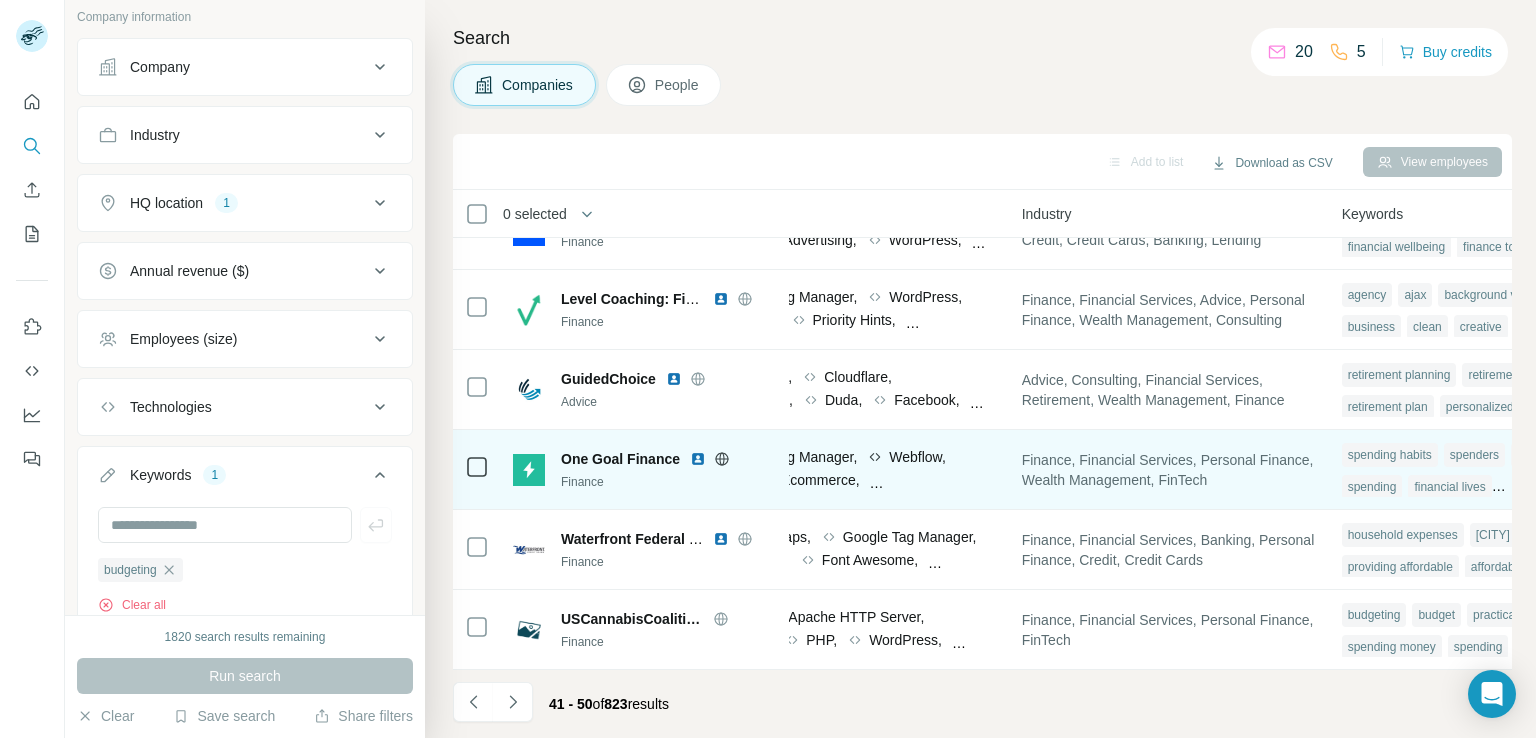 click 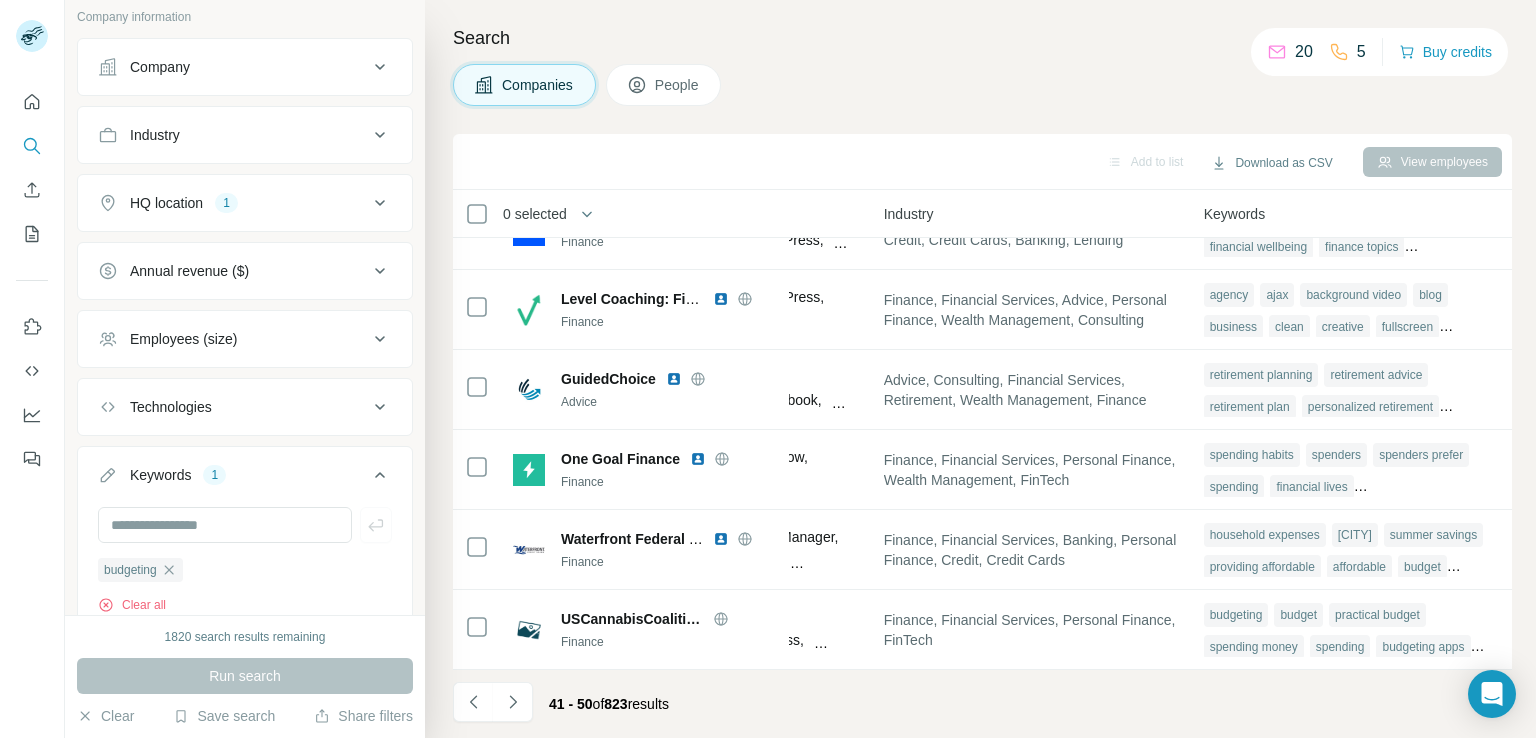 scroll, scrollTop: 378, scrollLeft: 1359, axis: both 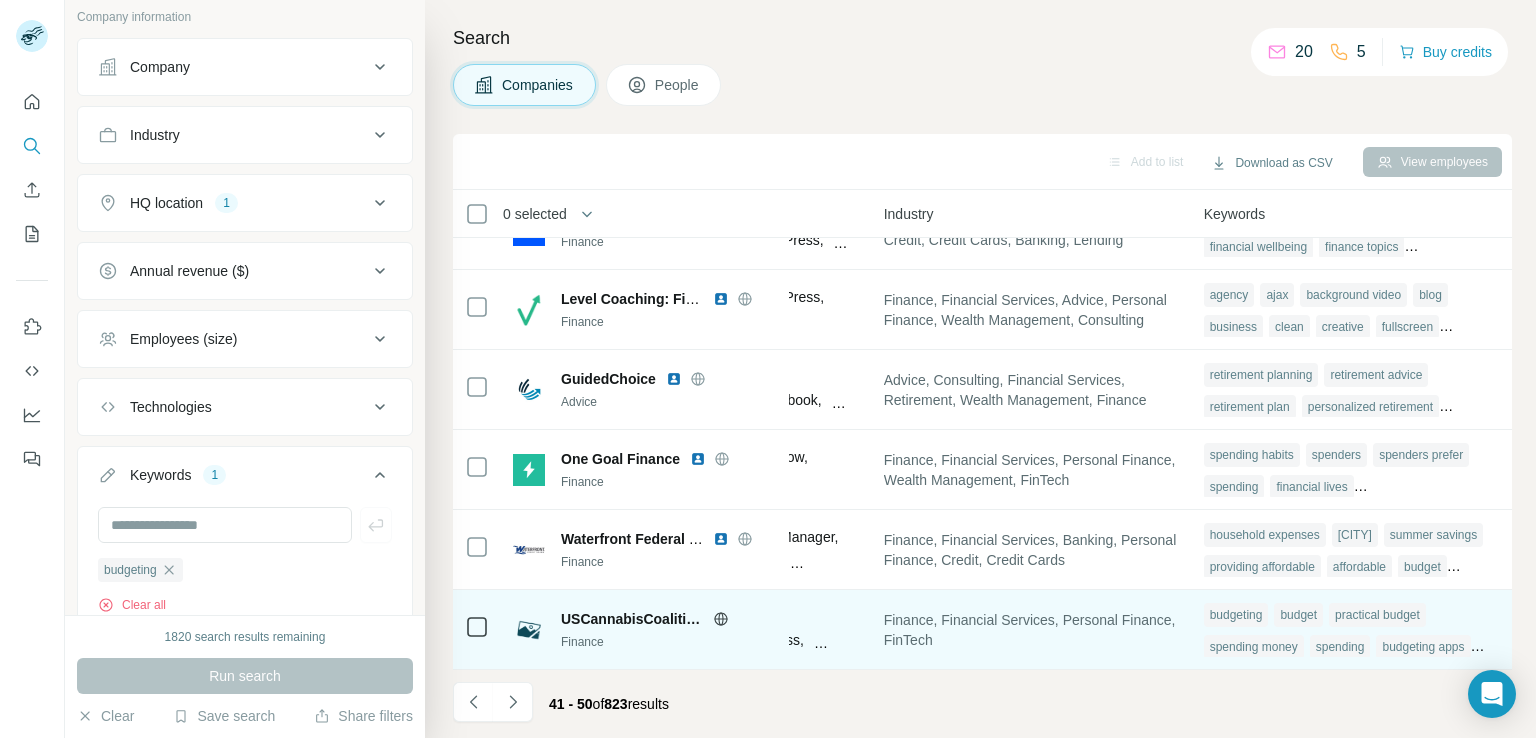 click 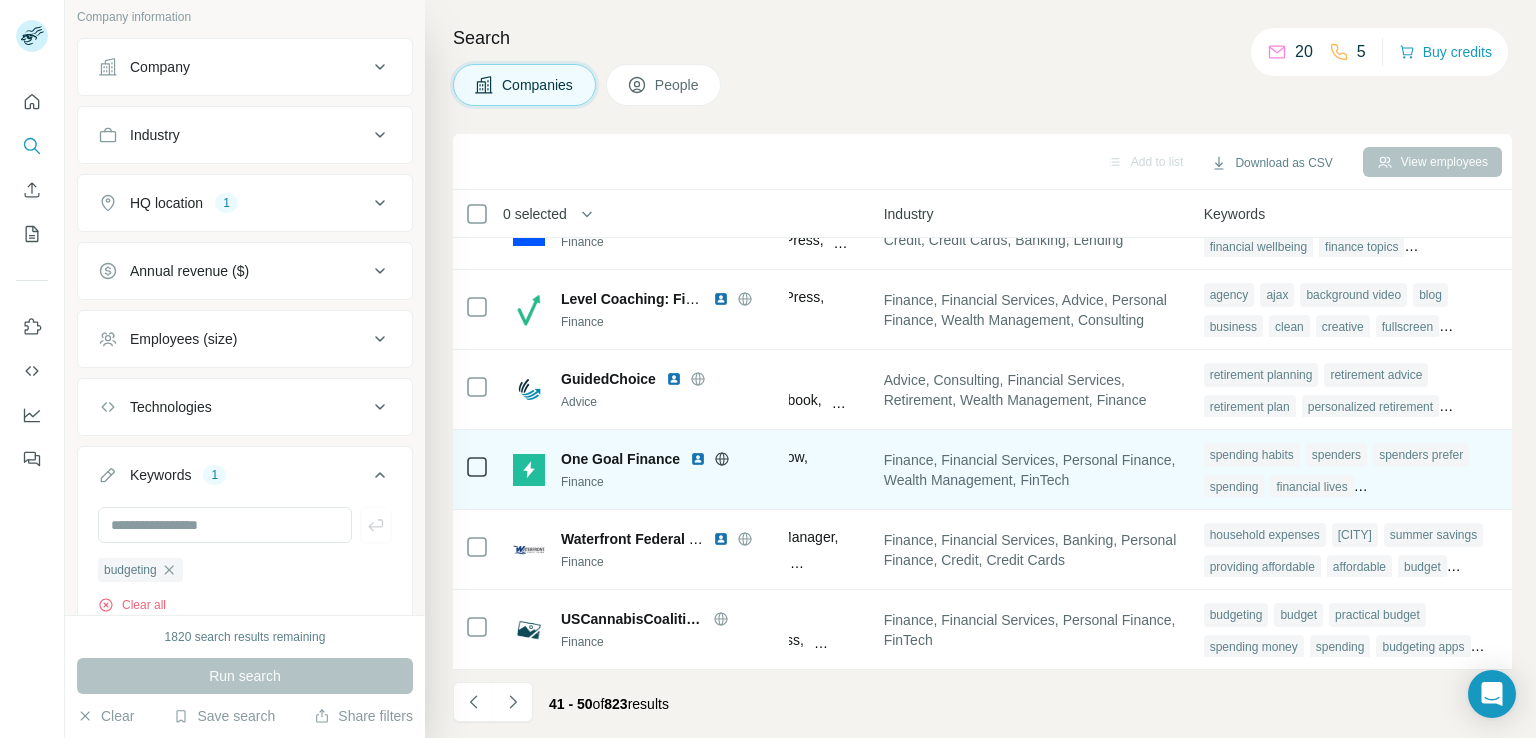 scroll, scrollTop: 0, scrollLeft: 1359, axis: horizontal 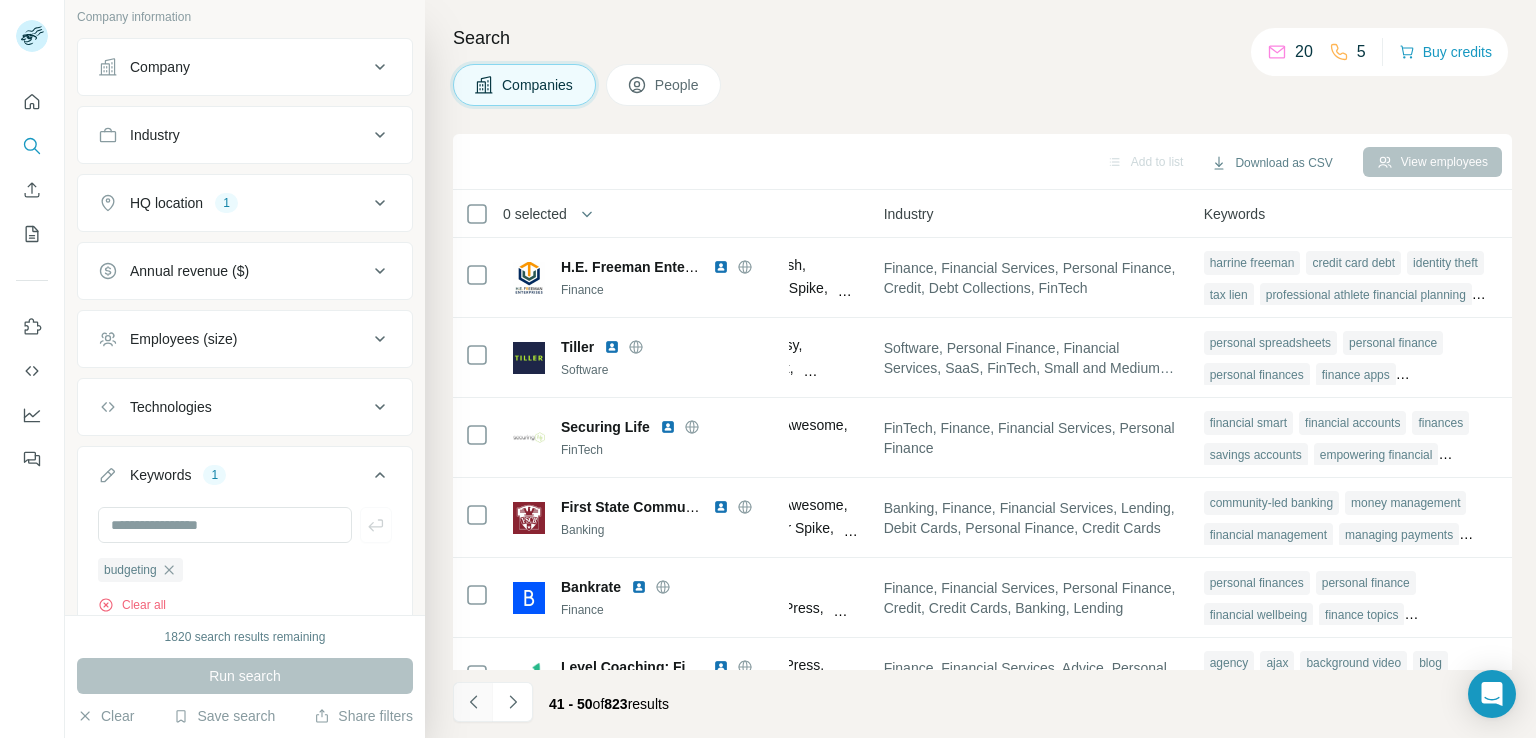 click 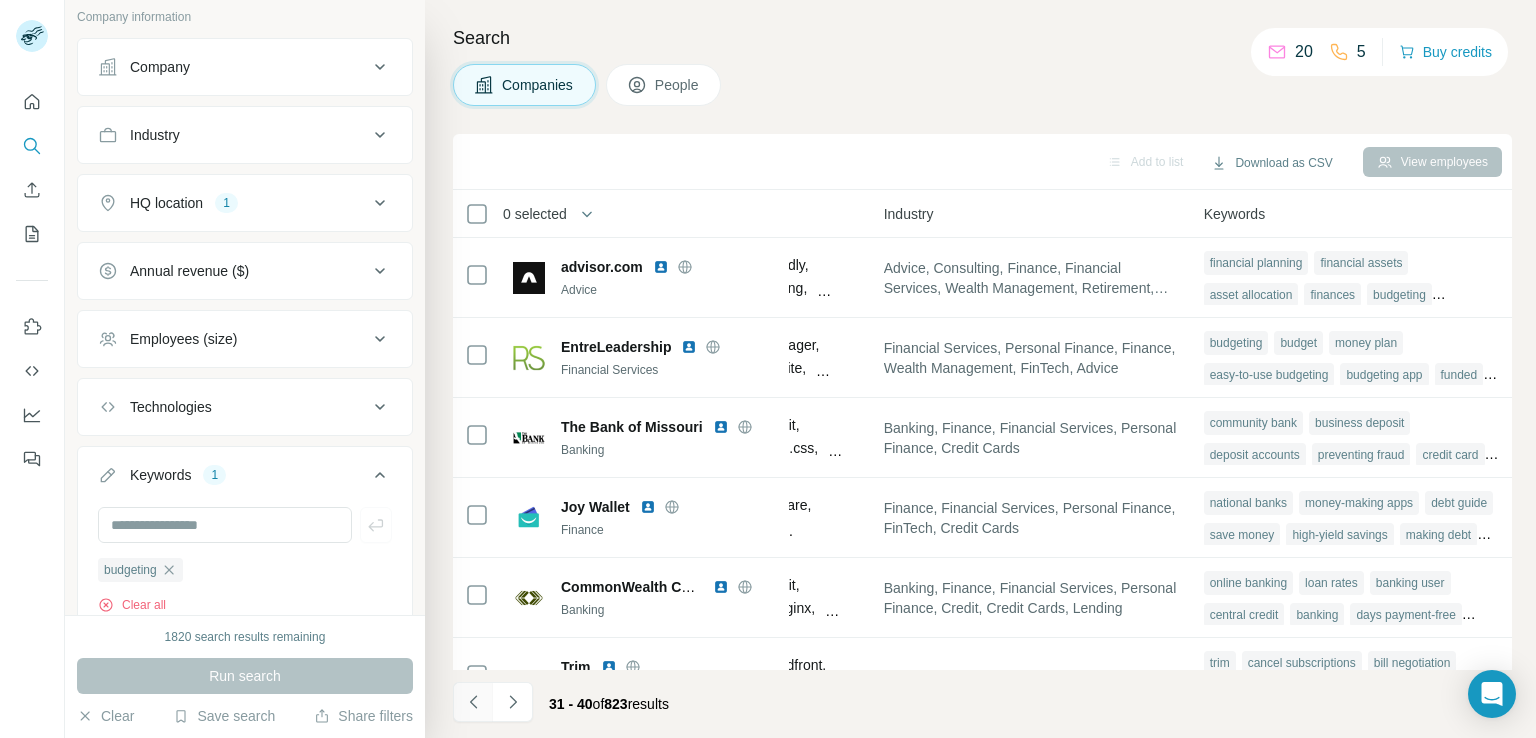 click 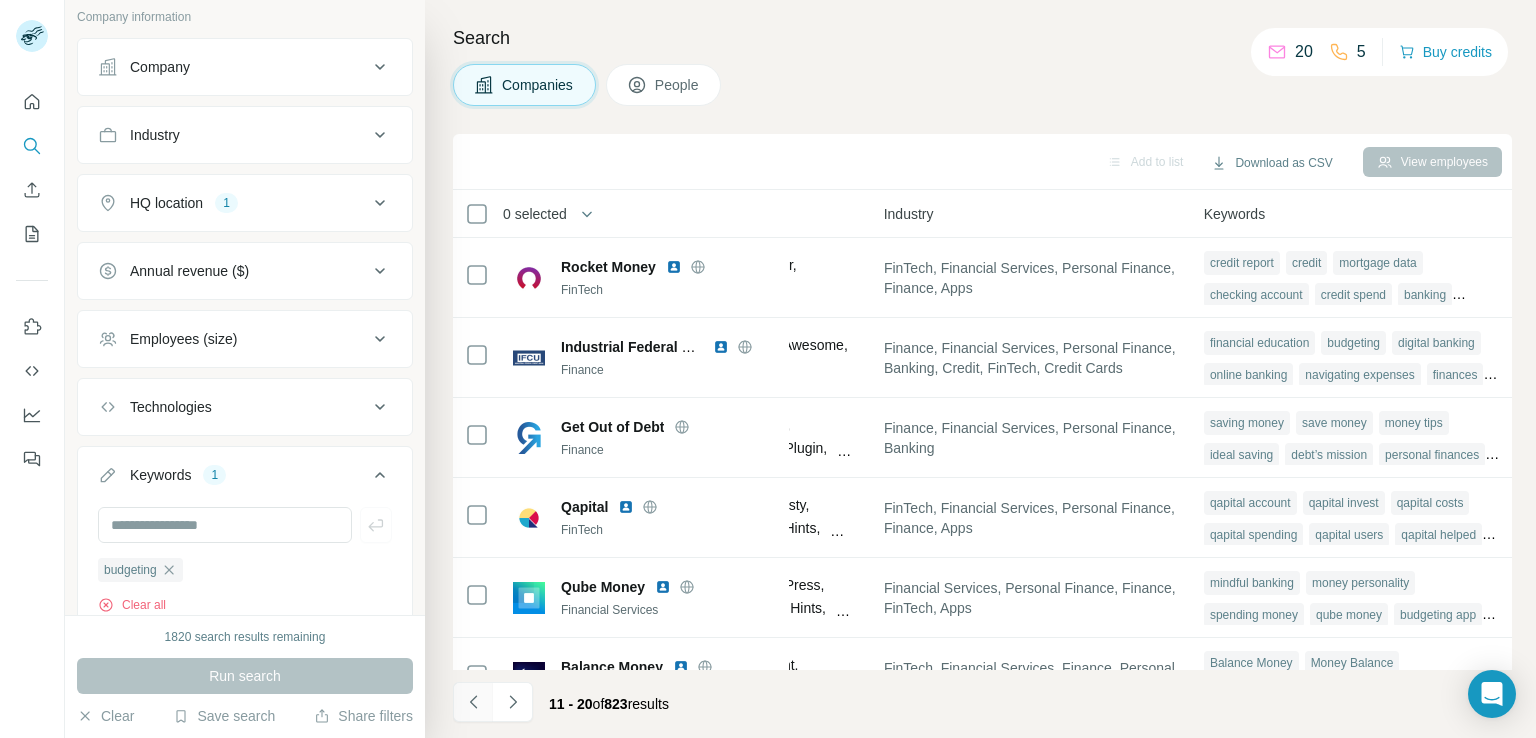 click 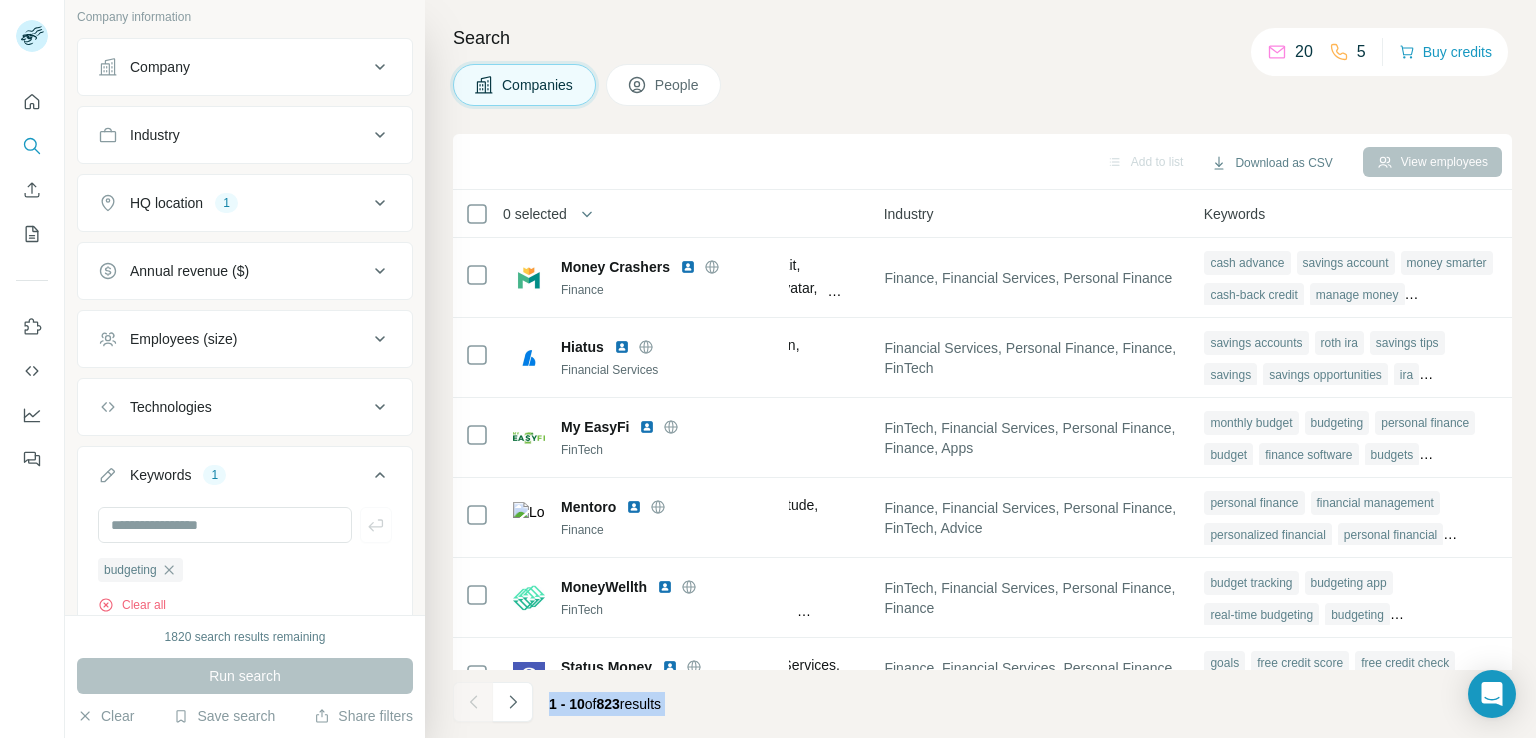 scroll, scrollTop: 0, scrollLeft: 1350, axis: horizontal 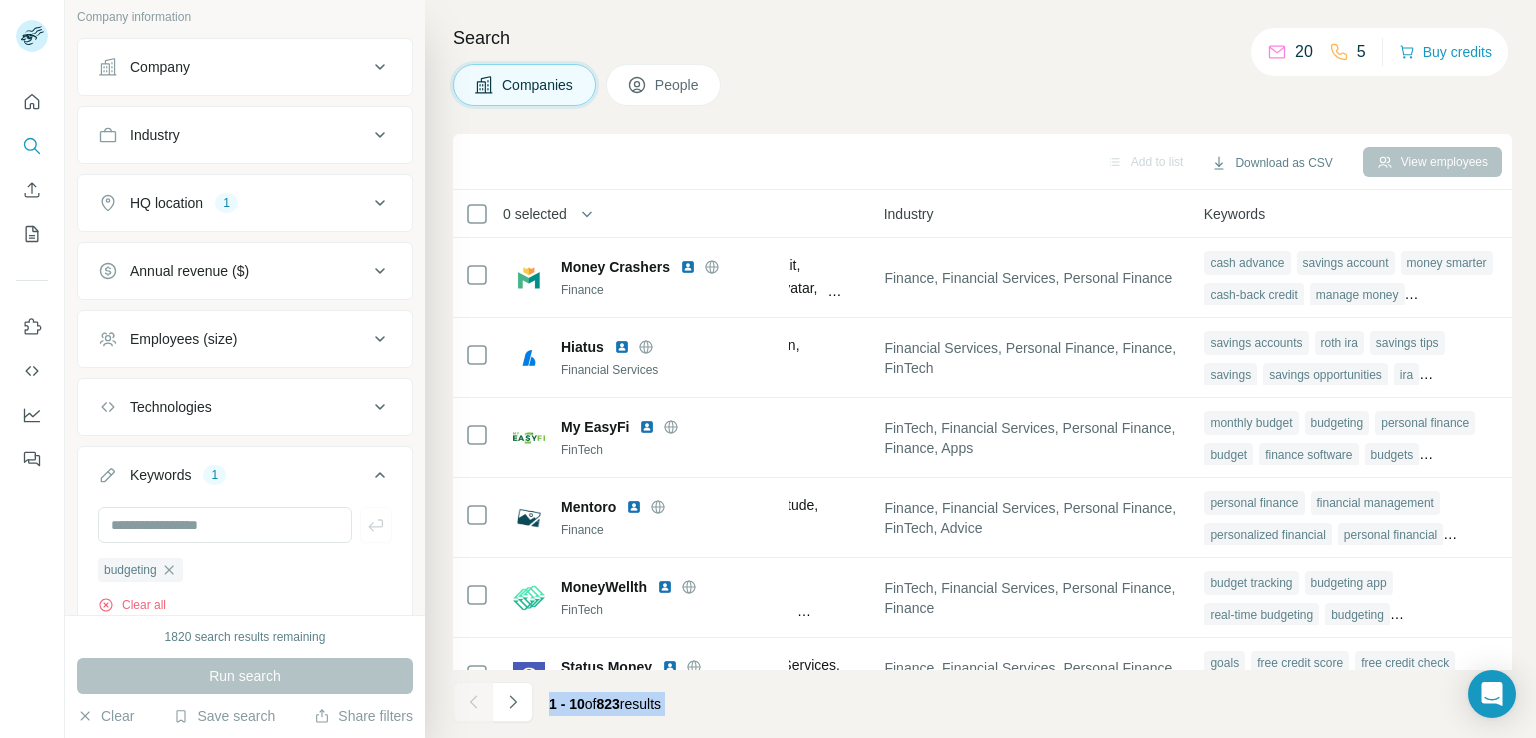 click on "1 - 10  of  823  results" at bounding box center [982, 704] 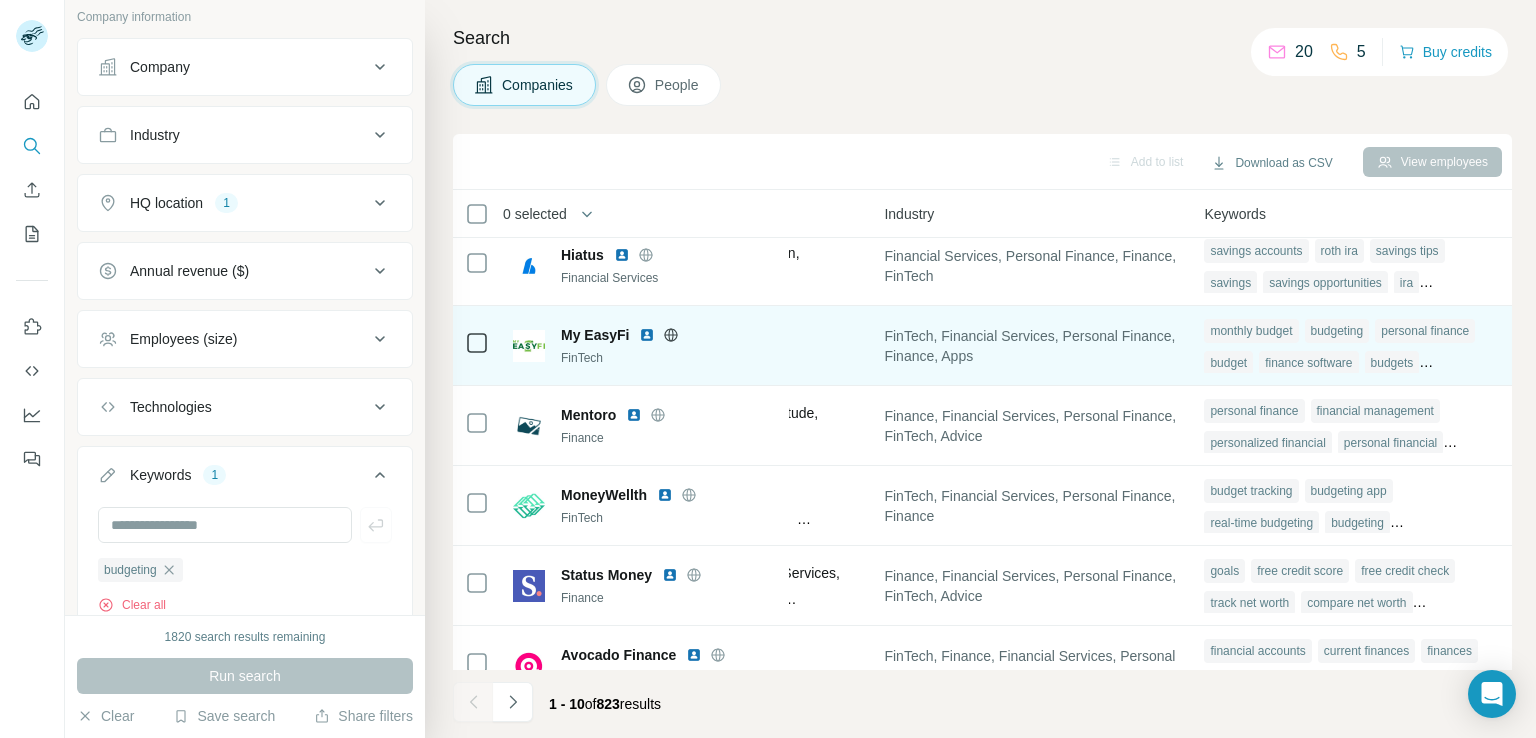 scroll, scrollTop: 100, scrollLeft: 1350, axis: both 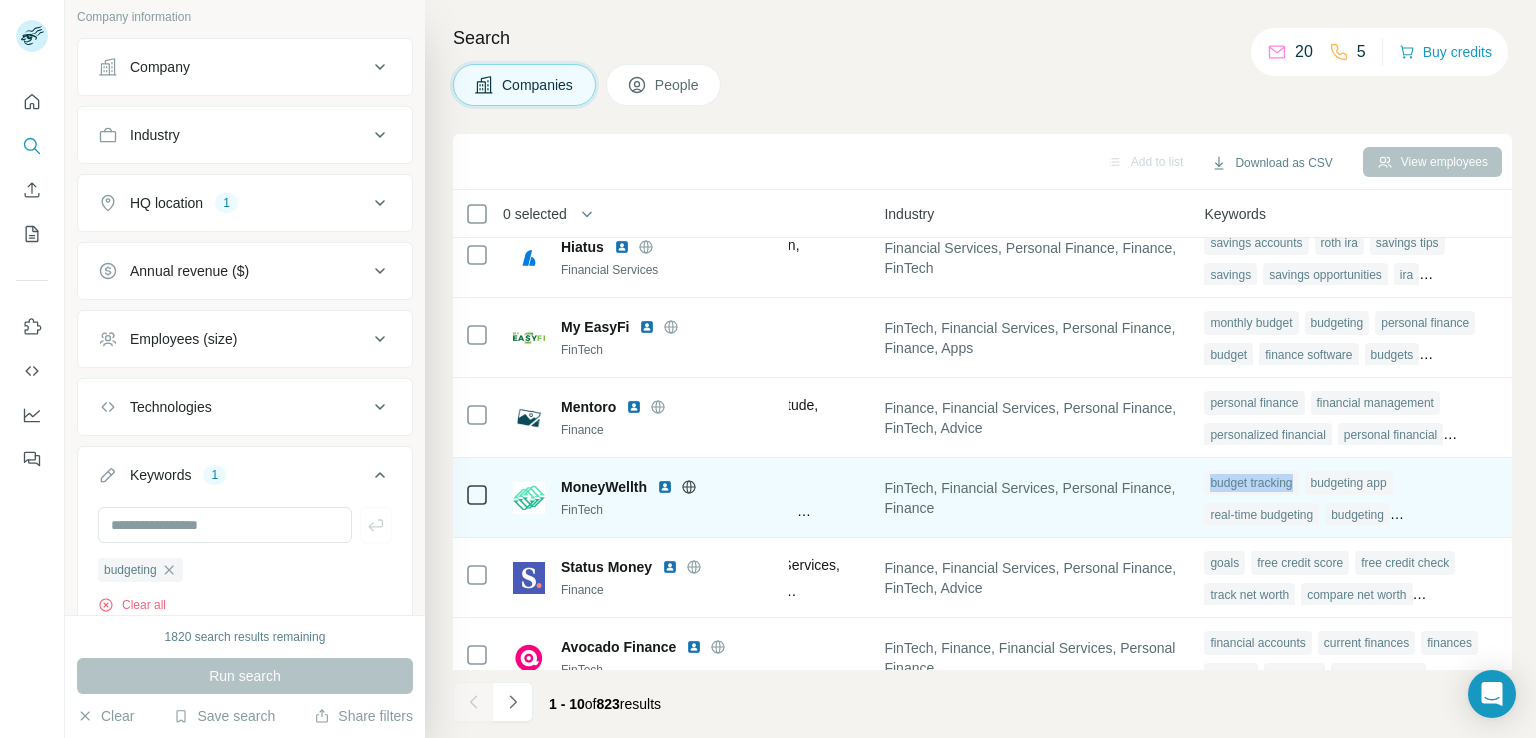 drag, startPoint x: 1200, startPoint y: 482, endPoint x: 1291, endPoint y: 482, distance: 91 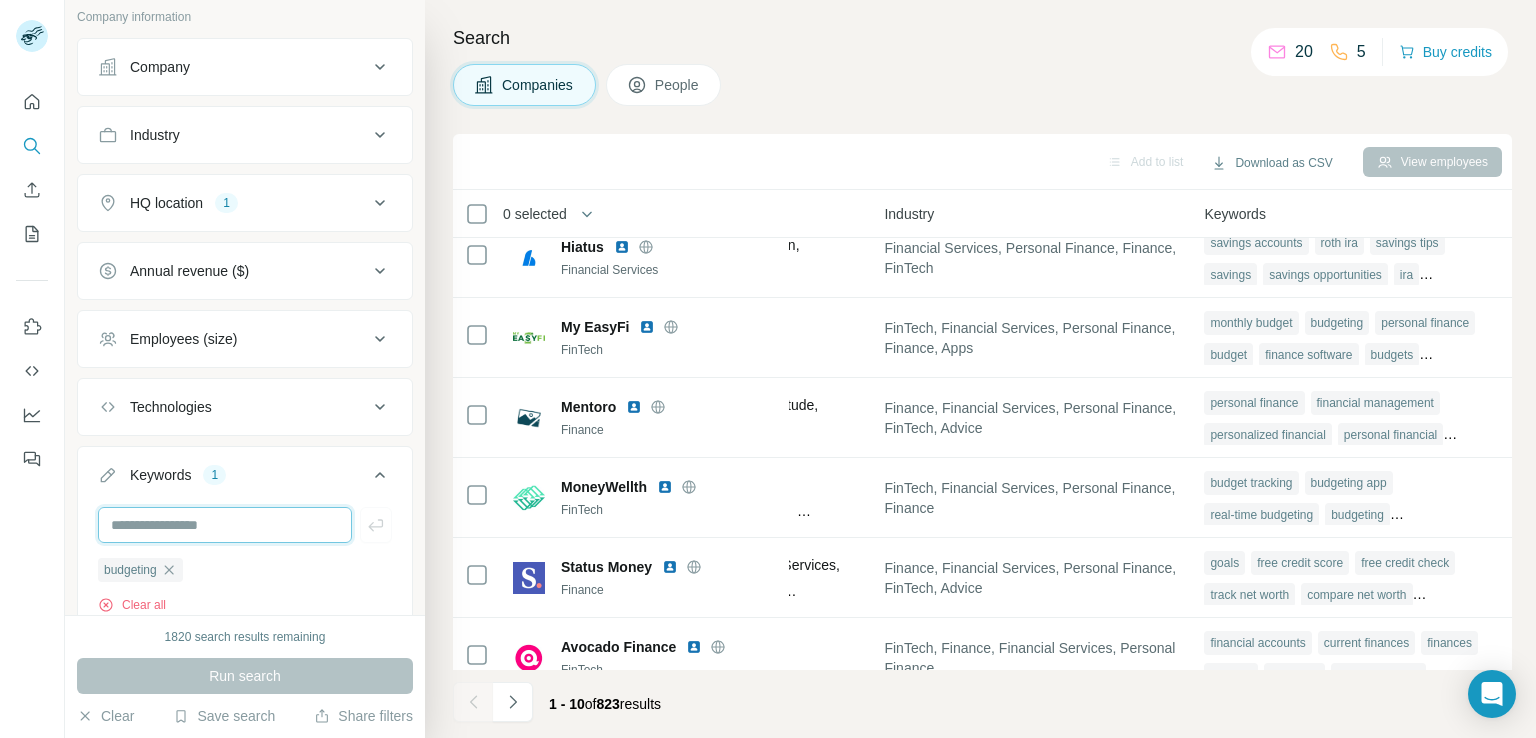 click at bounding box center (225, 525) 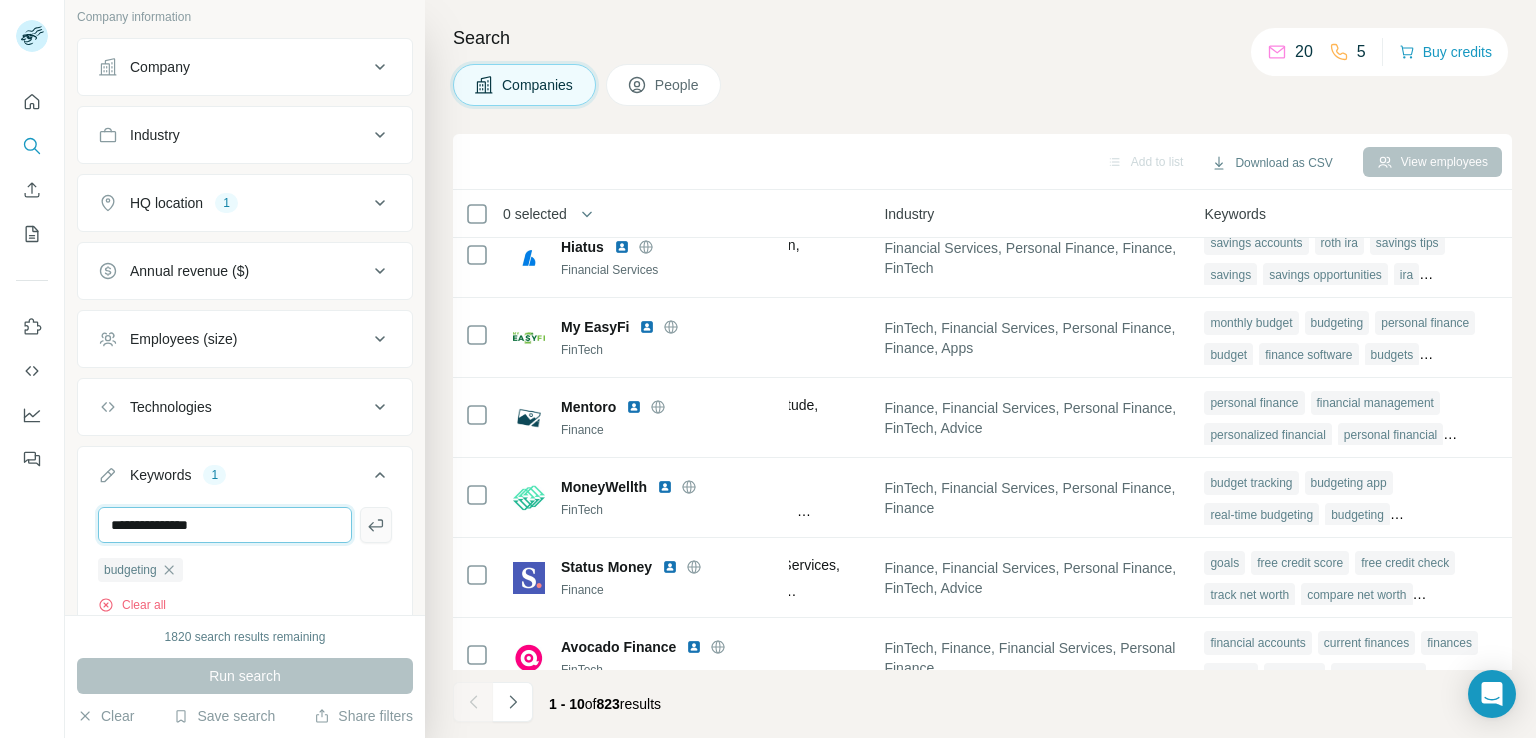 type on "**********" 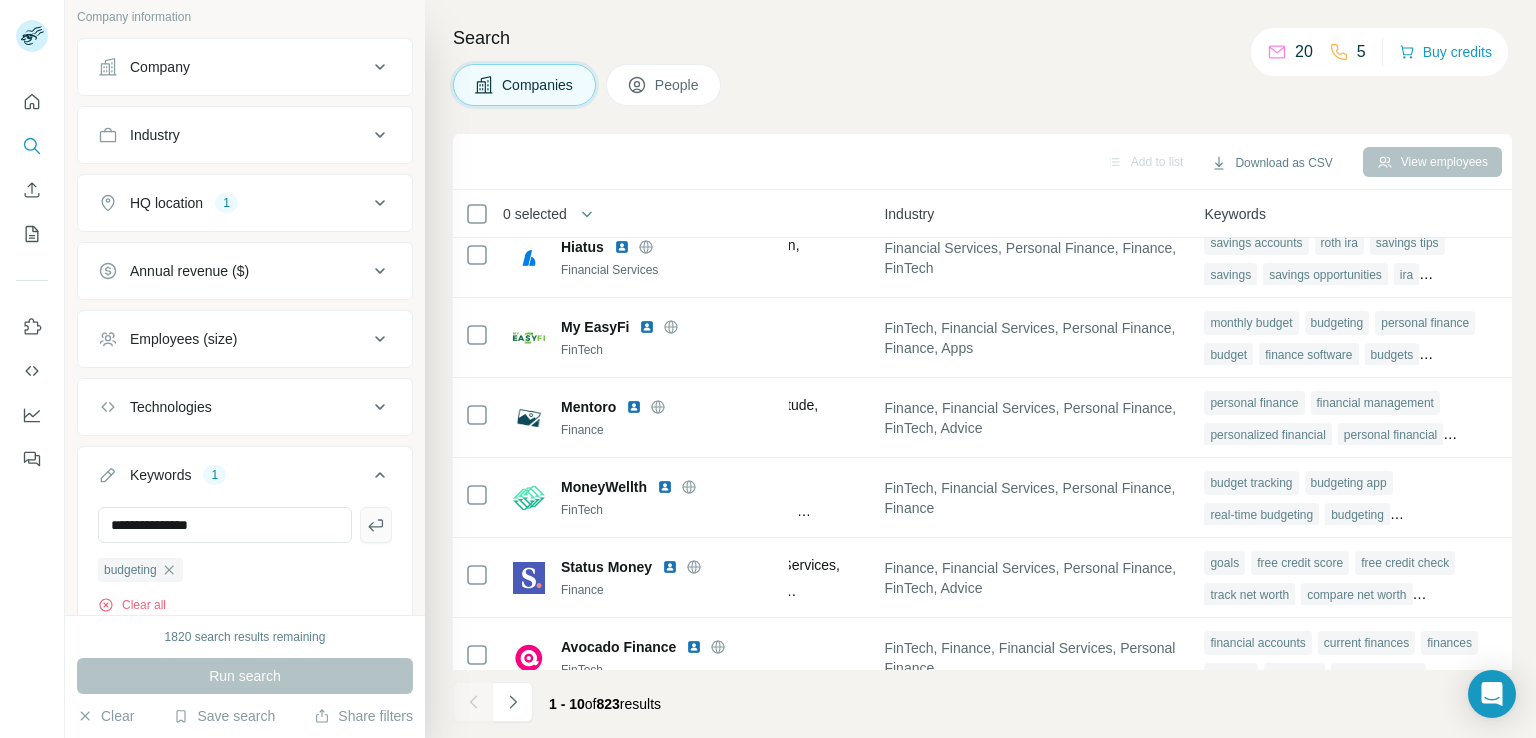 click 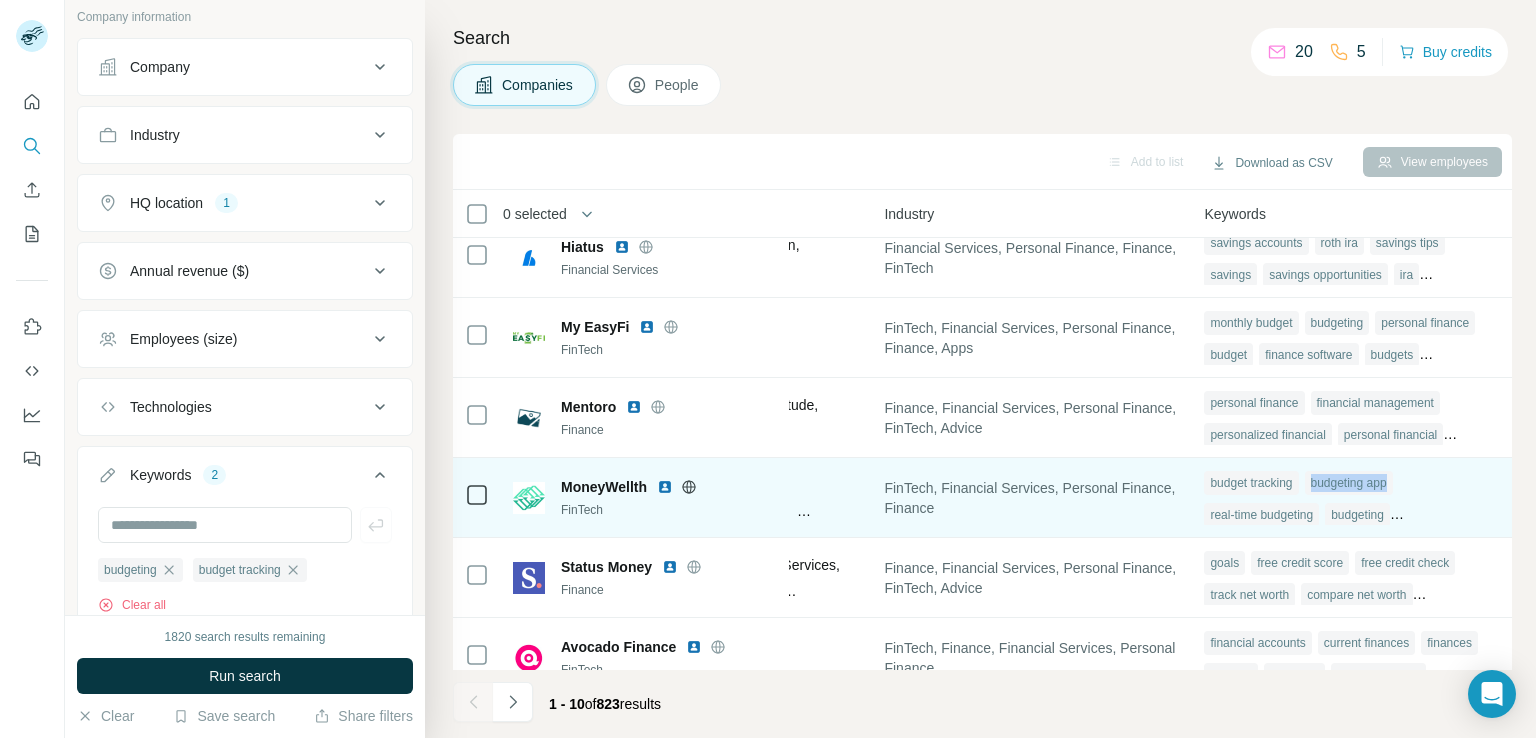 drag, startPoint x: 1383, startPoint y: 485, endPoint x: 1300, endPoint y: 485, distance: 83 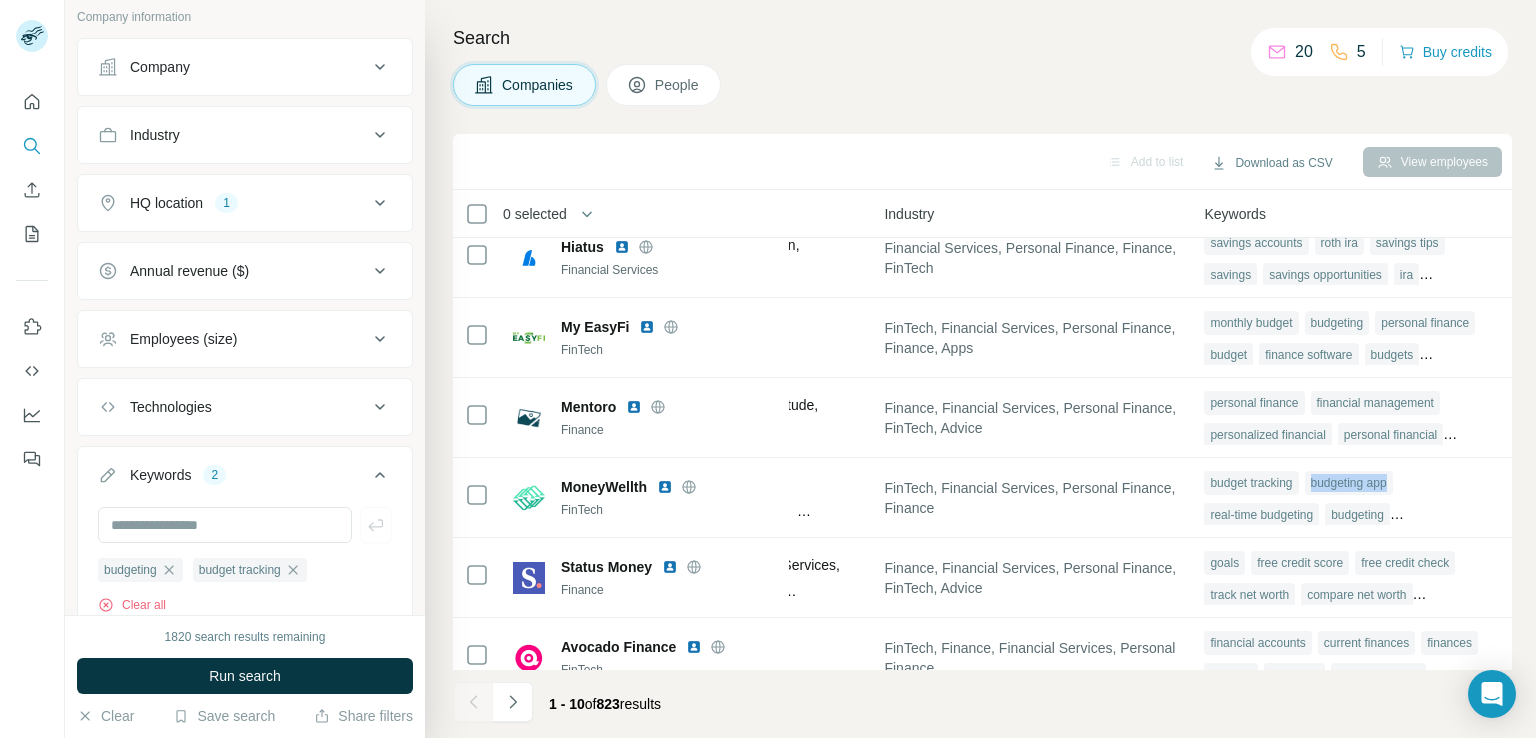 copy on "budgeting app" 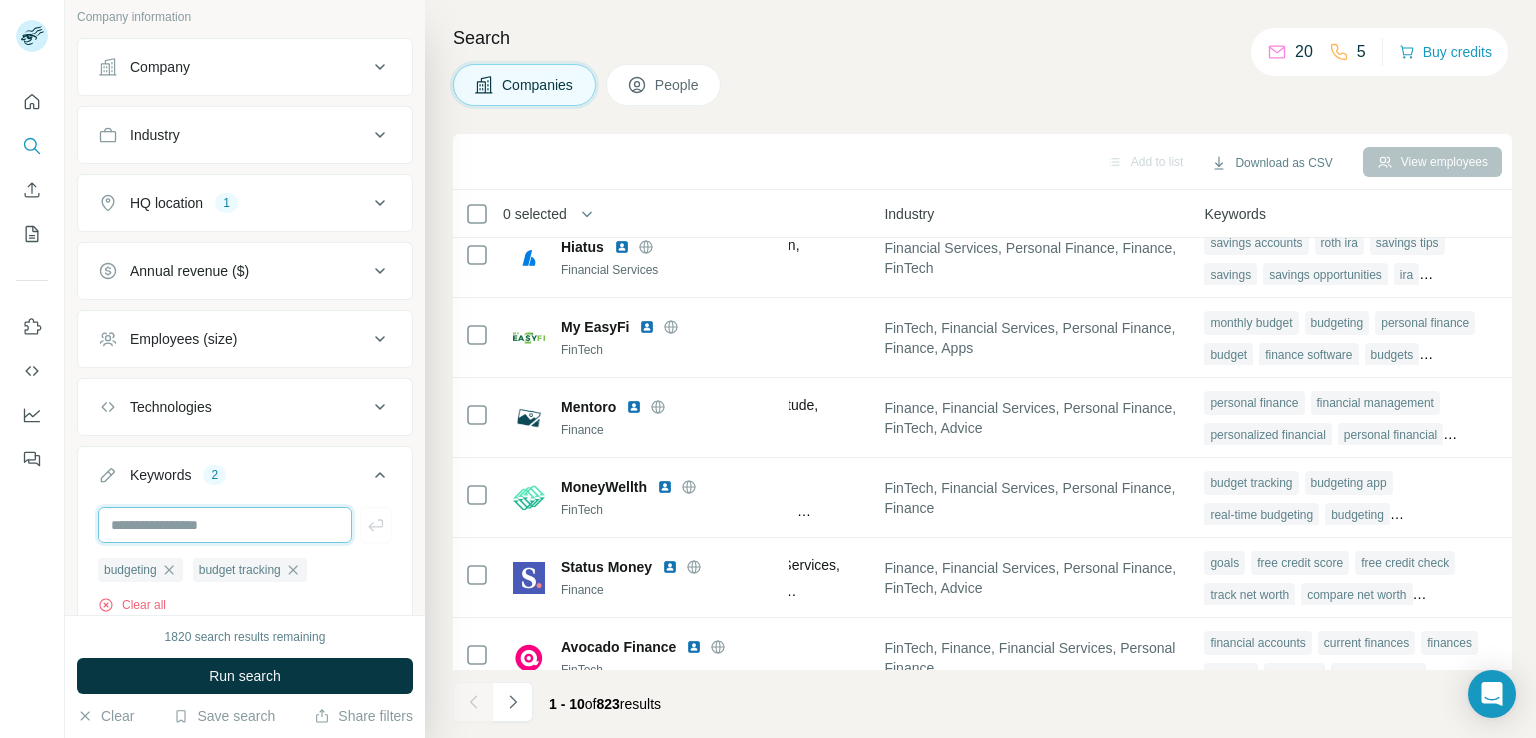 click at bounding box center (225, 525) 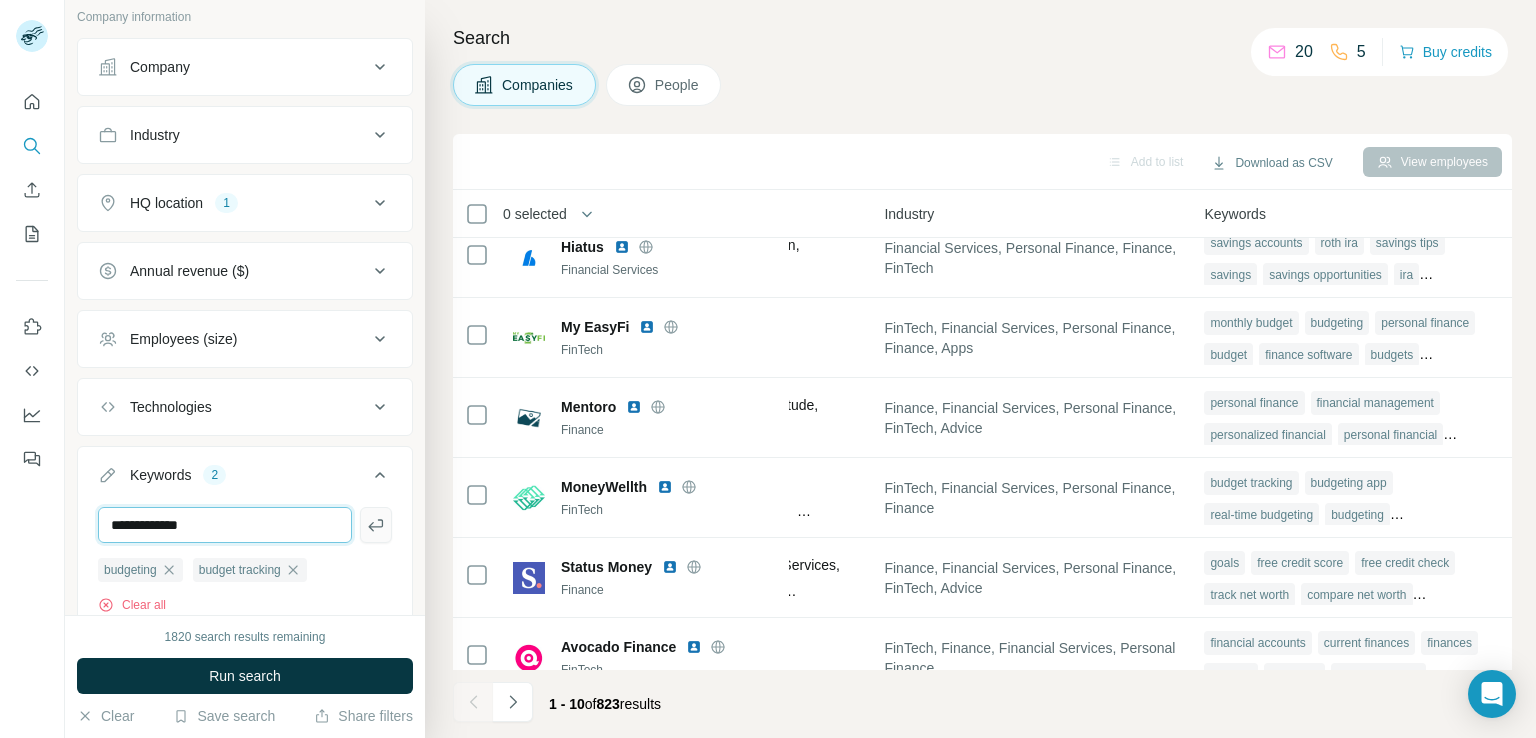 type on "**********" 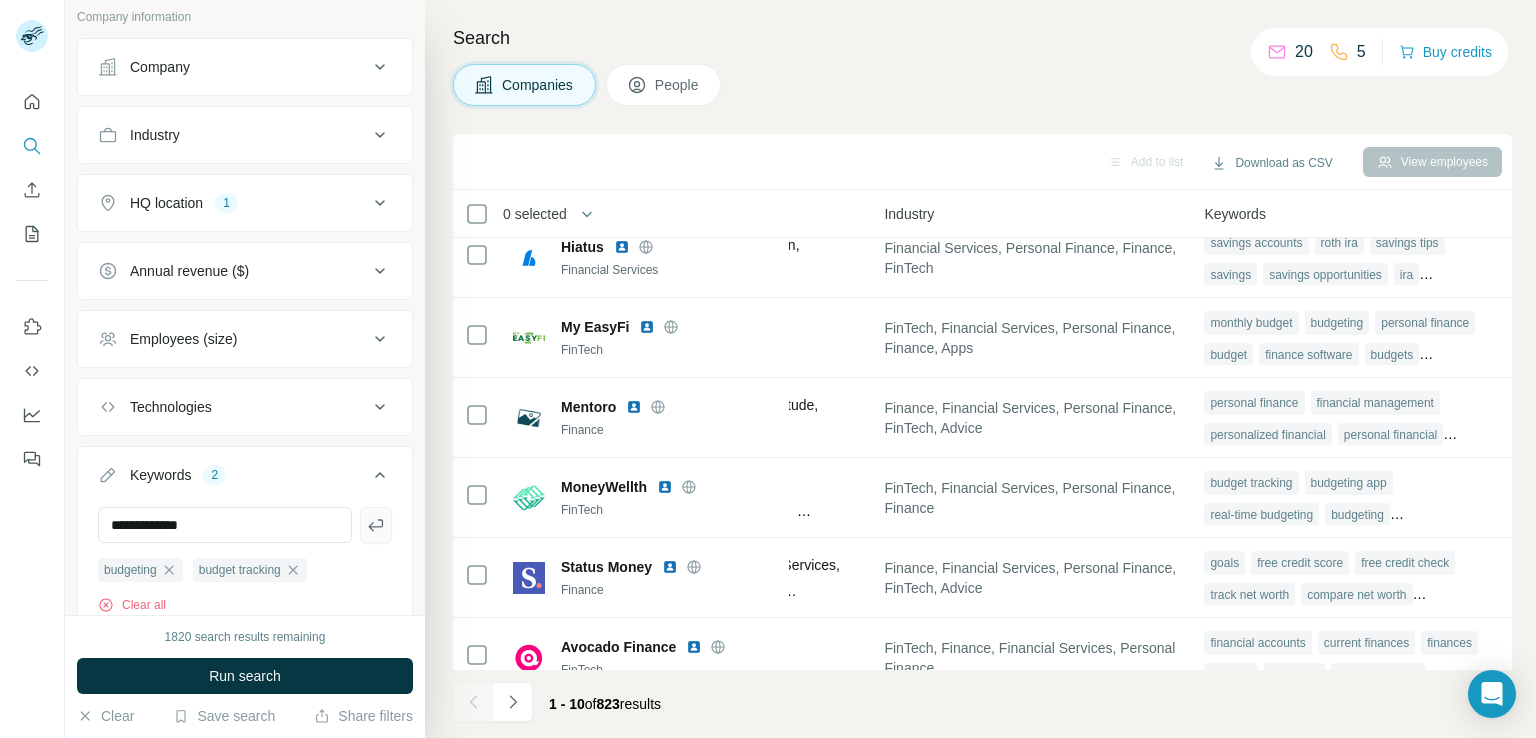 click 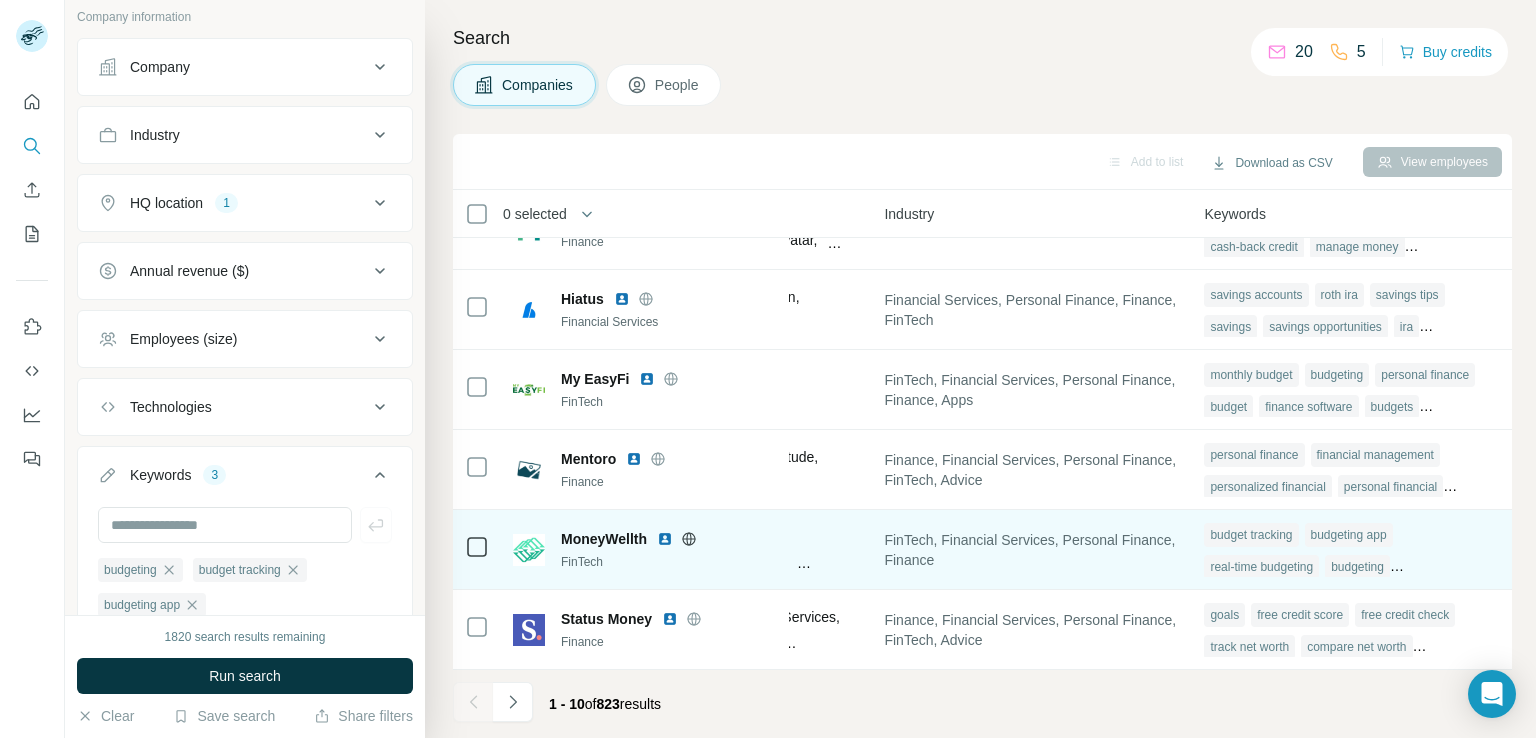 scroll, scrollTop: 0, scrollLeft: 1350, axis: horizontal 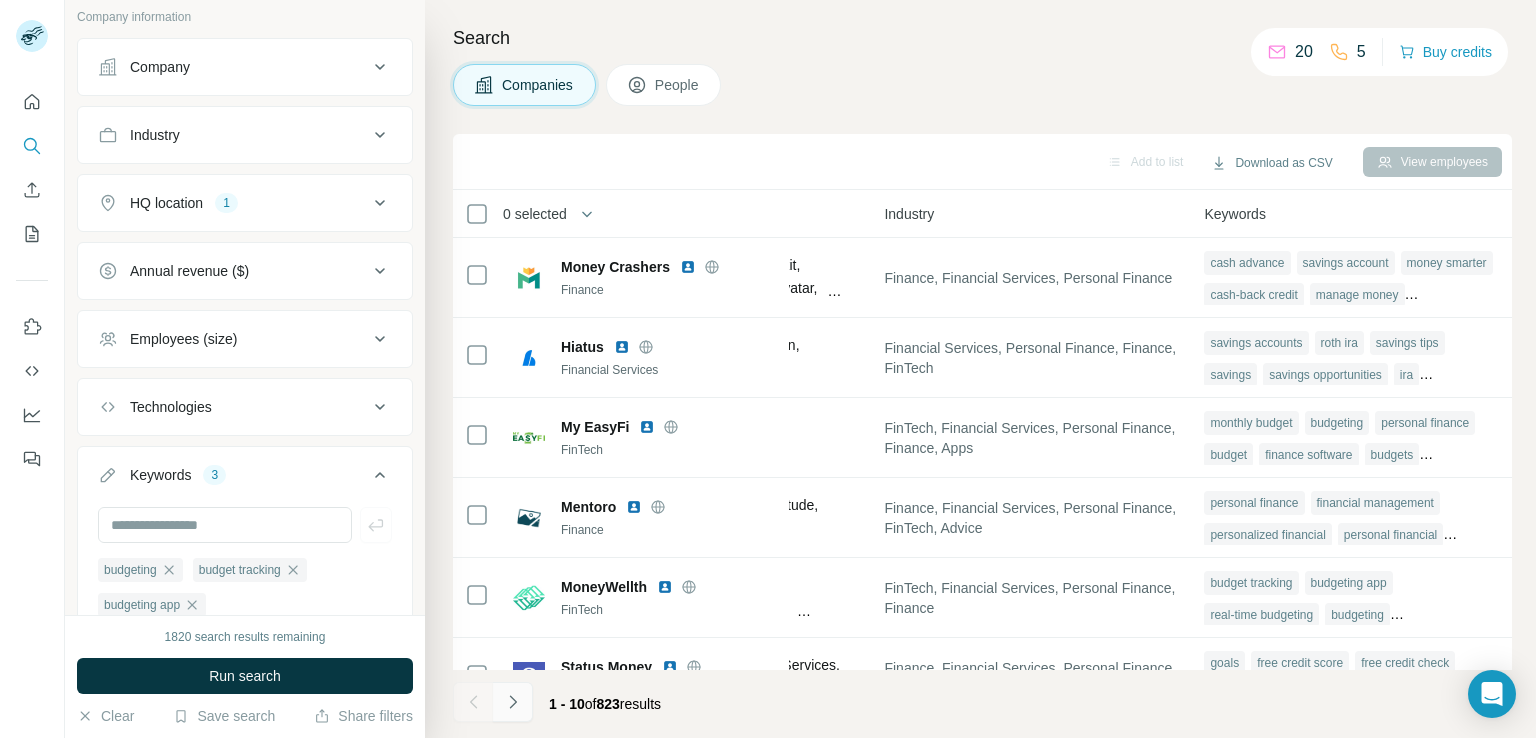 click at bounding box center (513, 702) 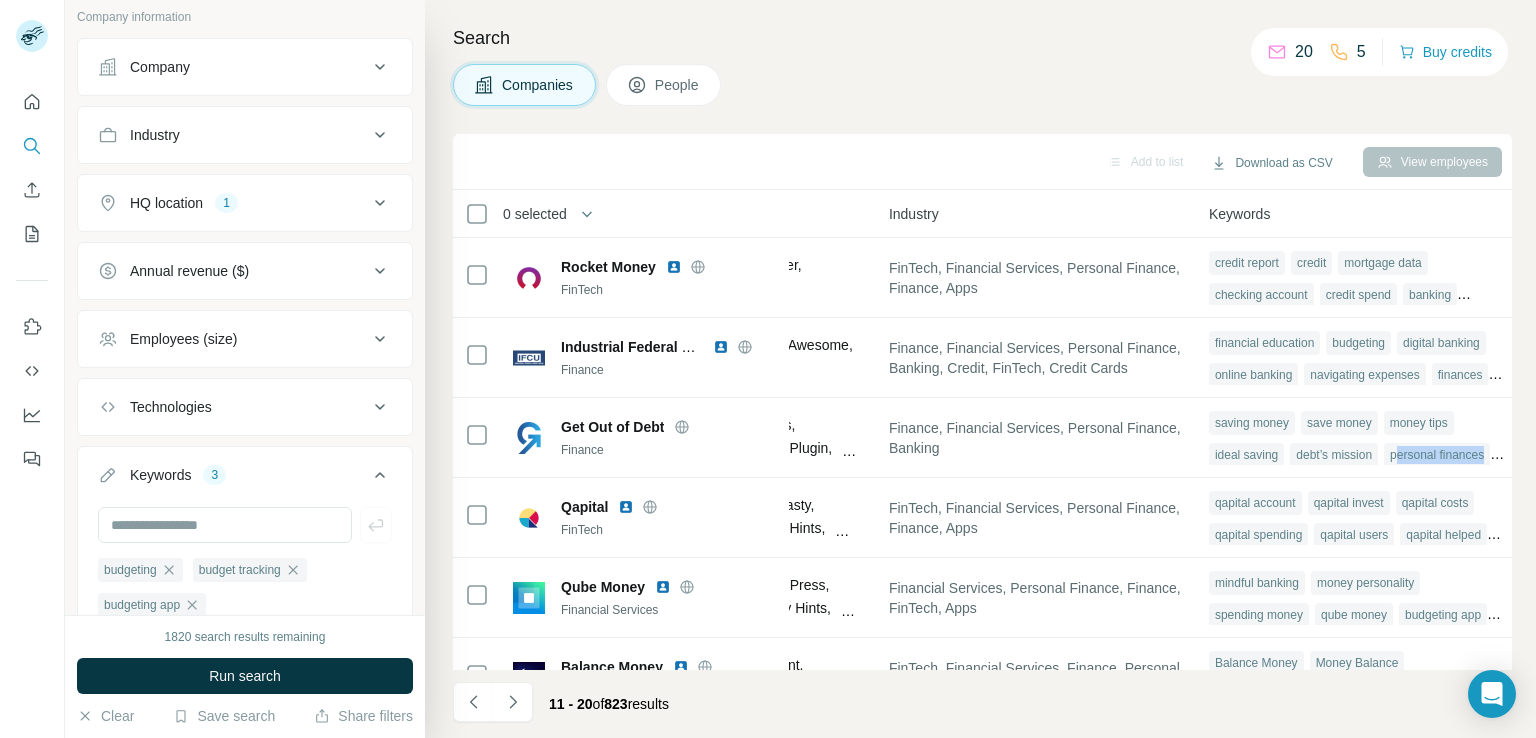 scroll, scrollTop: 0, scrollLeft: 1364, axis: horizontal 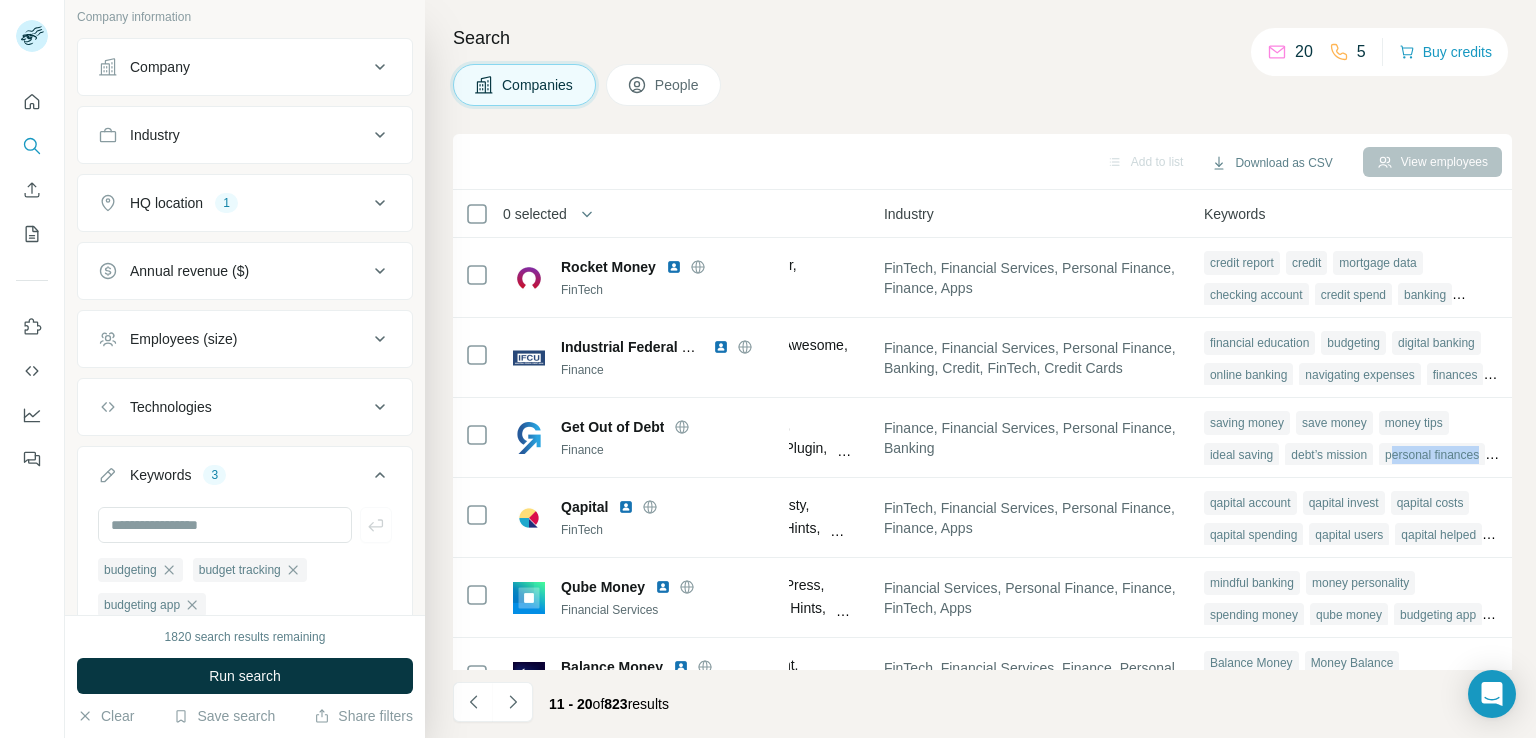 drag, startPoint x: 1393, startPoint y: 457, endPoint x: 1505, endPoint y: 464, distance: 112.21854 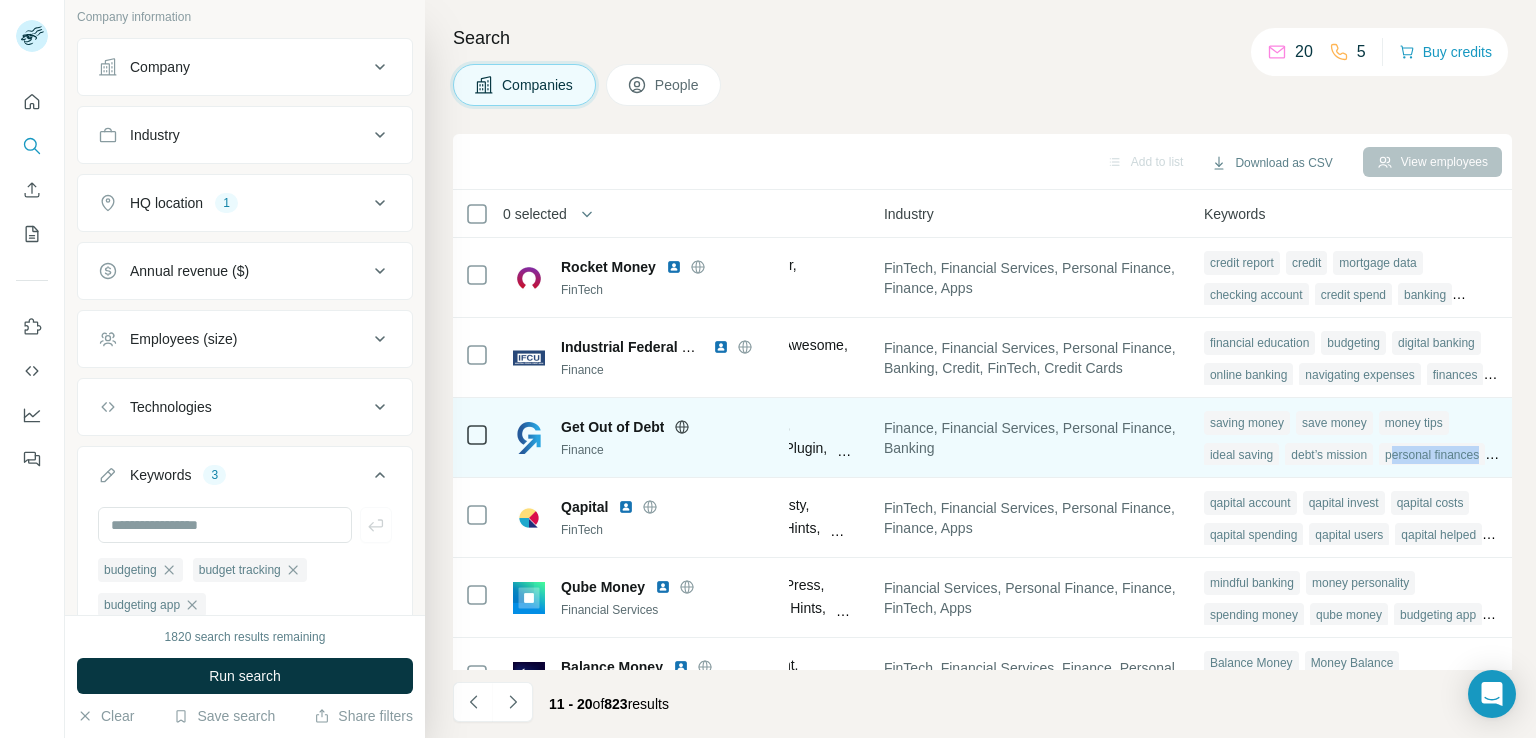 click on "personal finances" at bounding box center (1432, 455) 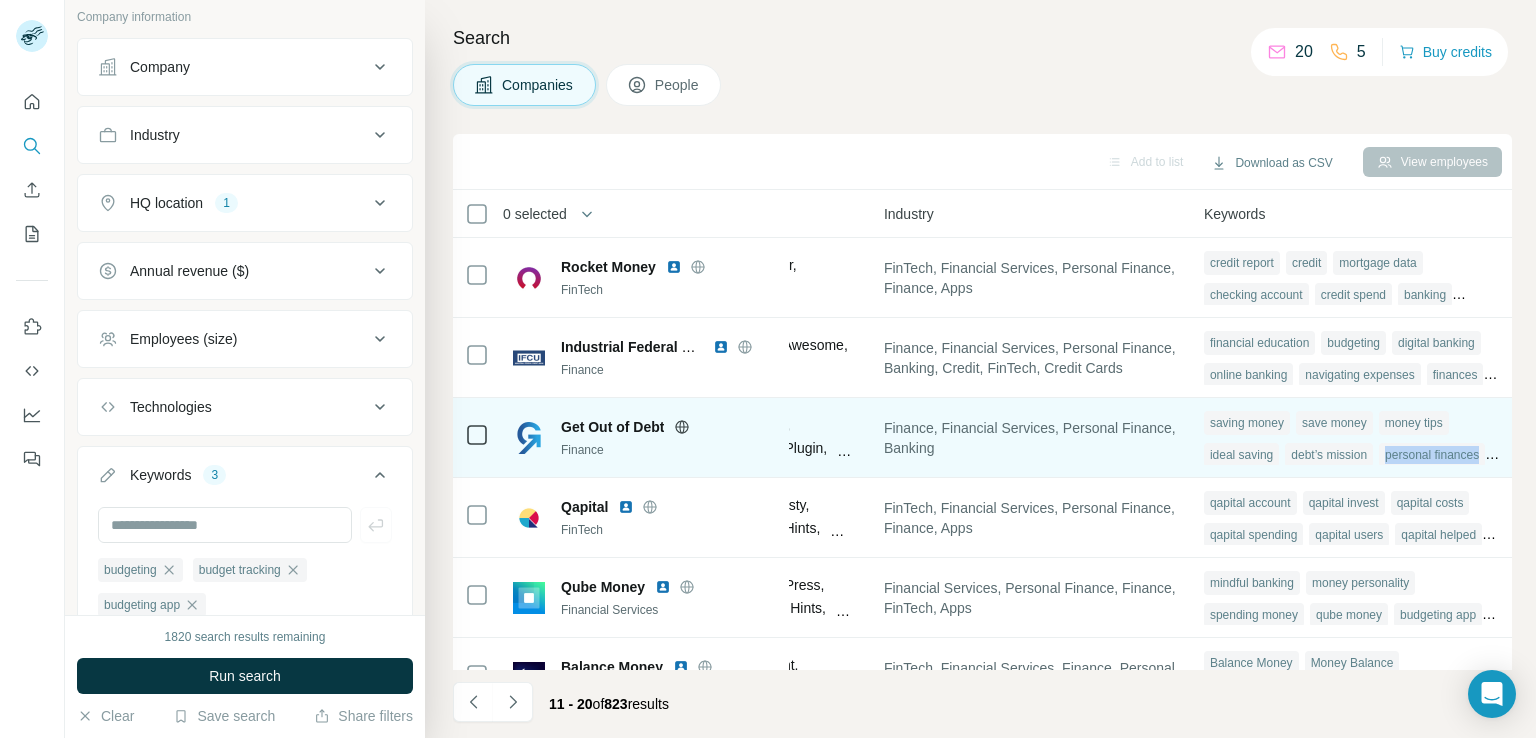 drag, startPoint x: 1373, startPoint y: 458, endPoint x: 1479, endPoint y: 461, distance: 106.04244 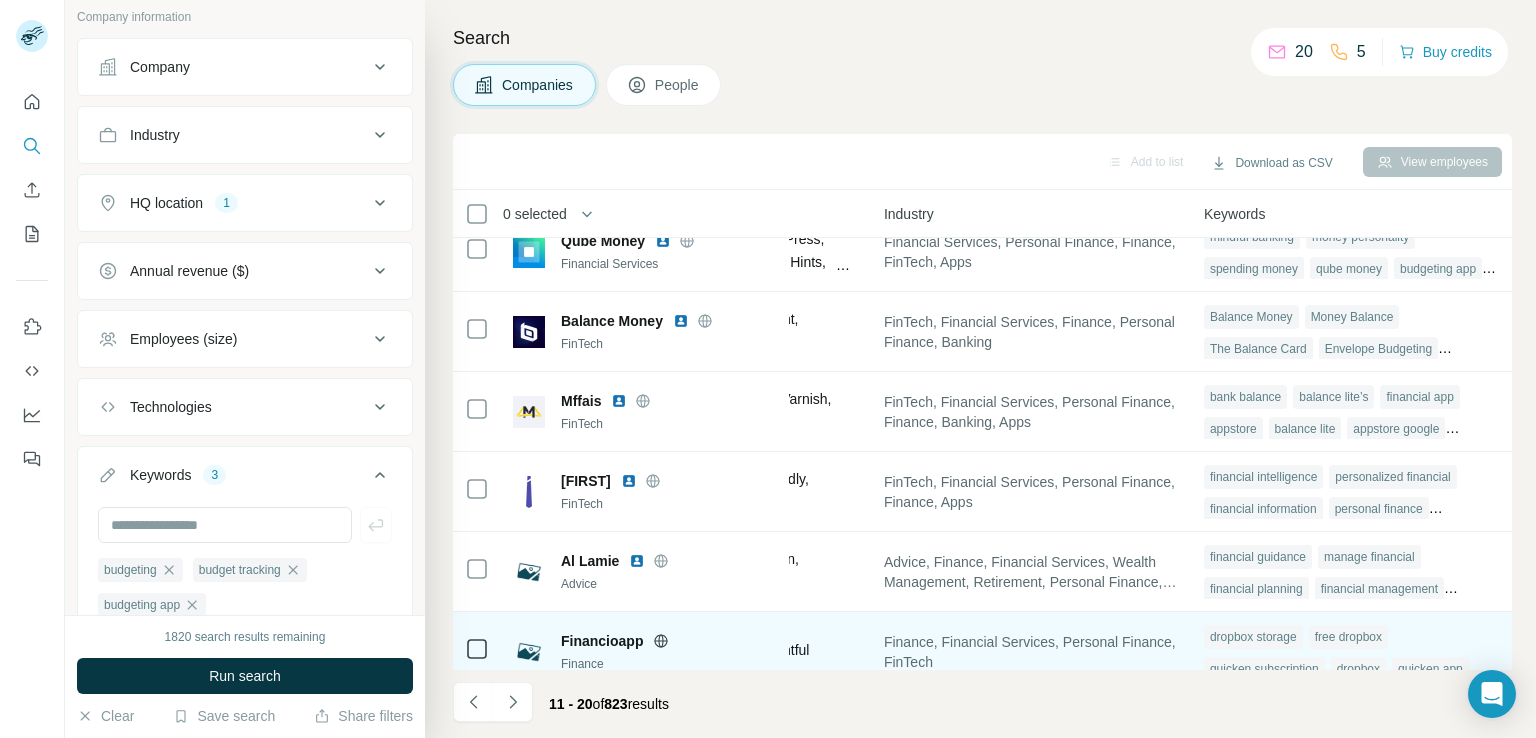 scroll, scrollTop: 378, scrollLeft: 1364, axis: both 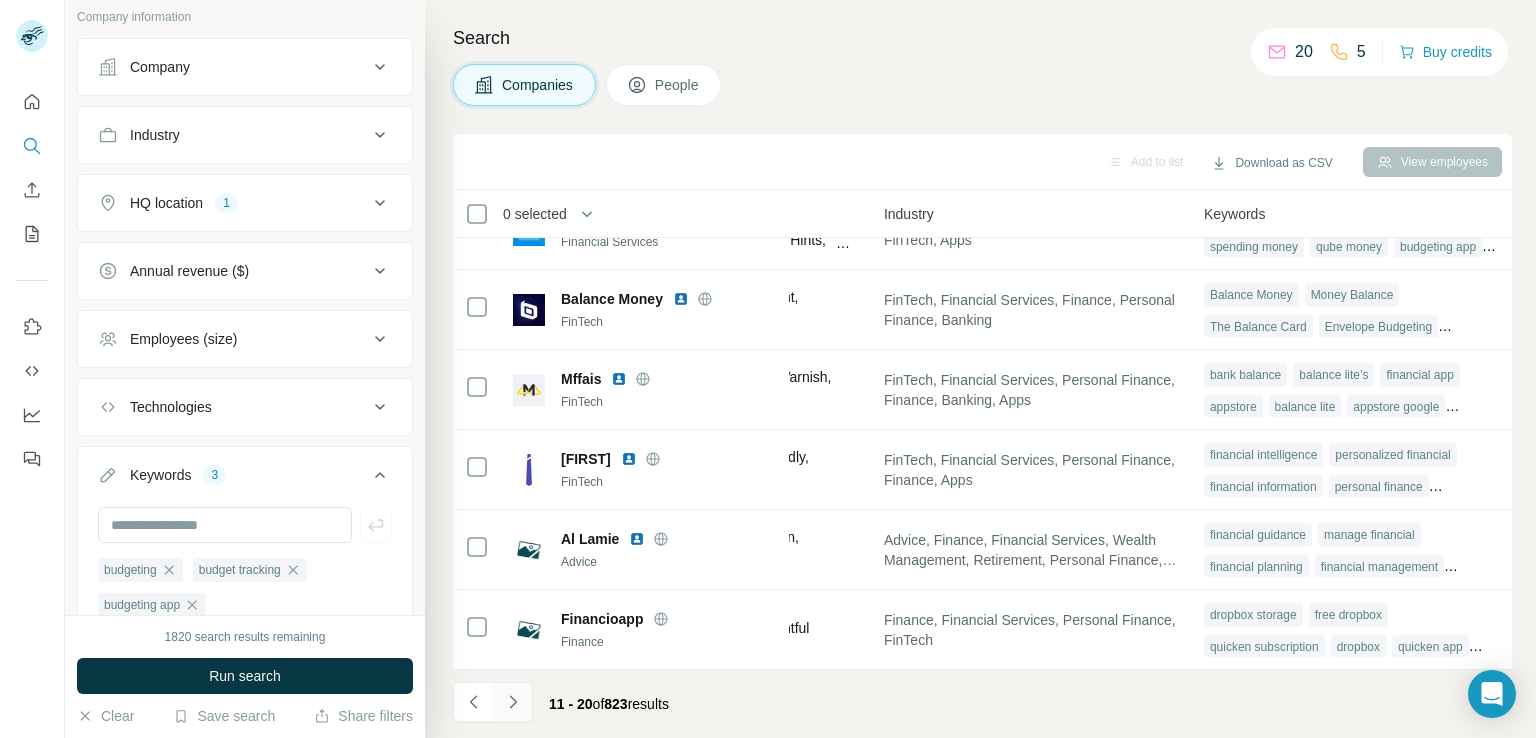 click 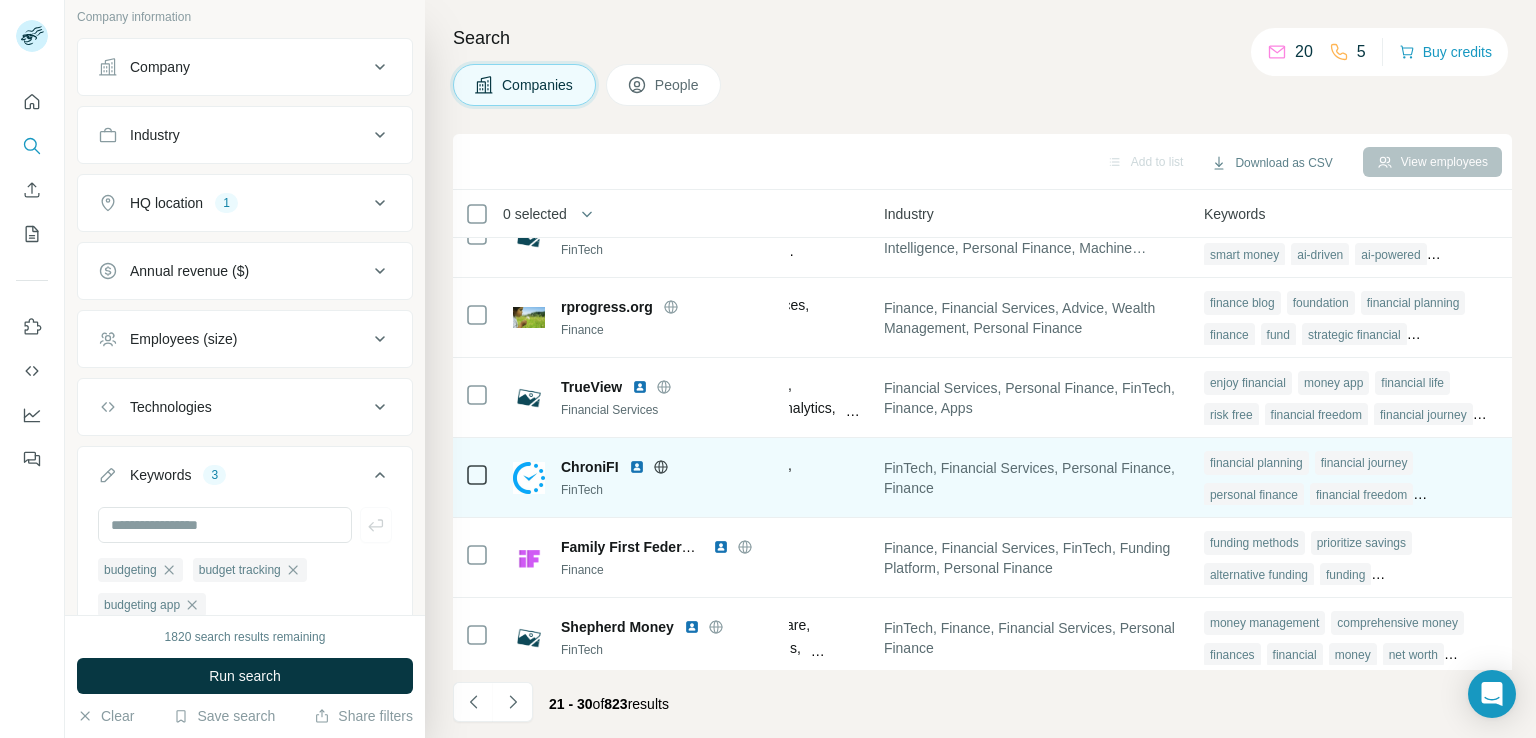 scroll, scrollTop: 278, scrollLeft: 1364, axis: both 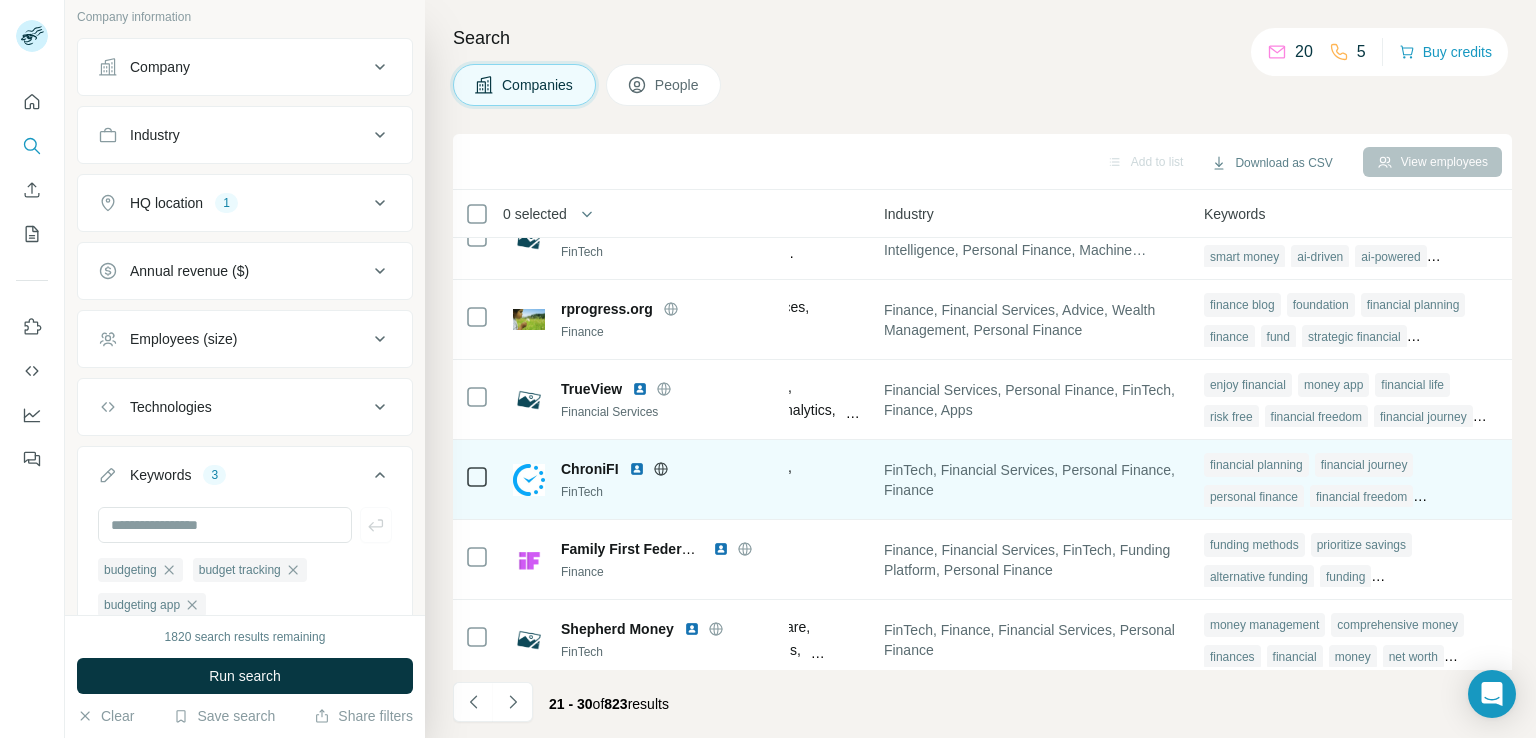type 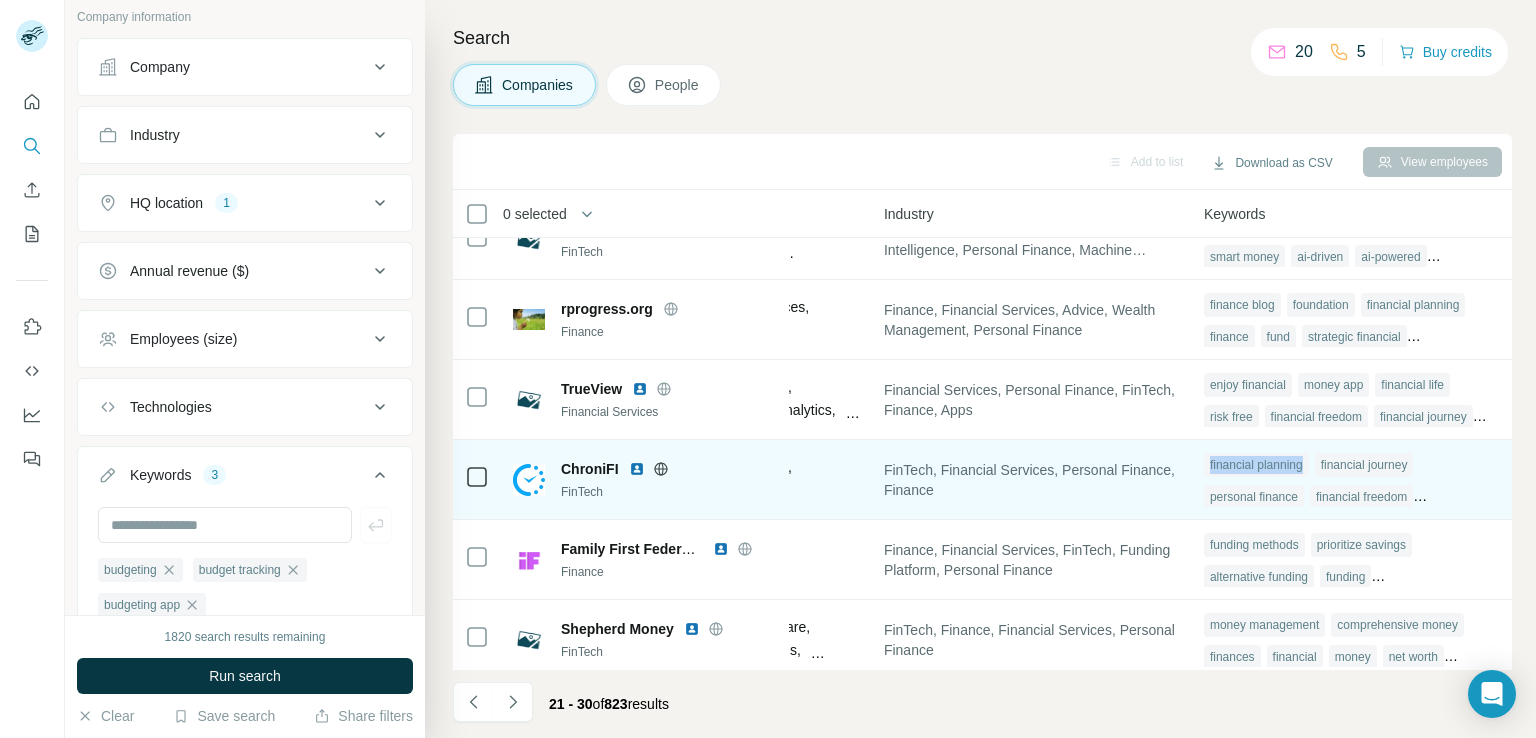 drag, startPoint x: 1189, startPoint y: 461, endPoint x: 1301, endPoint y: 461, distance: 112 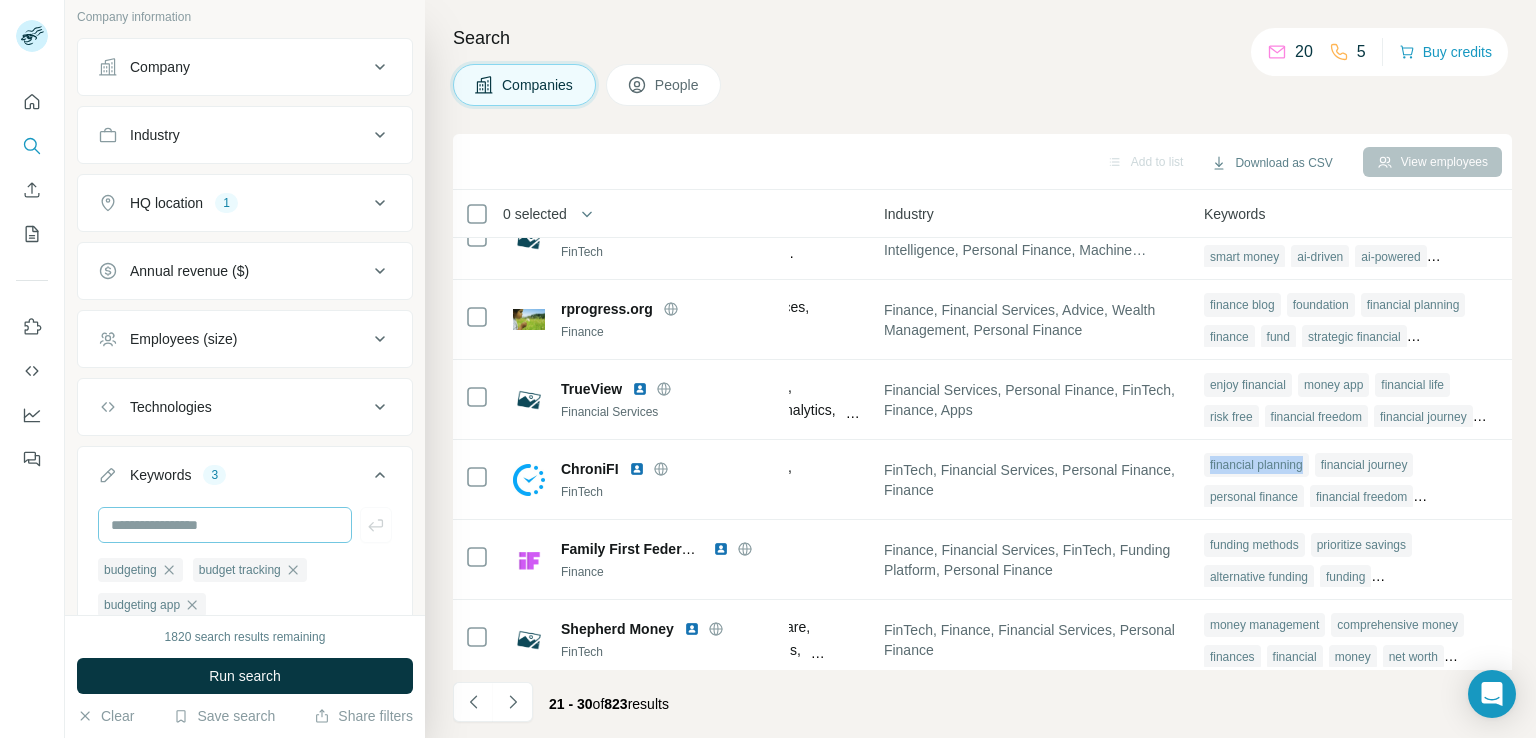 copy on "financial planning" 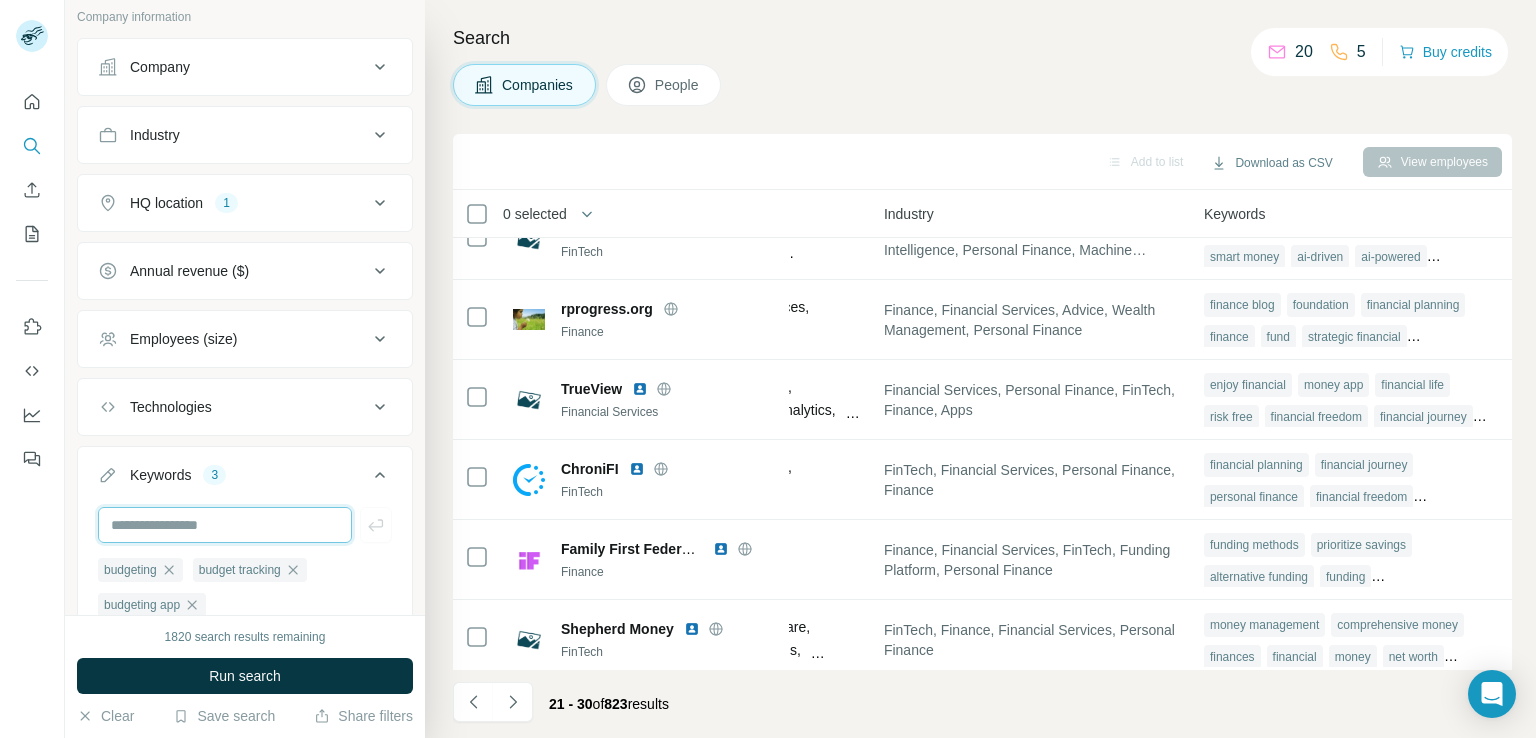click at bounding box center (225, 525) 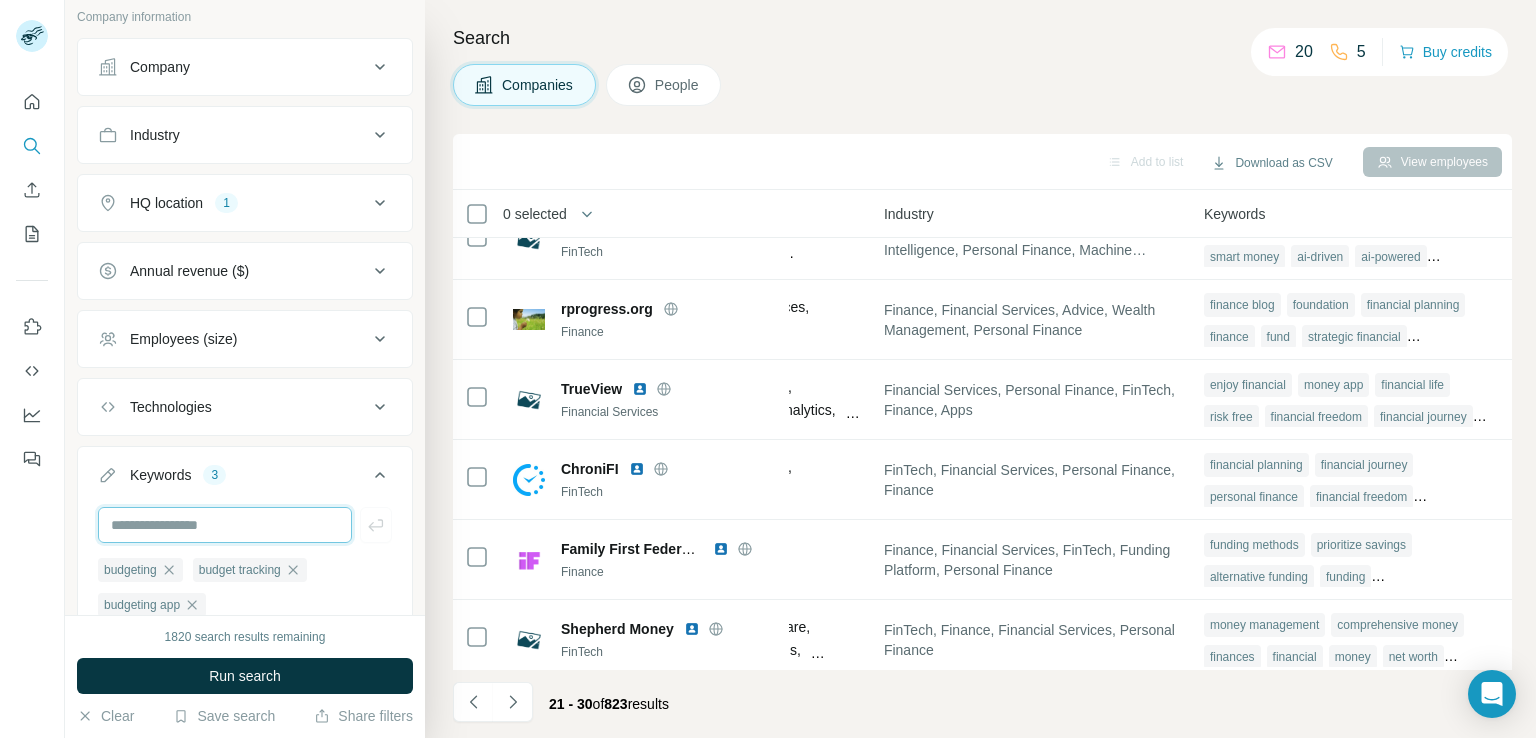paste on "**********" 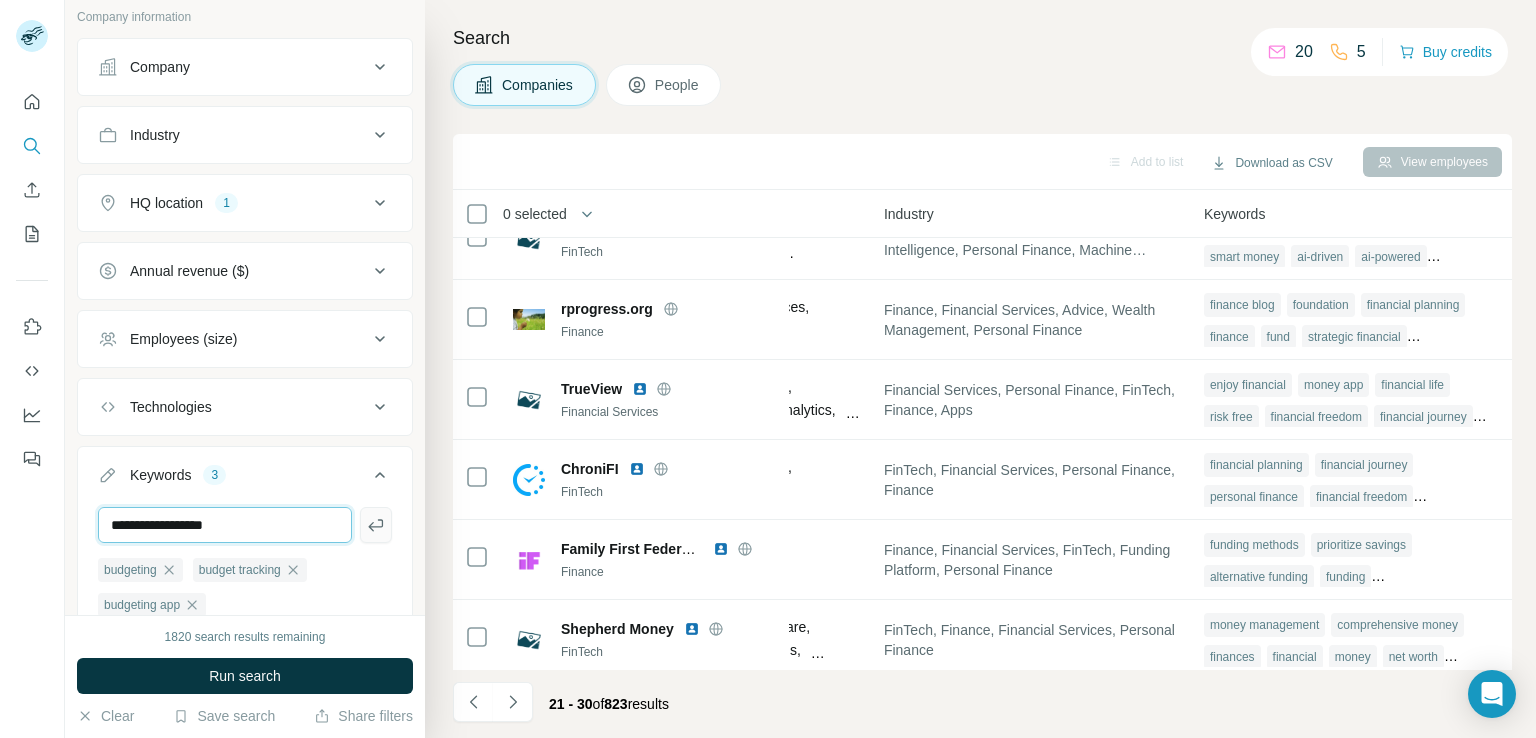 type on "**********" 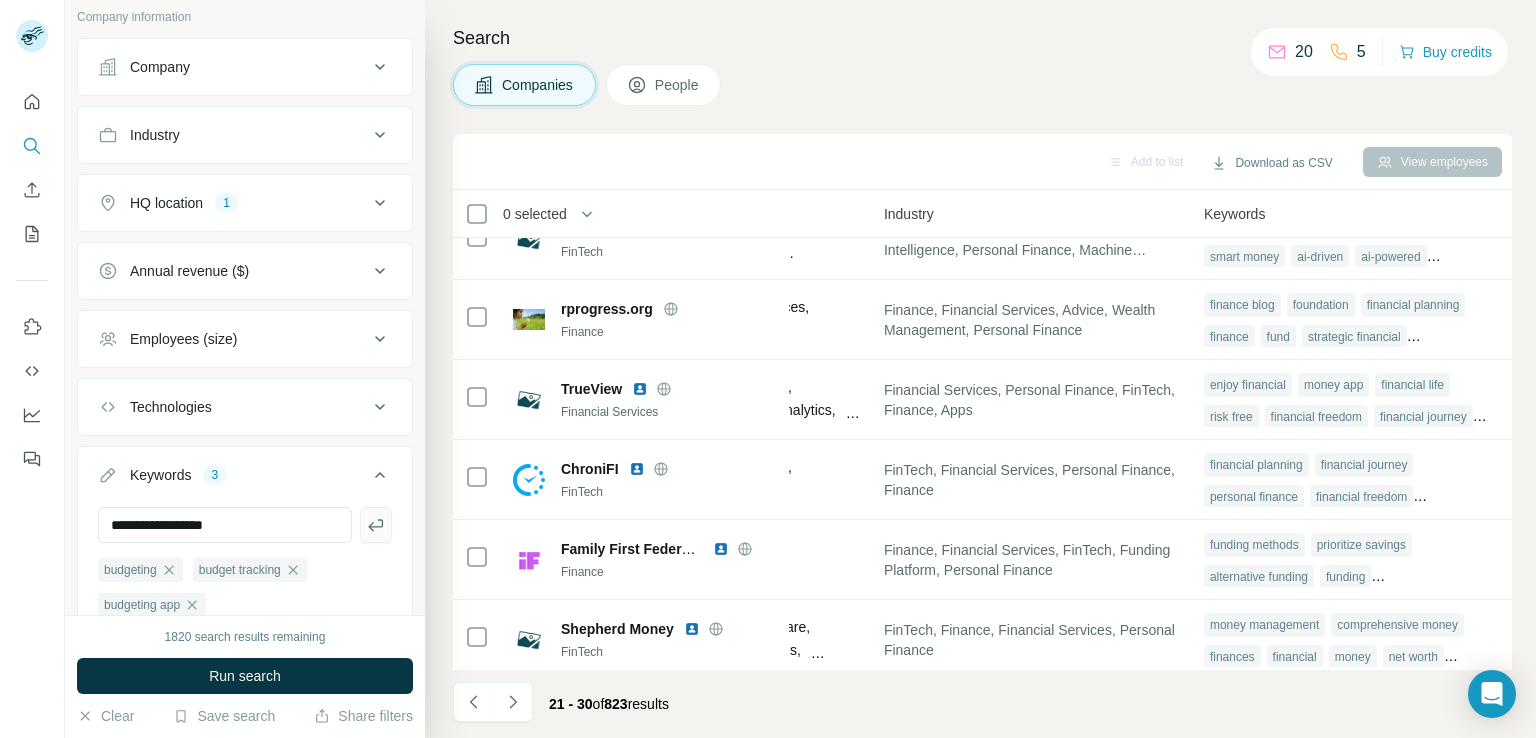 click 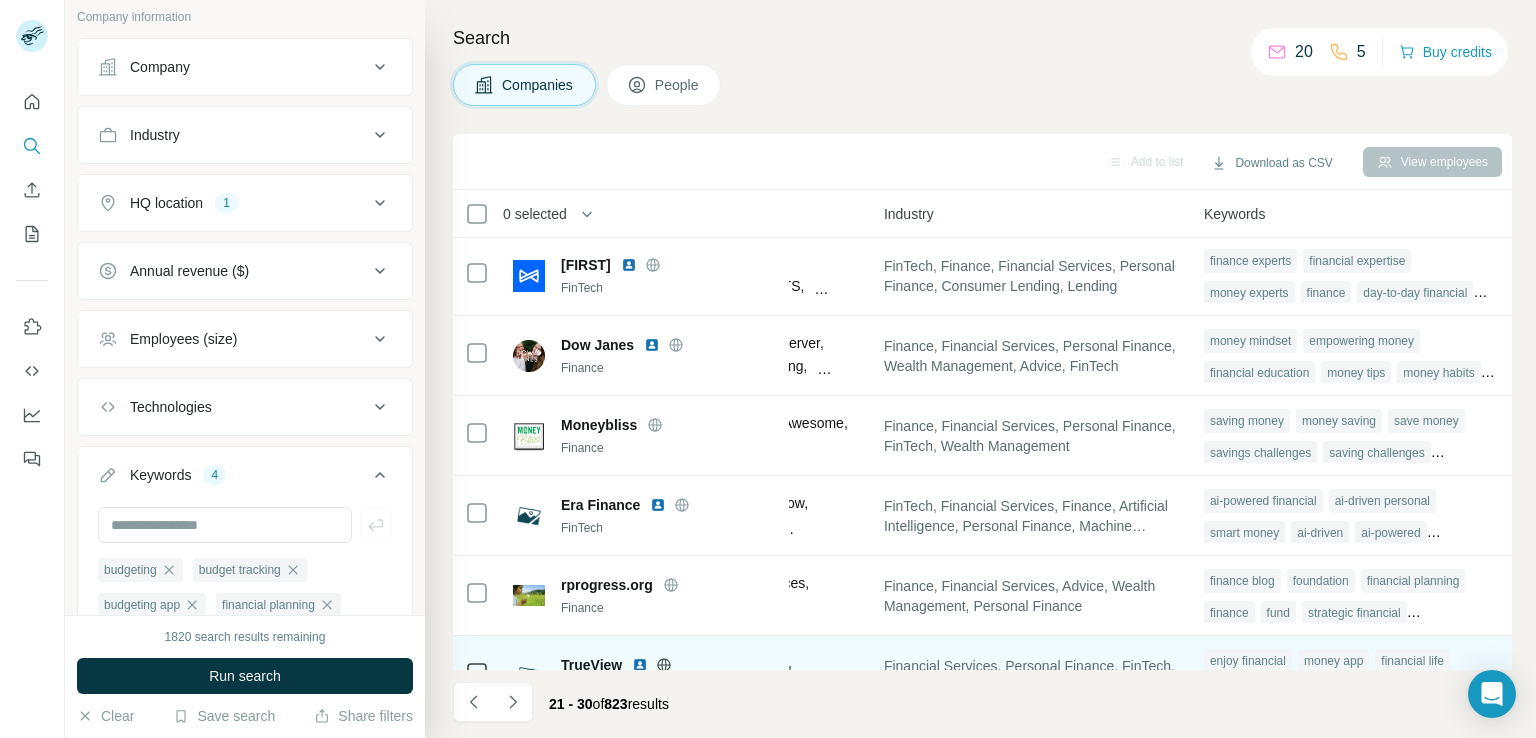 scroll, scrollTop: 0, scrollLeft: 1364, axis: horizontal 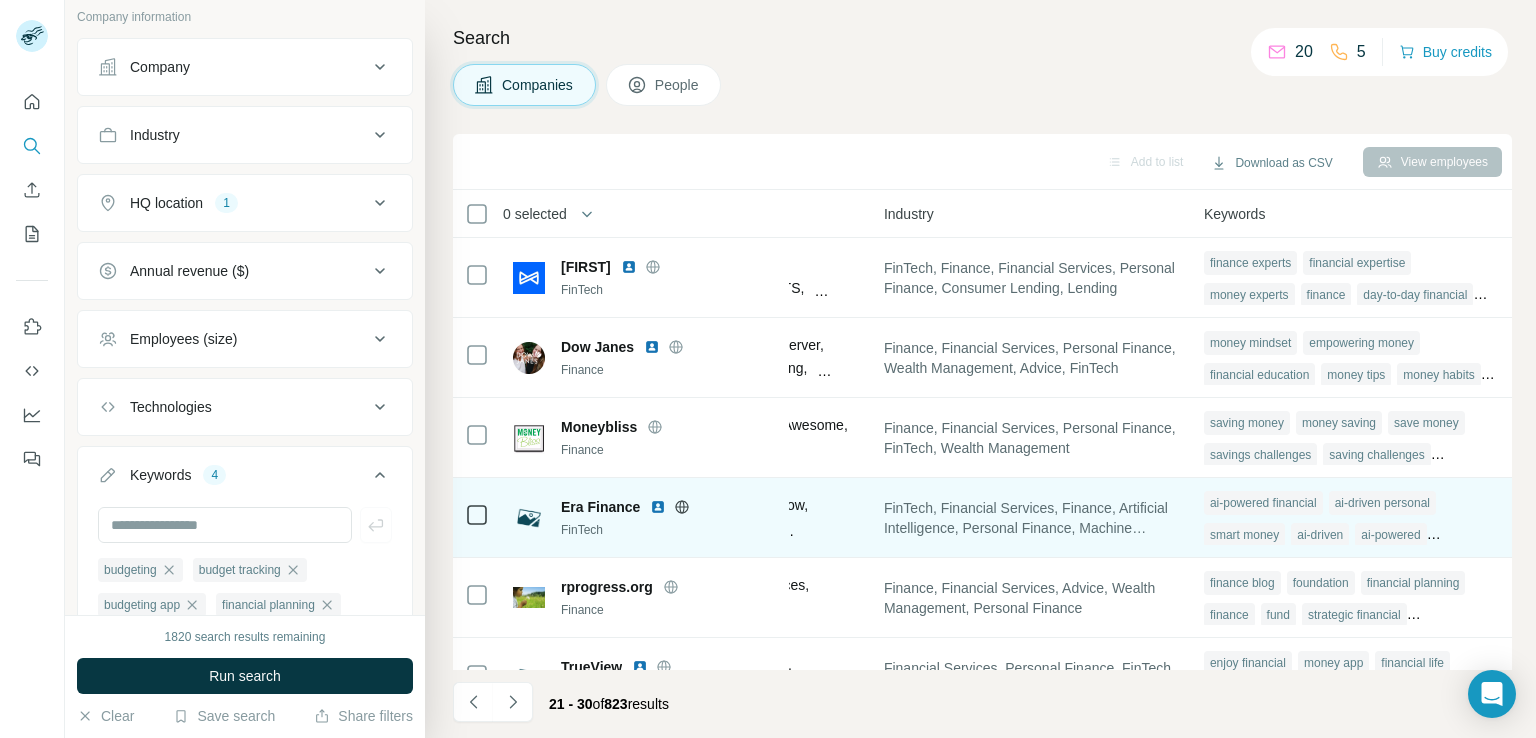 click 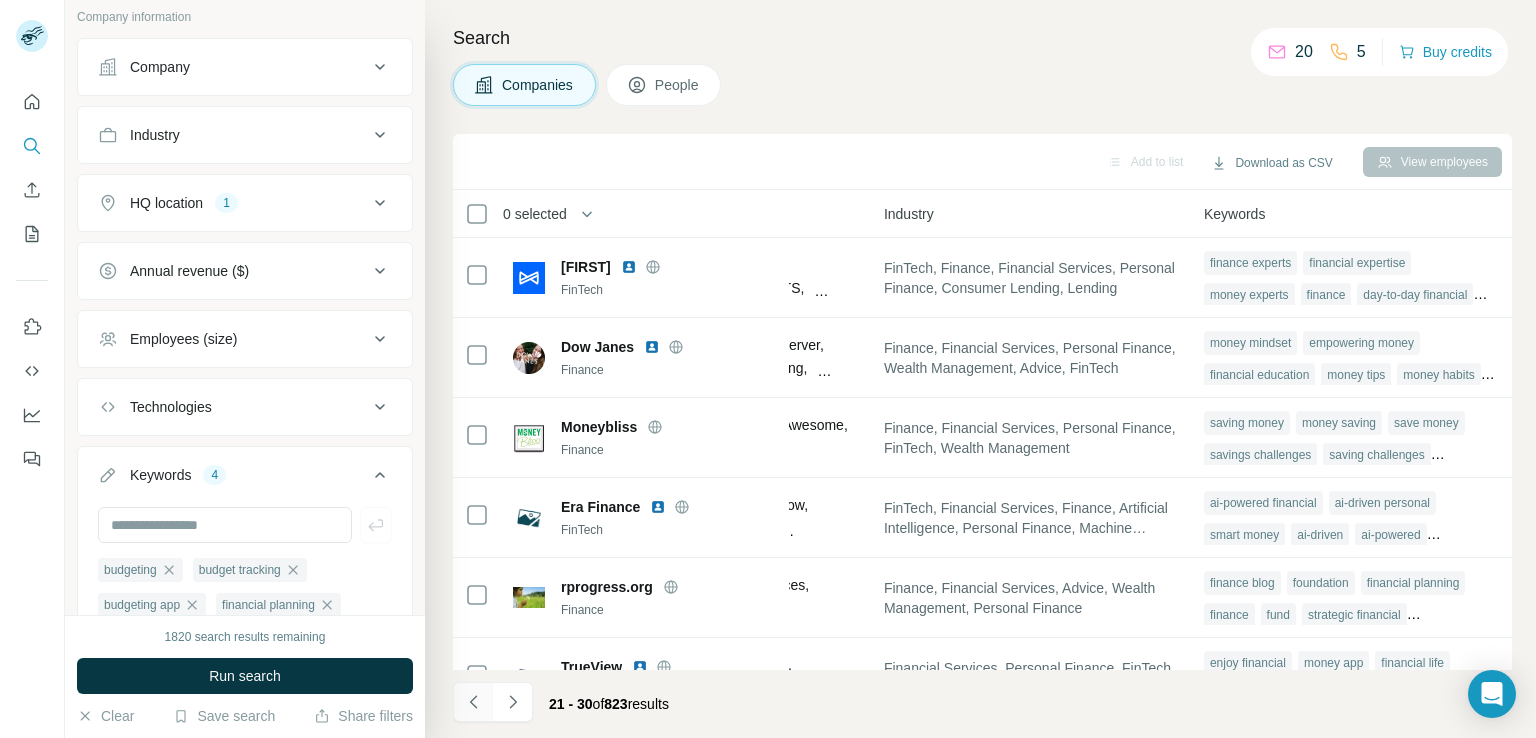 click 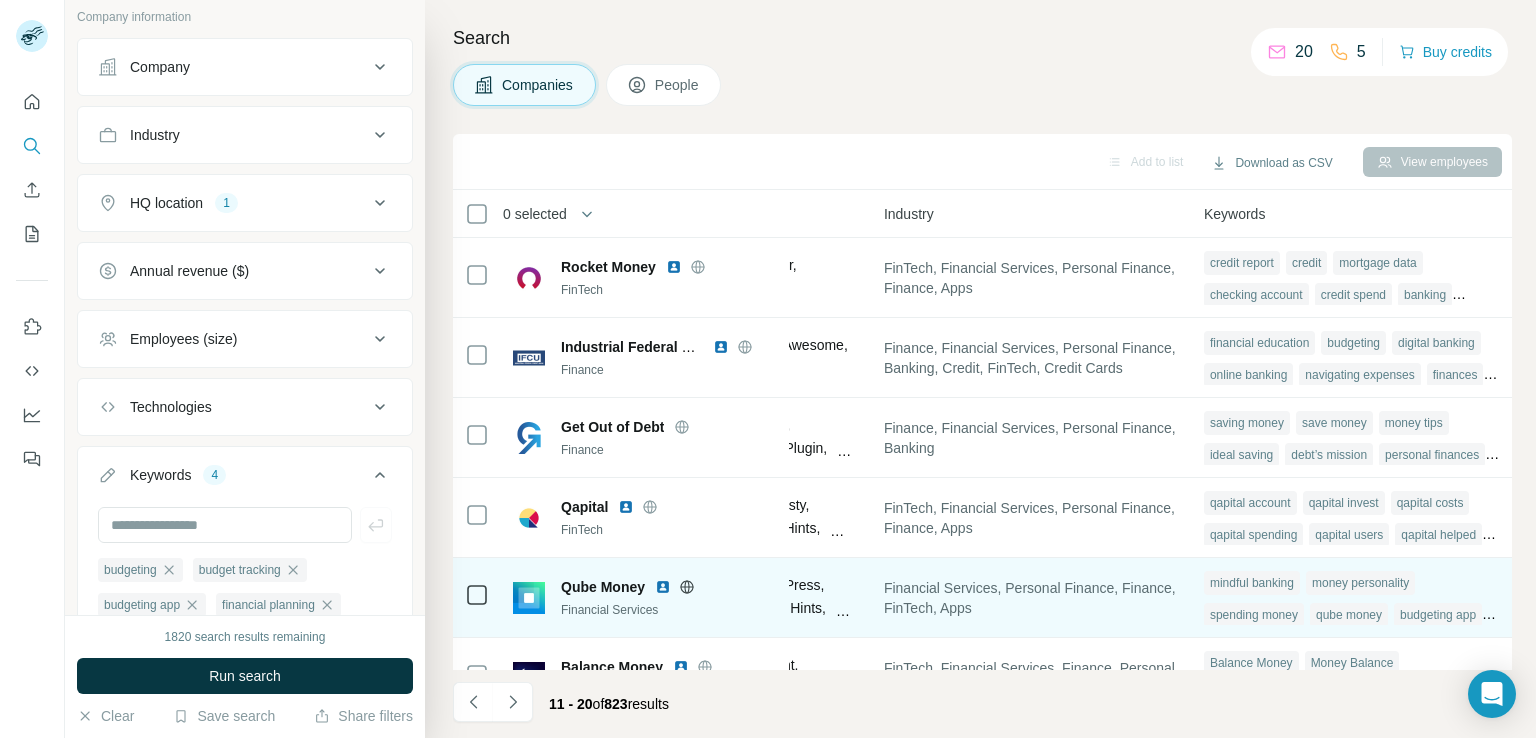 type 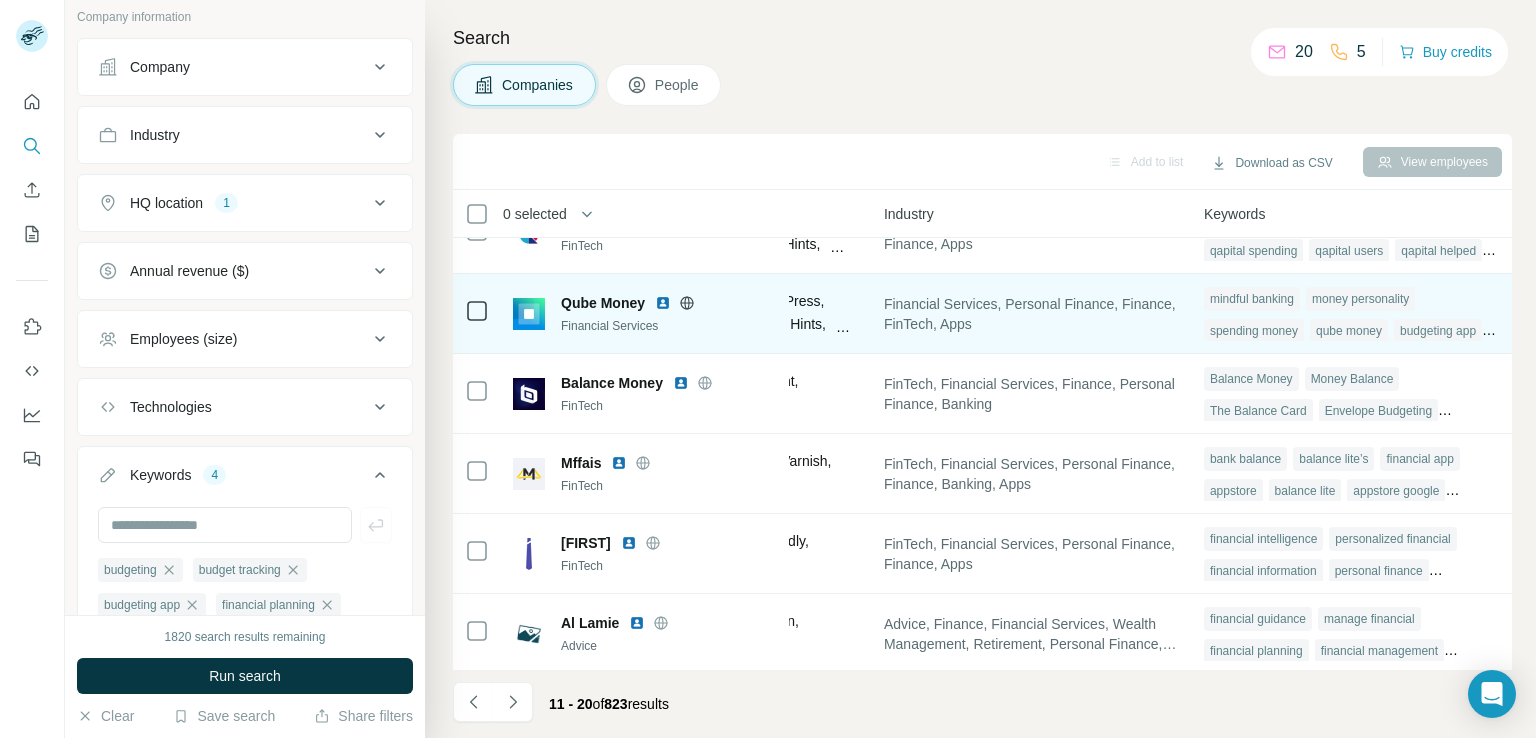 scroll, scrollTop: 278, scrollLeft: 1364, axis: both 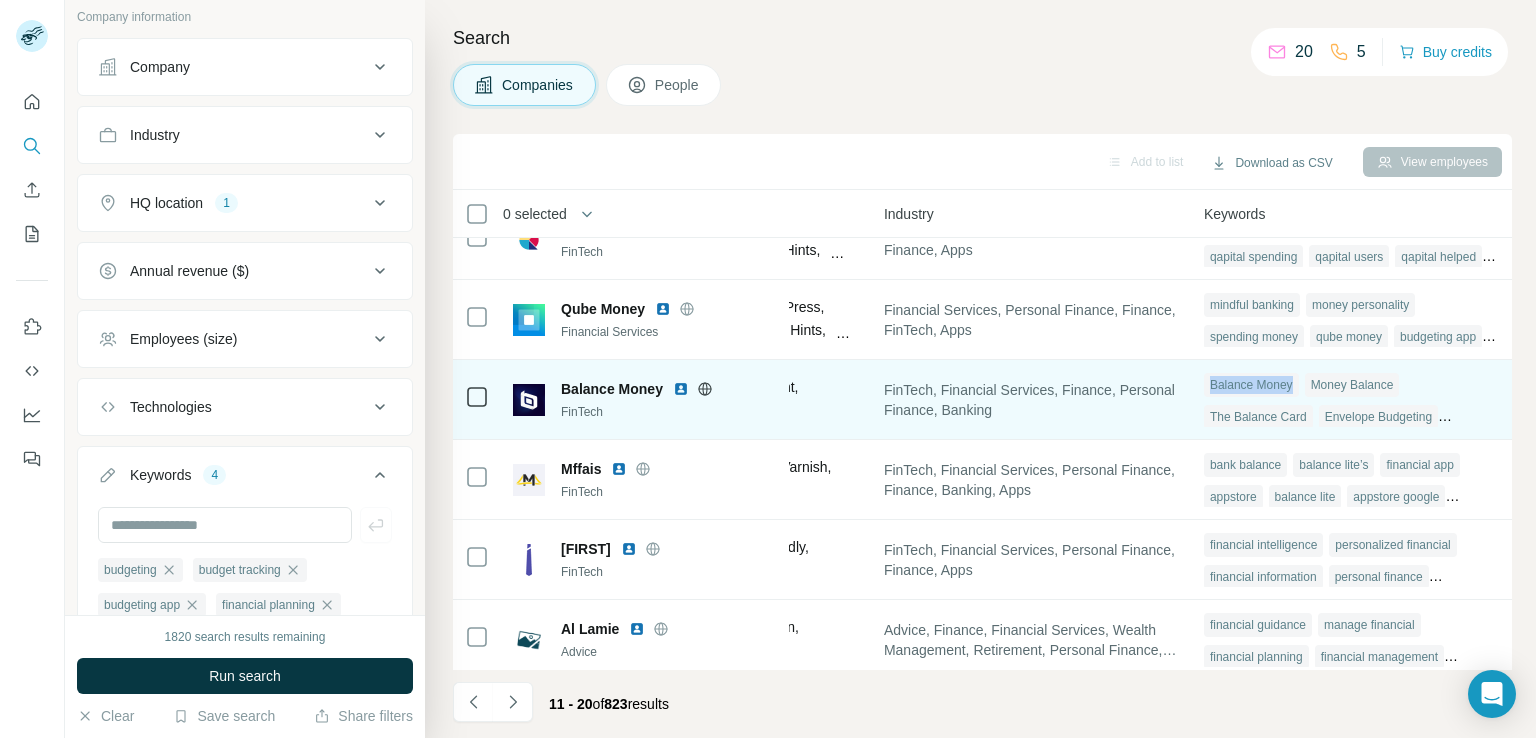 drag, startPoint x: 1281, startPoint y: 382, endPoint x: 1183, endPoint y: 385, distance: 98.045906 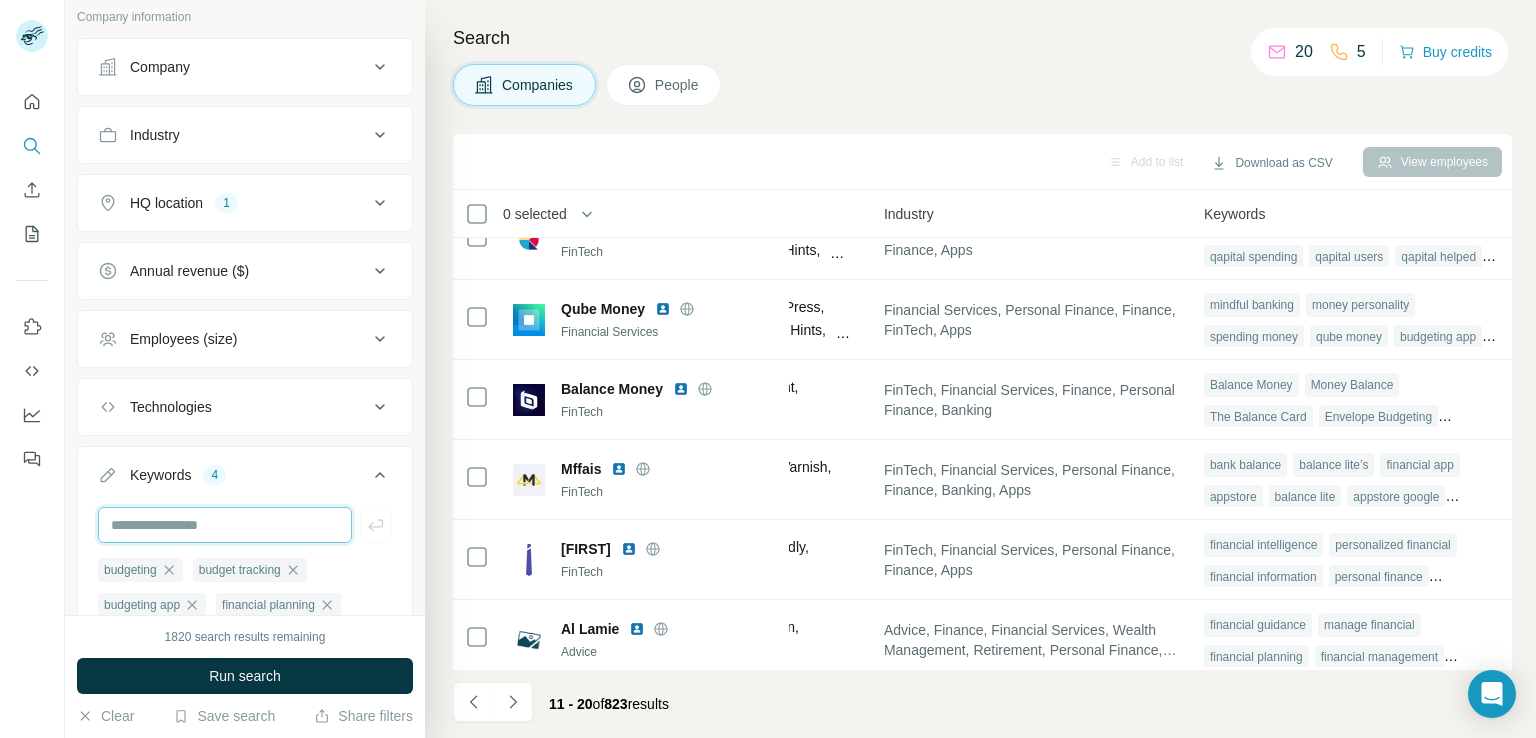 click at bounding box center [225, 525] 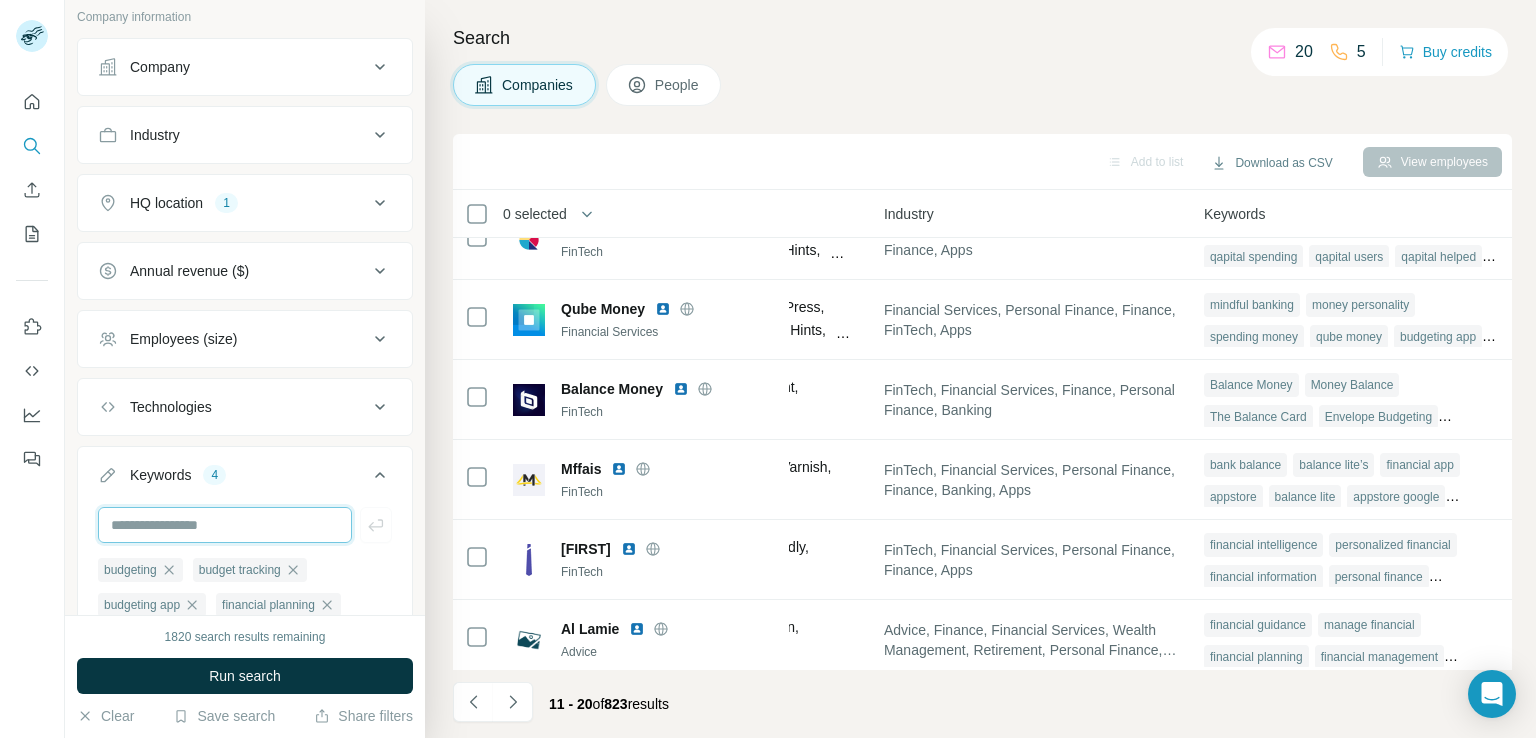 paste on "**********" 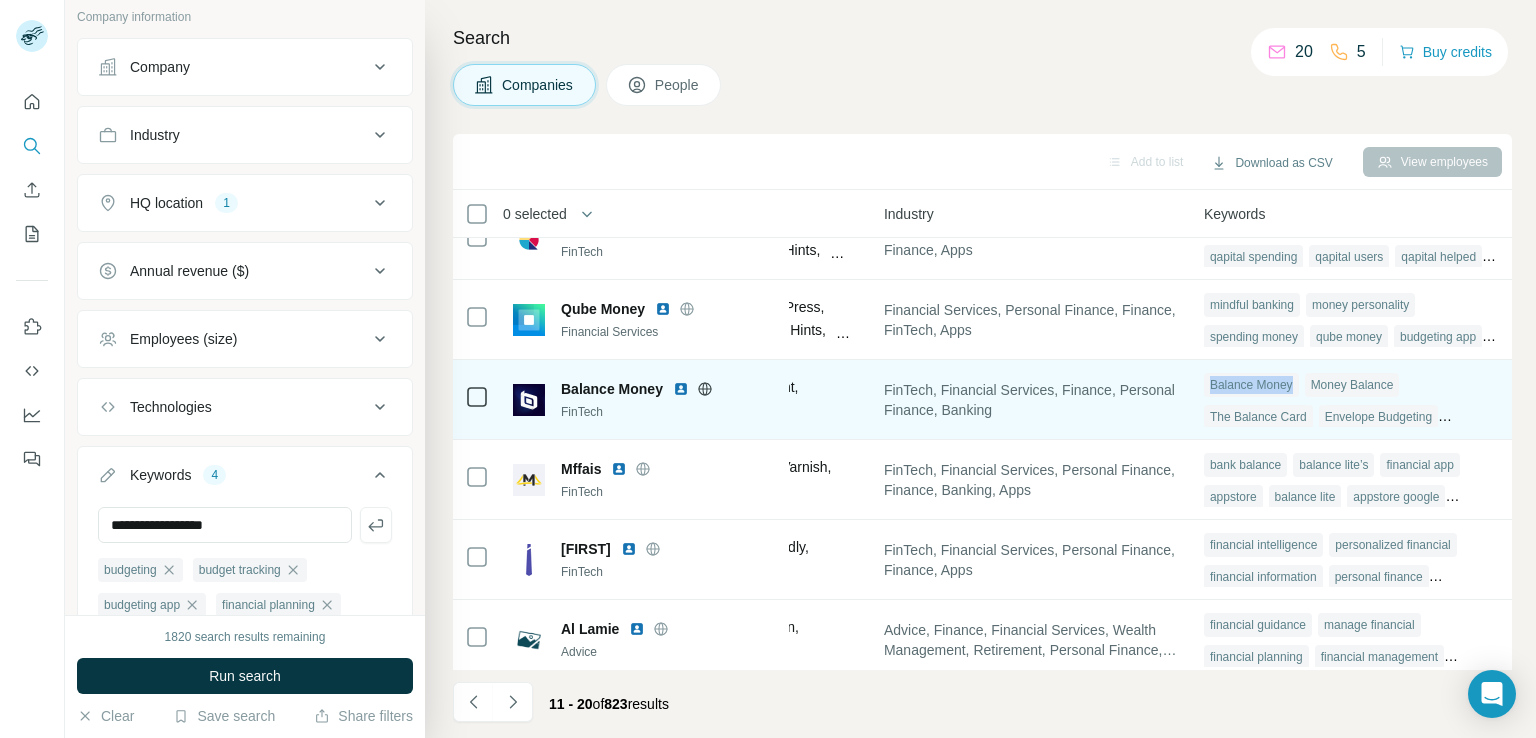 drag, startPoint x: 1284, startPoint y: 386, endPoint x: 1188, endPoint y: 390, distance: 96.0833 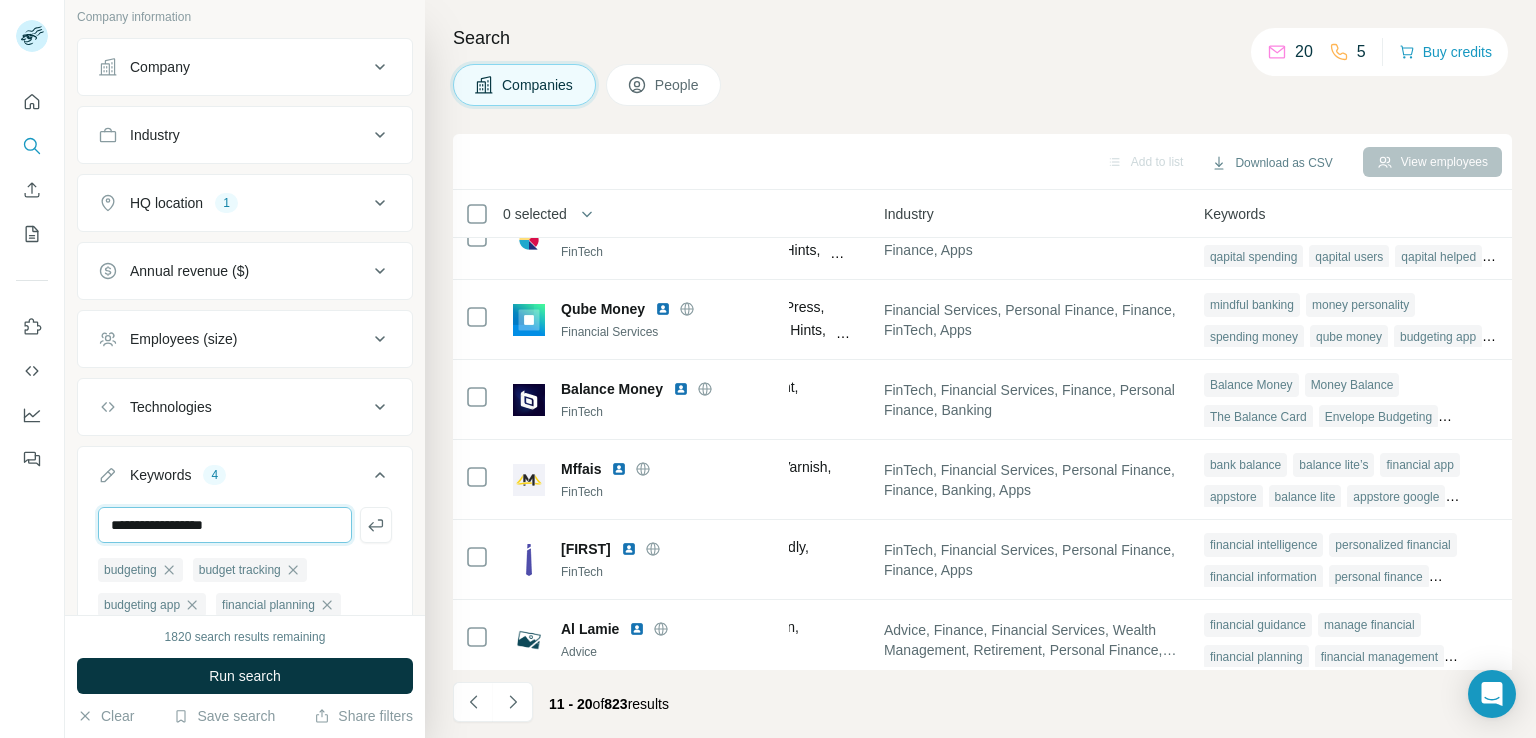 drag, startPoint x: 277, startPoint y: 506, endPoint x: 92, endPoint y: 506, distance: 185 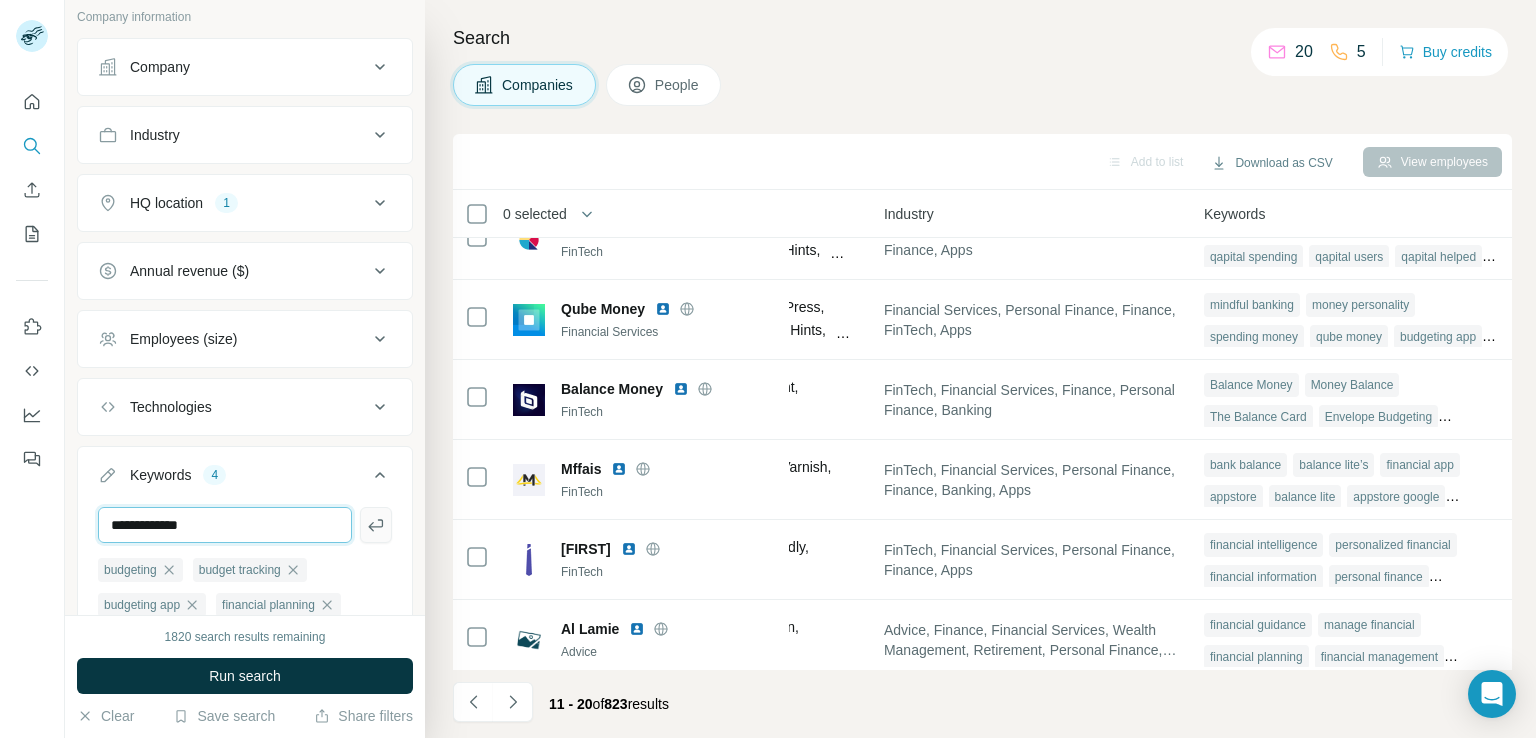 type on "**********" 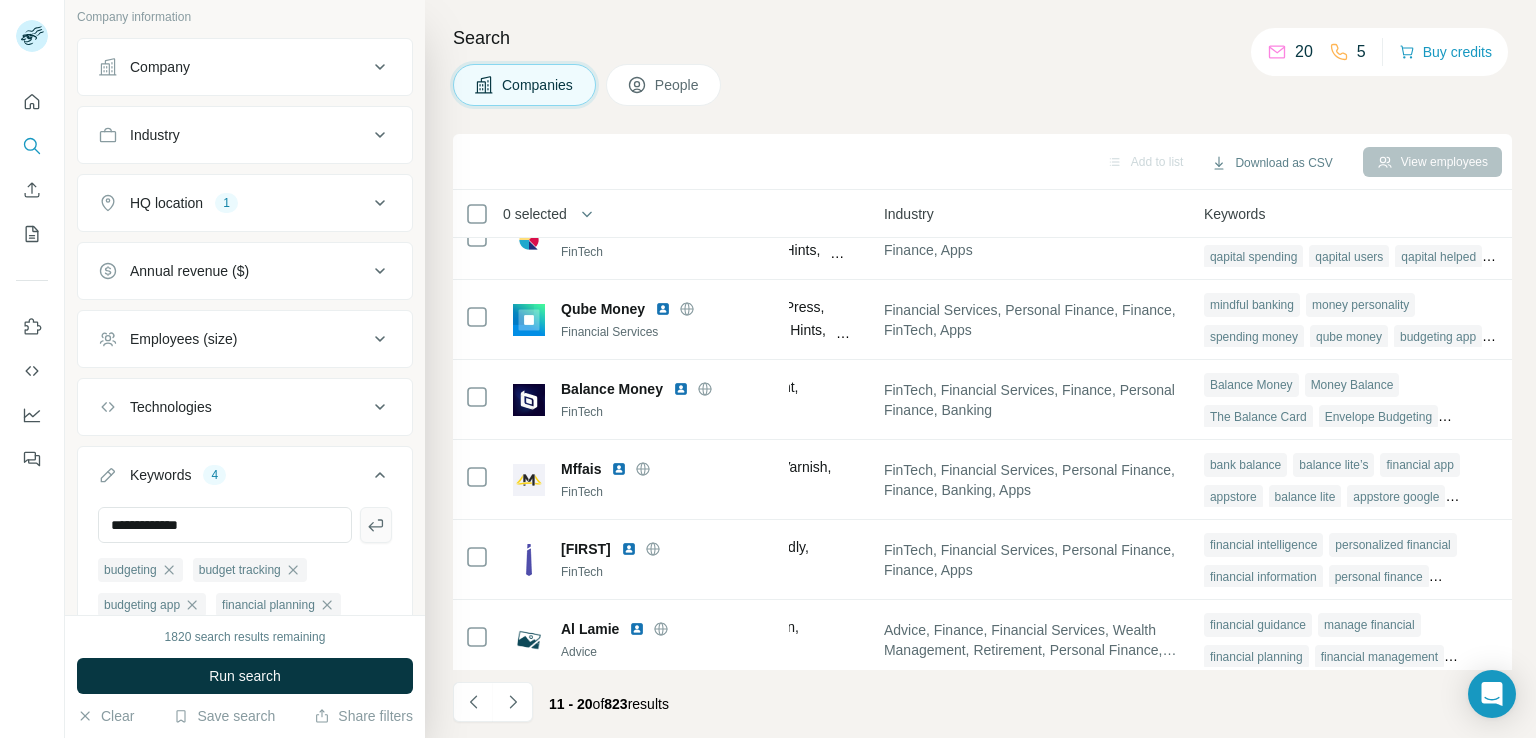 click 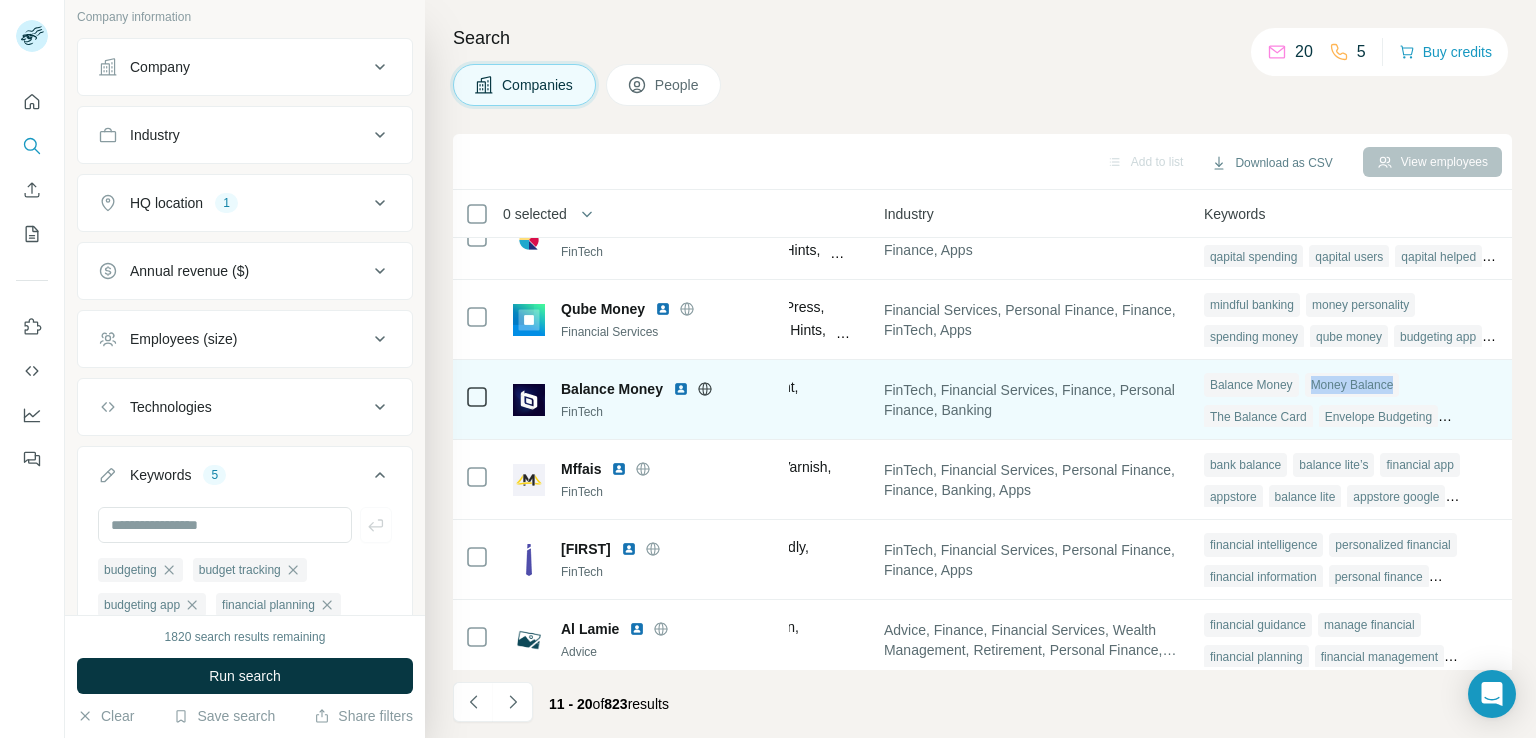 drag, startPoint x: 1390, startPoint y: 384, endPoint x: 1303, endPoint y: 386, distance: 87.02299 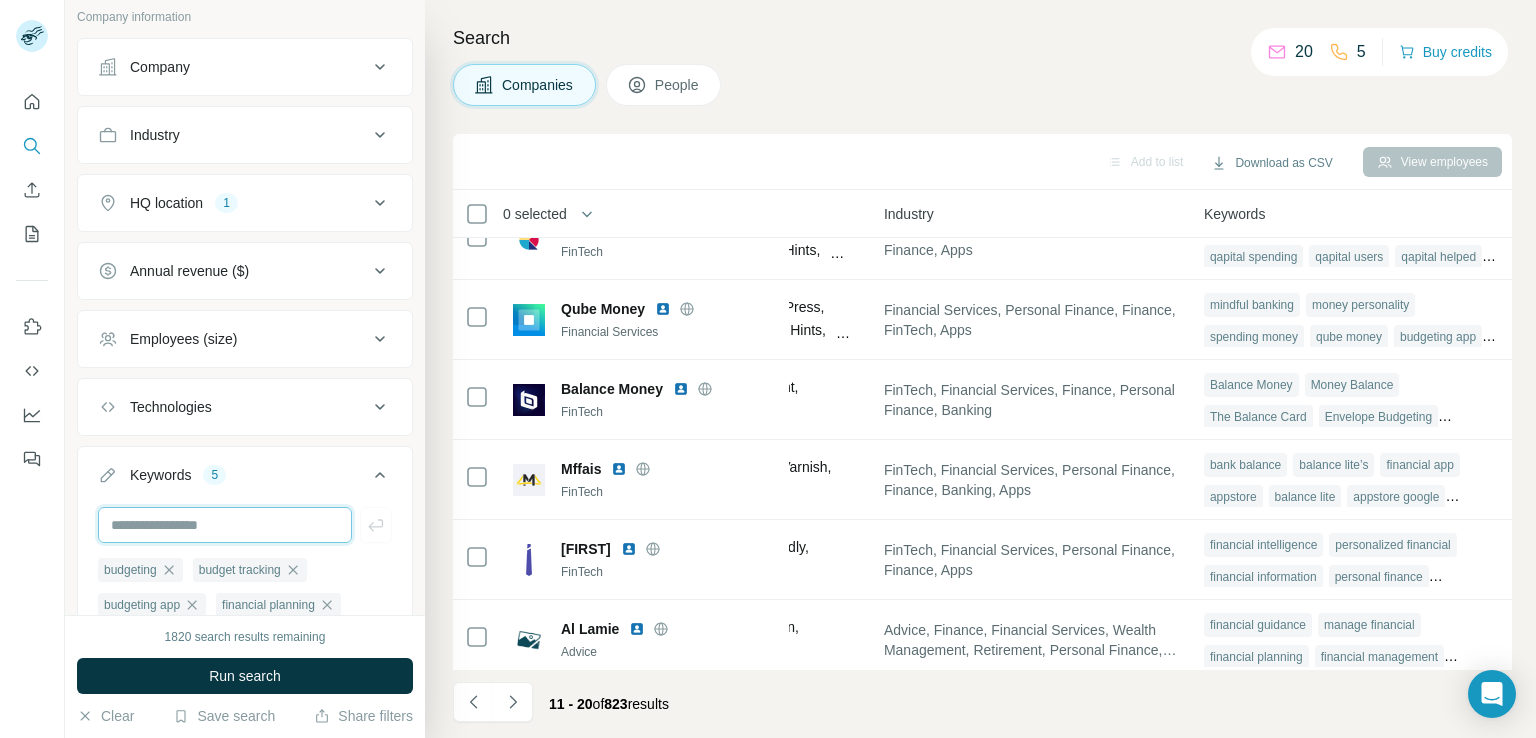 click at bounding box center (225, 525) 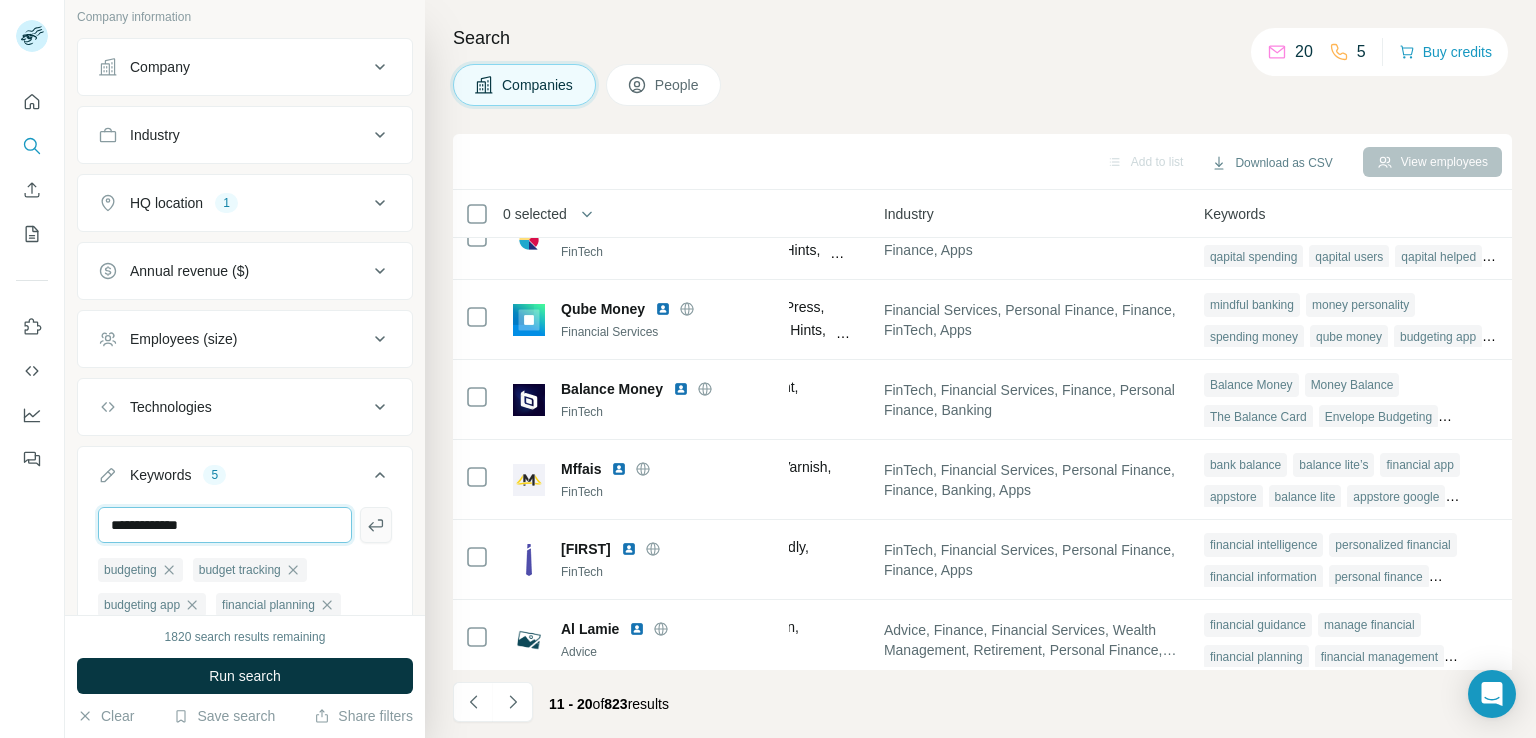 type on "**********" 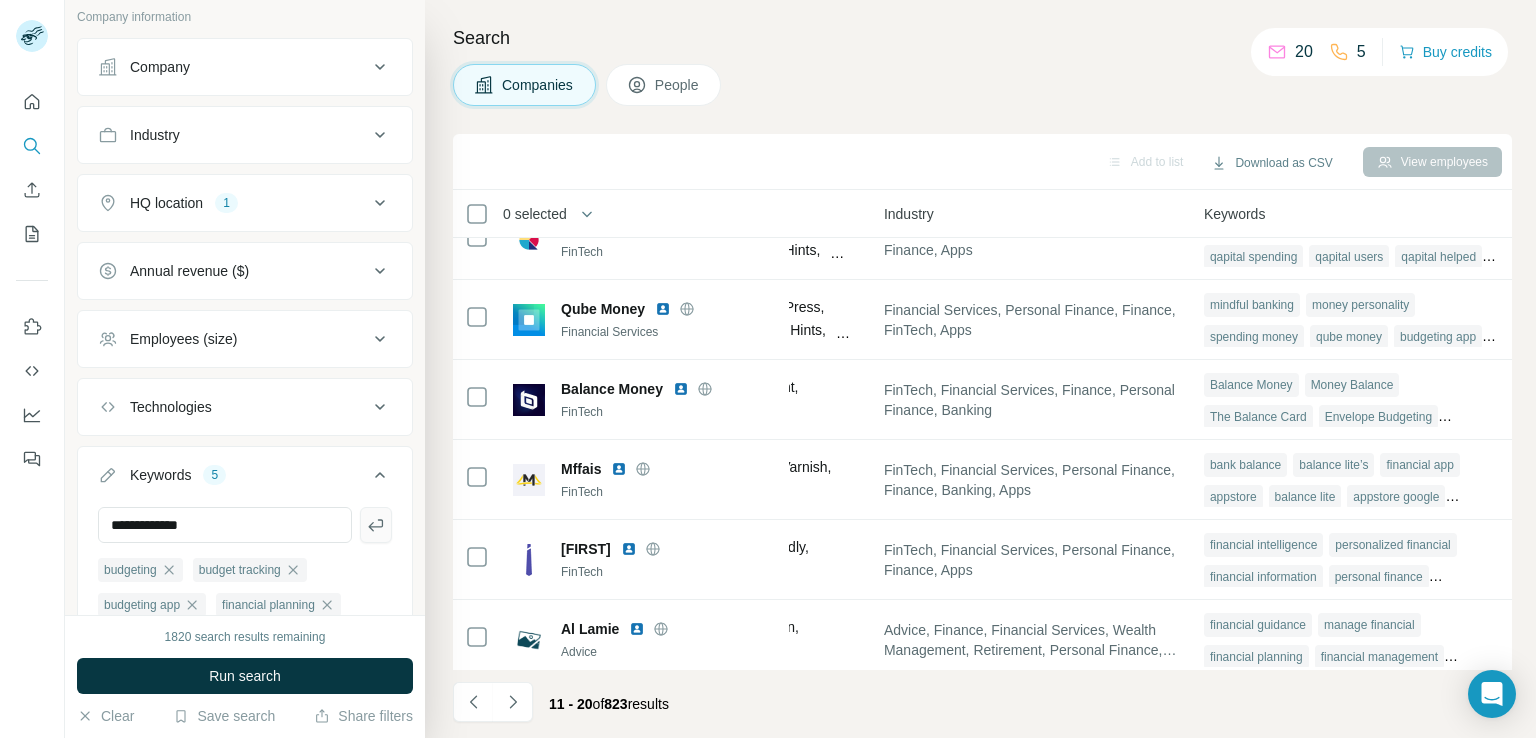 click at bounding box center (376, 525) 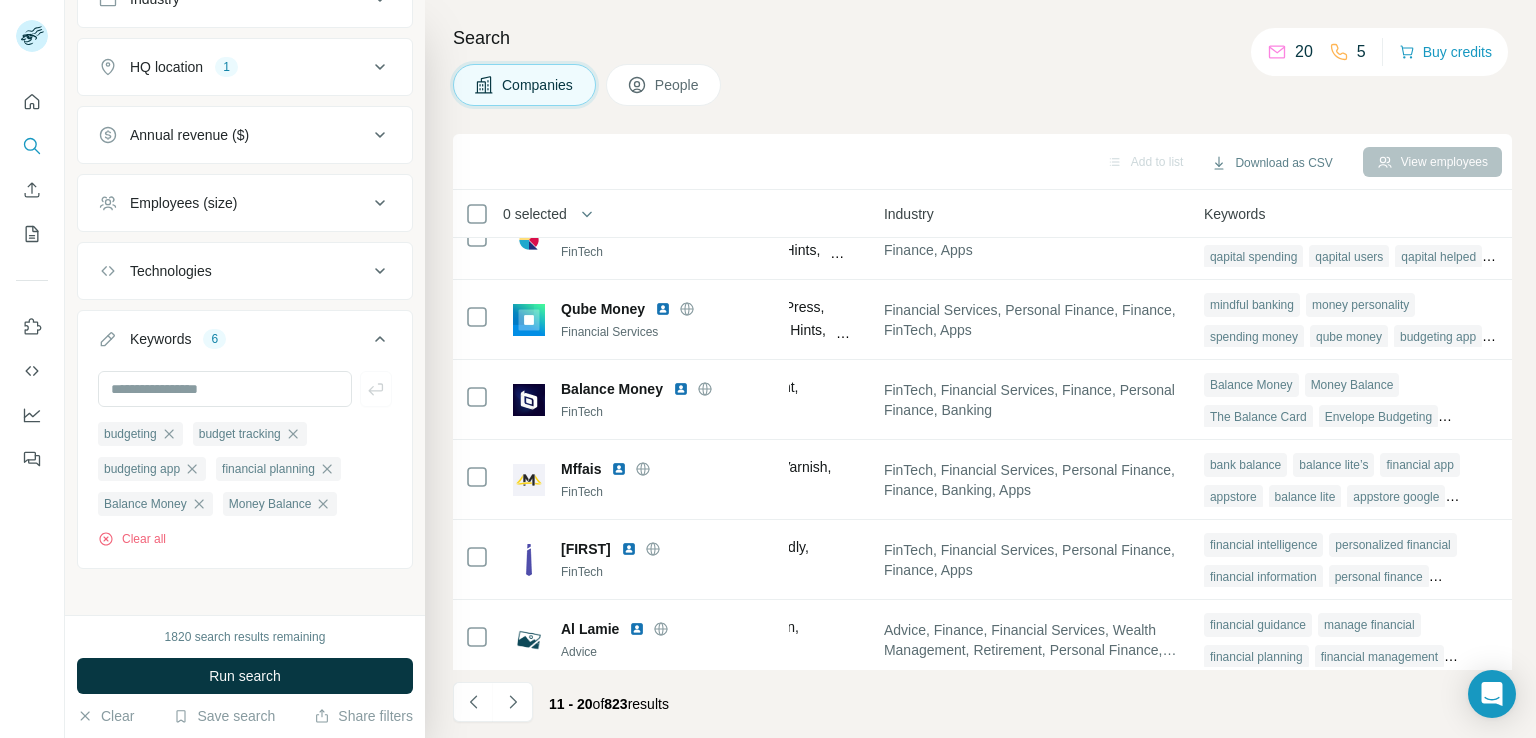 scroll, scrollTop: 636, scrollLeft: 0, axis: vertical 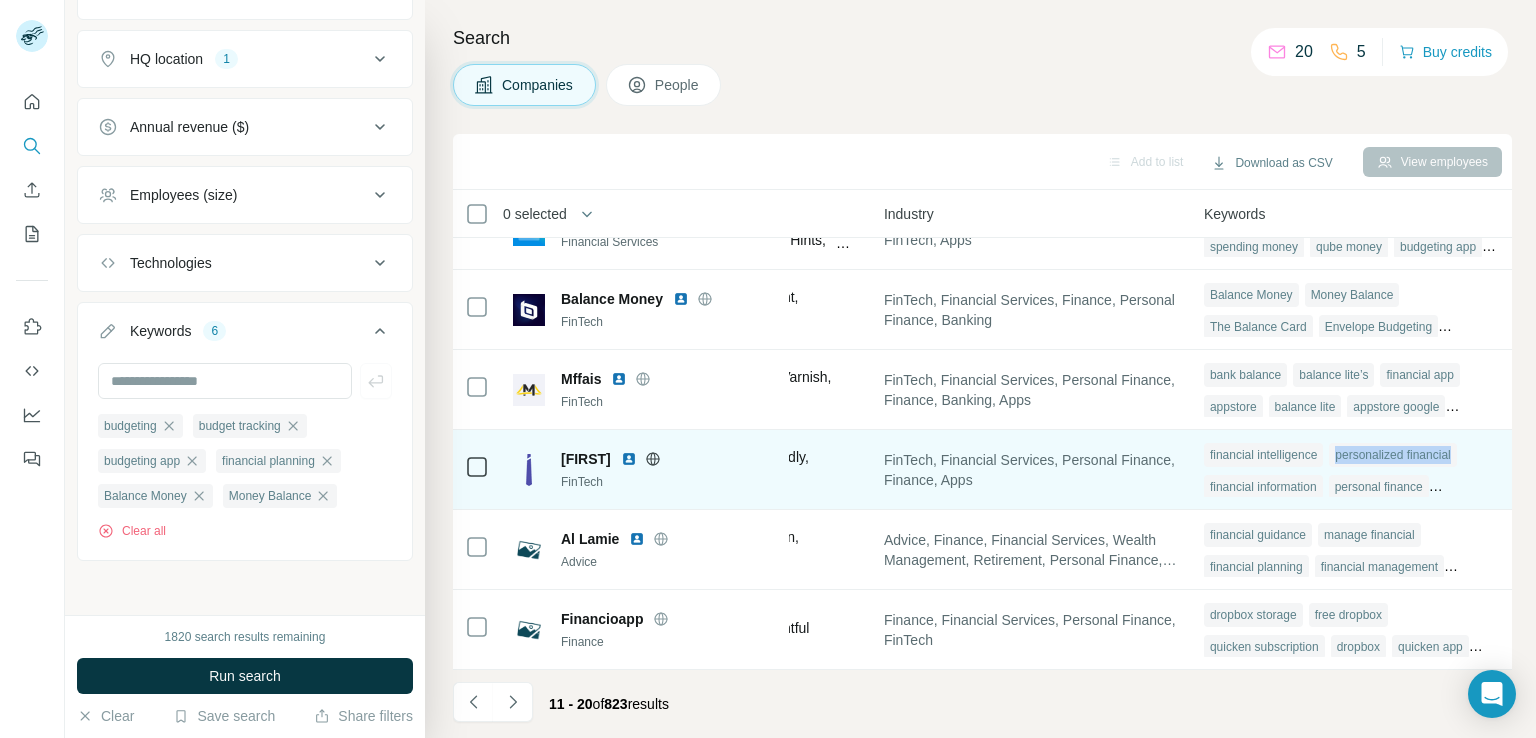 drag, startPoint x: 1324, startPoint y: 450, endPoint x: 1448, endPoint y: 441, distance: 124.32619 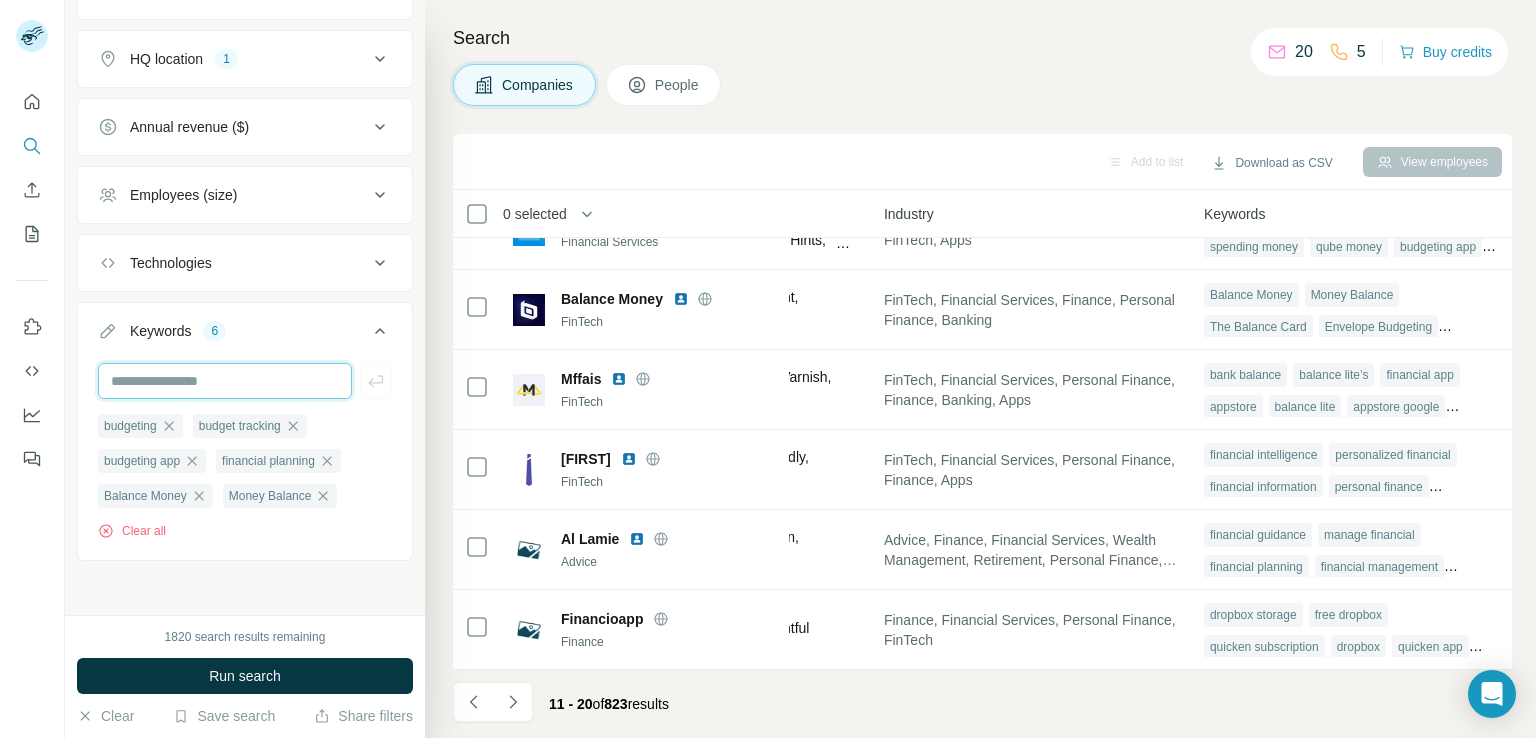 drag, startPoint x: 216, startPoint y: 369, endPoint x: 207, endPoint y: 376, distance: 11.401754 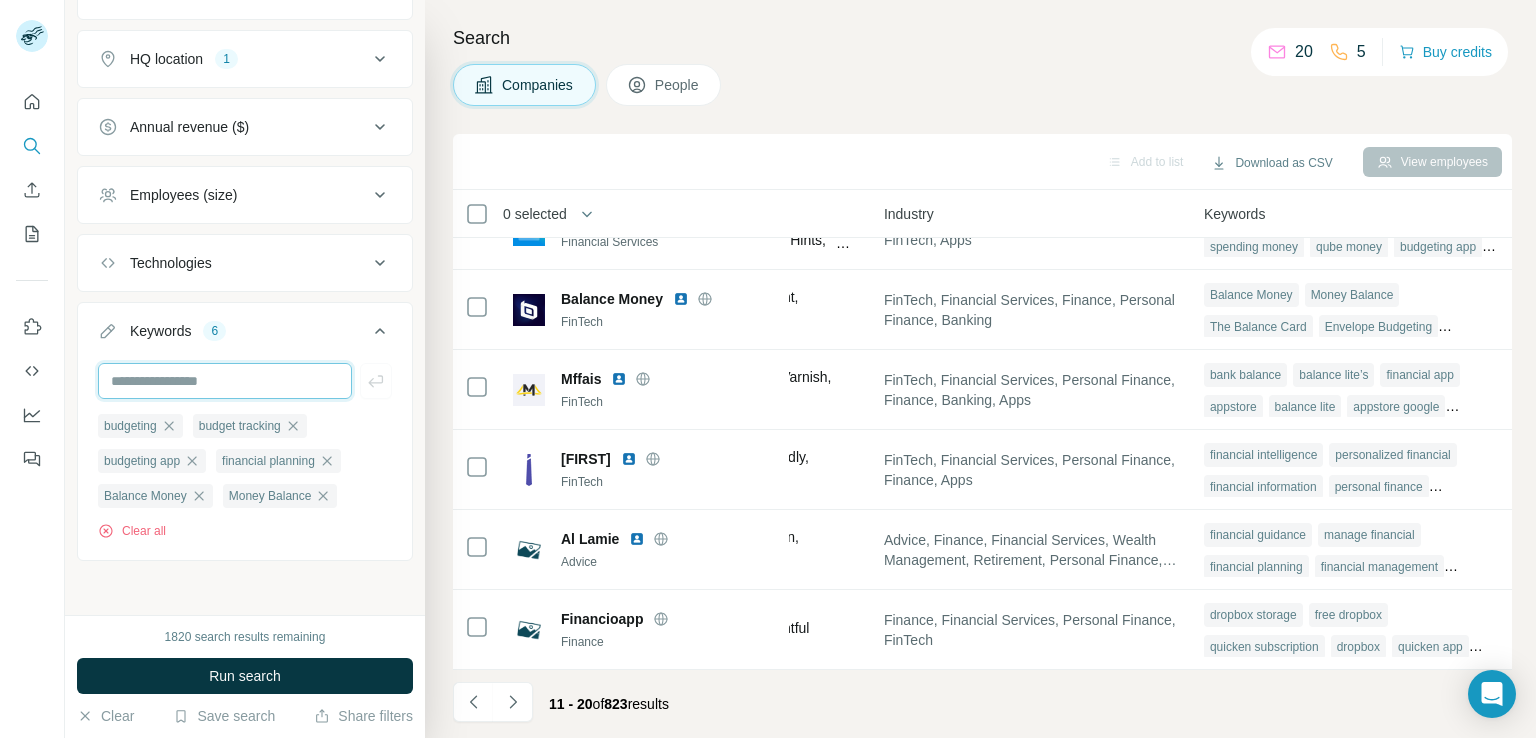 paste on "**********" 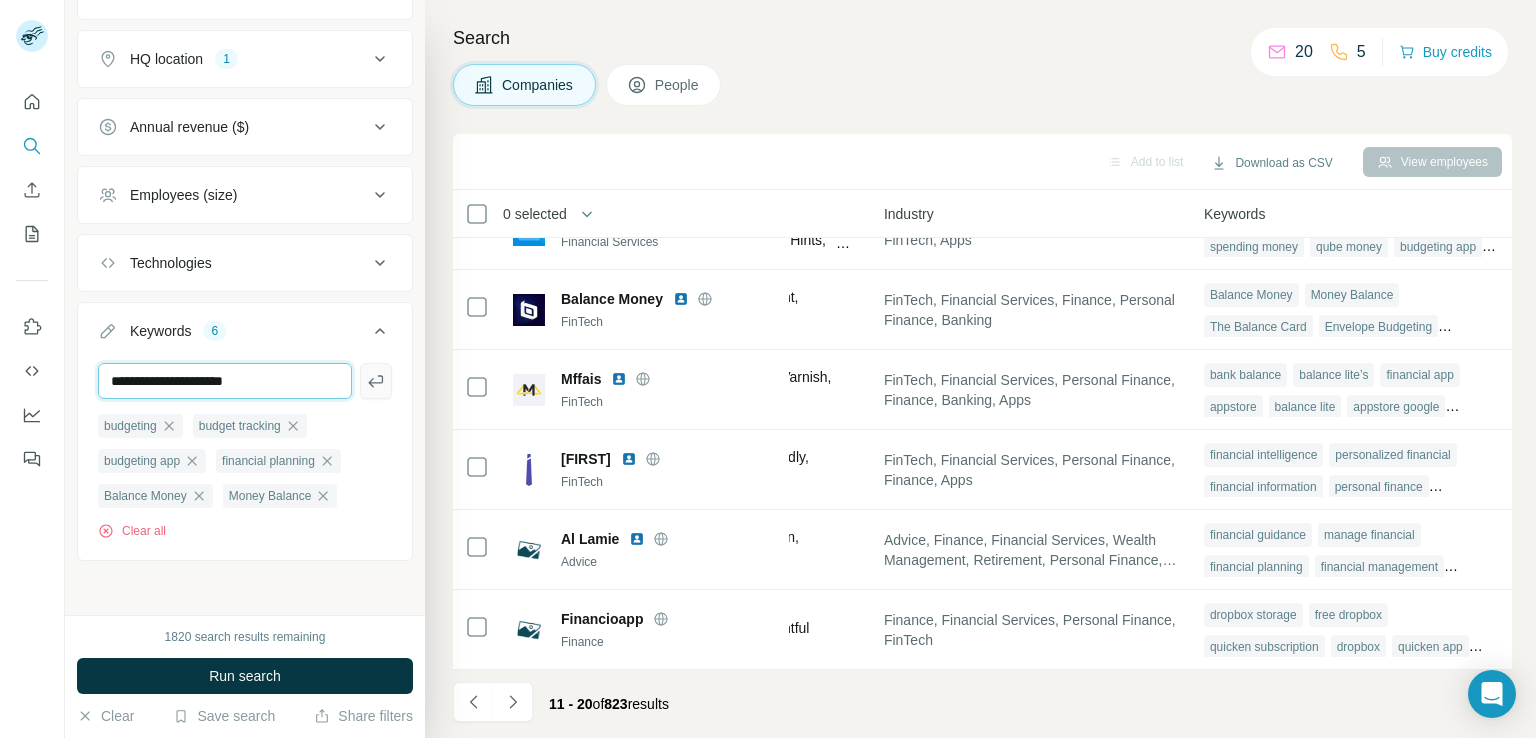 type on "**********" 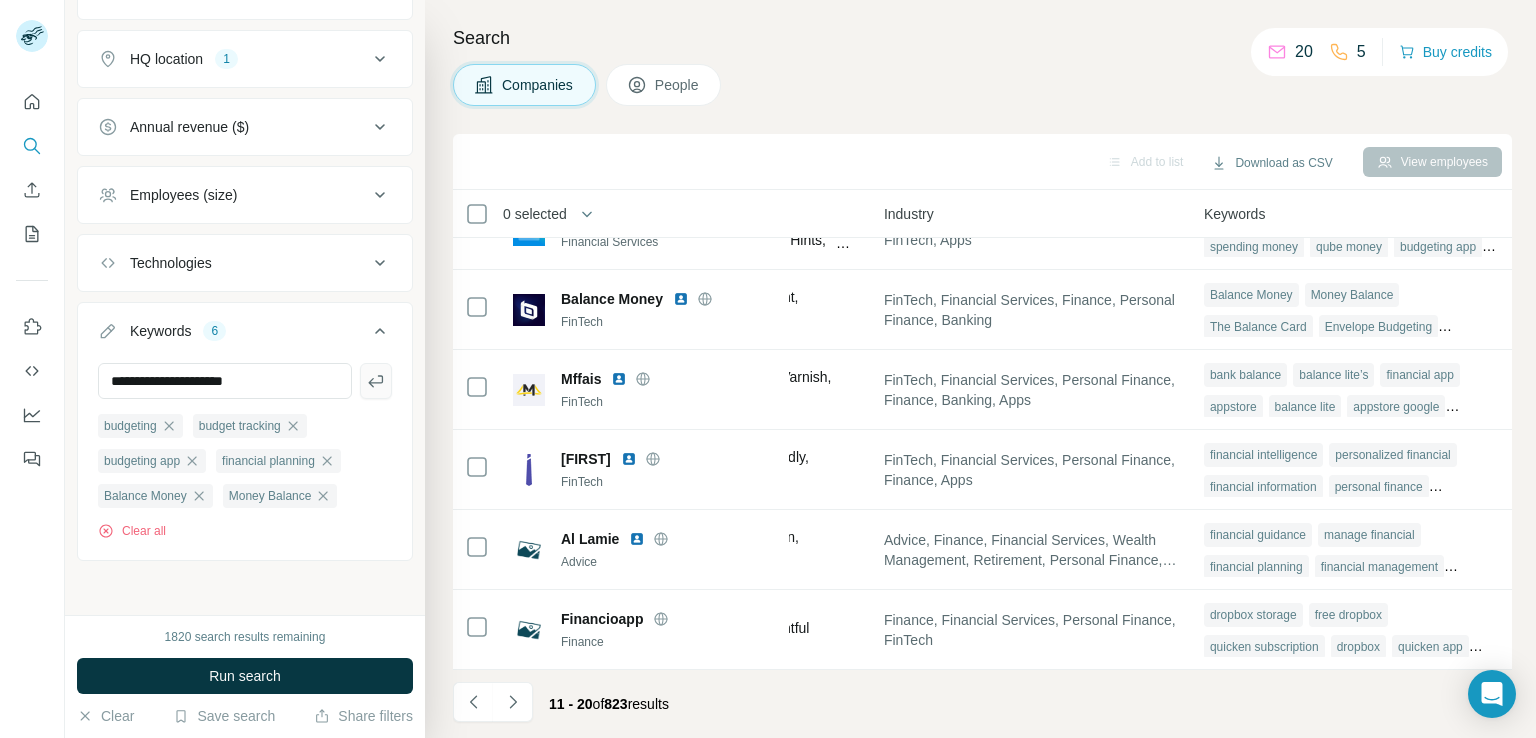 click 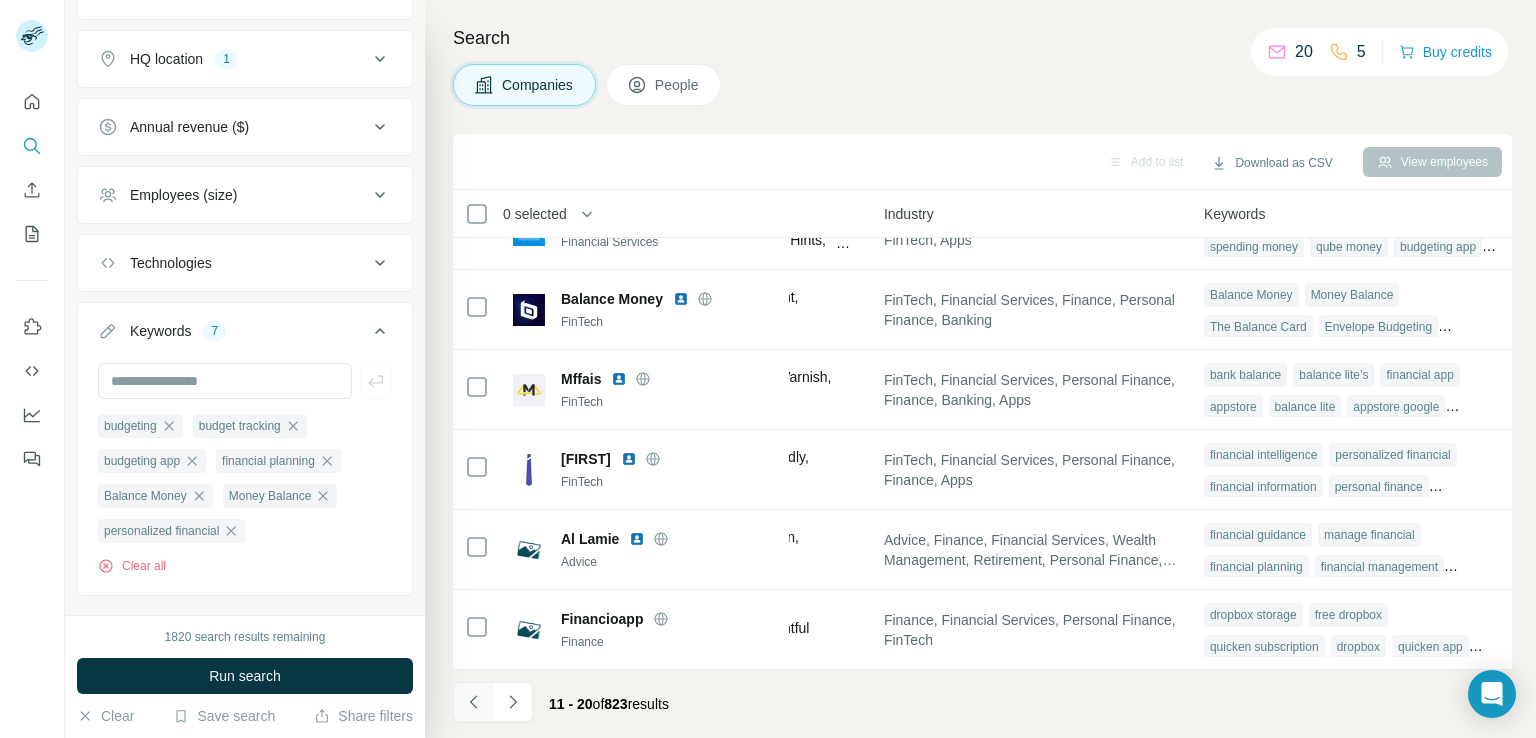 click at bounding box center [473, 702] 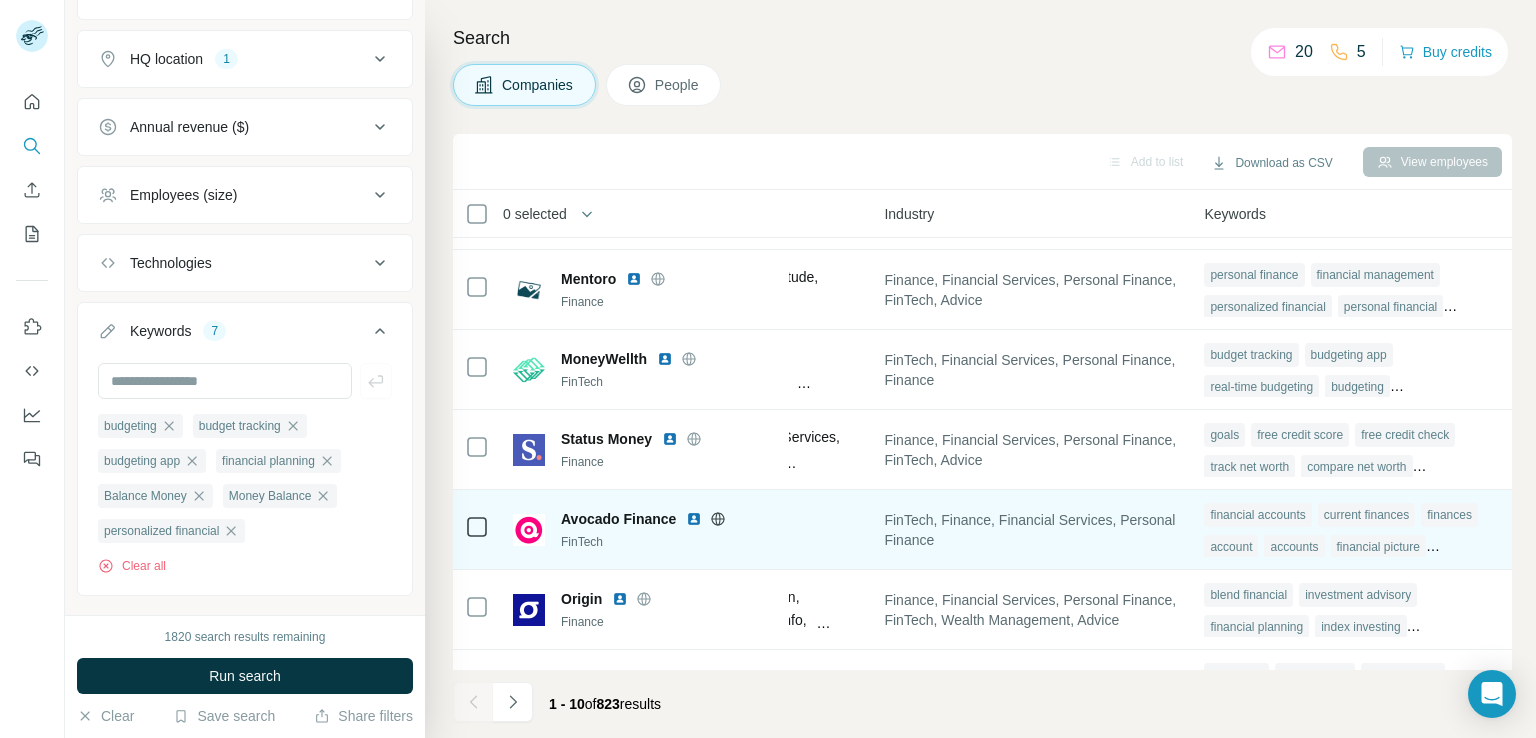 scroll, scrollTop: 0, scrollLeft: 1350, axis: horizontal 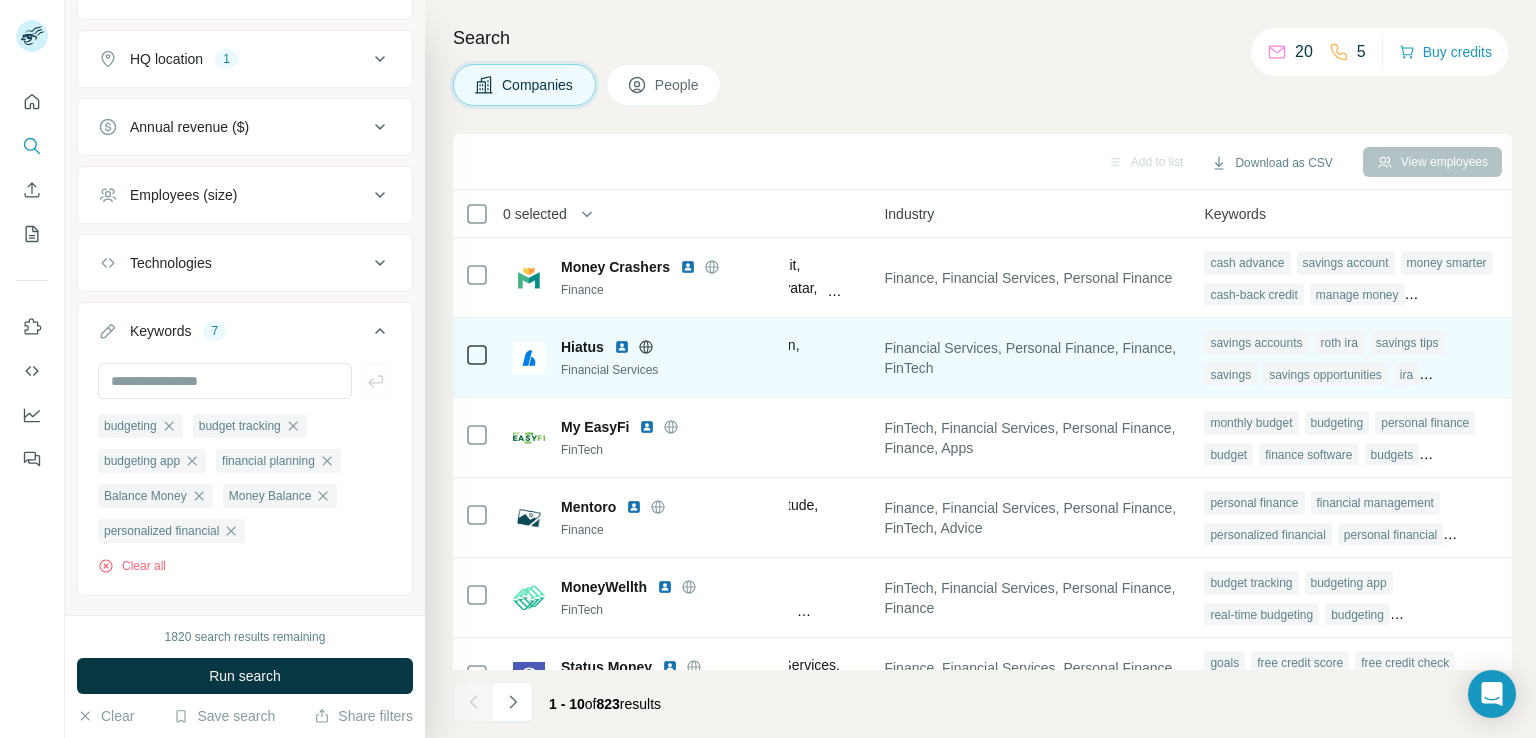 click 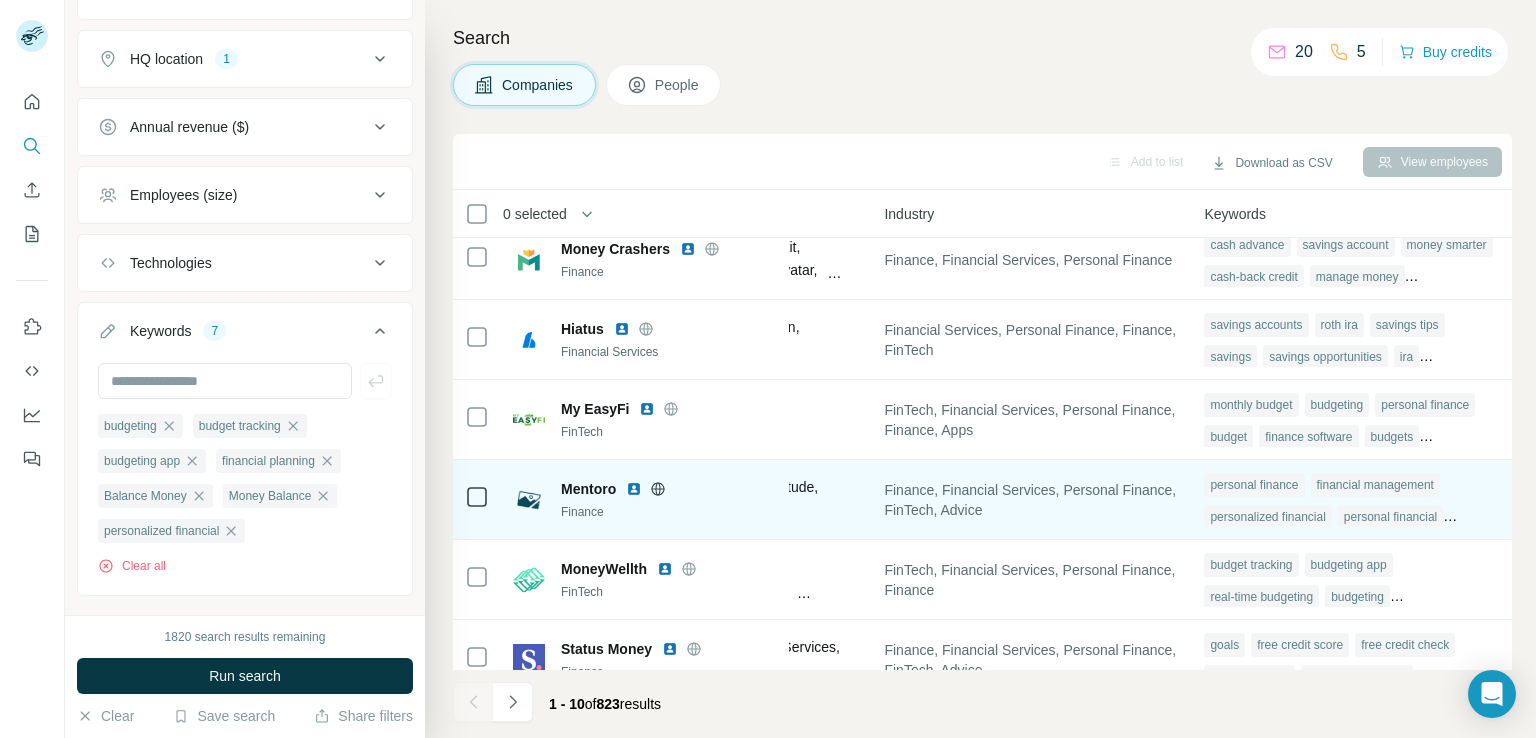 scroll, scrollTop: 0, scrollLeft: 1350, axis: horizontal 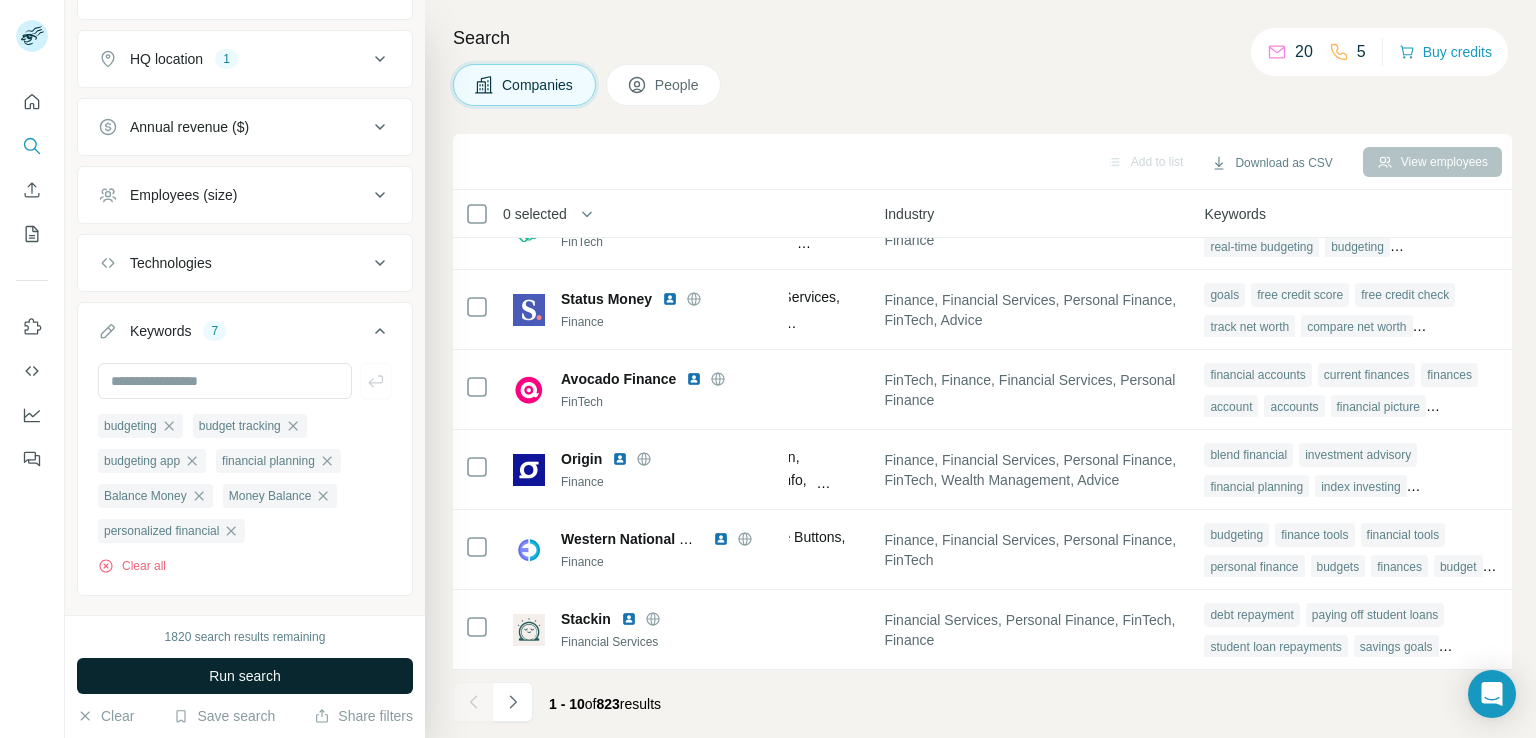 click on "Run search" at bounding box center [245, 676] 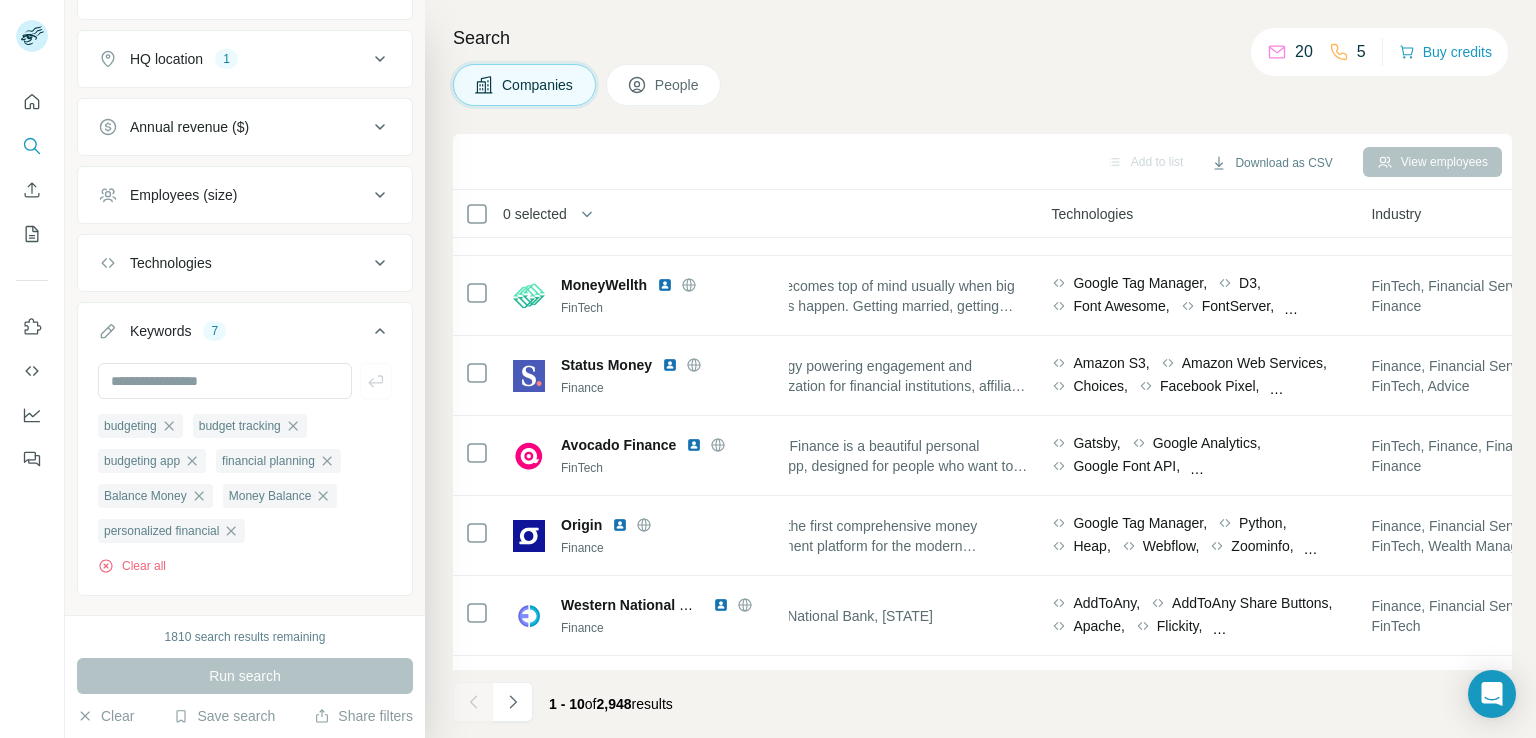 scroll, scrollTop: 378, scrollLeft: 853, axis: both 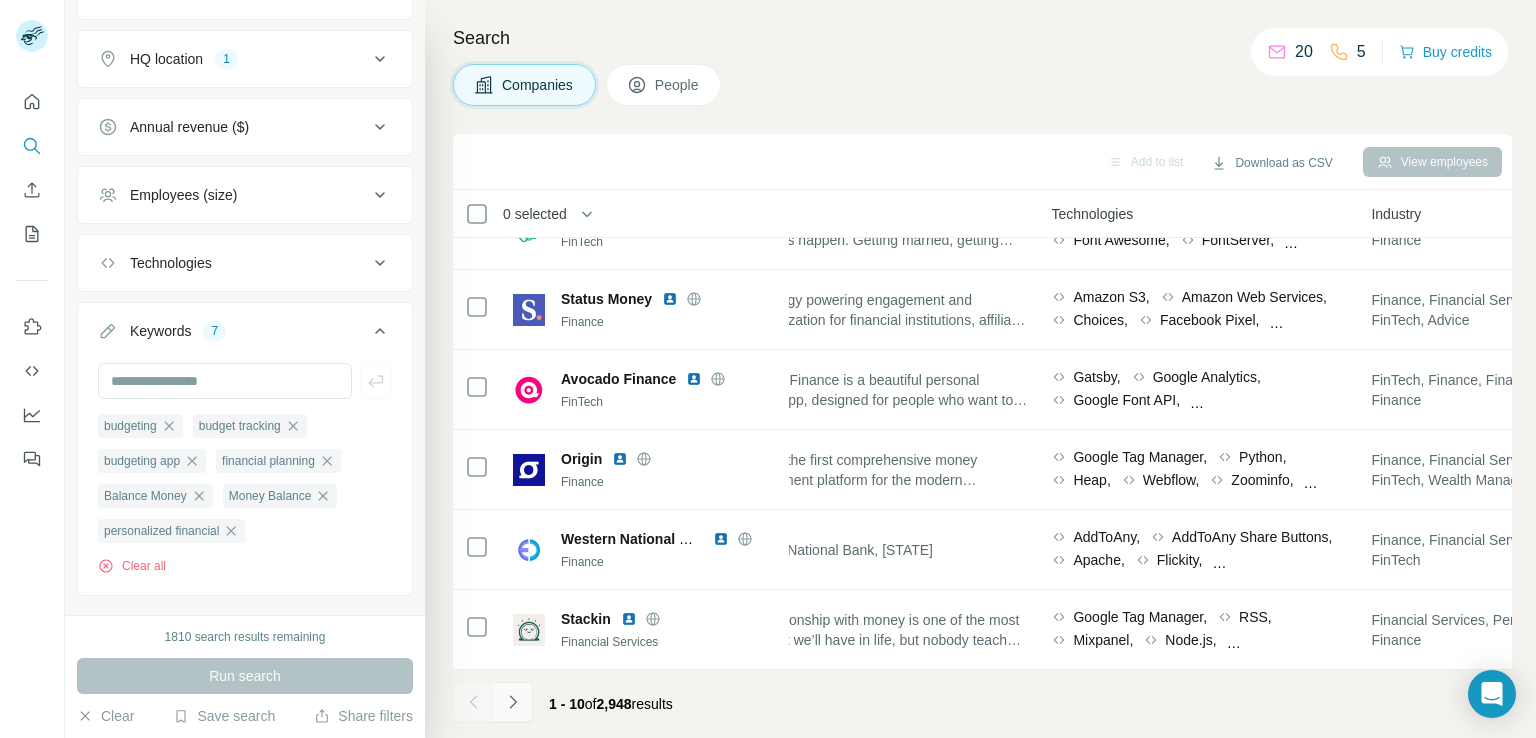 click at bounding box center (513, 702) 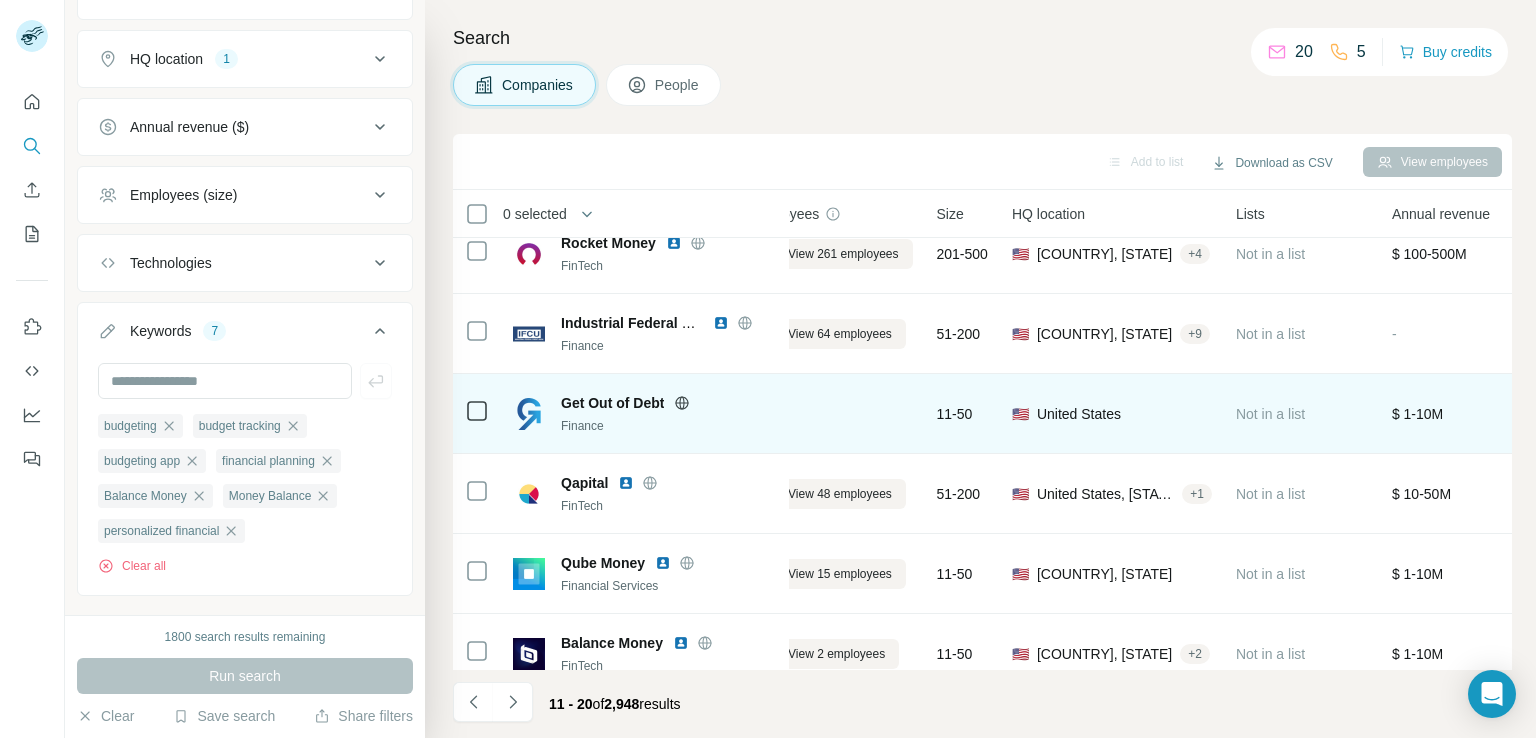 scroll, scrollTop: 0, scrollLeft: 51, axis: horizontal 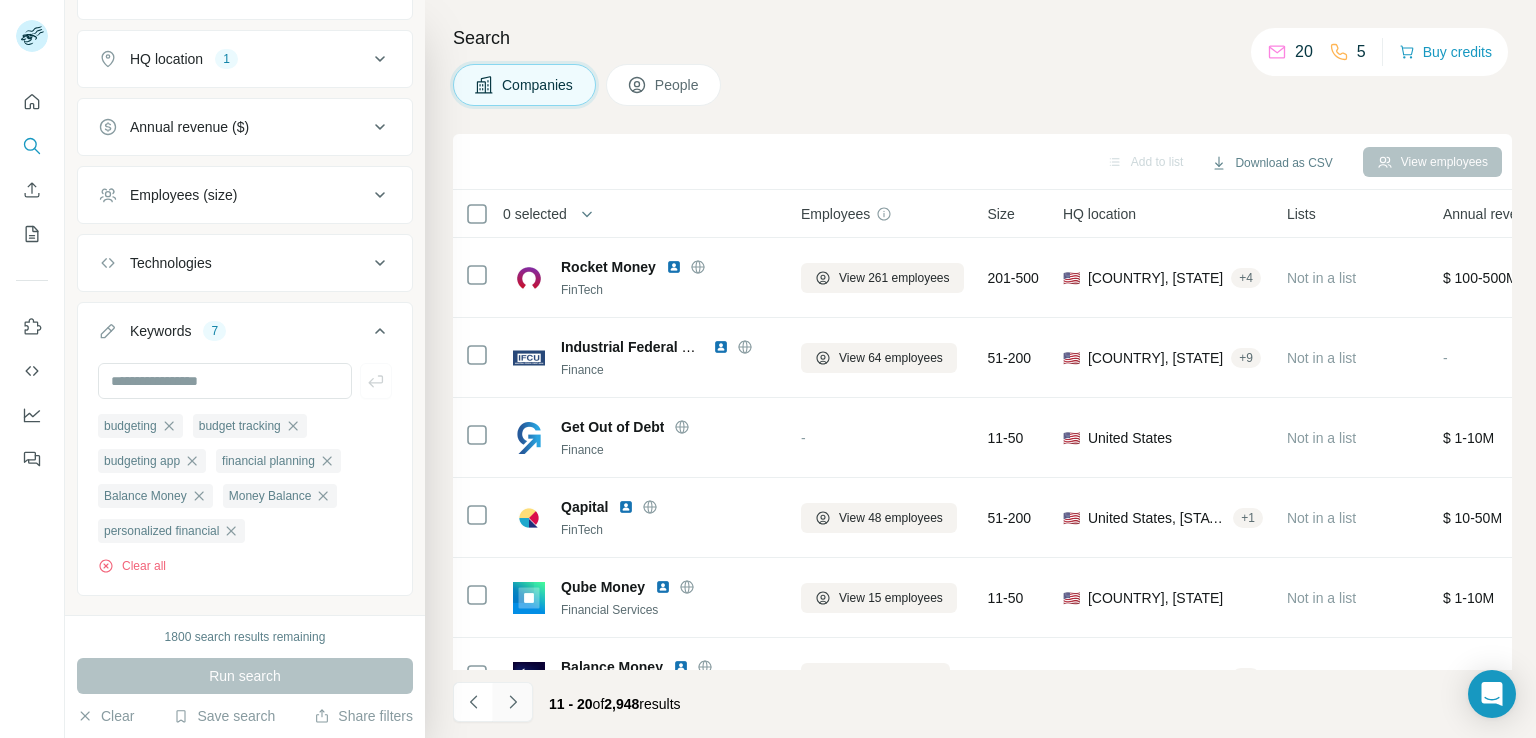 click 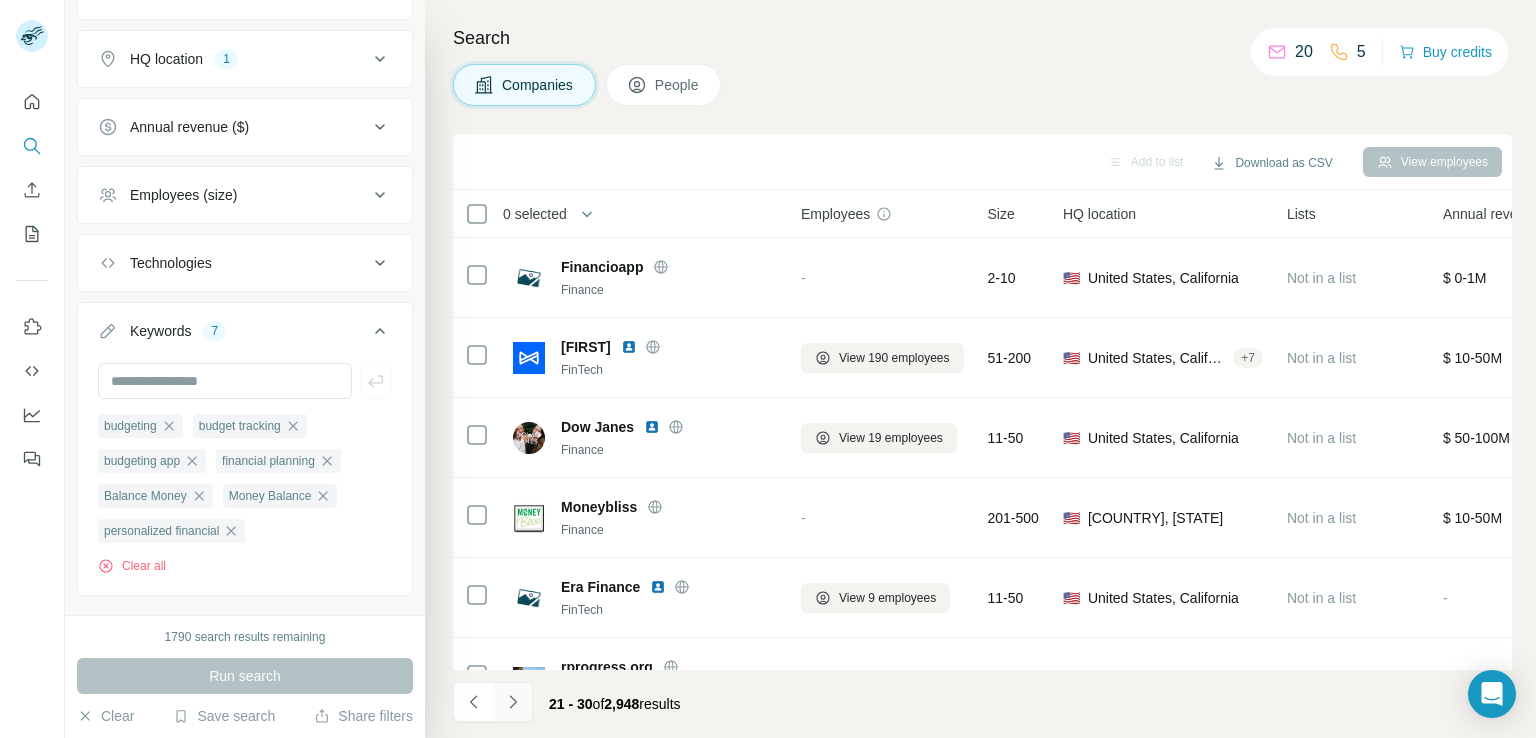 click 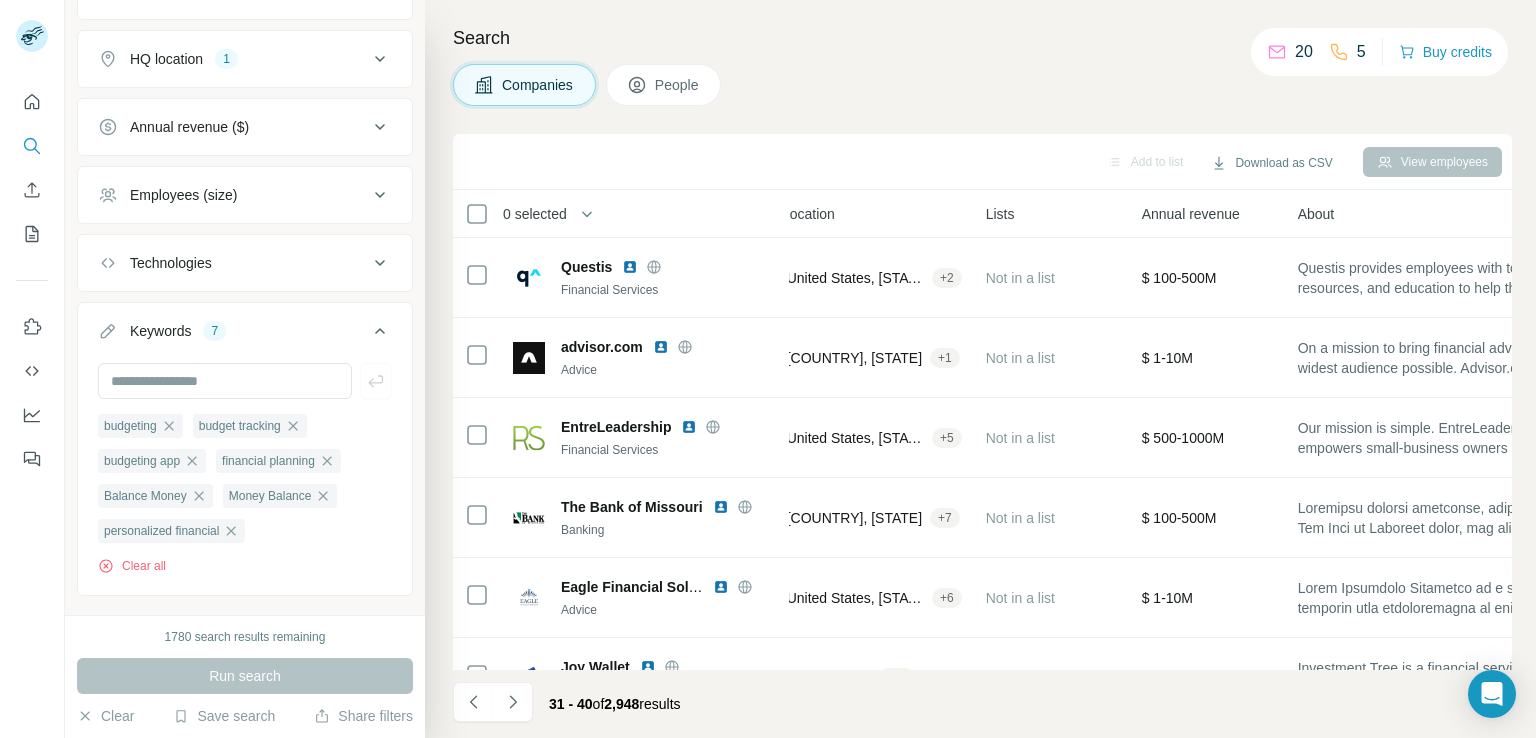 scroll, scrollTop: 0, scrollLeft: 26, axis: horizontal 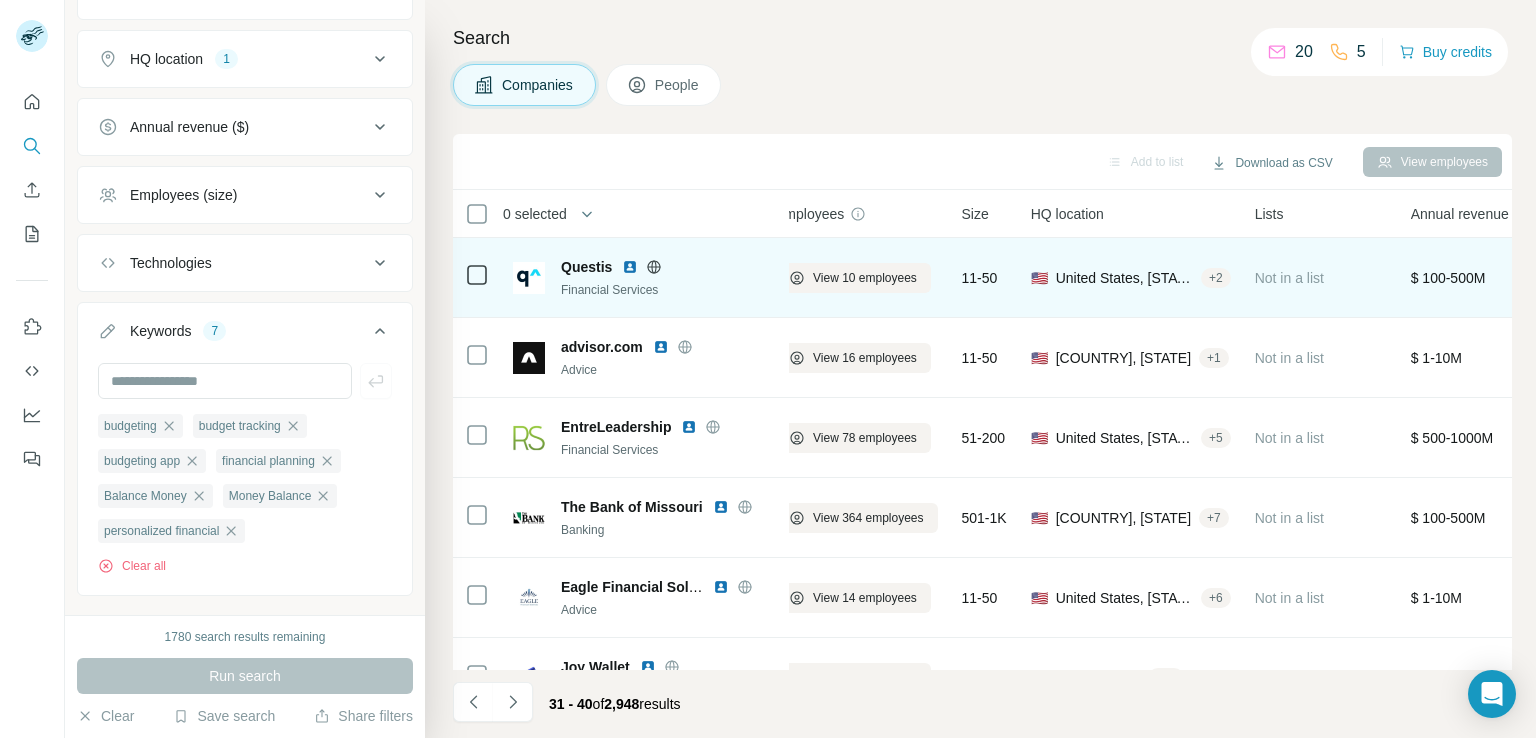 click 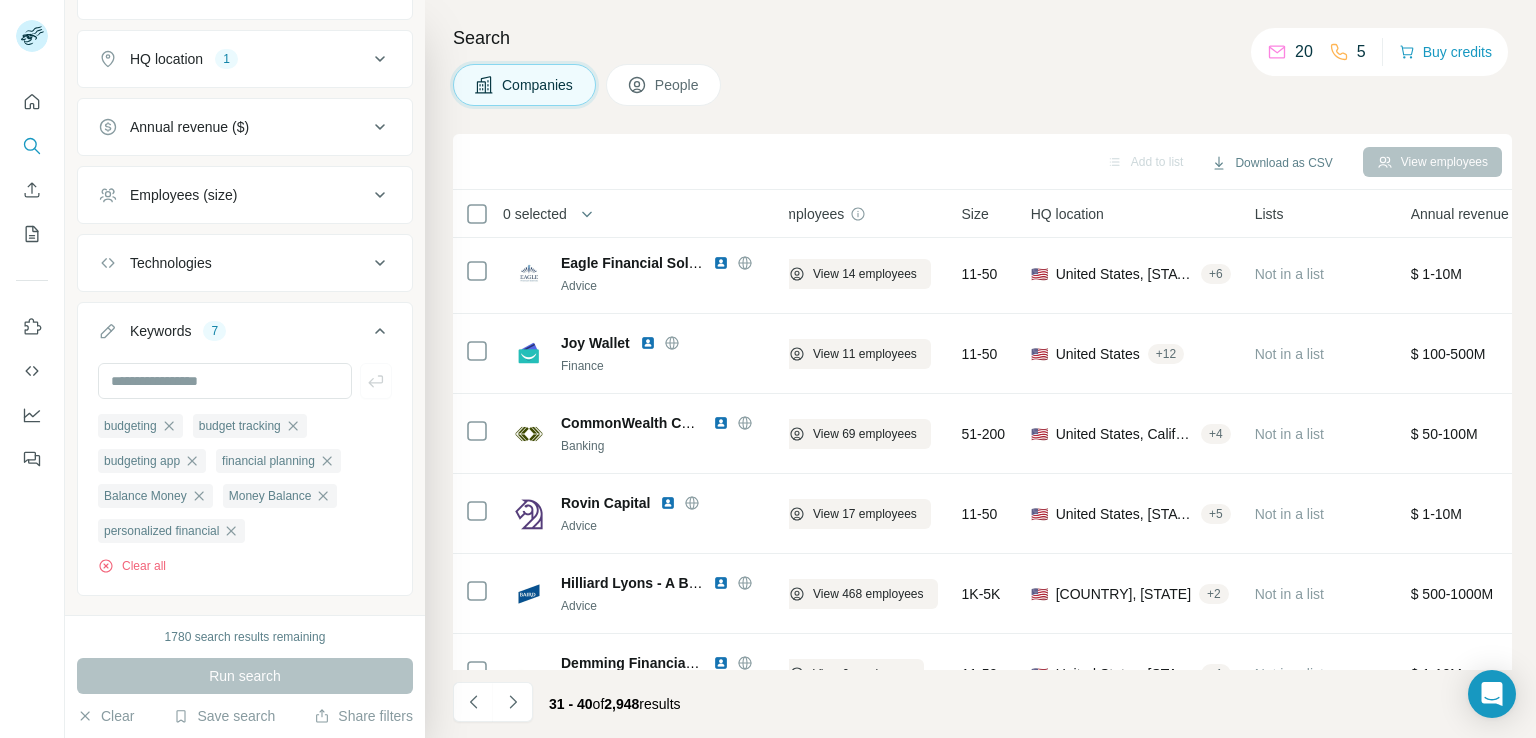 scroll, scrollTop: 378, scrollLeft: 26, axis: both 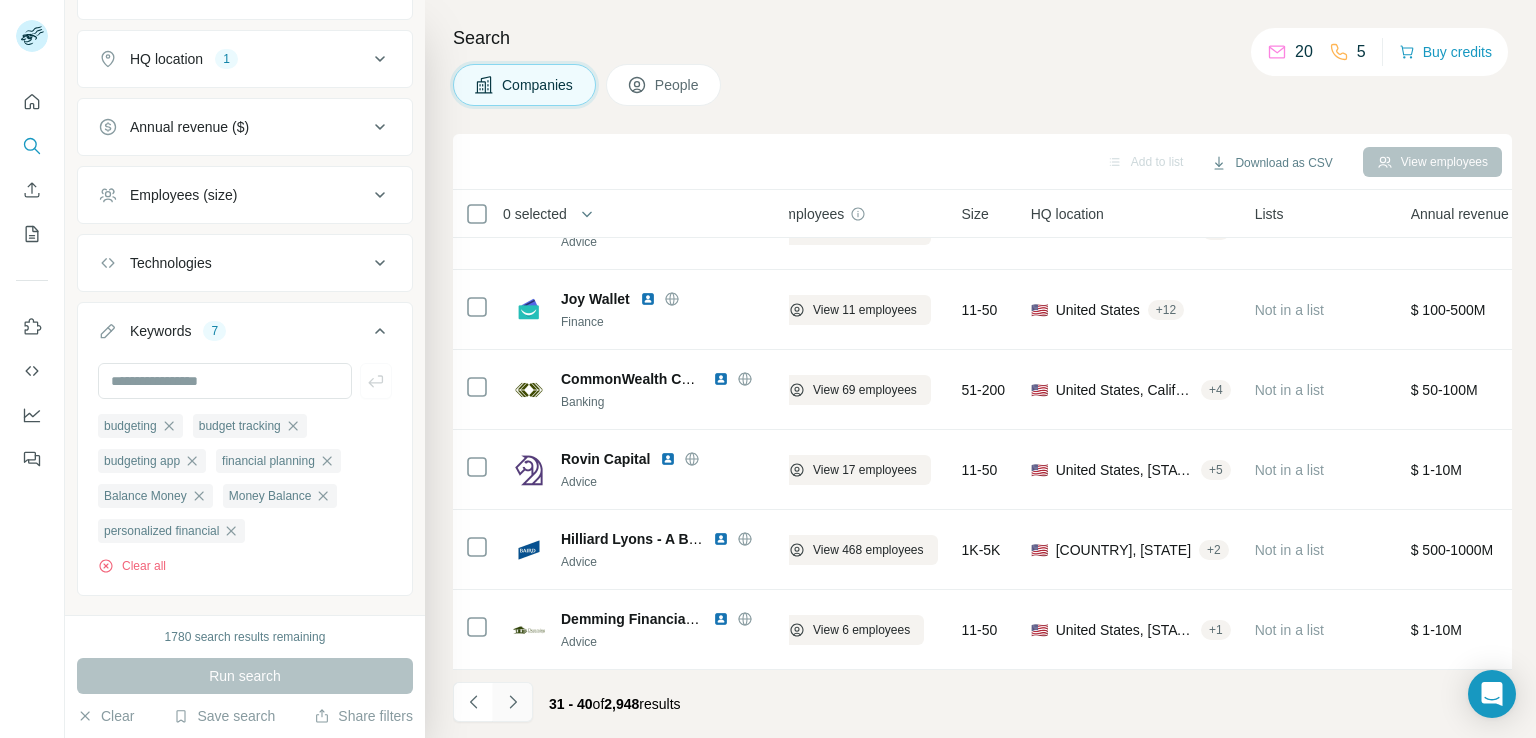 click 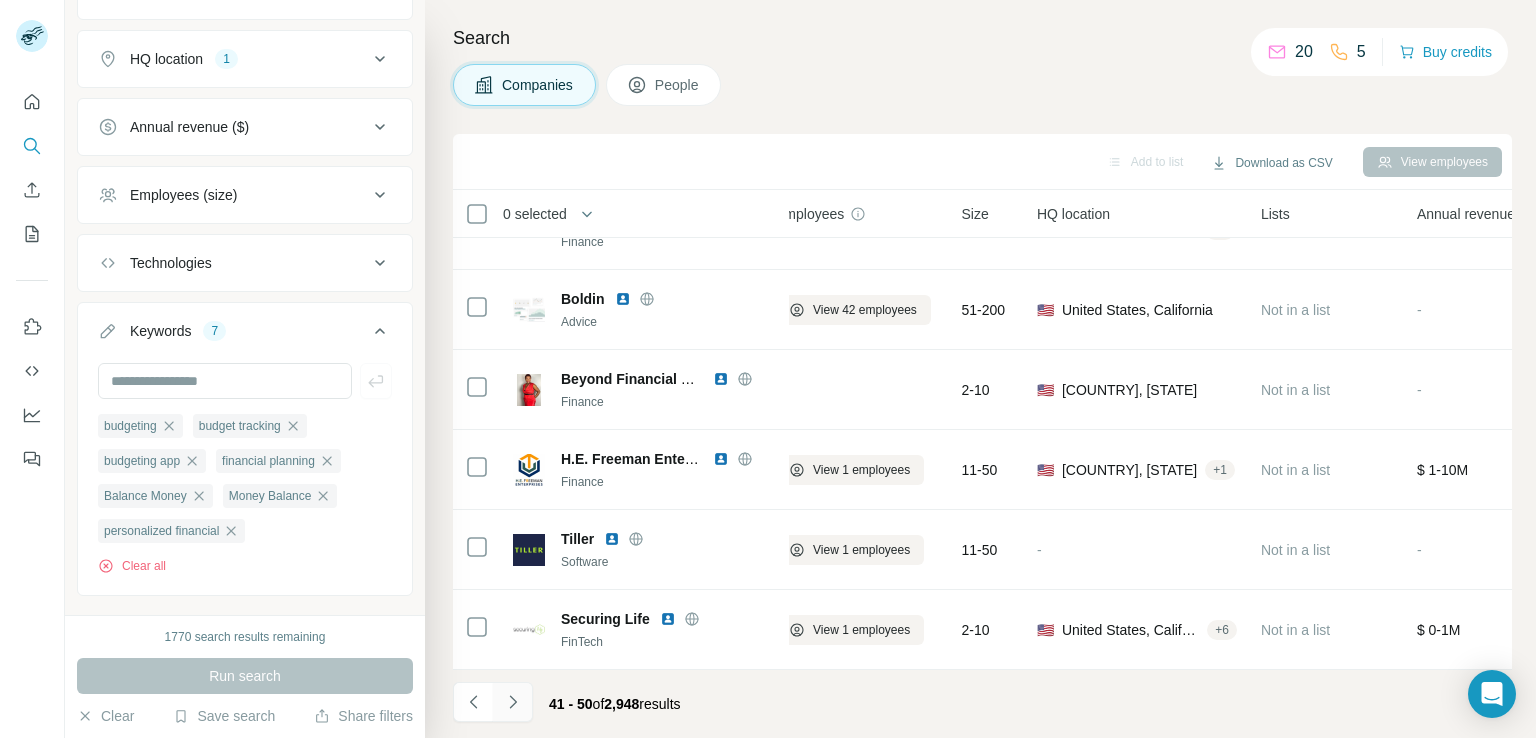 click at bounding box center [513, 702] 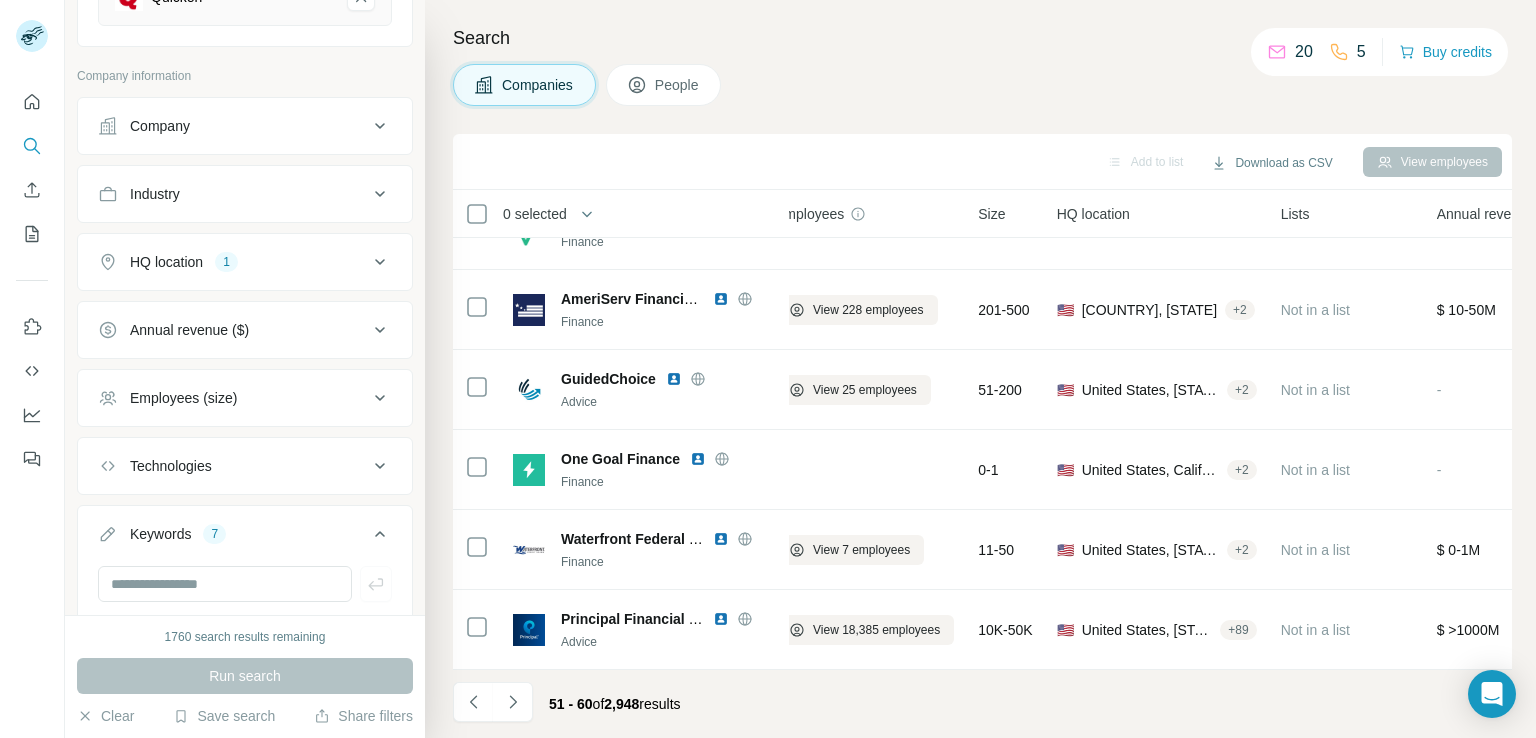 scroll, scrollTop: 436, scrollLeft: 0, axis: vertical 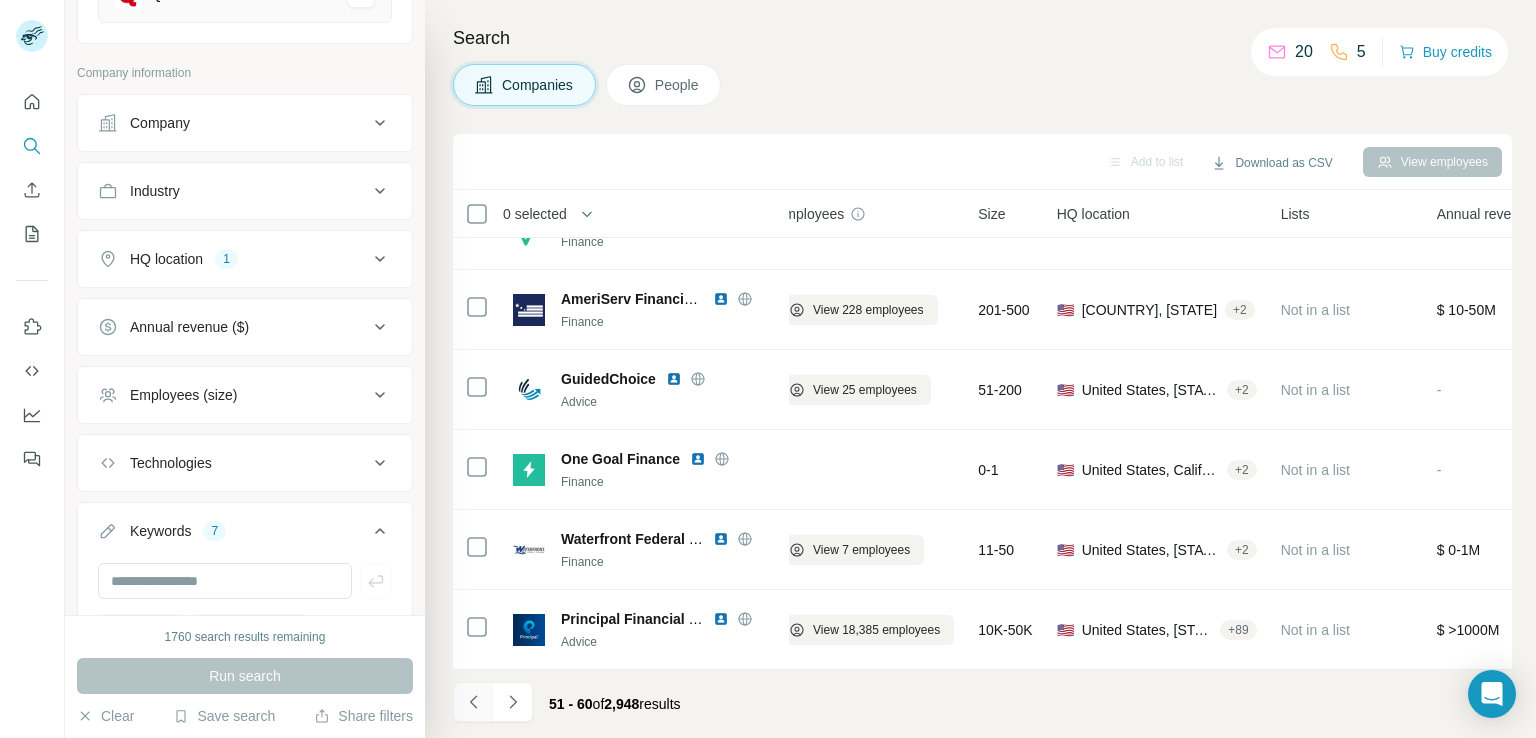 click 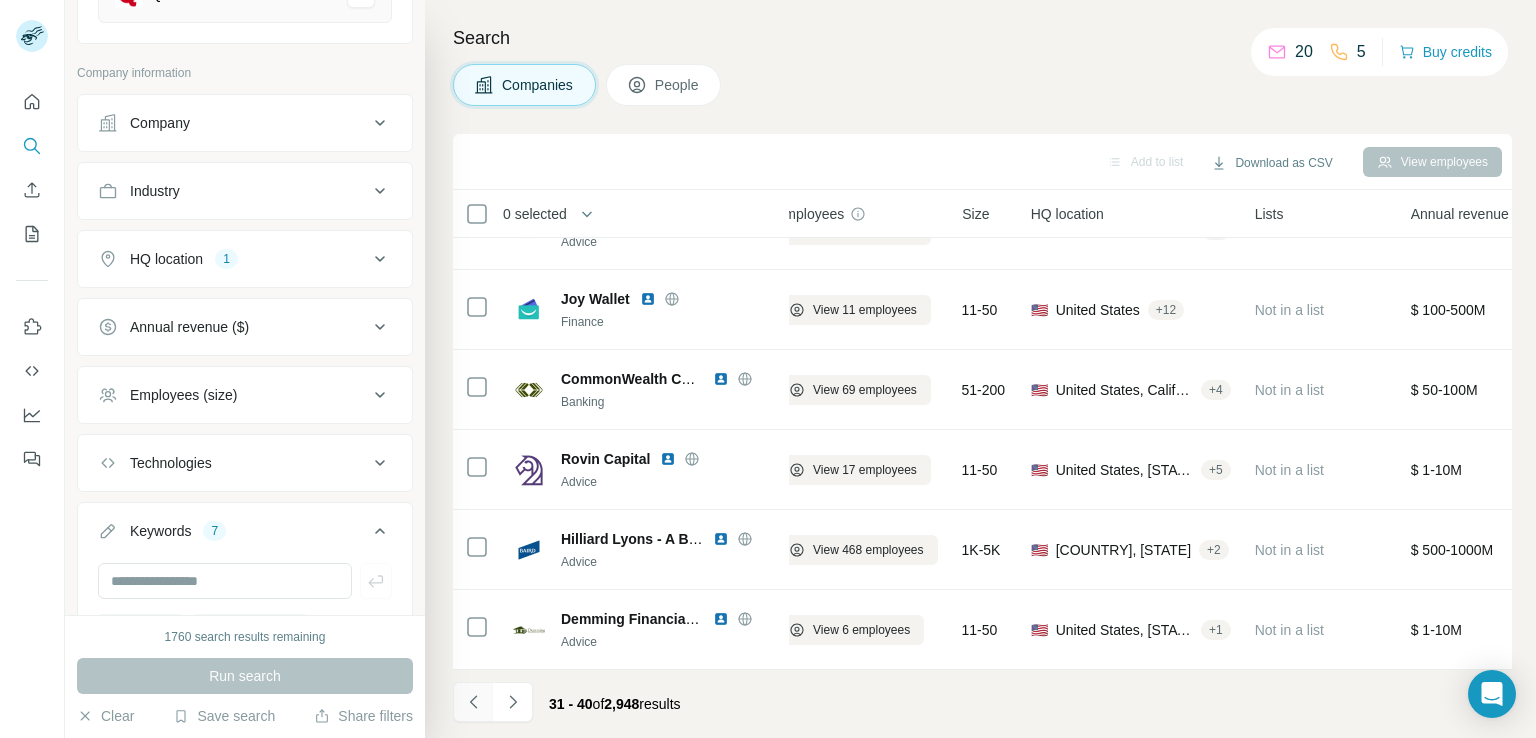 click 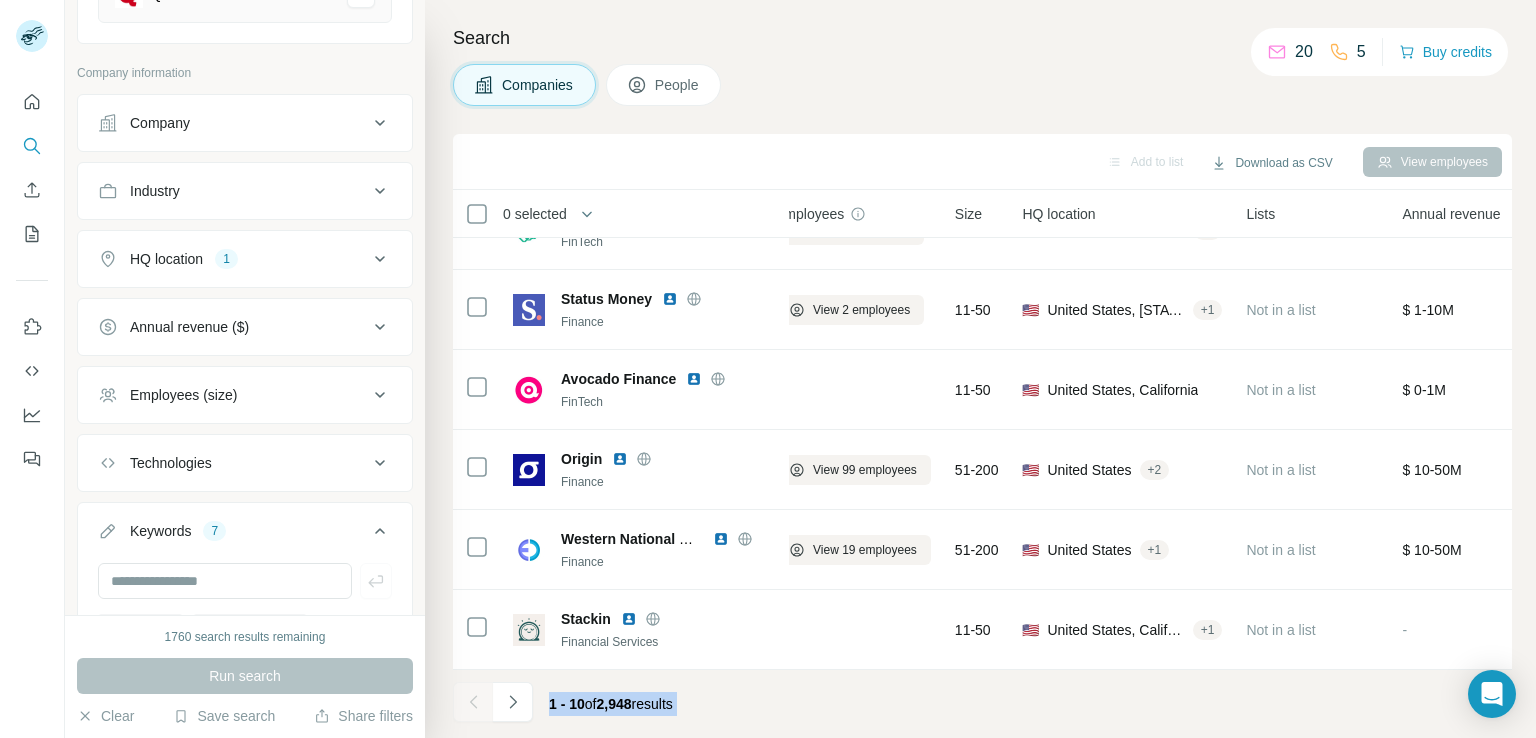 click on "1 - 10  of  2,948  results" at bounding box center (982, 704) 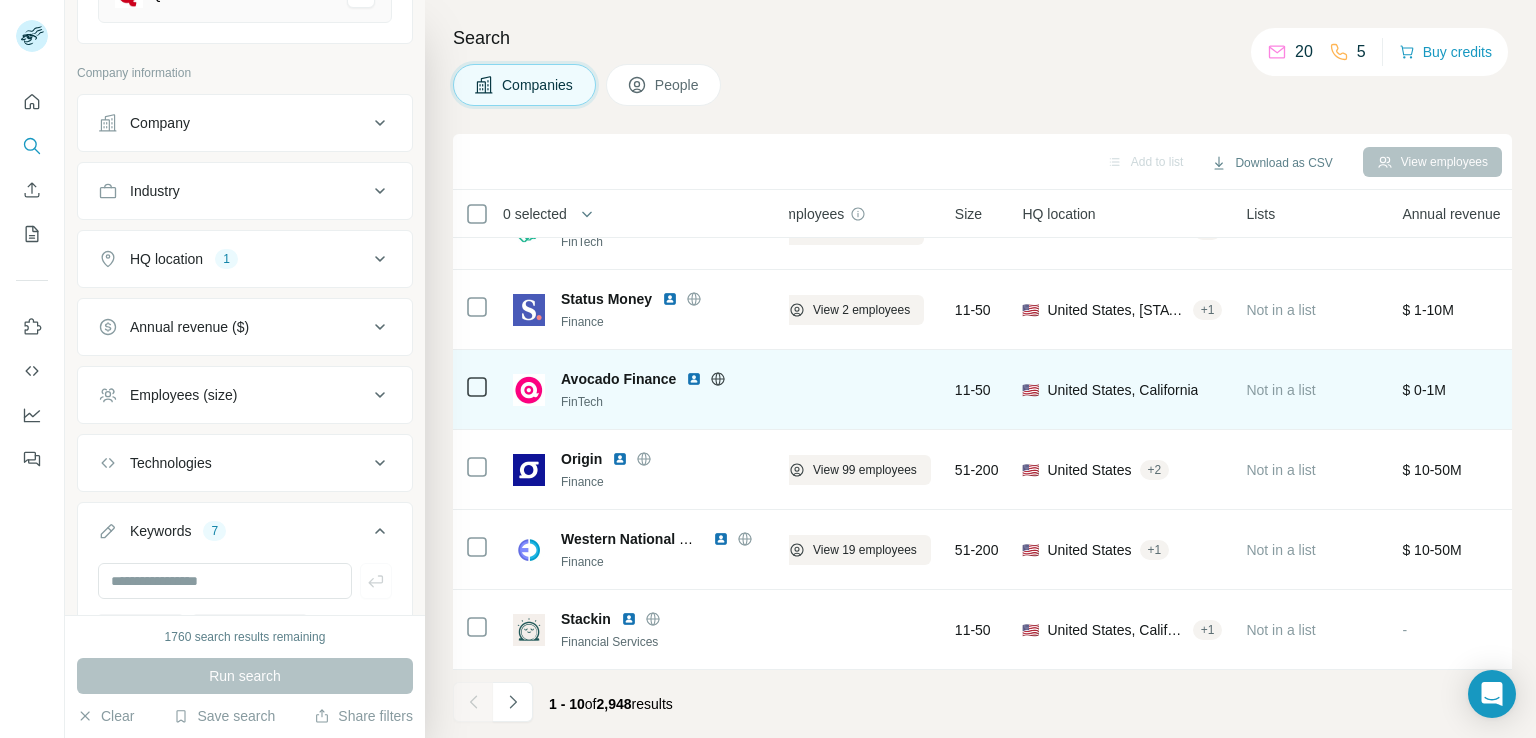 click 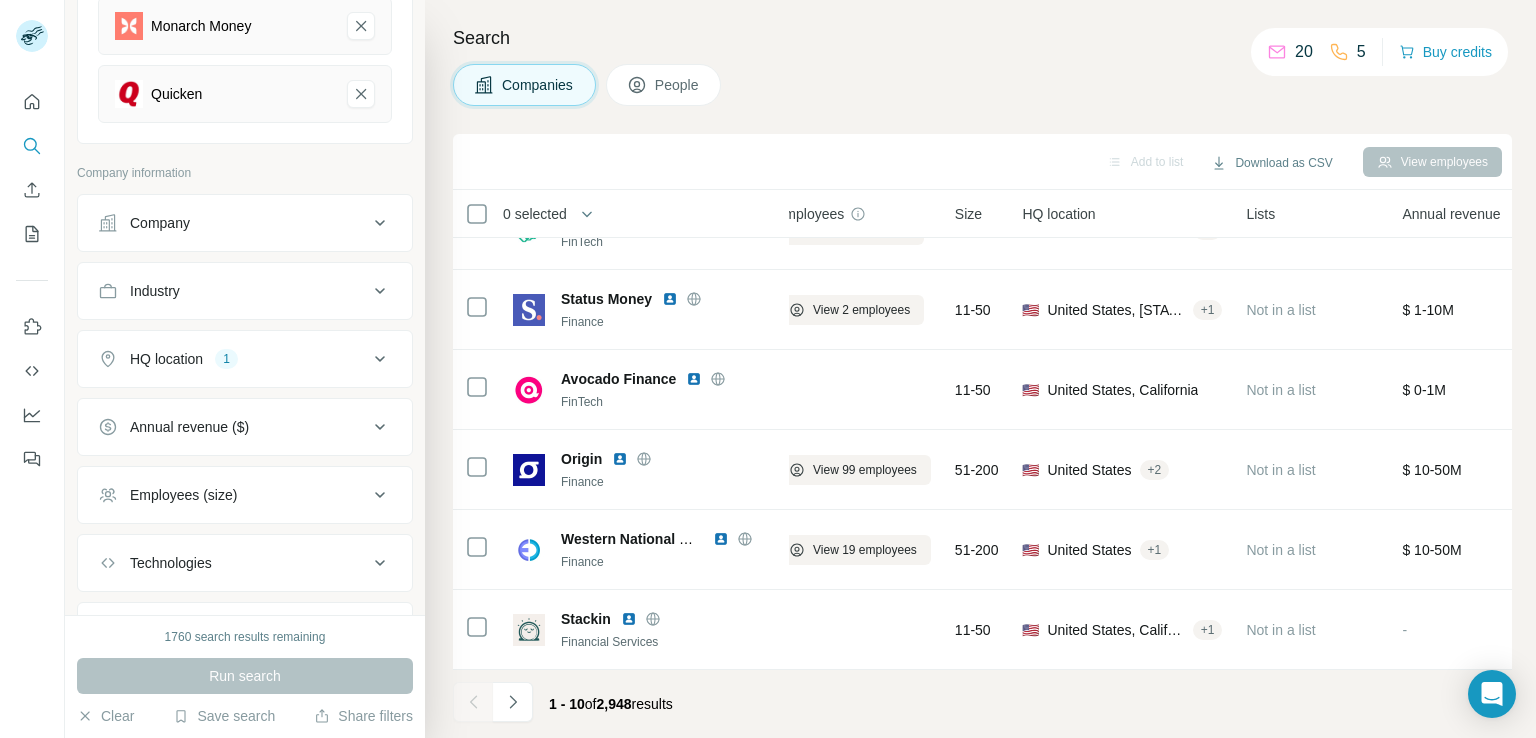 scroll, scrollTop: 336, scrollLeft: 0, axis: vertical 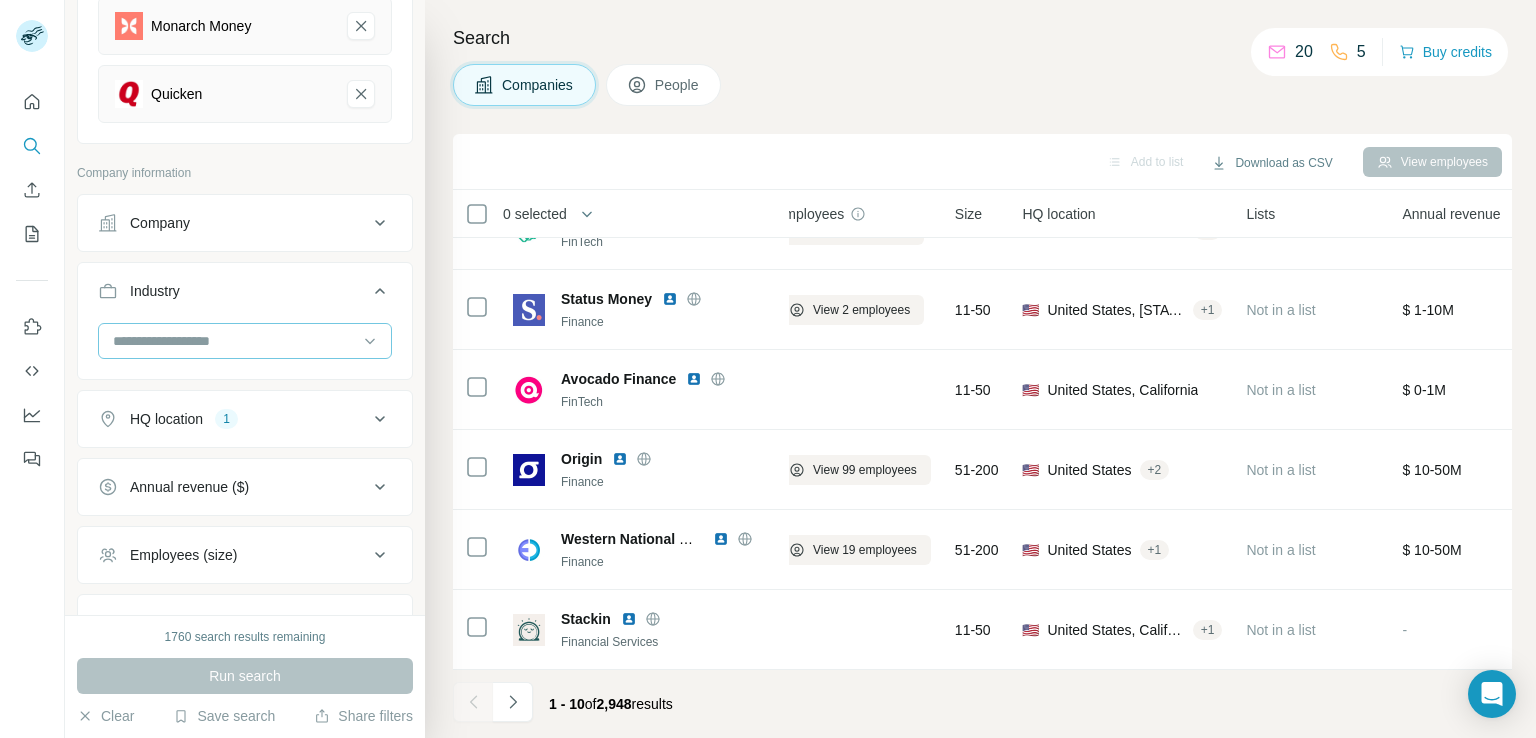 click at bounding box center (234, 341) 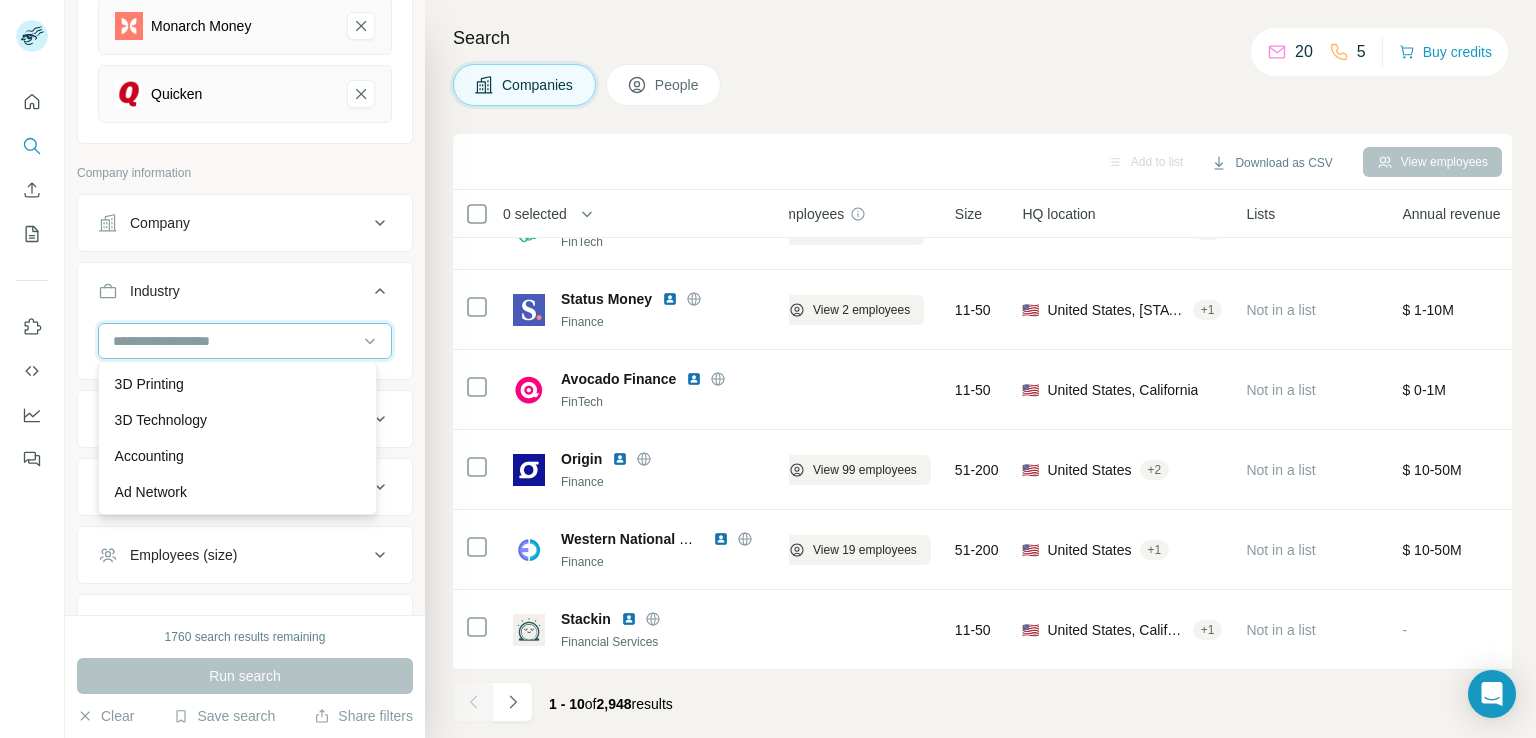 click at bounding box center (234, 341) 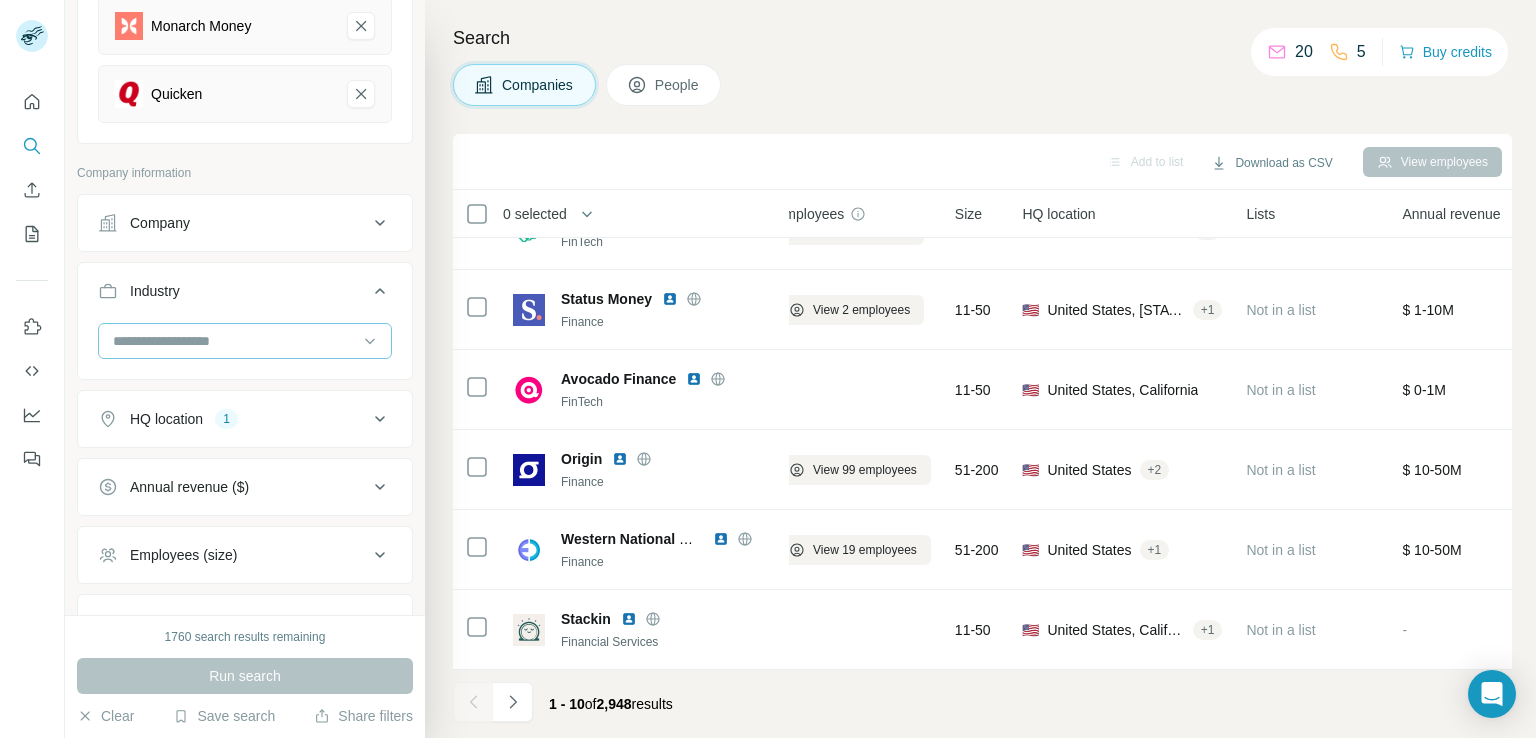 drag, startPoint x: 225, startPoint y: 339, endPoint x: 172, endPoint y: 341, distance: 53.037724 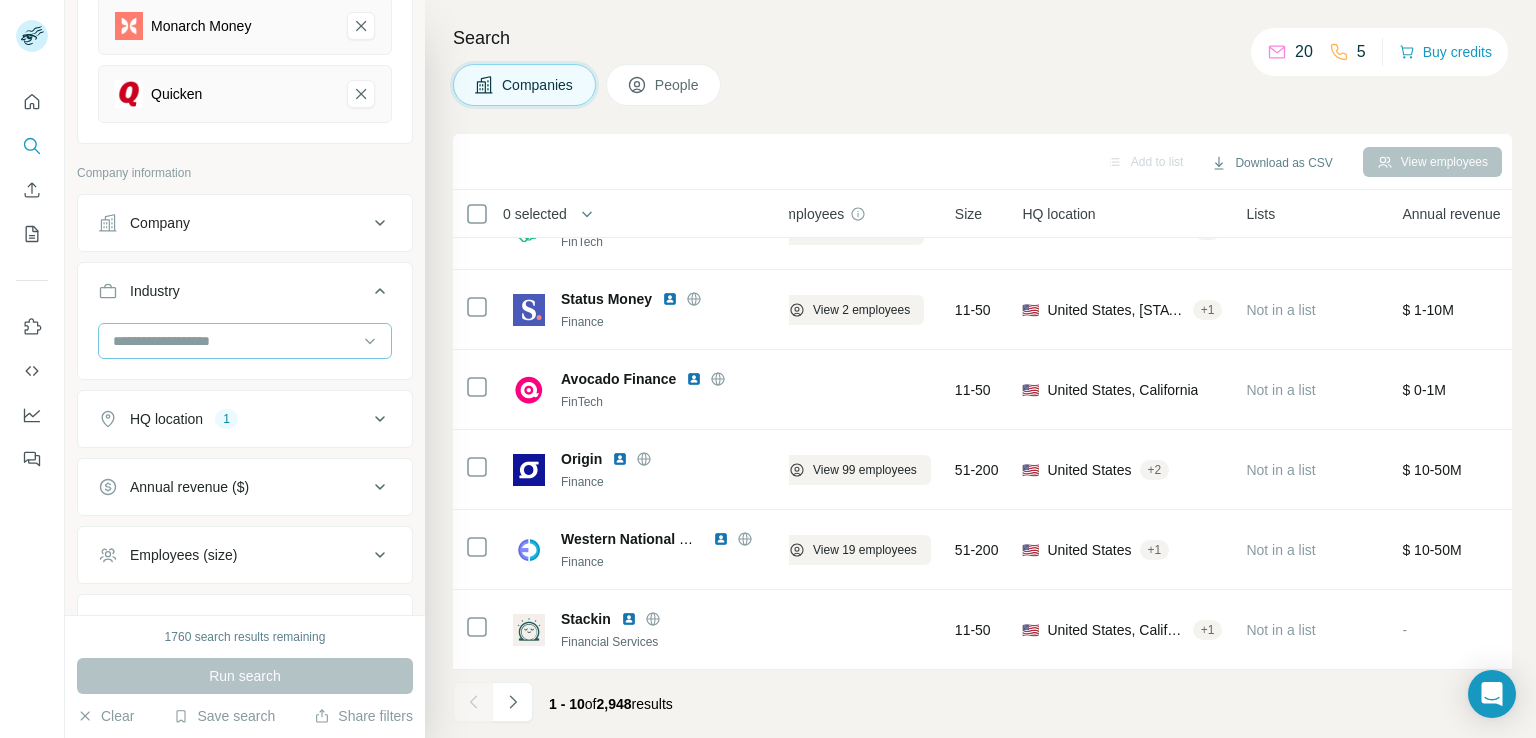 drag, startPoint x: 172, startPoint y: 341, endPoint x: 155, endPoint y: 341, distance: 17 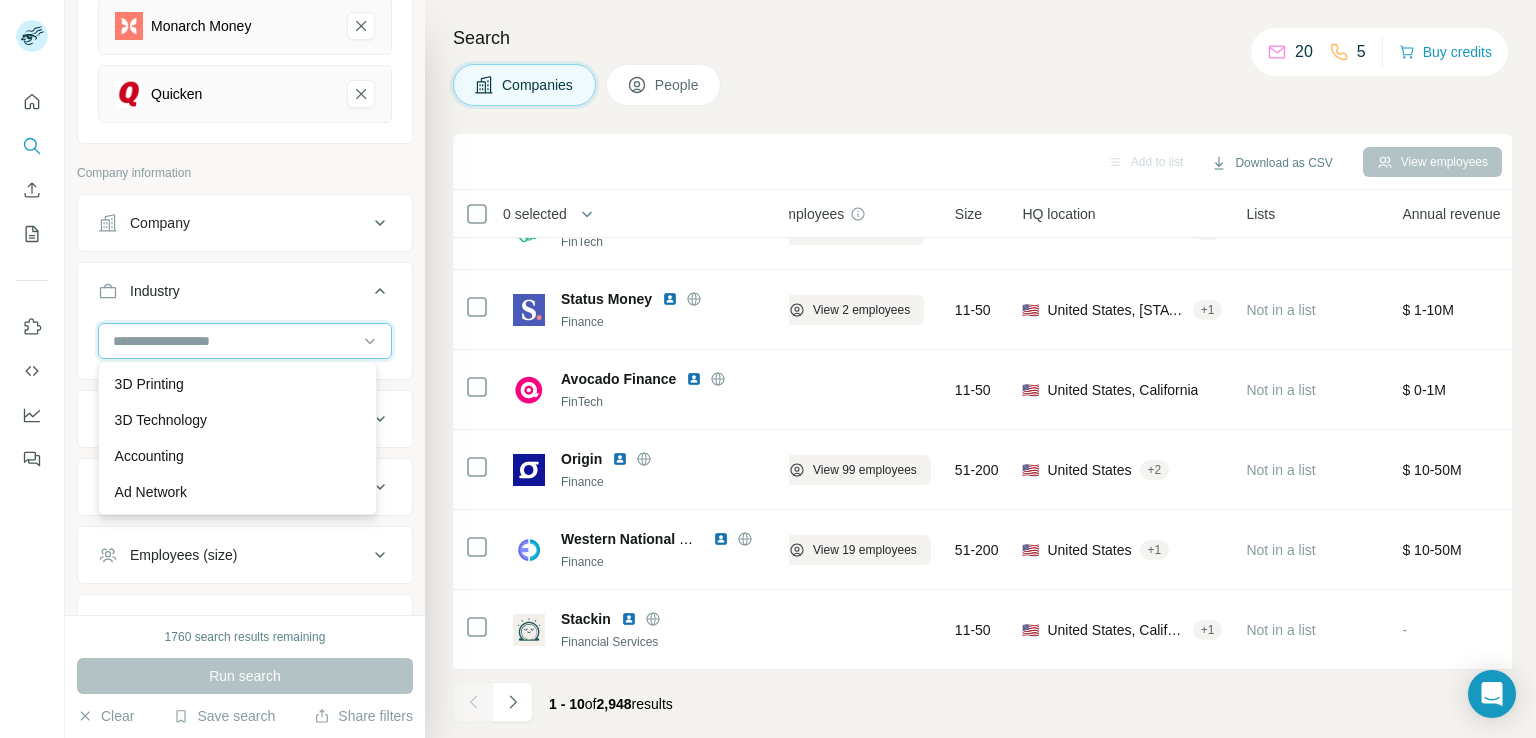 click at bounding box center (234, 341) 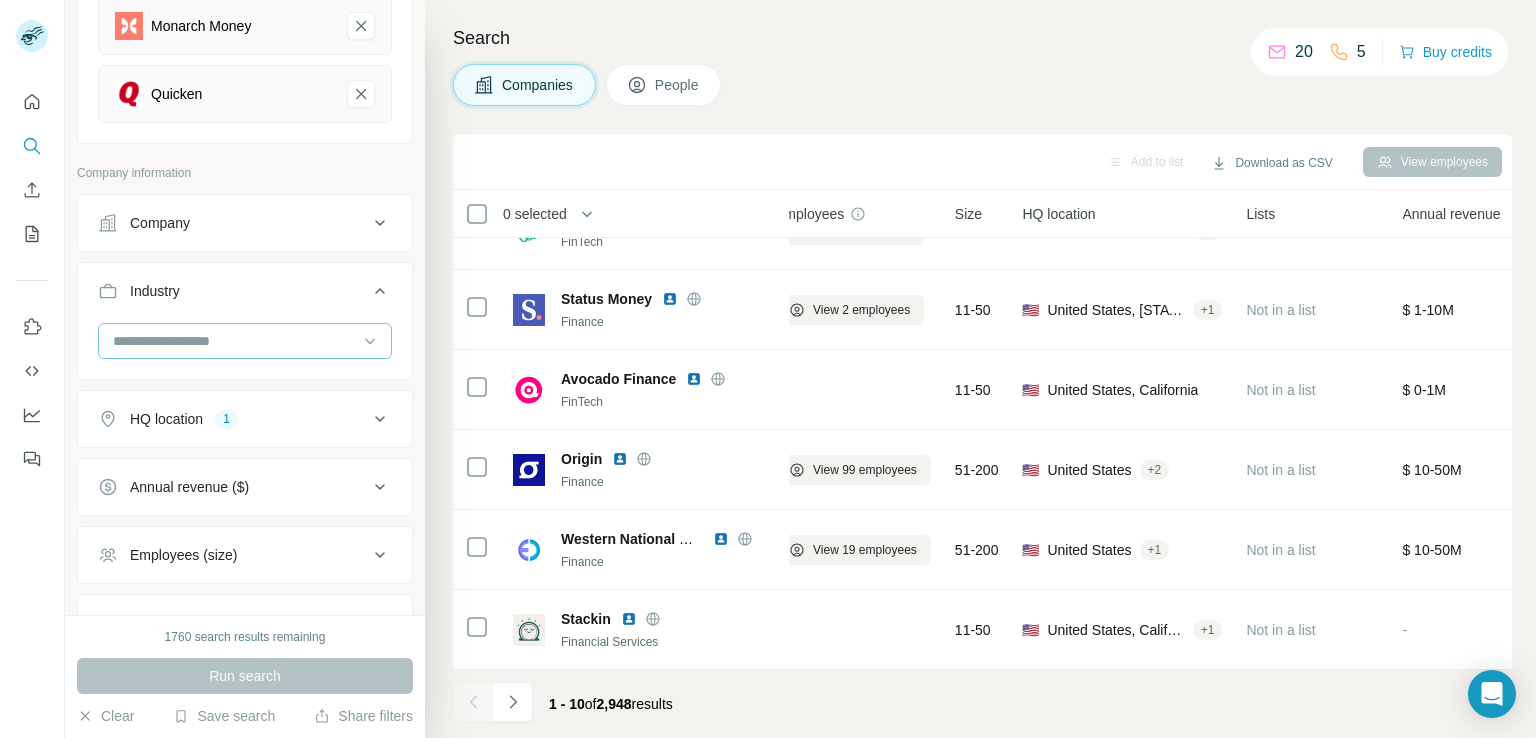 click at bounding box center [234, 341] 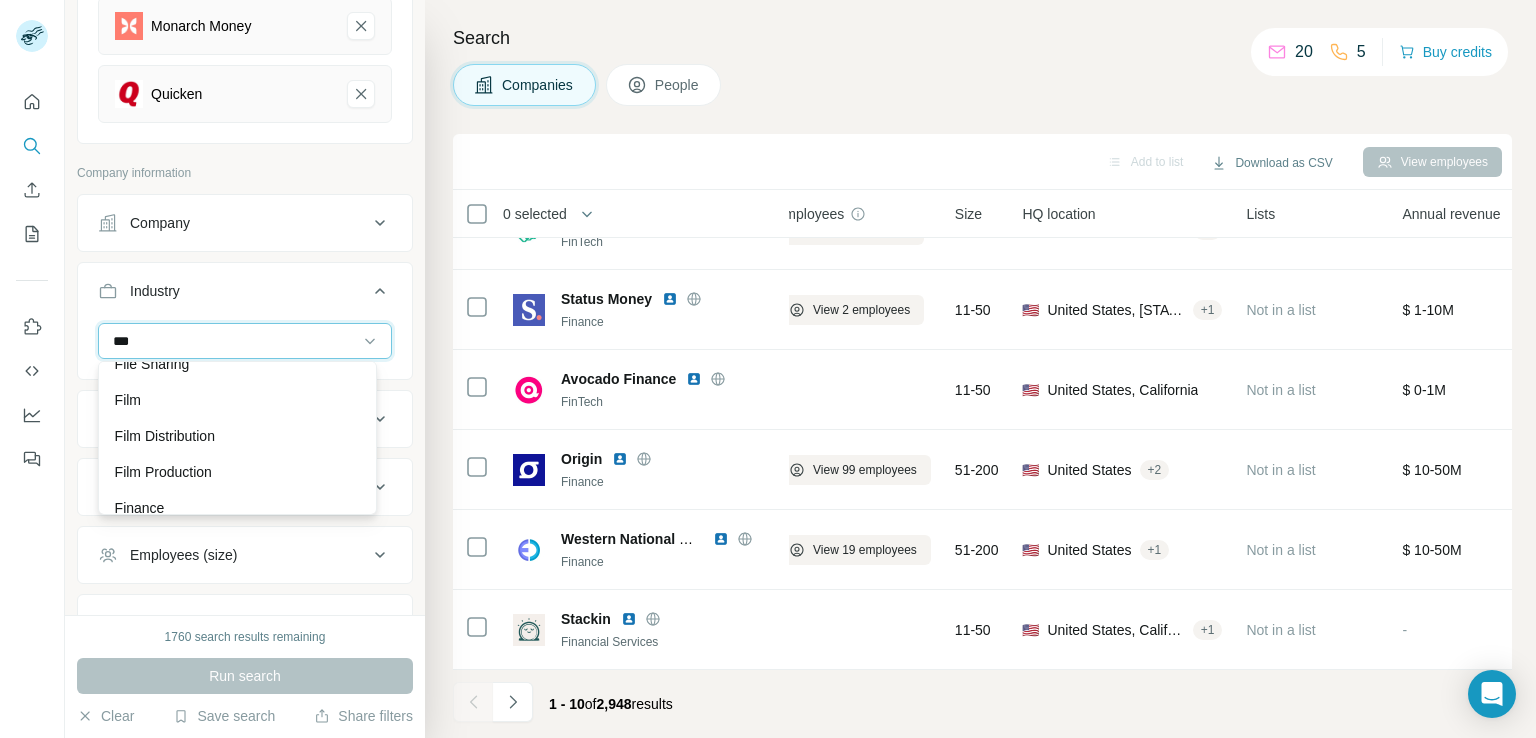 scroll, scrollTop: 108, scrollLeft: 0, axis: vertical 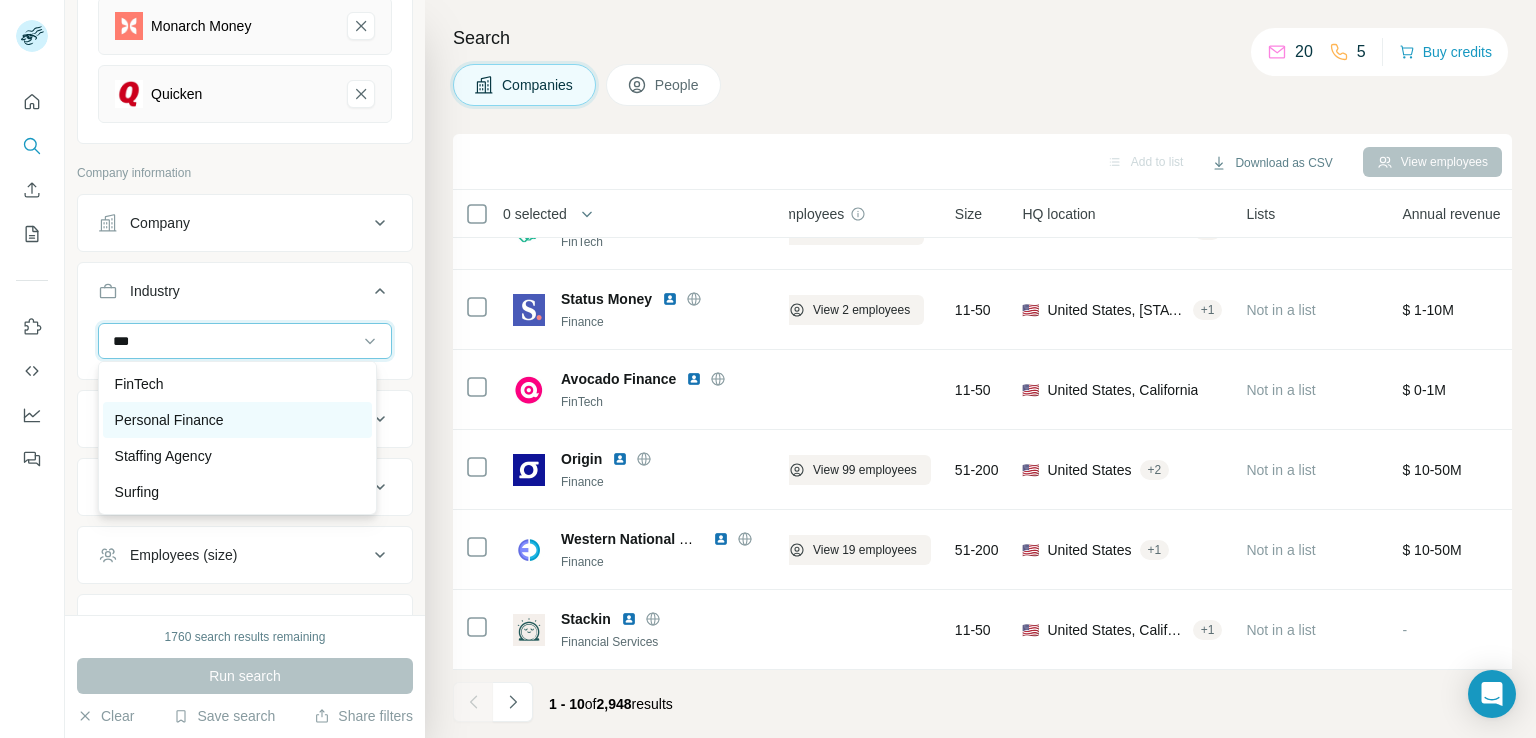 type on "***" 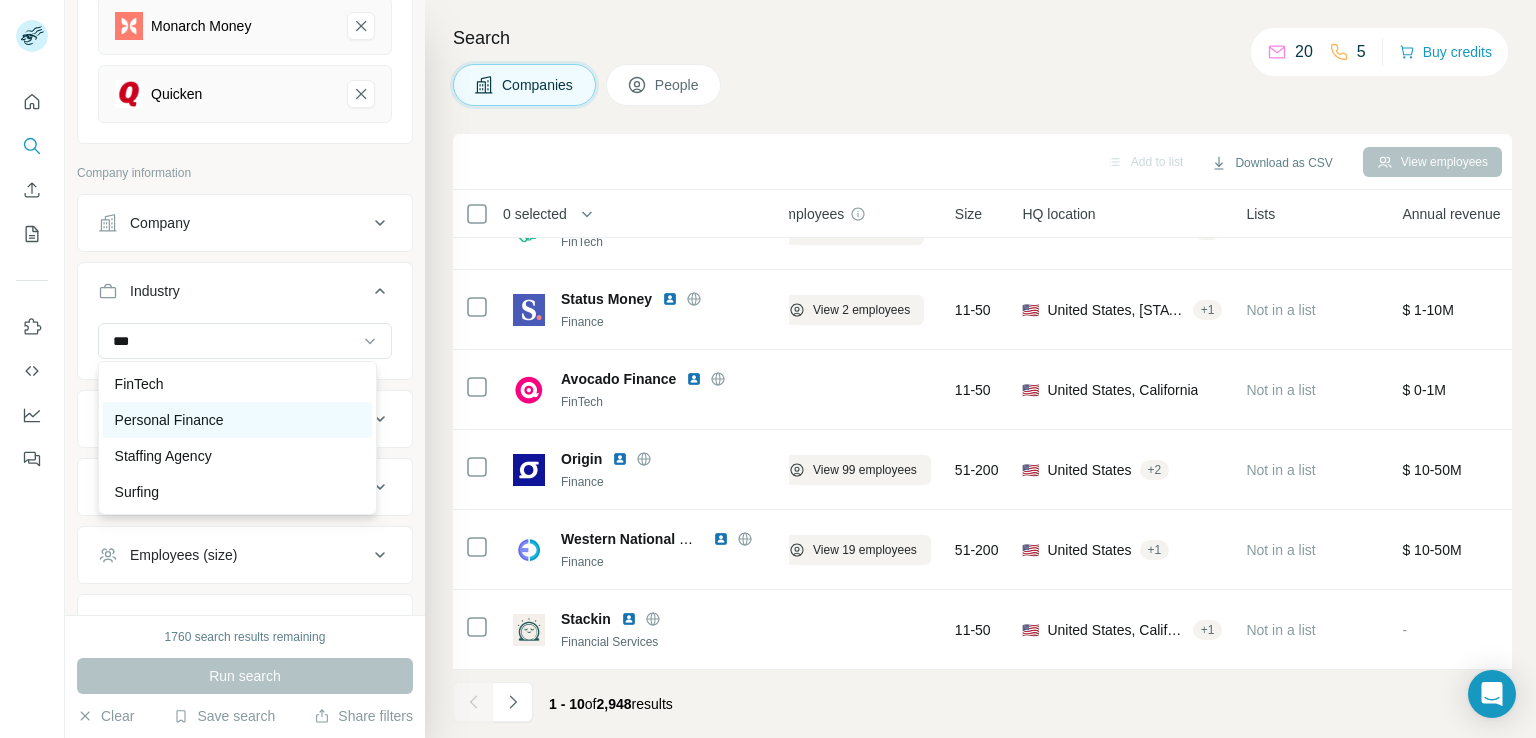 click on "Personal Finance" at bounding box center (237, 420) 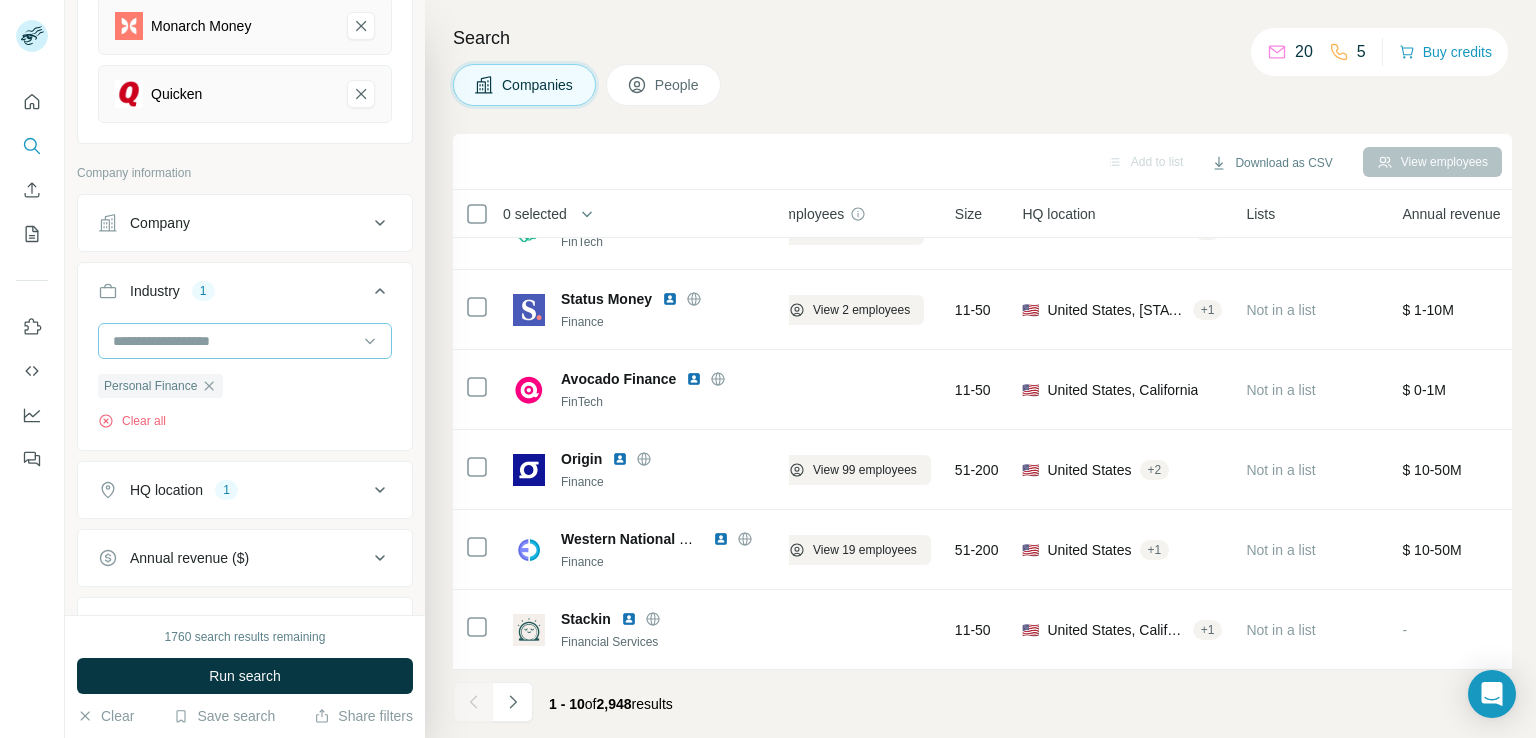 click at bounding box center [234, 341] 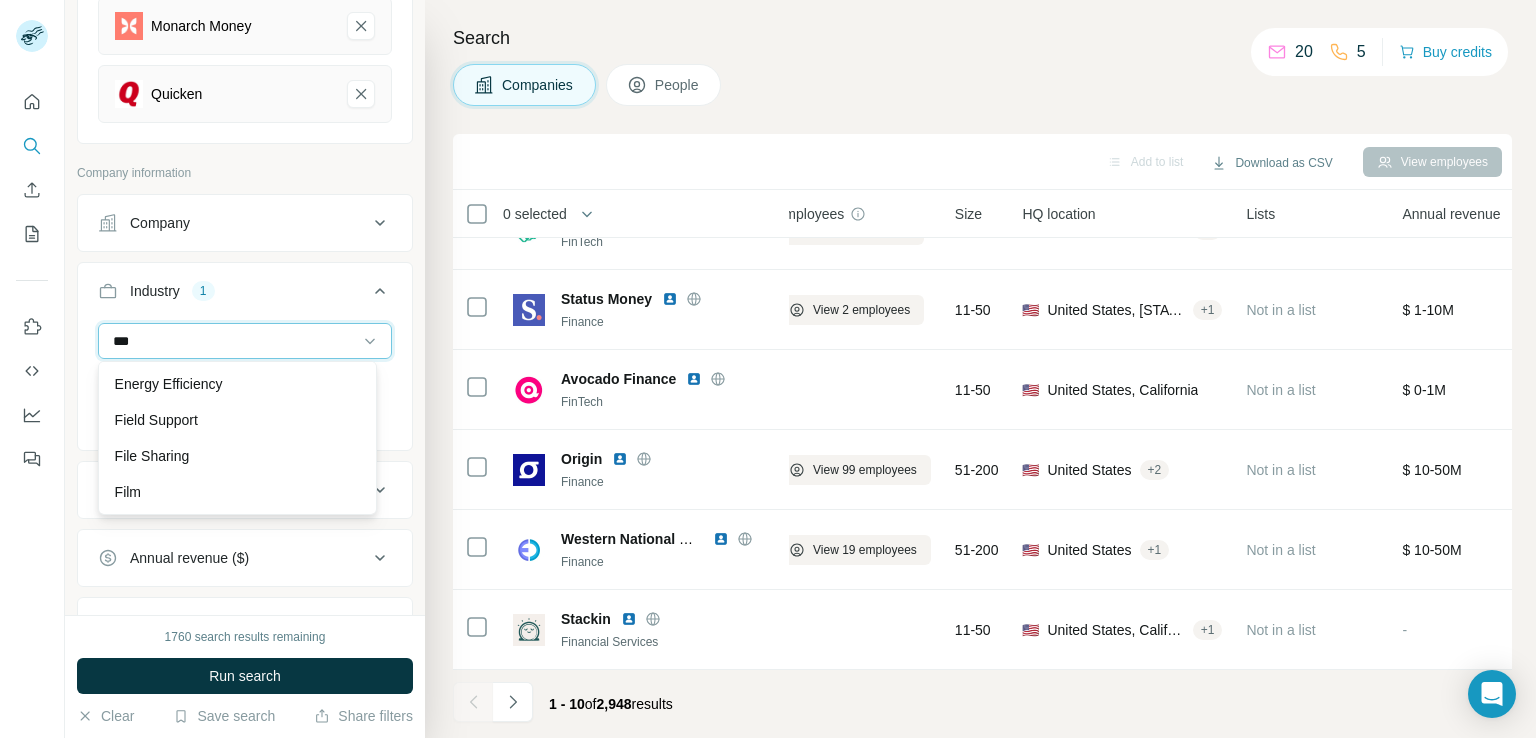 scroll, scrollTop: 0, scrollLeft: 0, axis: both 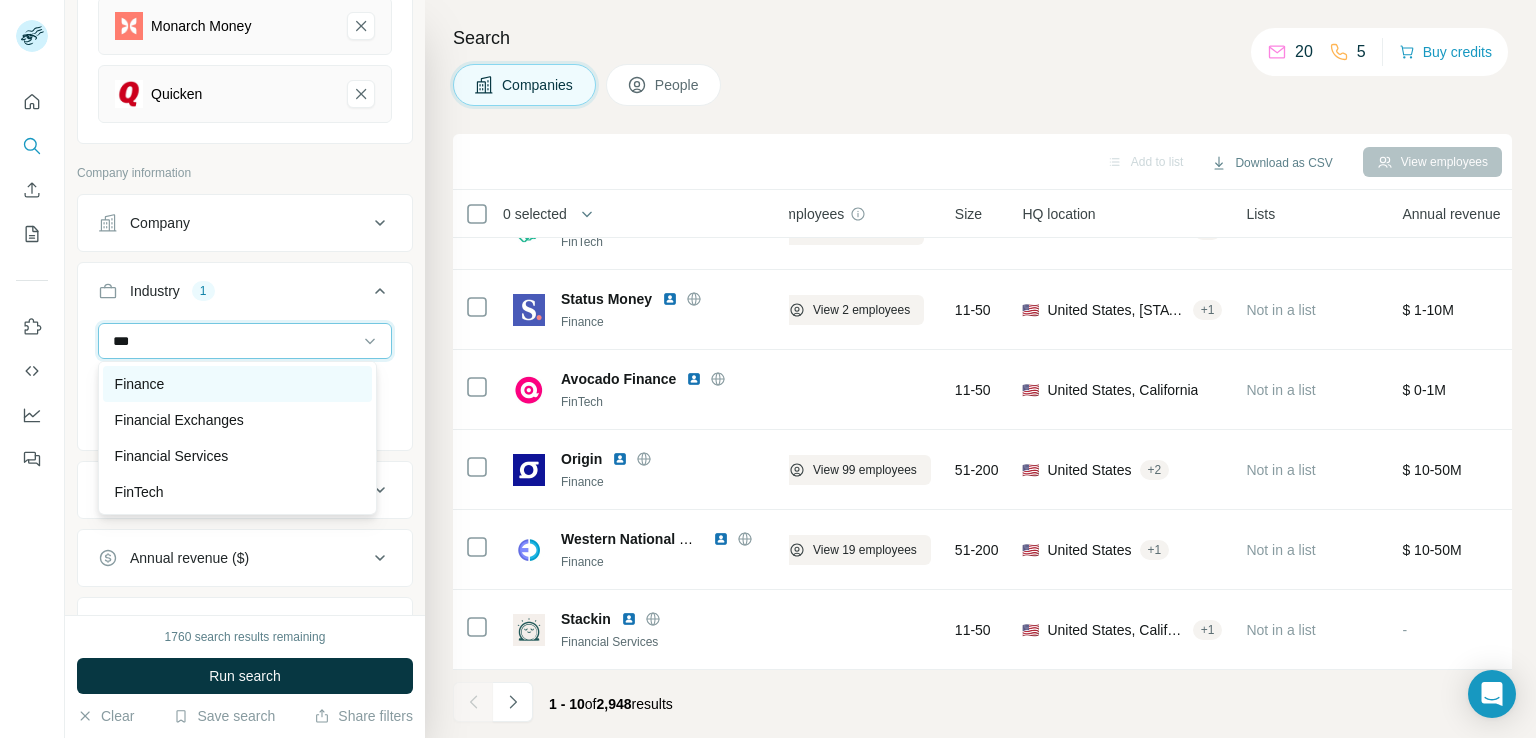 type on "***" 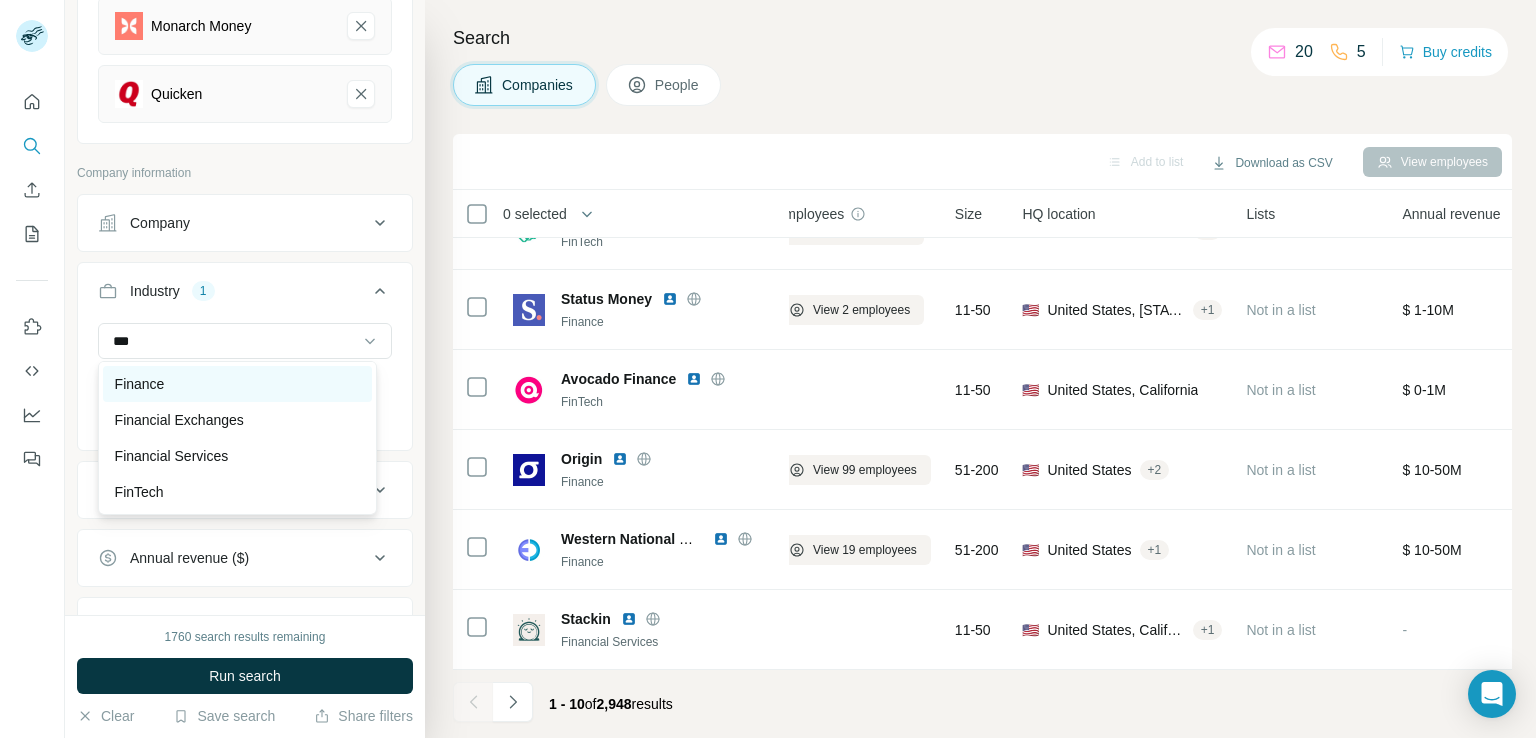 click on "Finance" at bounding box center (237, 384) 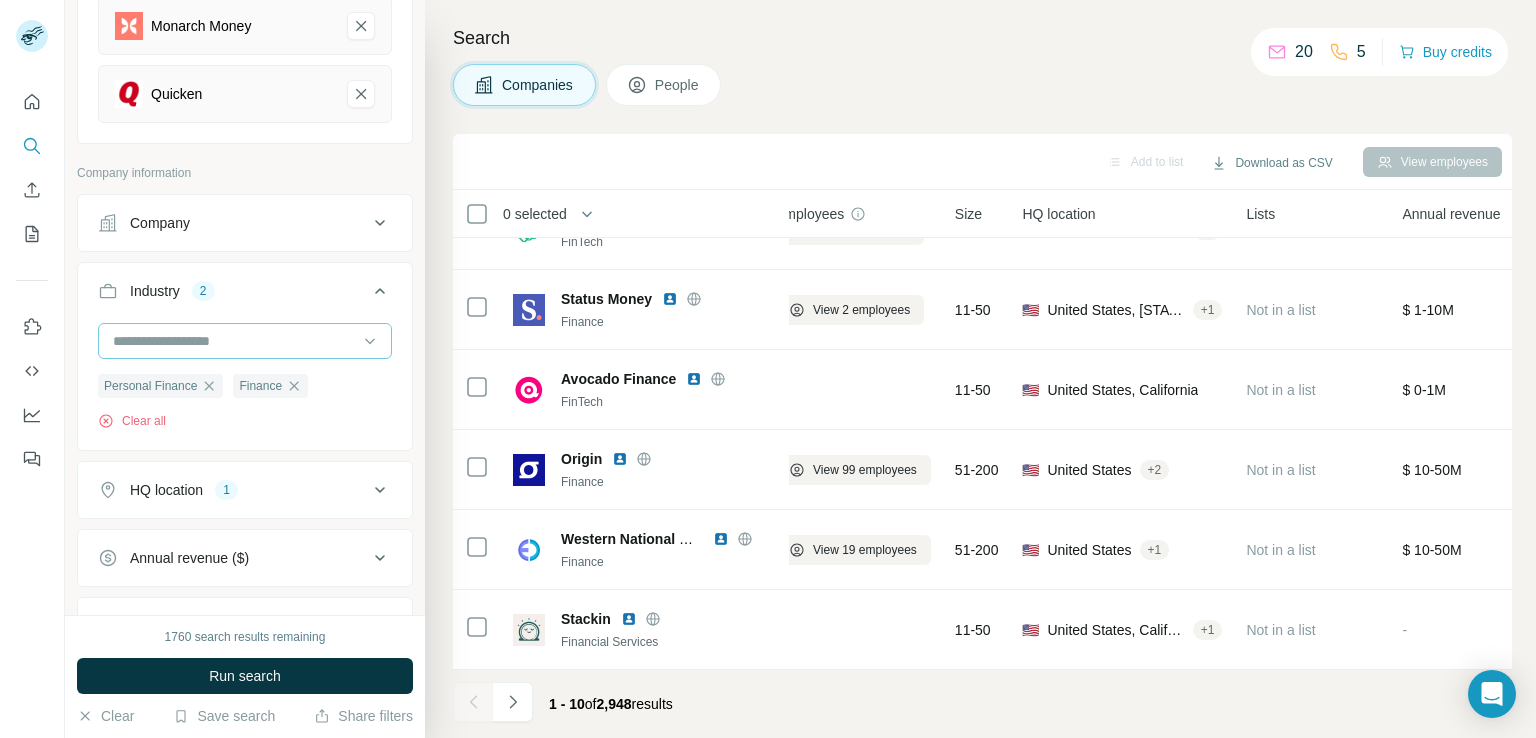 click at bounding box center (234, 341) 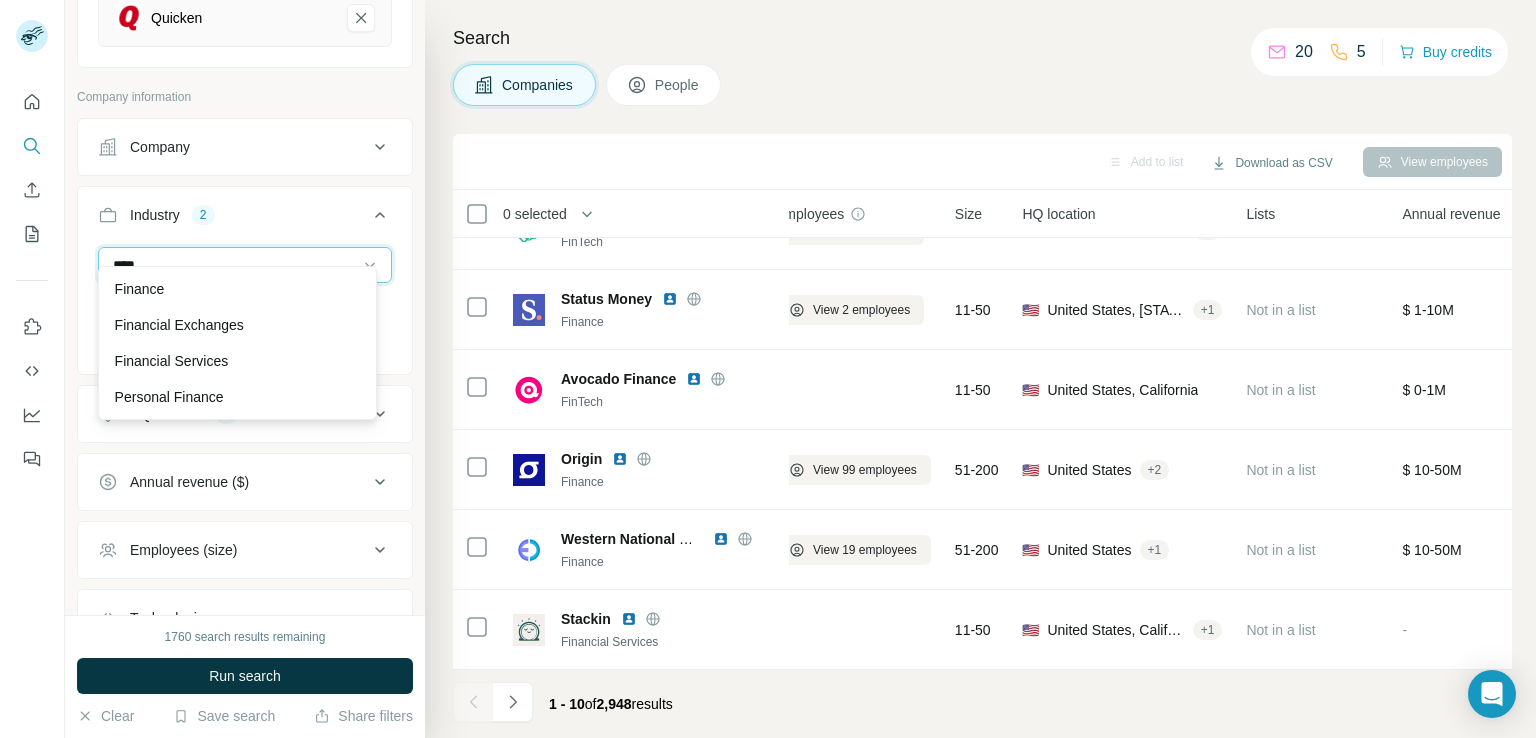 scroll, scrollTop: 336, scrollLeft: 0, axis: vertical 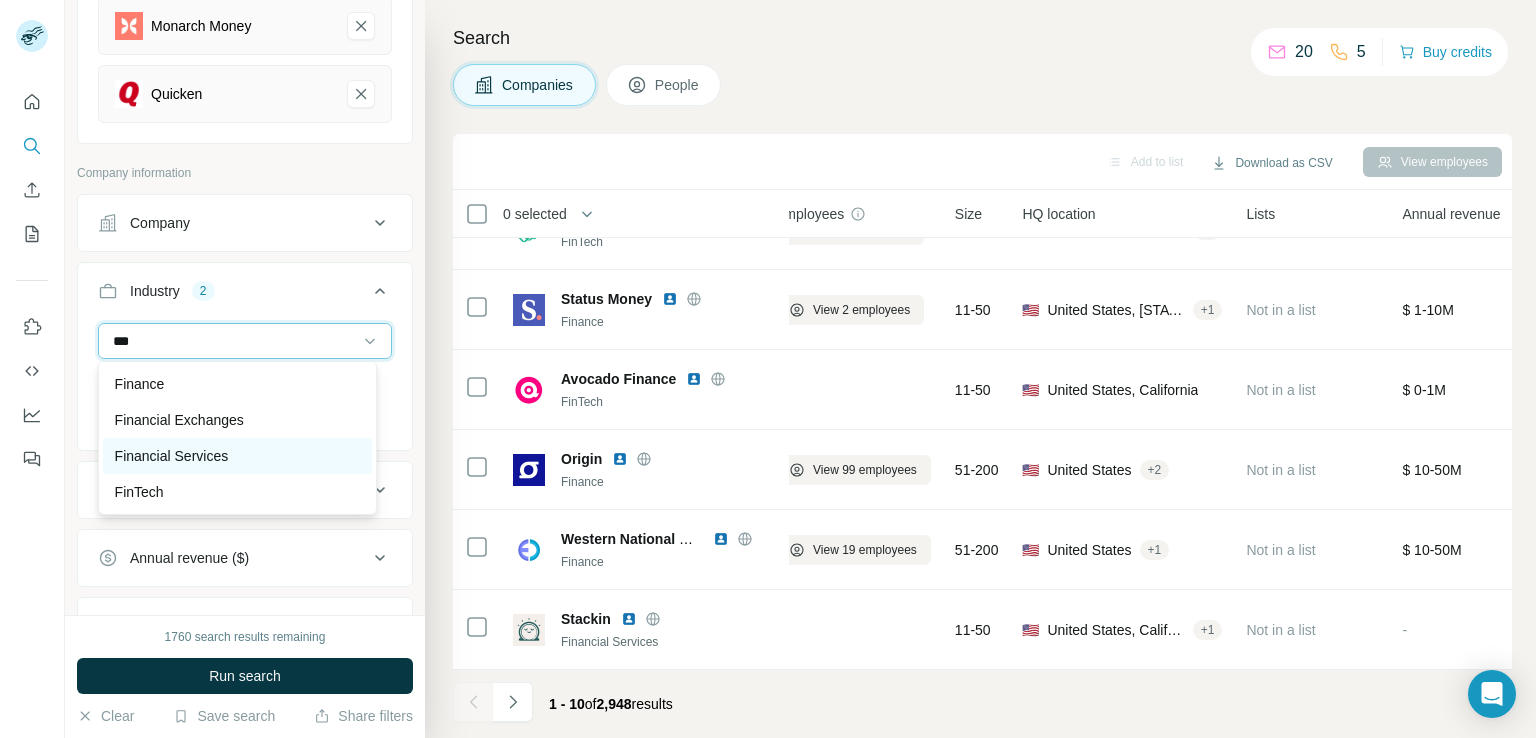 type on "***" 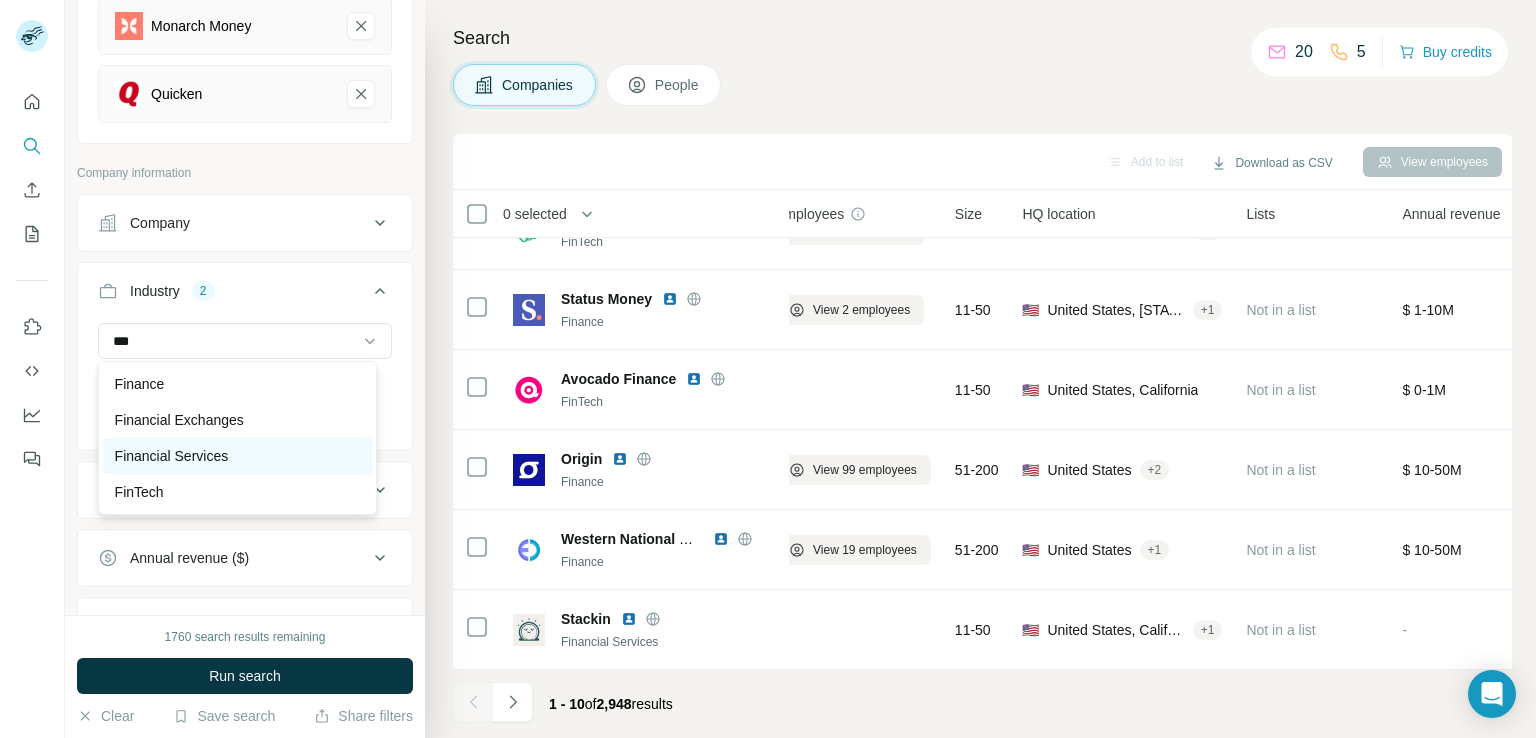 click on "Financial Services" at bounding box center (237, 456) 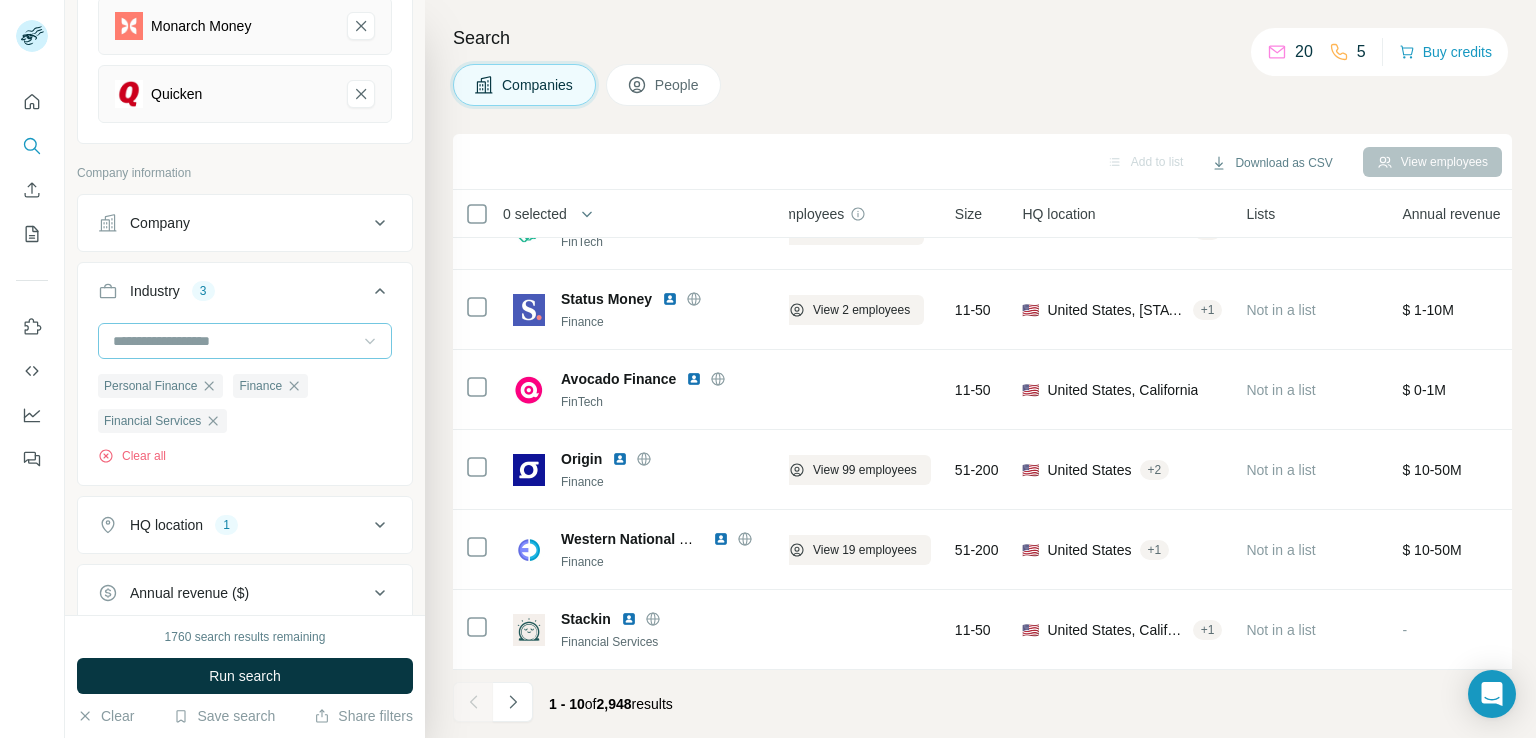 click at bounding box center (234, 341) 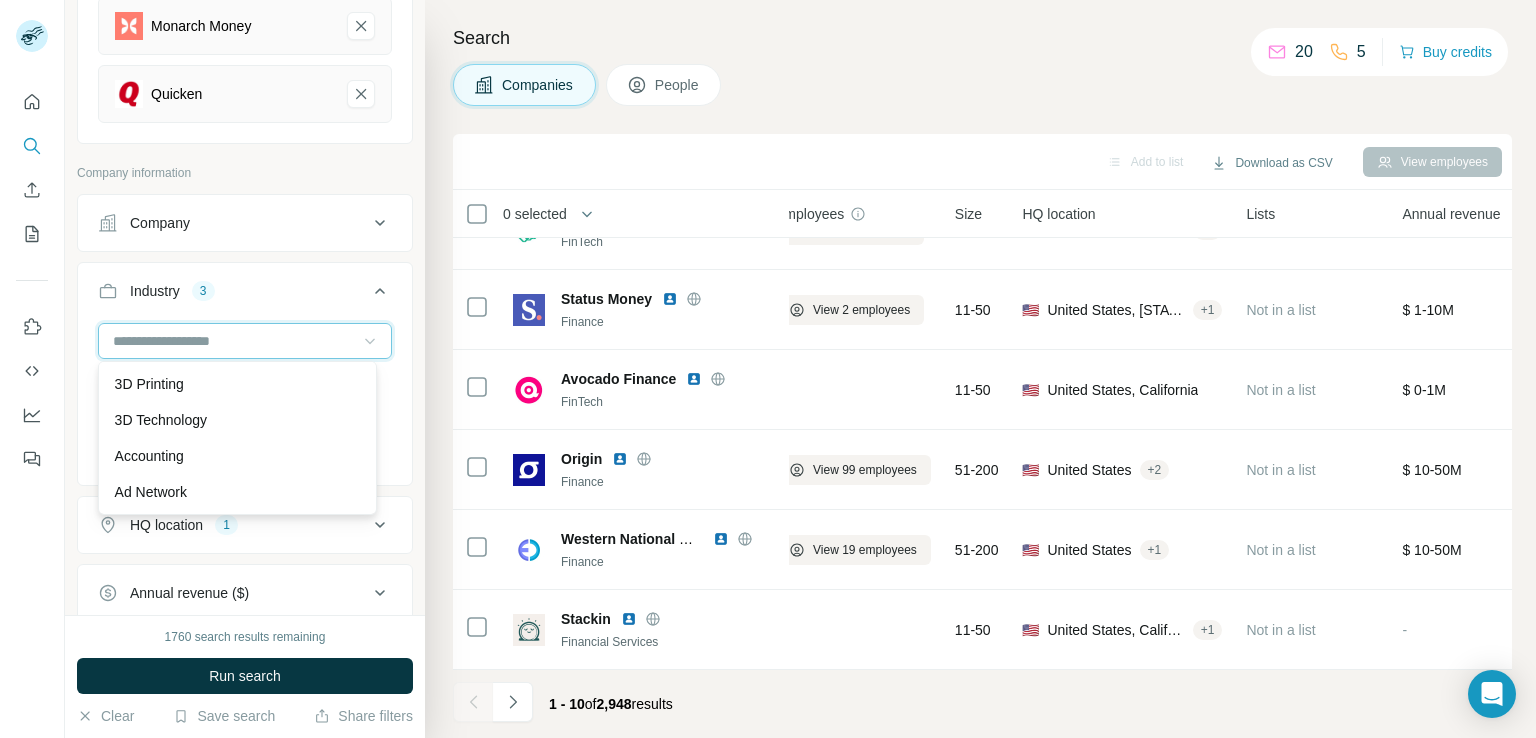 click at bounding box center [234, 341] 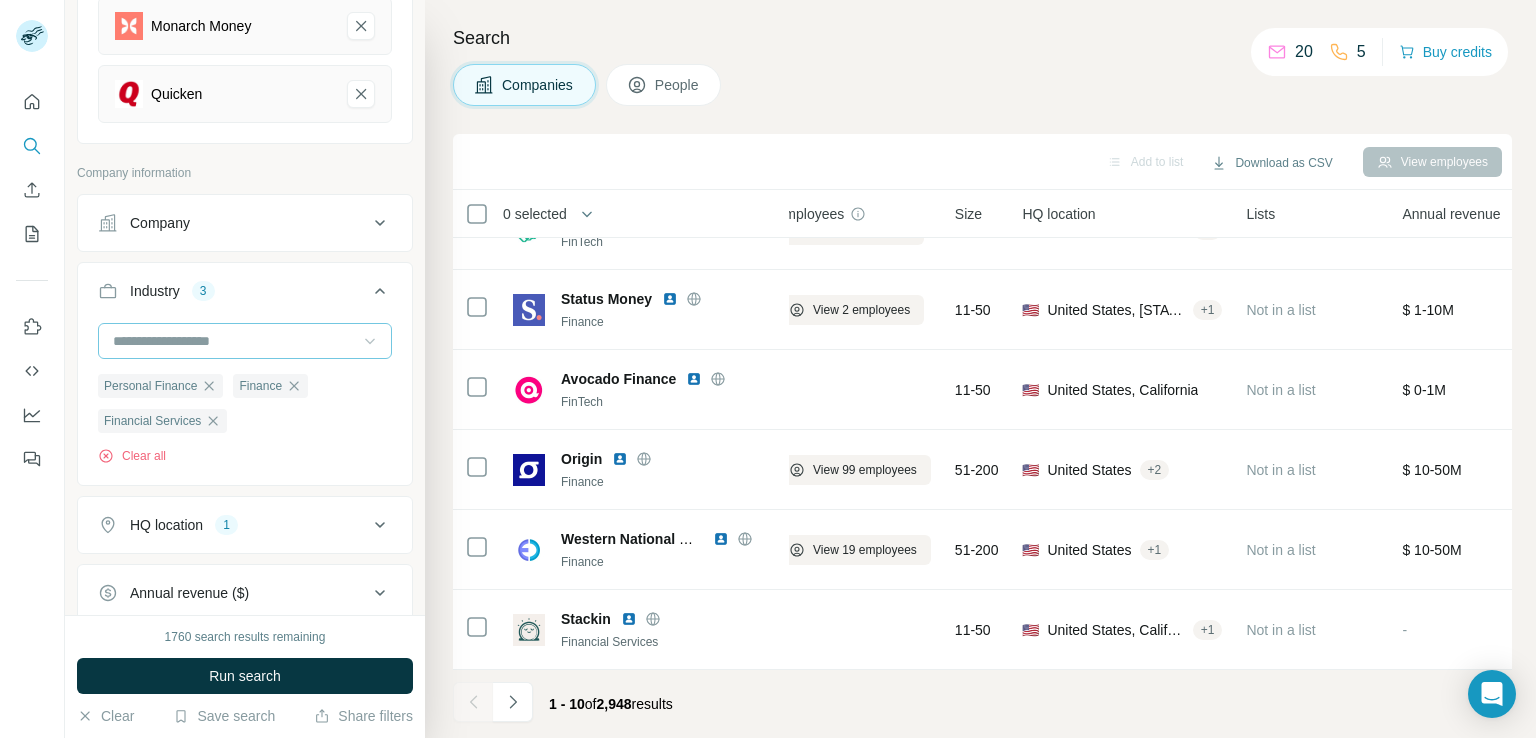 click at bounding box center [234, 341] 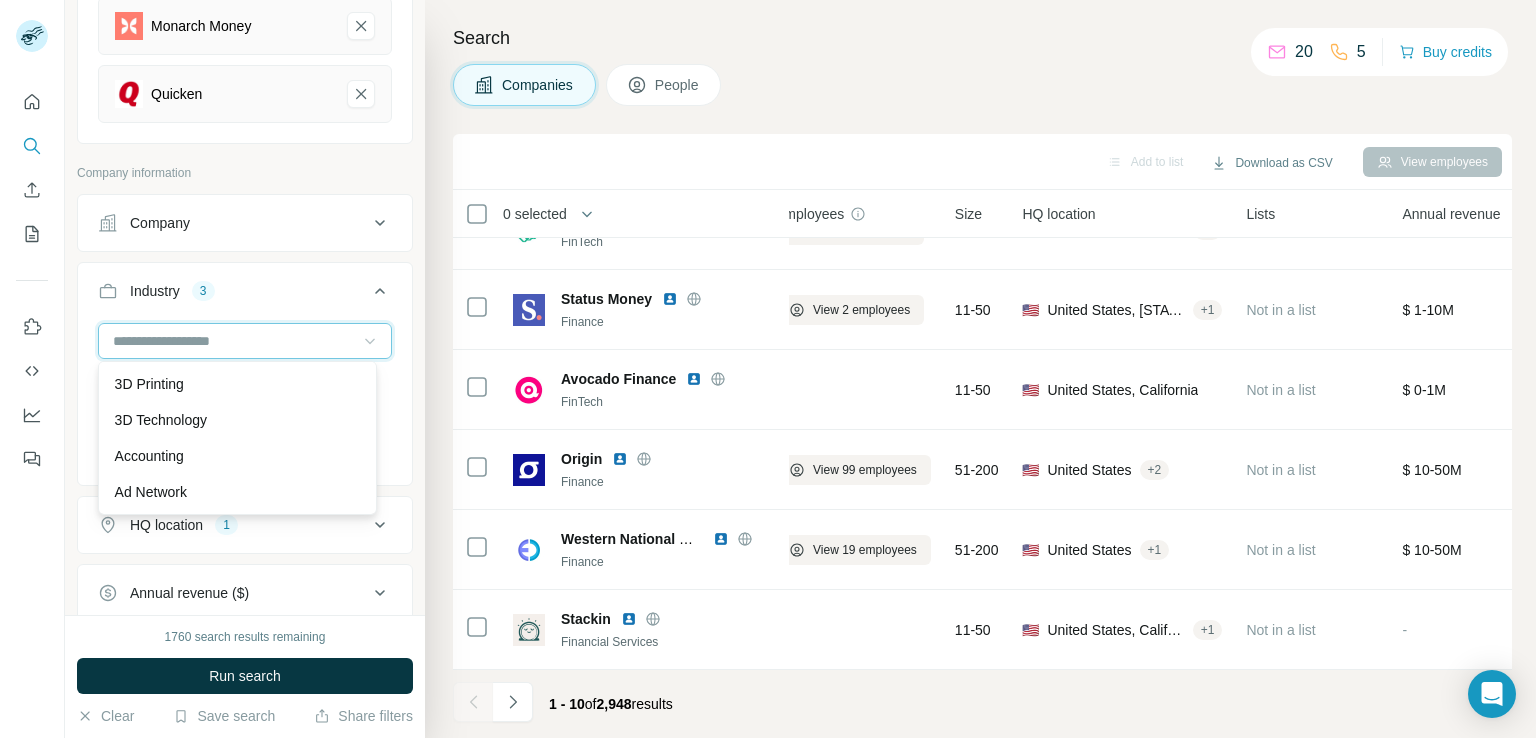 click at bounding box center (234, 341) 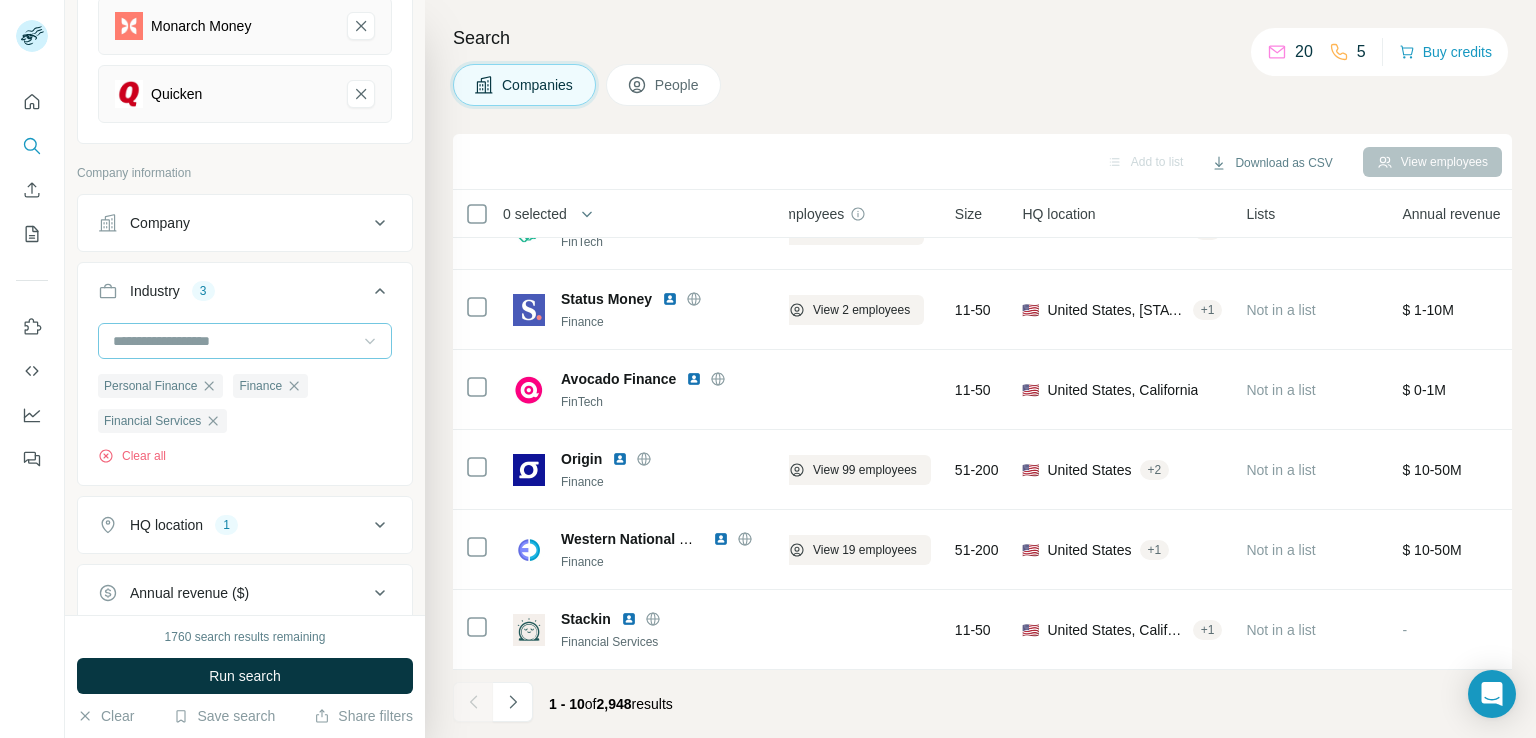 click at bounding box center (234, 341) 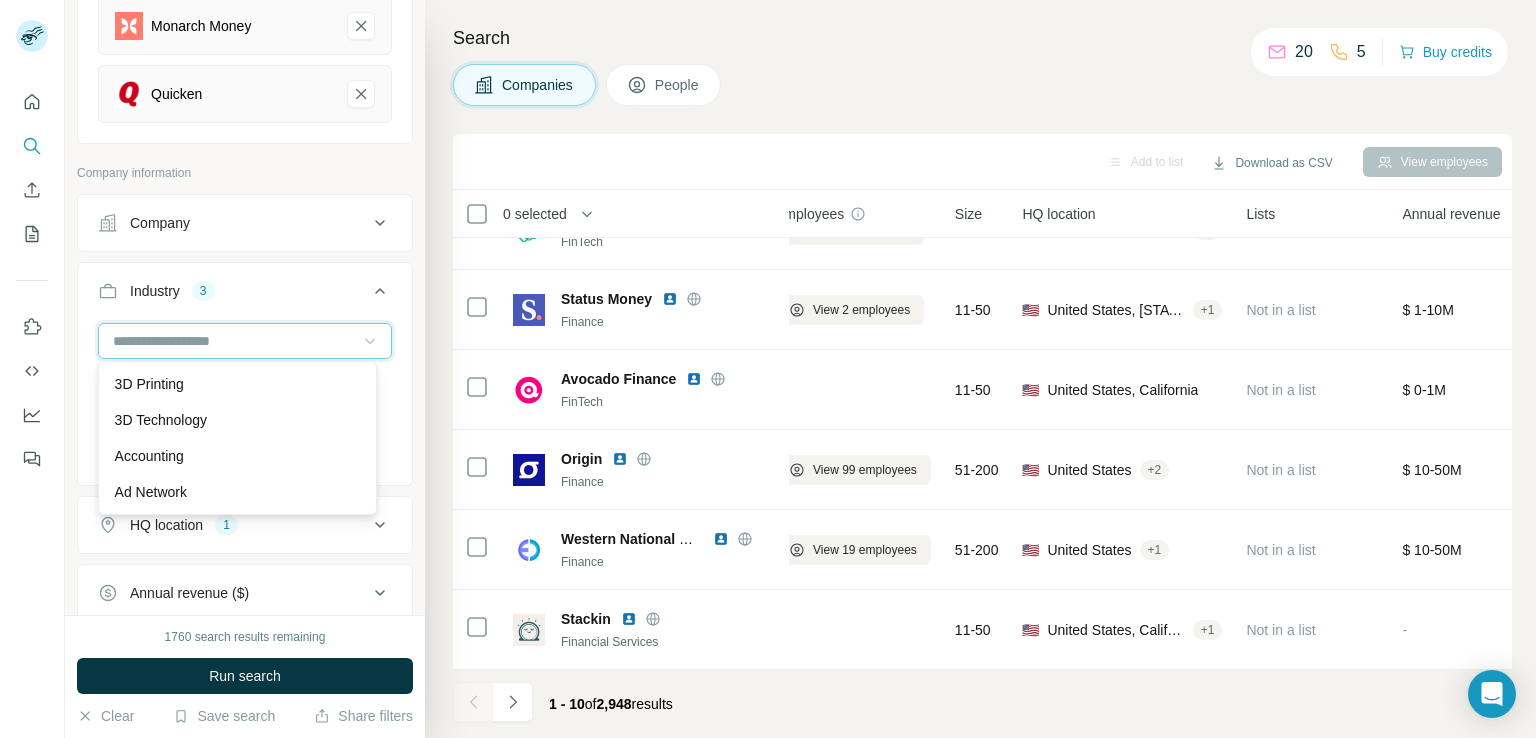 click at bounding box center [234, 341] 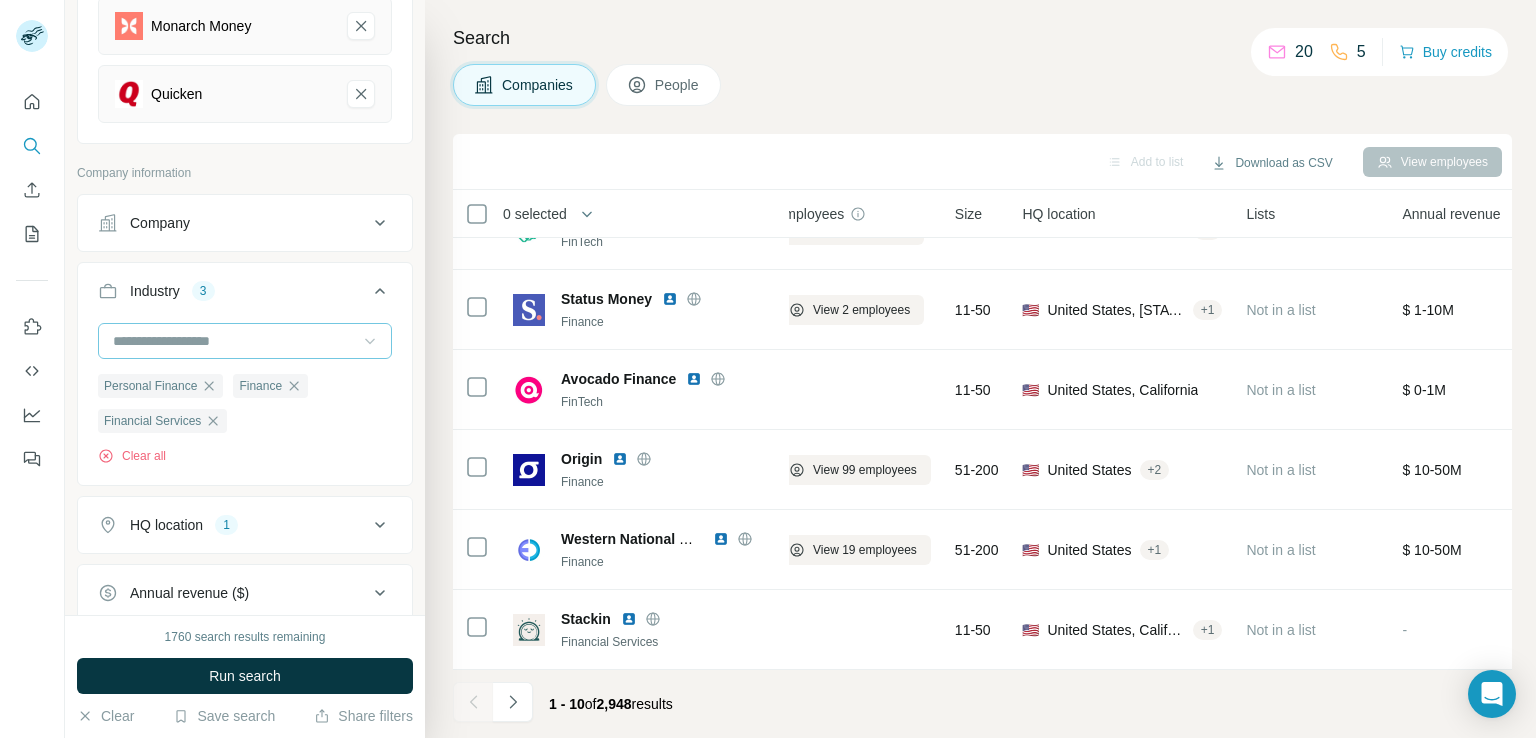 click at bounding box center [234, 341] 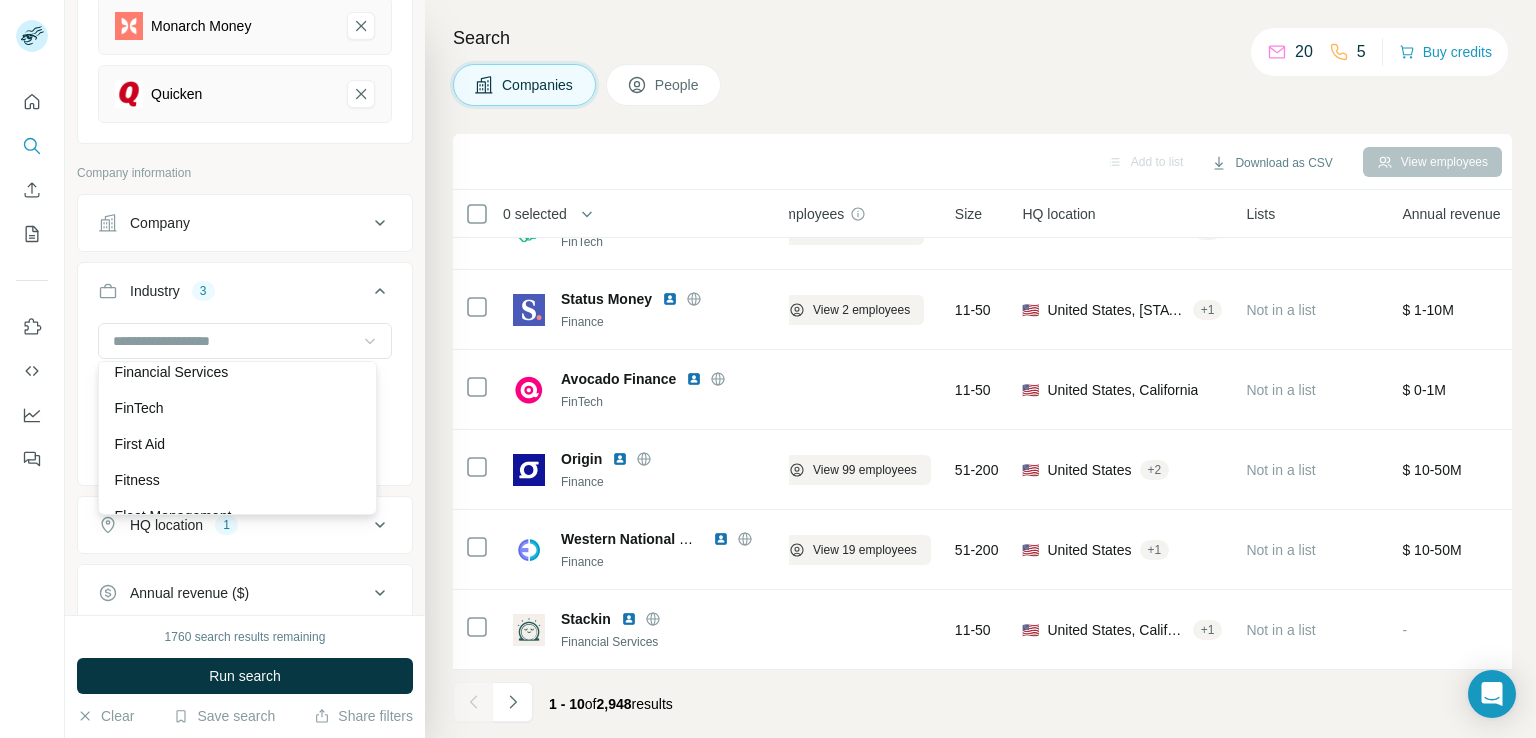 scroll, scrollTop: 8240, scrollLeft: 0, axis: vertical 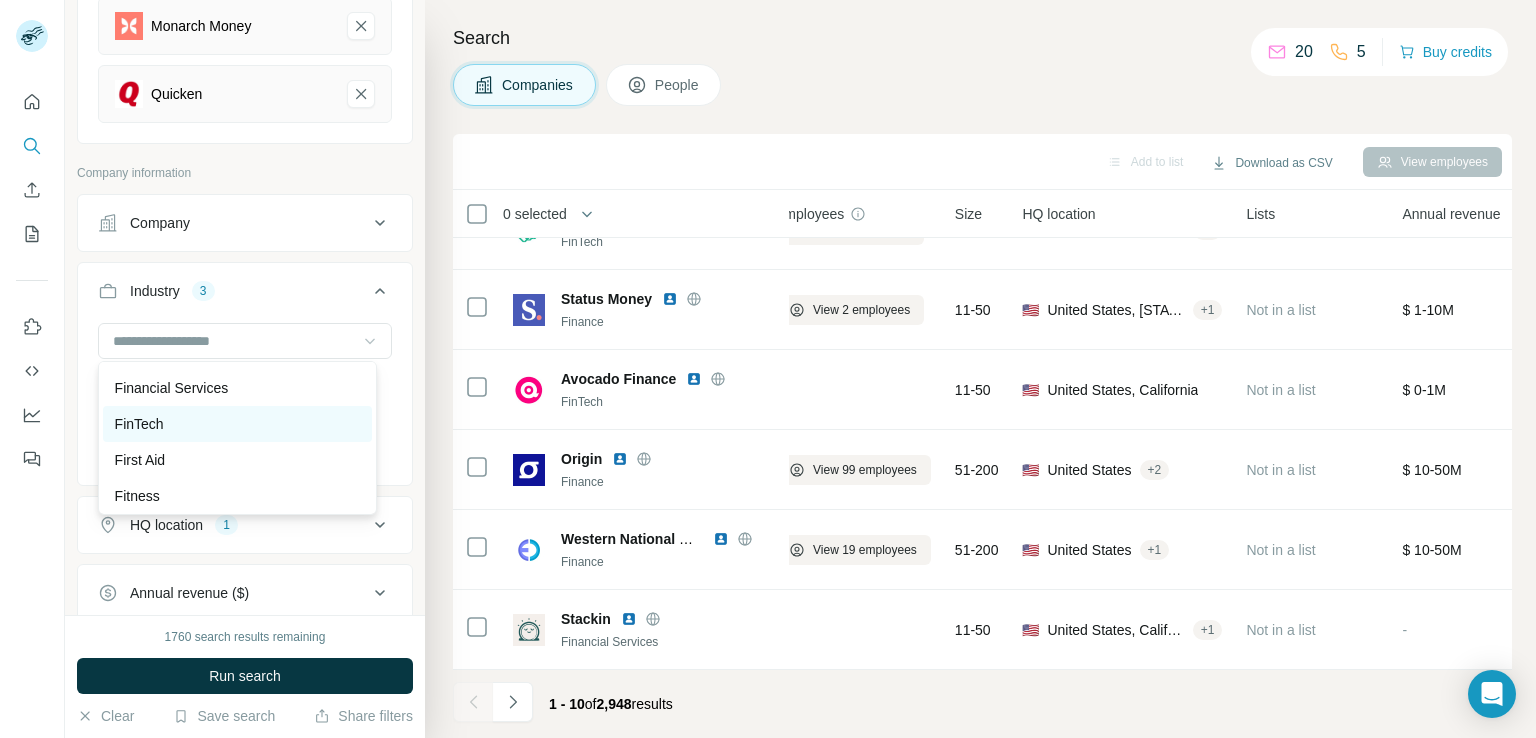 click on "FinTech" at bounding box center [139, 424] 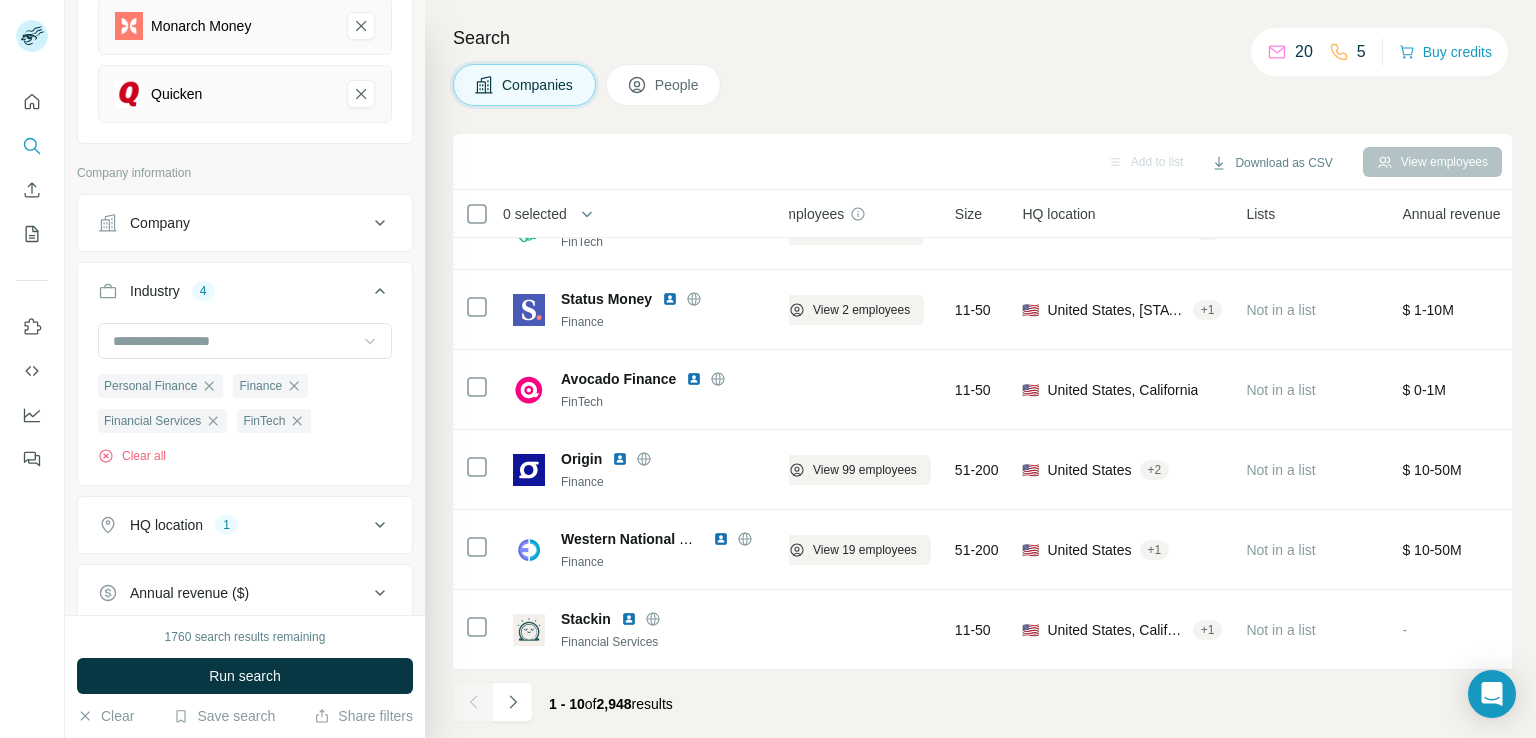 click on "Run search" at bounding box center [245, 676] 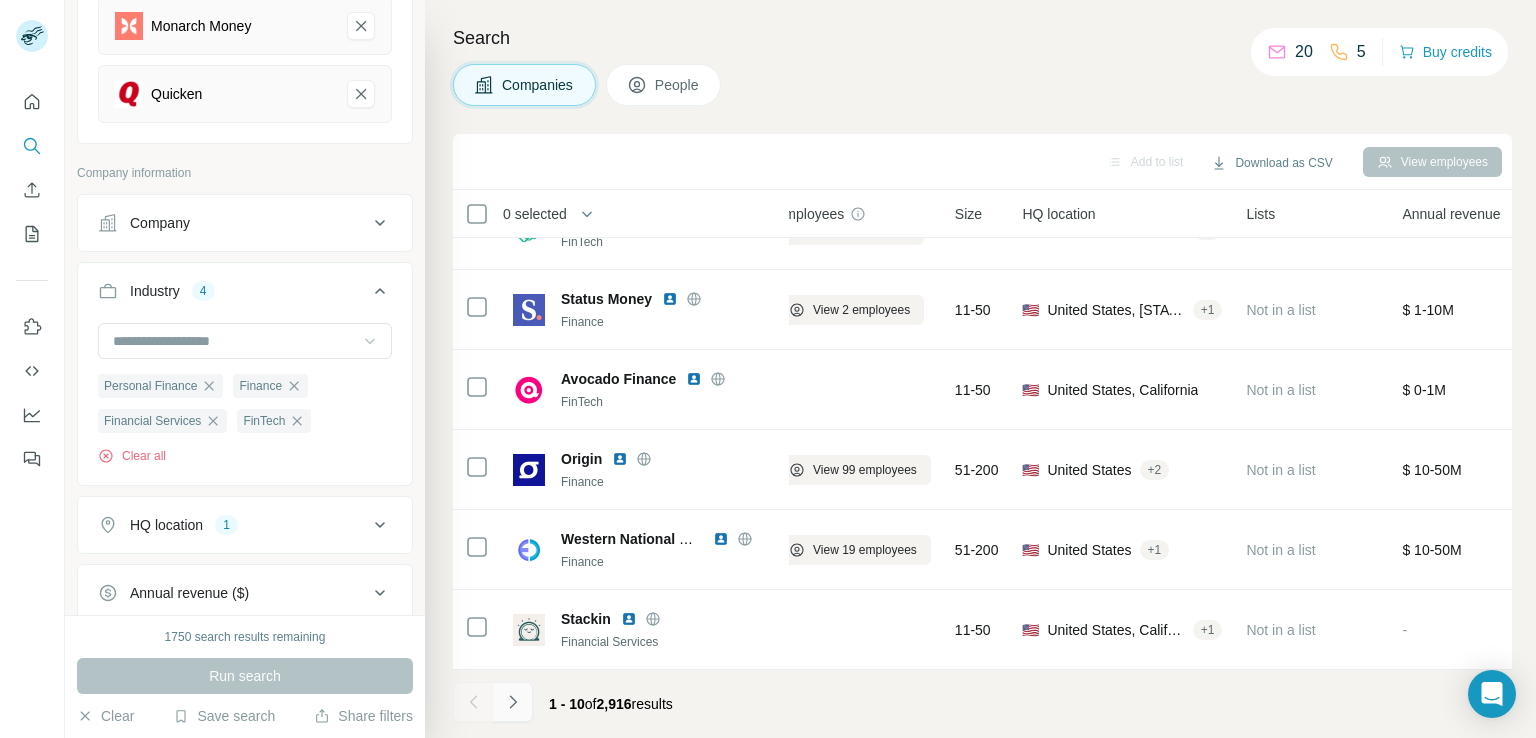 click 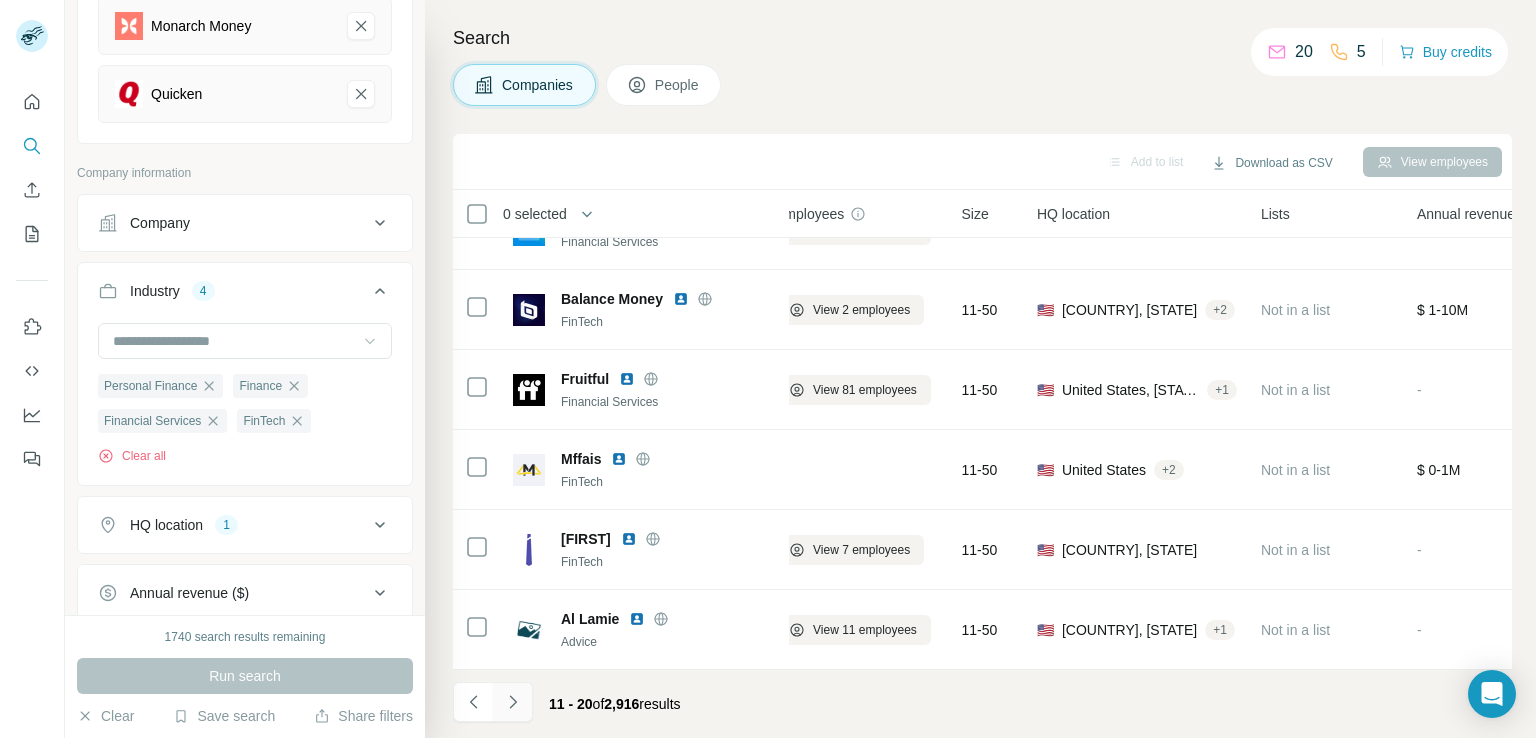 click at bounding box center (513, 702) 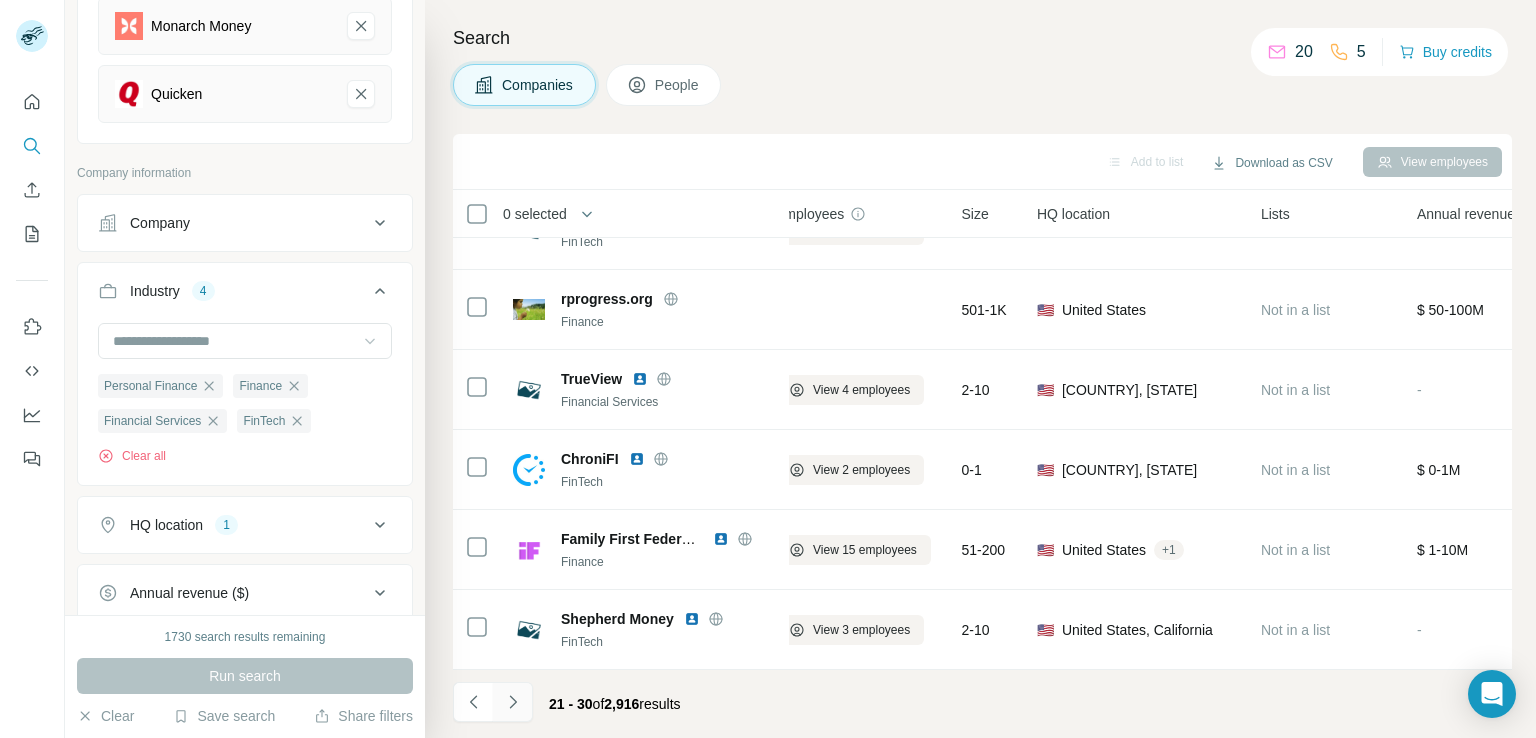 click 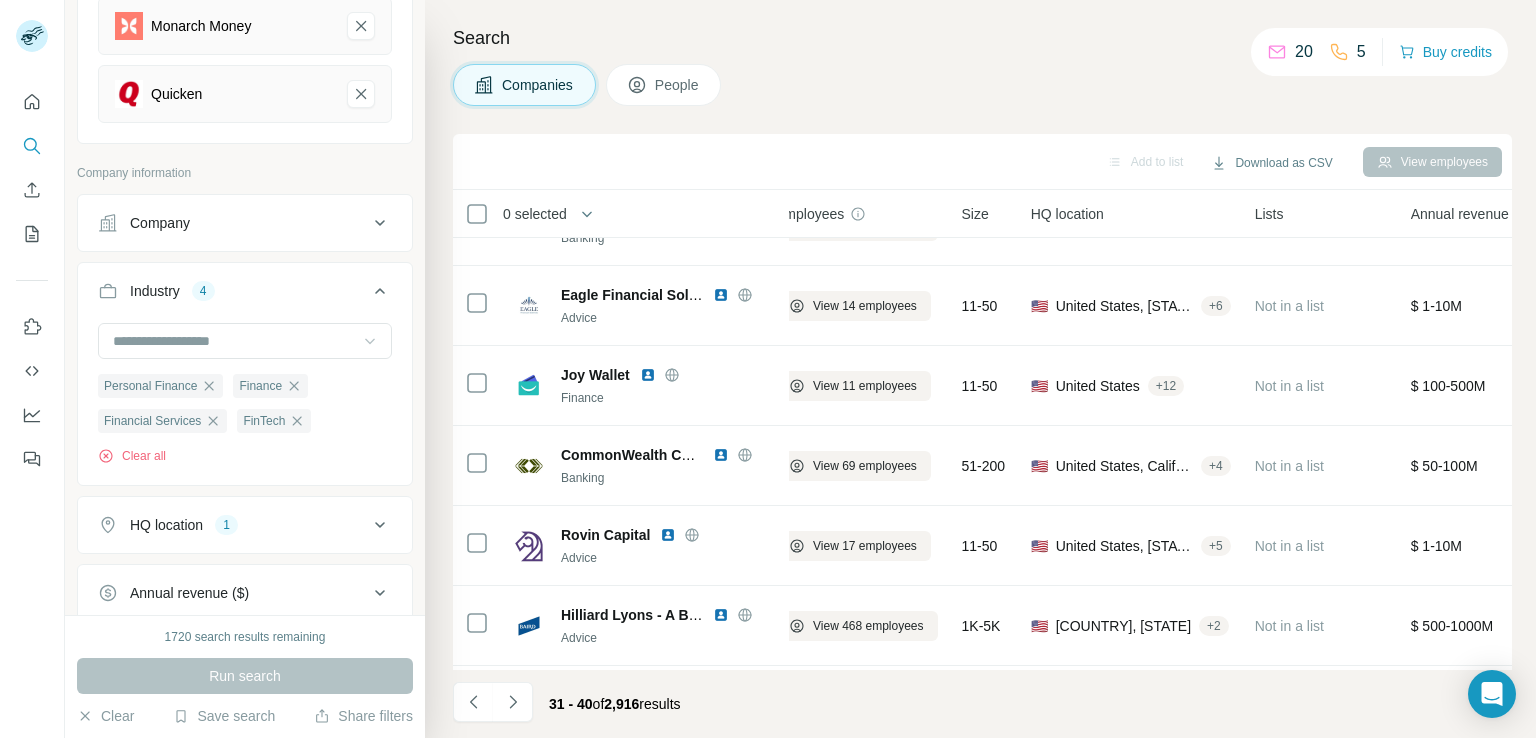scroll, scrollTop: 178, scrollLeft: 26, axis: both 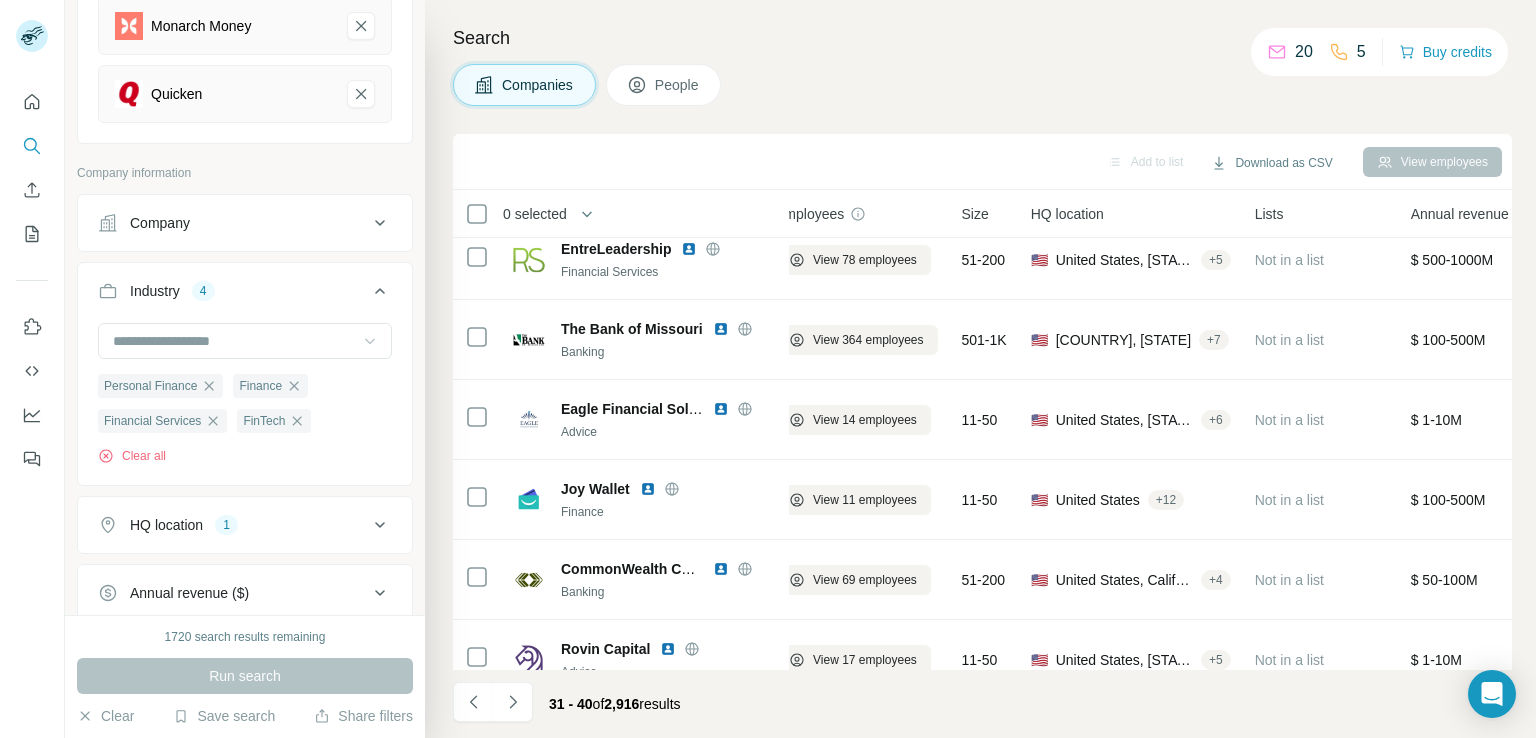 click on "Industry 4" at bounding box center [245, 295] 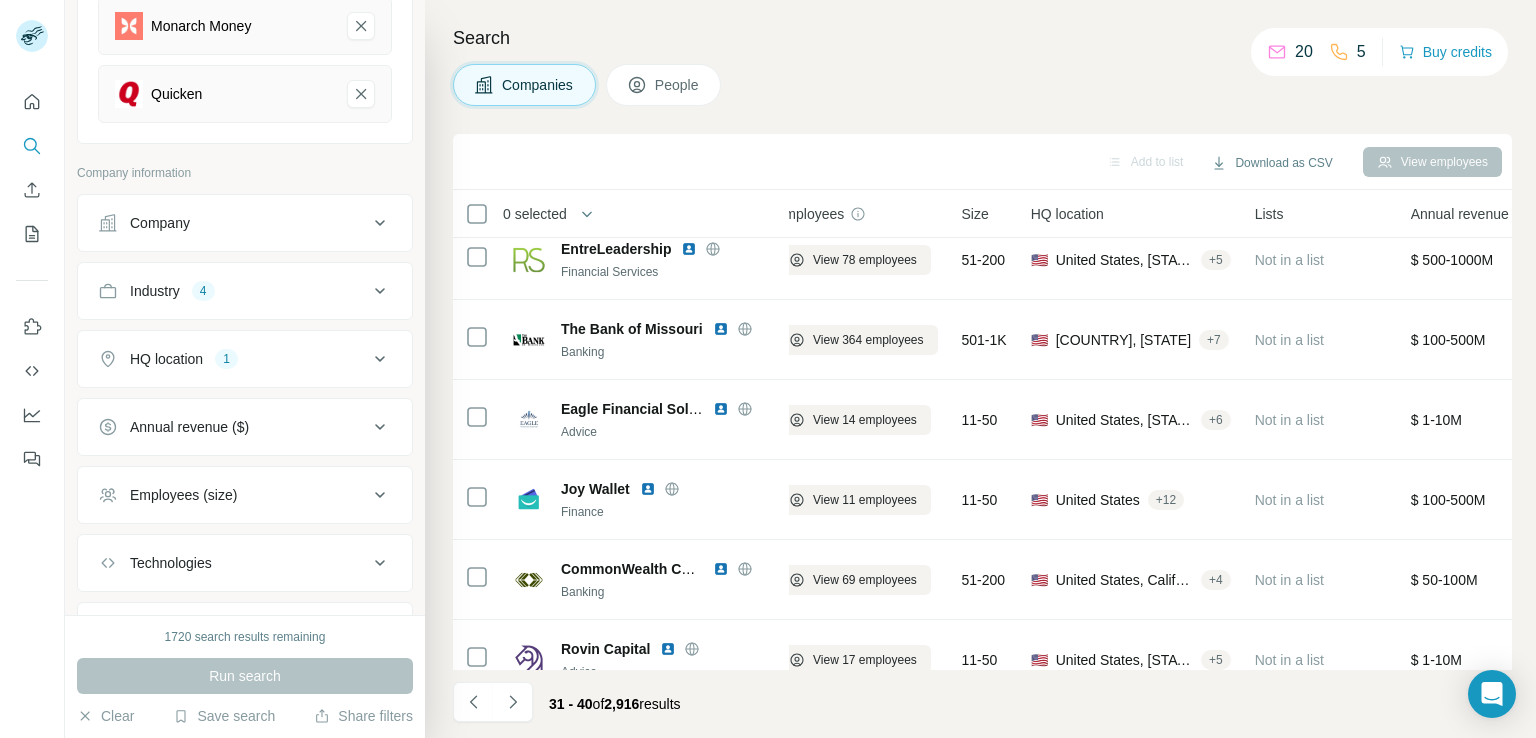click on "Industry 4" at bounding box center [245, 291] 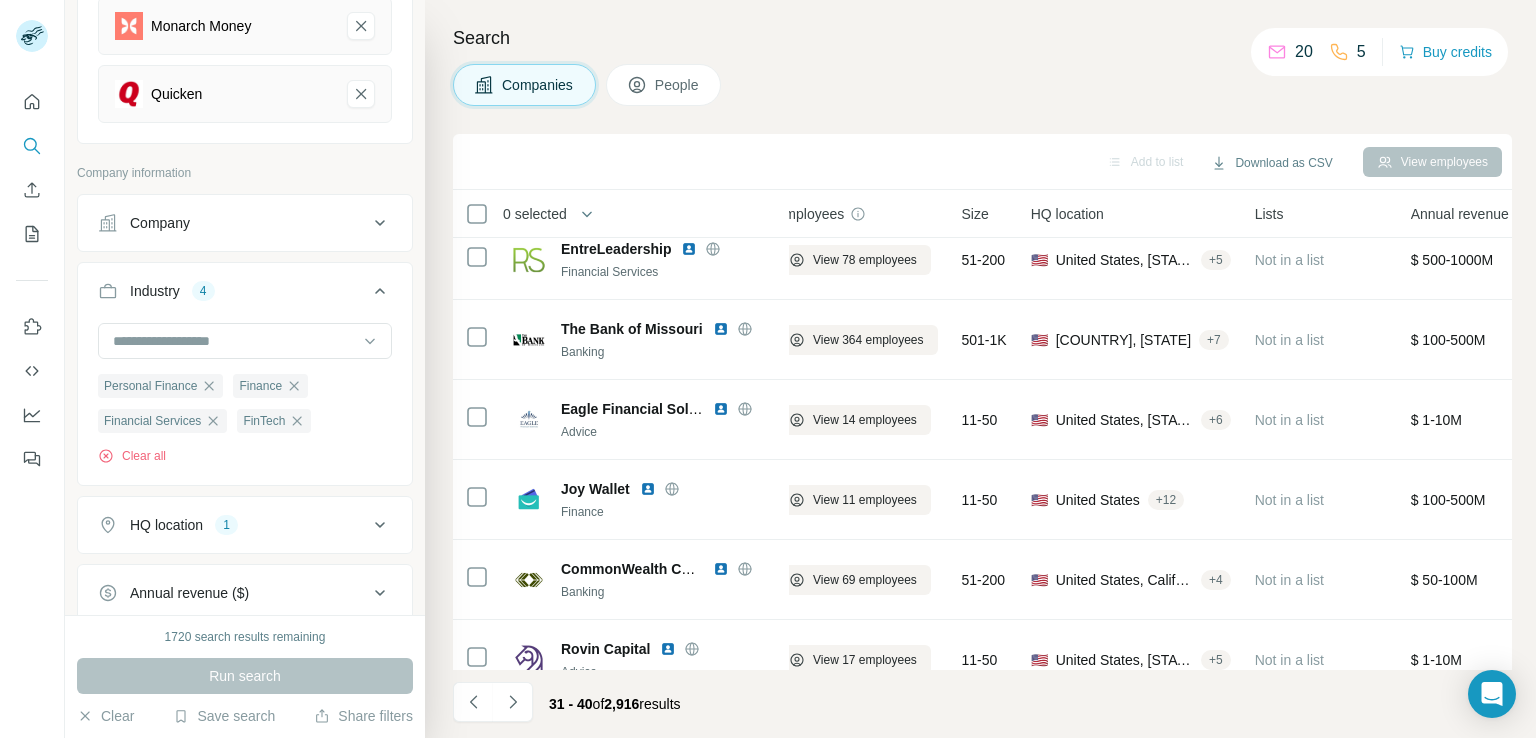 click on "Industry 4" at bounding box center (245, 295) 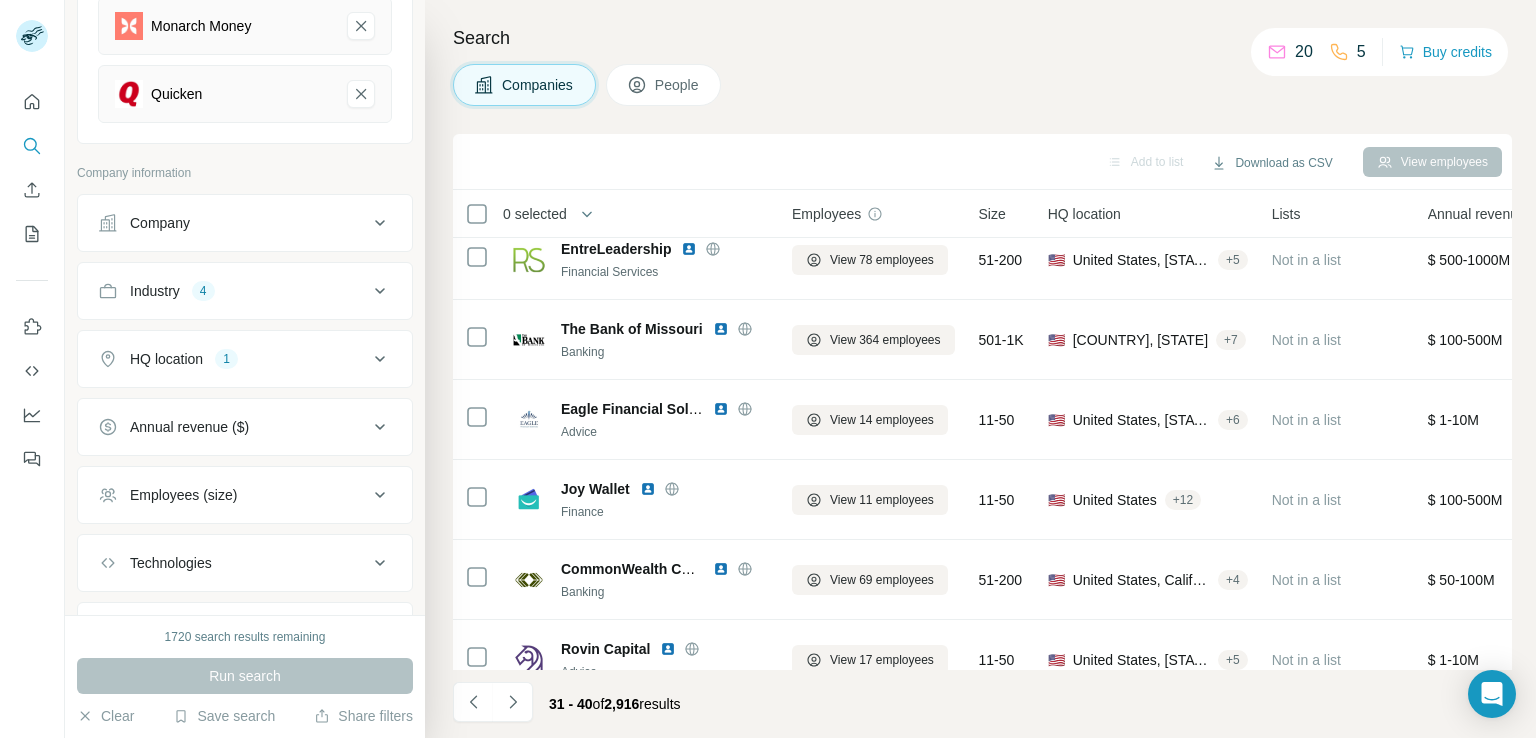 scroll, scrollTop: 178, scrollLeft: 0, axis: vertical 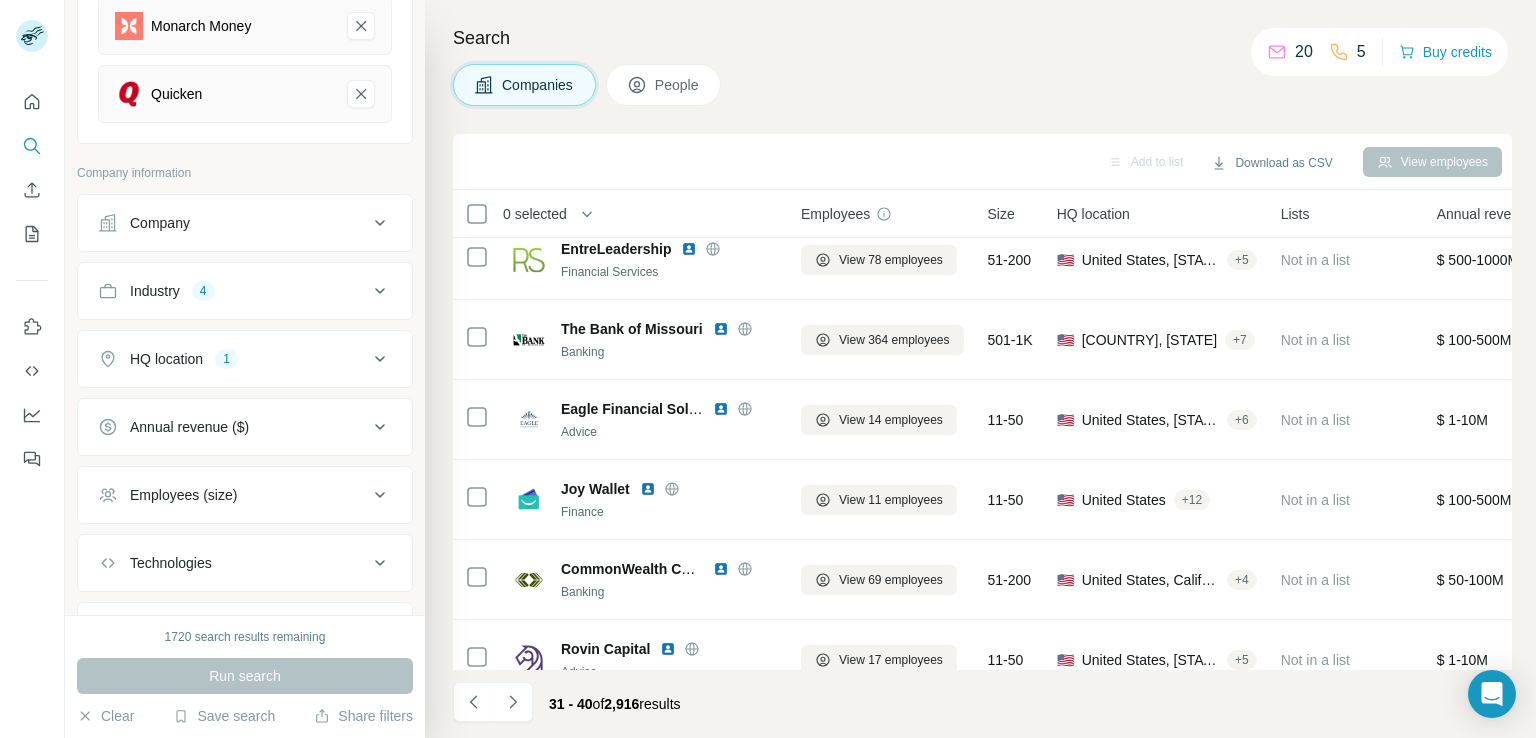 click on "Industry 4" at bounding box center (233, 291) 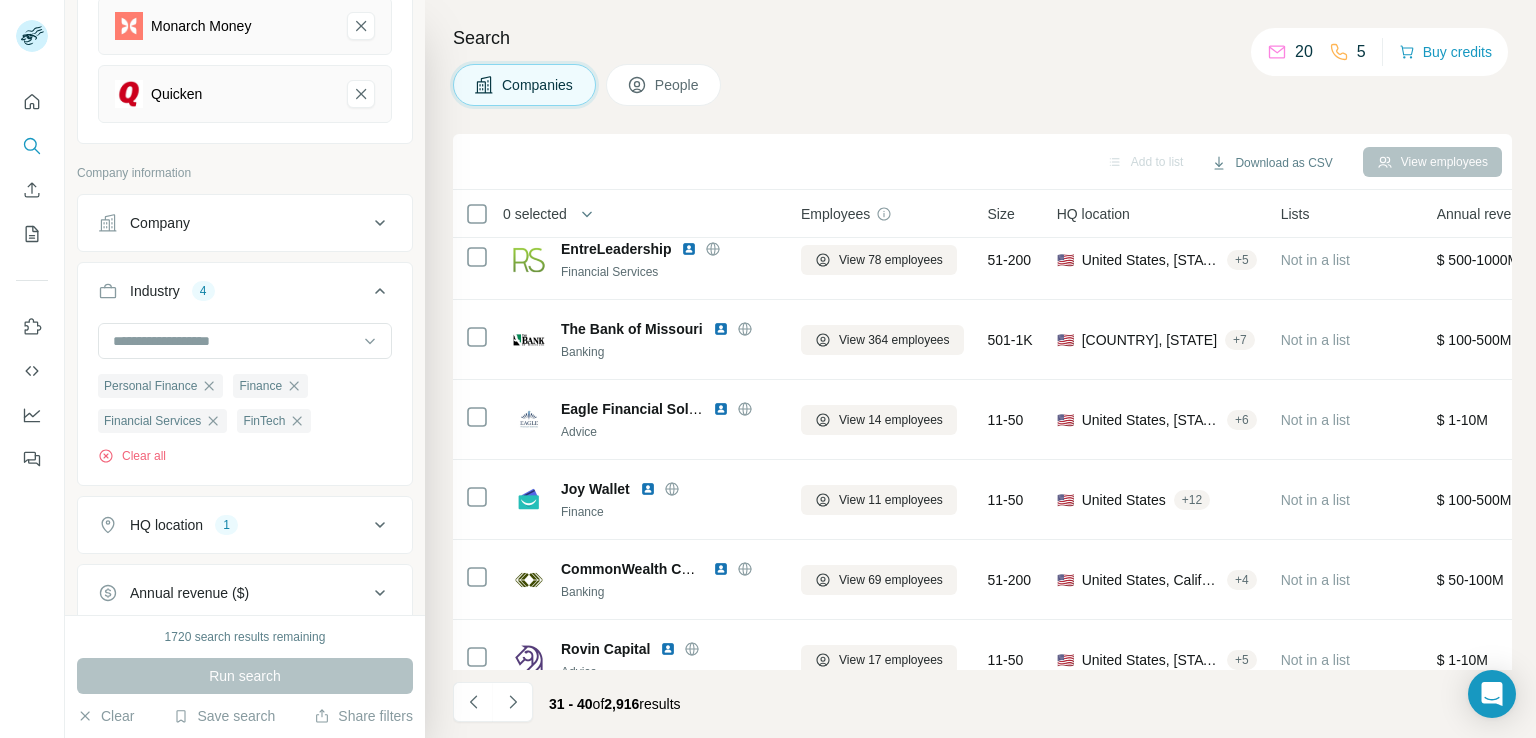 click on "Industry 4" at bounding box center (233, 291) 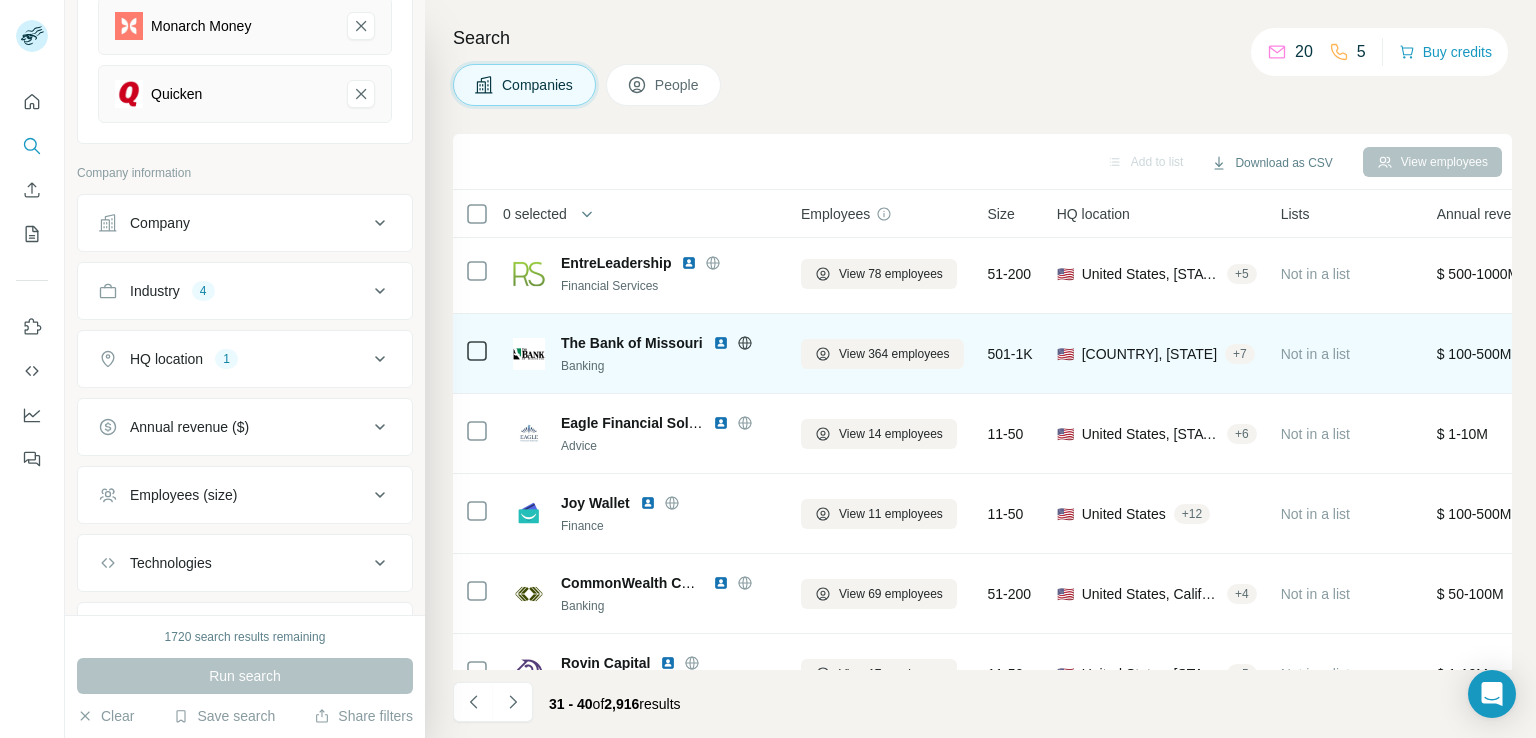 scroll, scrollTop: 378, scrollLeft: 0, axis: vertical 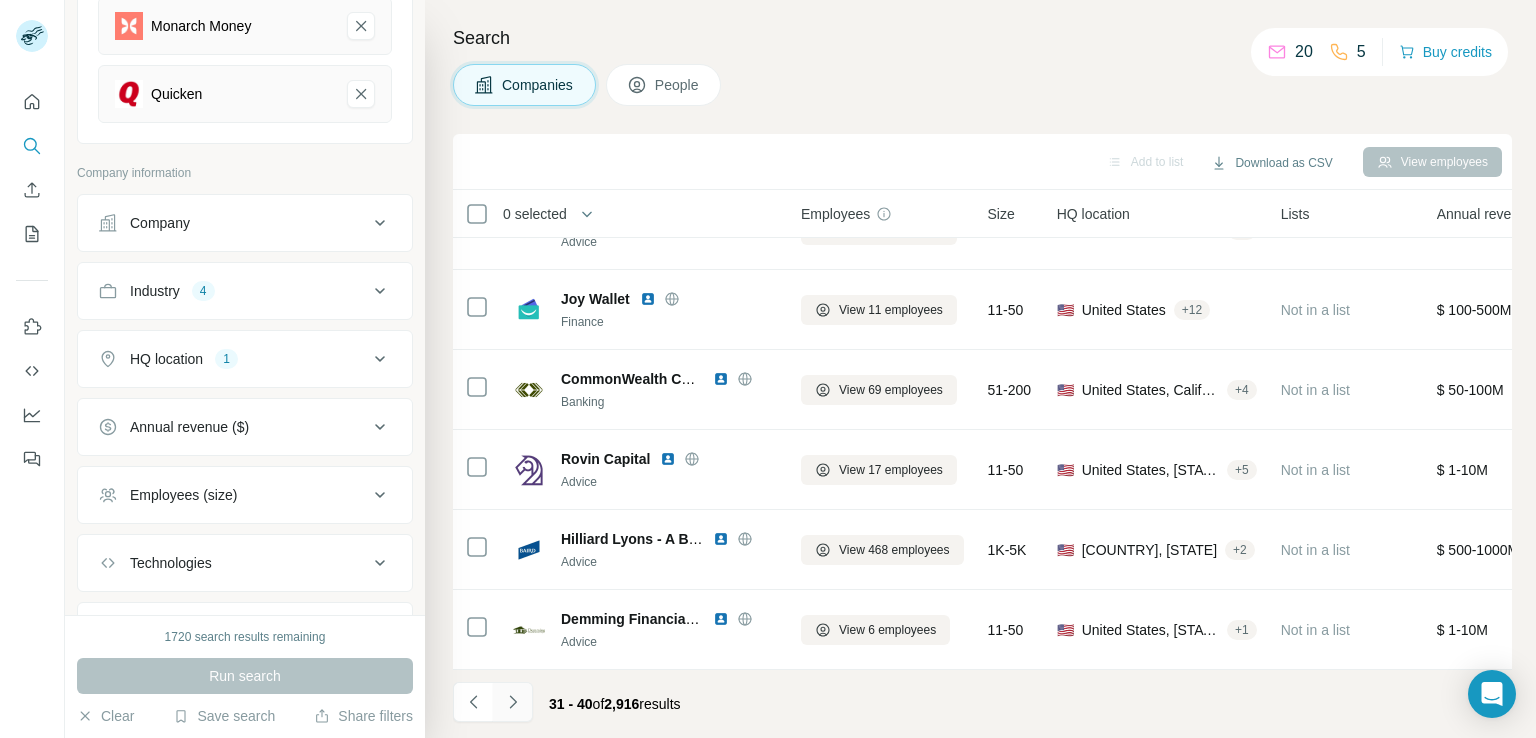 click 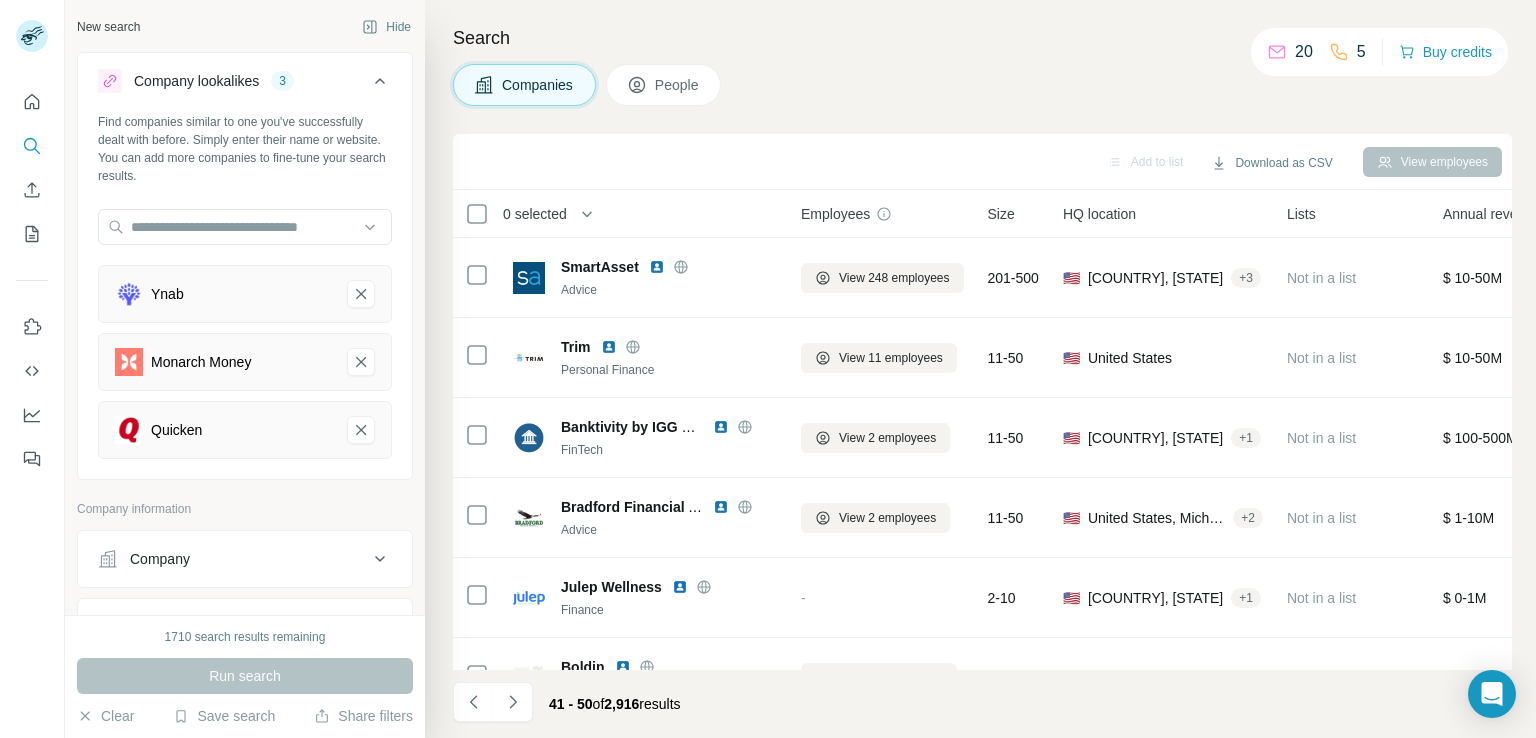 scroll, scrollTop: 0, scrollLeft: 0, axis: both 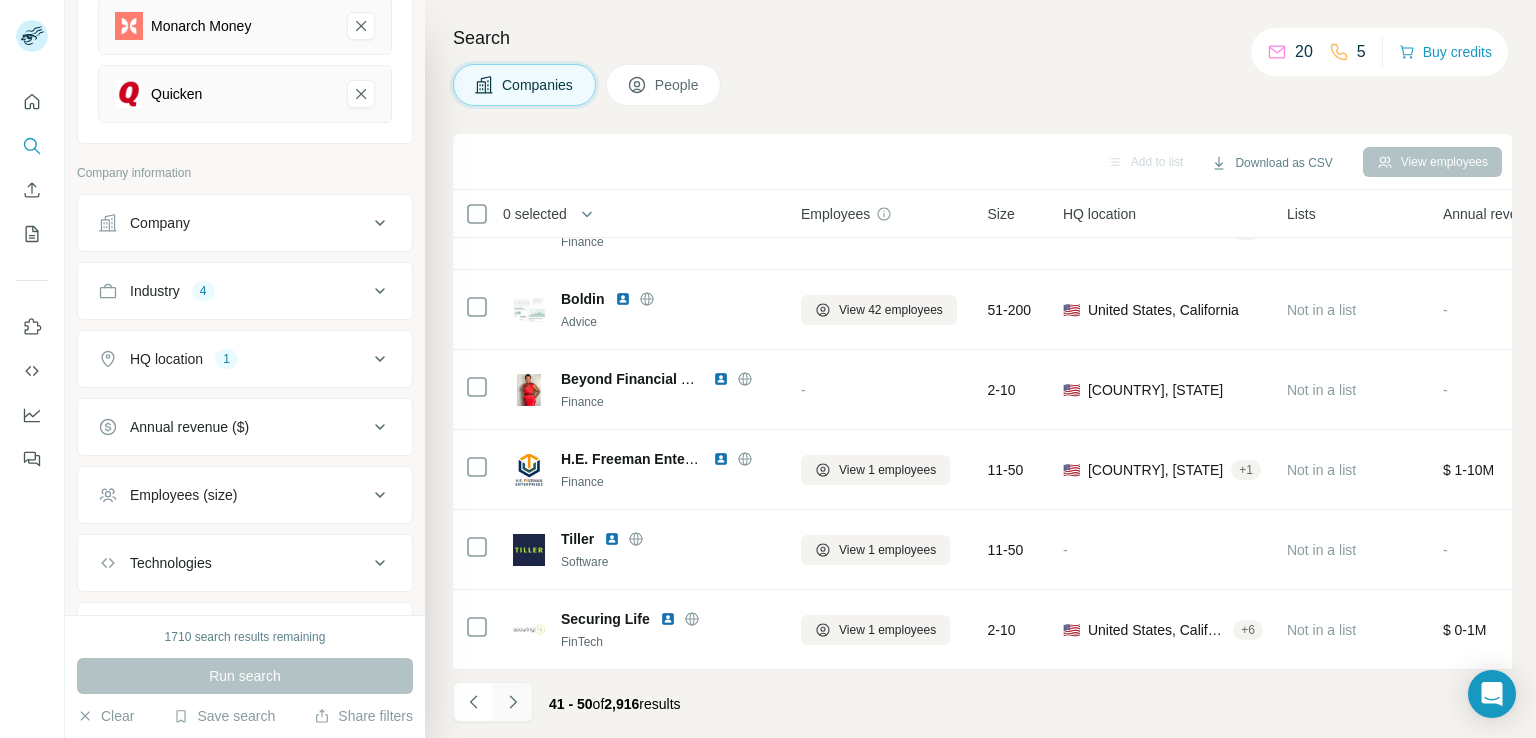 click 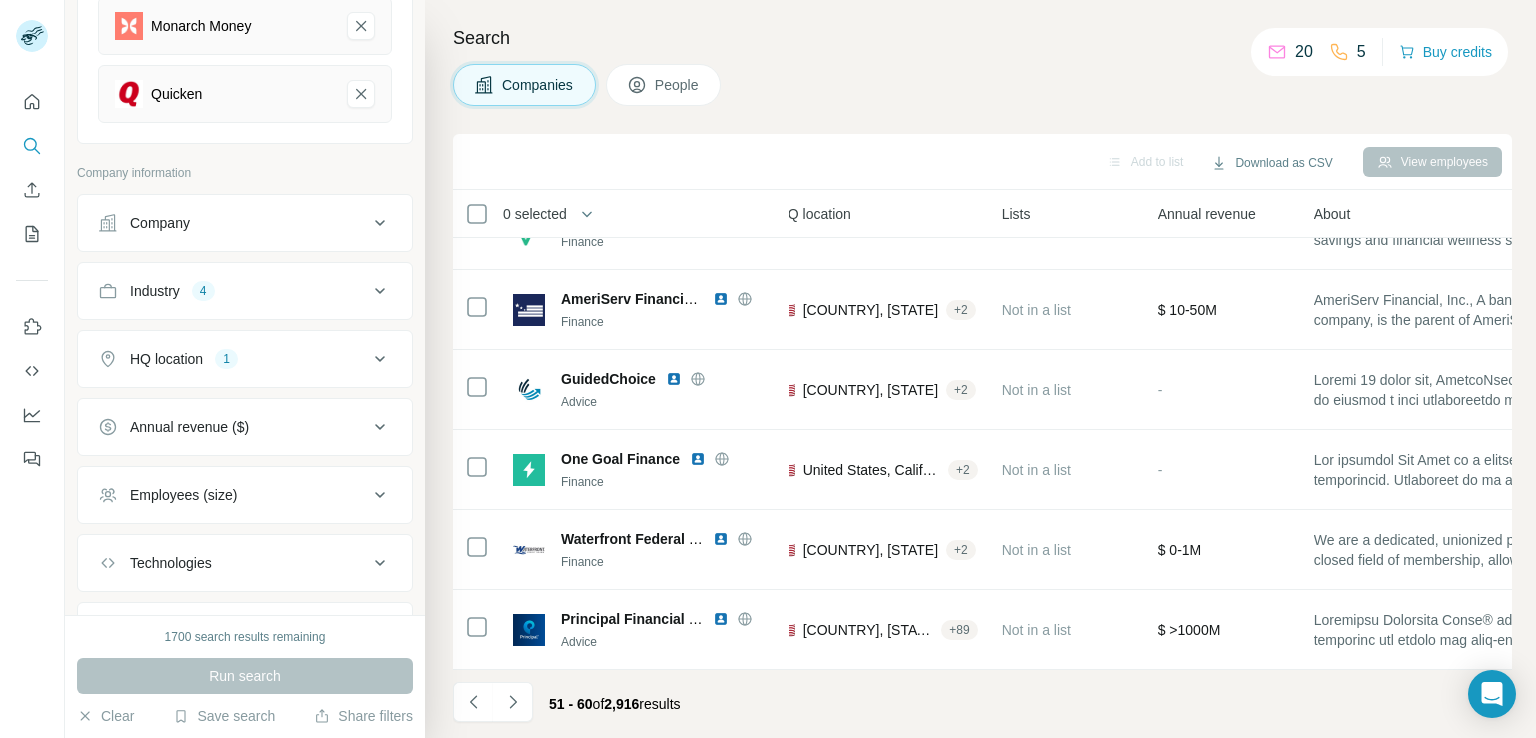 scroll, scrollTop: 378, scrollLeft: 0, axis: vertical 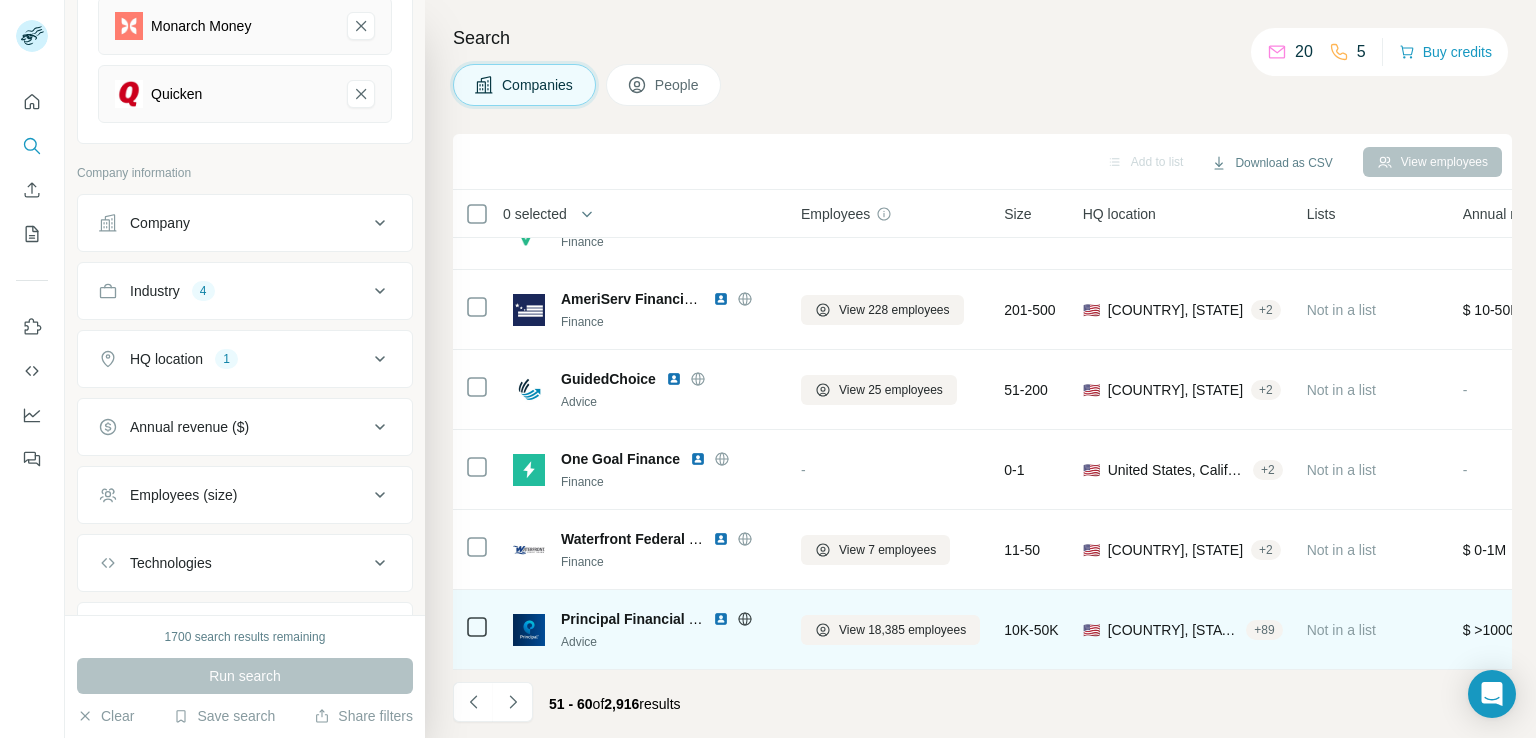 click 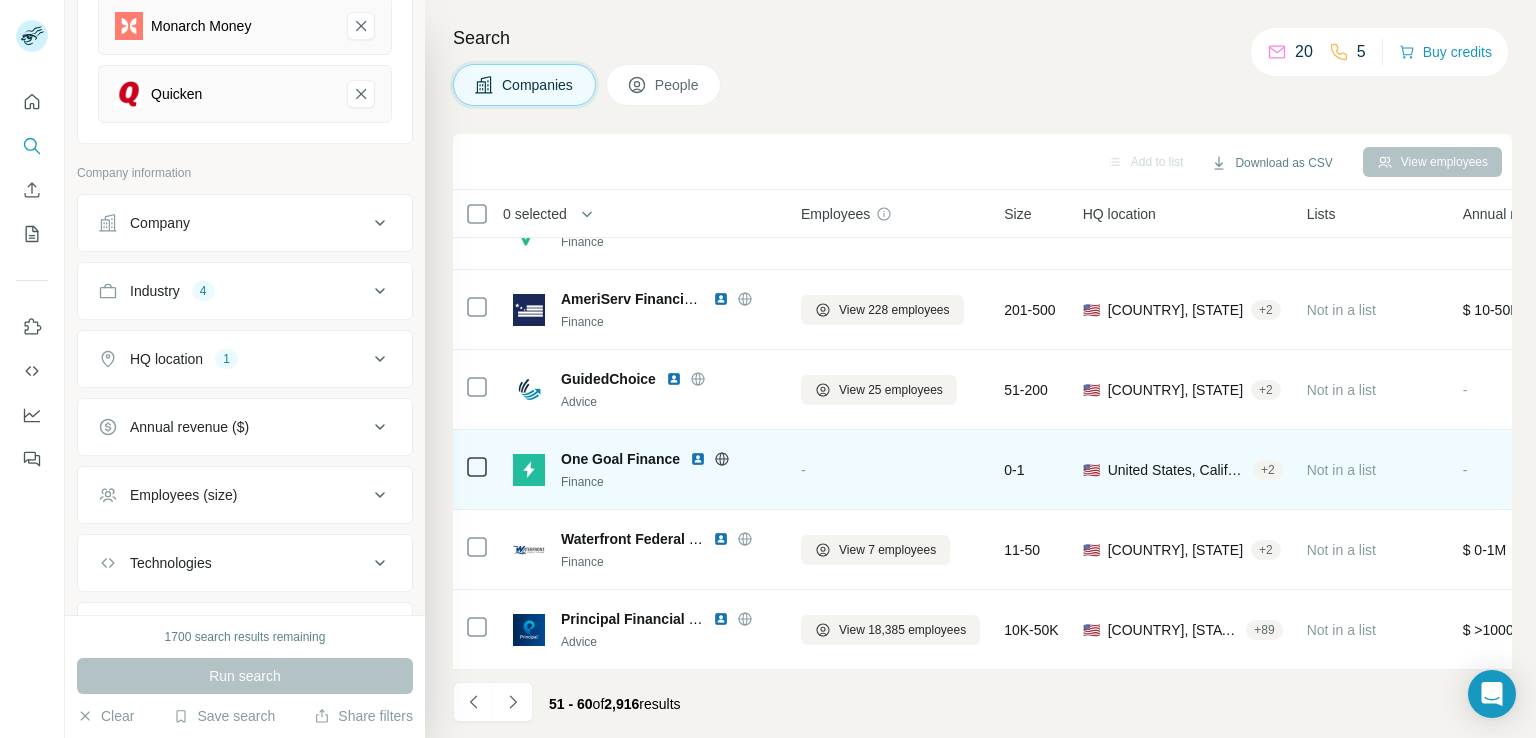 scroll, scrollTop: 0, scrollLeft: 0, axis: both 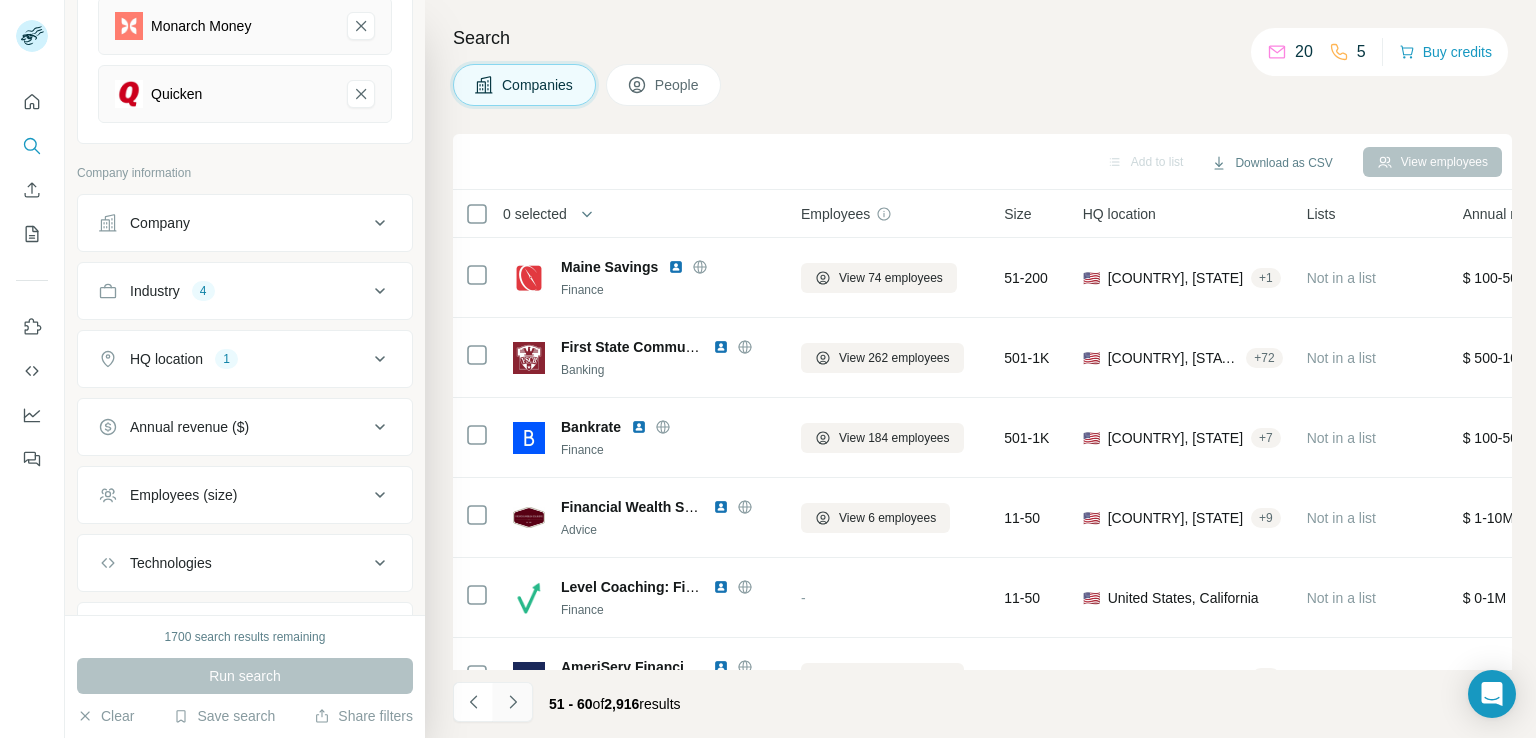 click 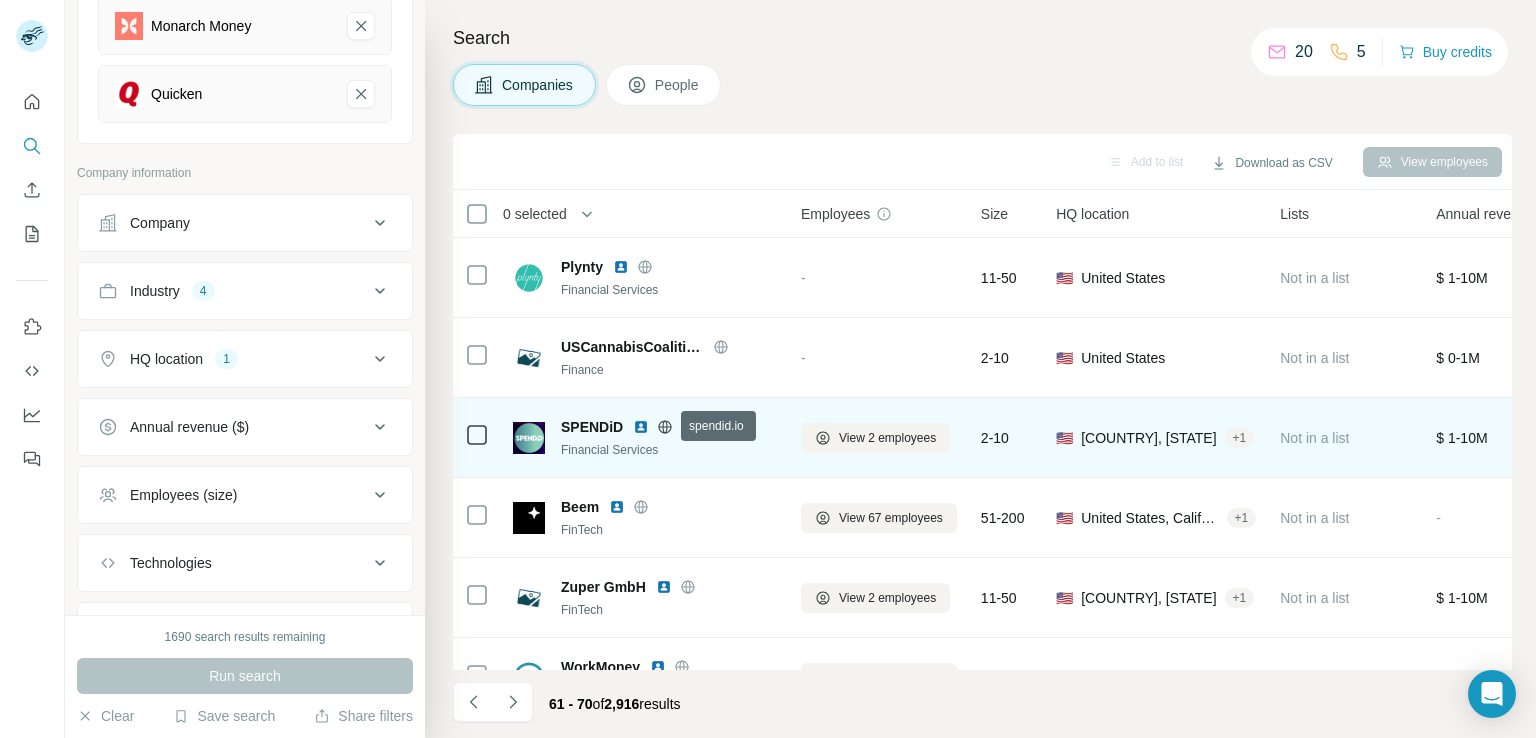 click 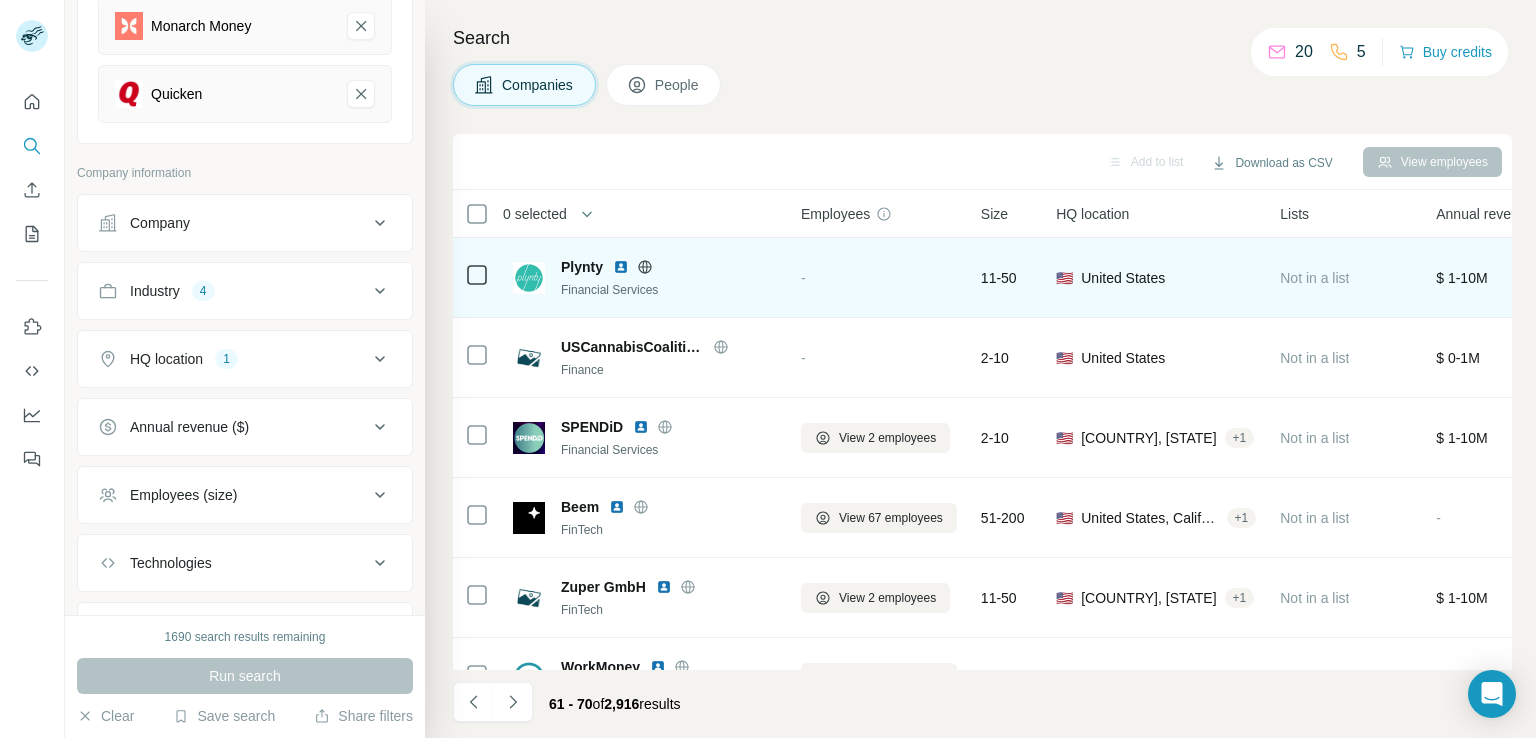 click 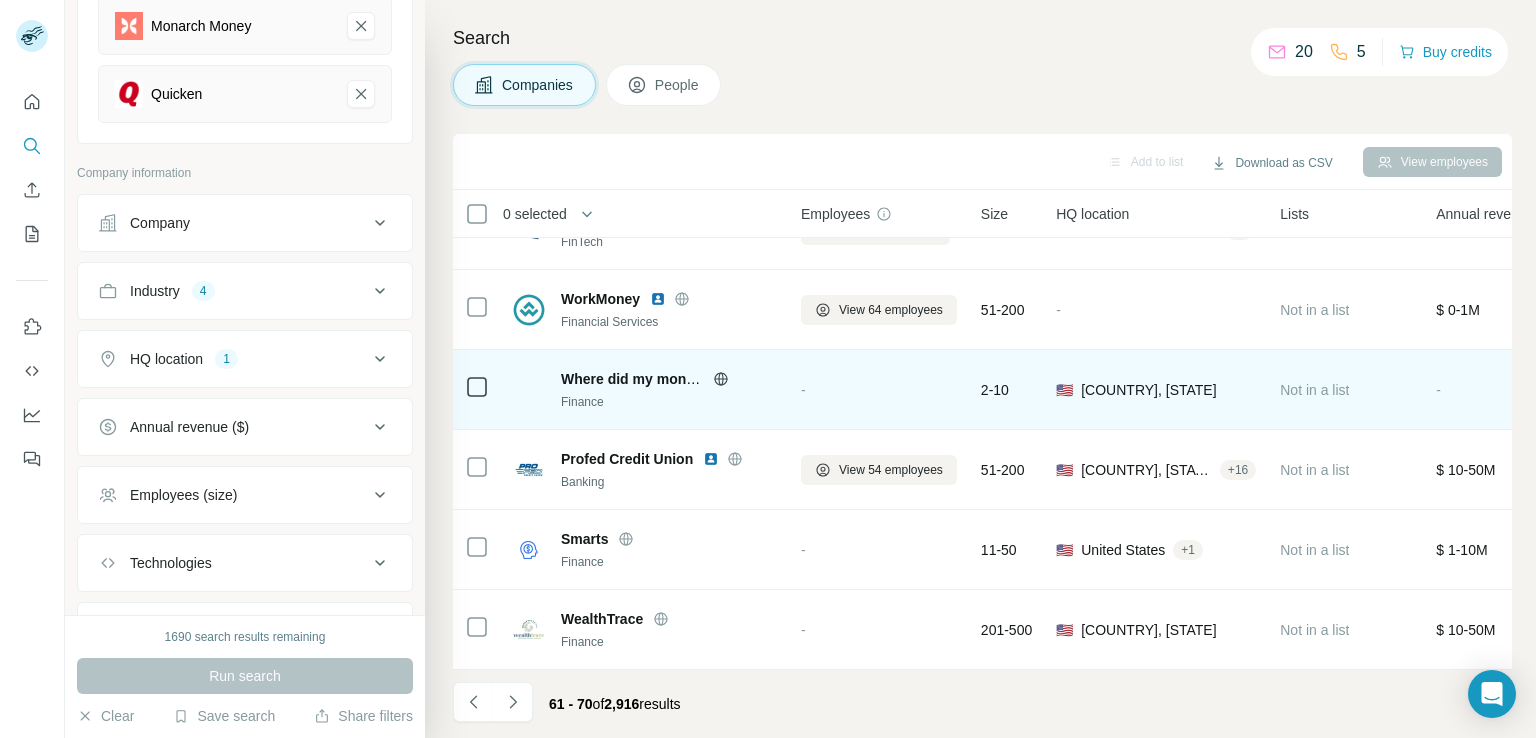 scroll, scrollTop: 378, scrollLeft: 0, axis: vertical 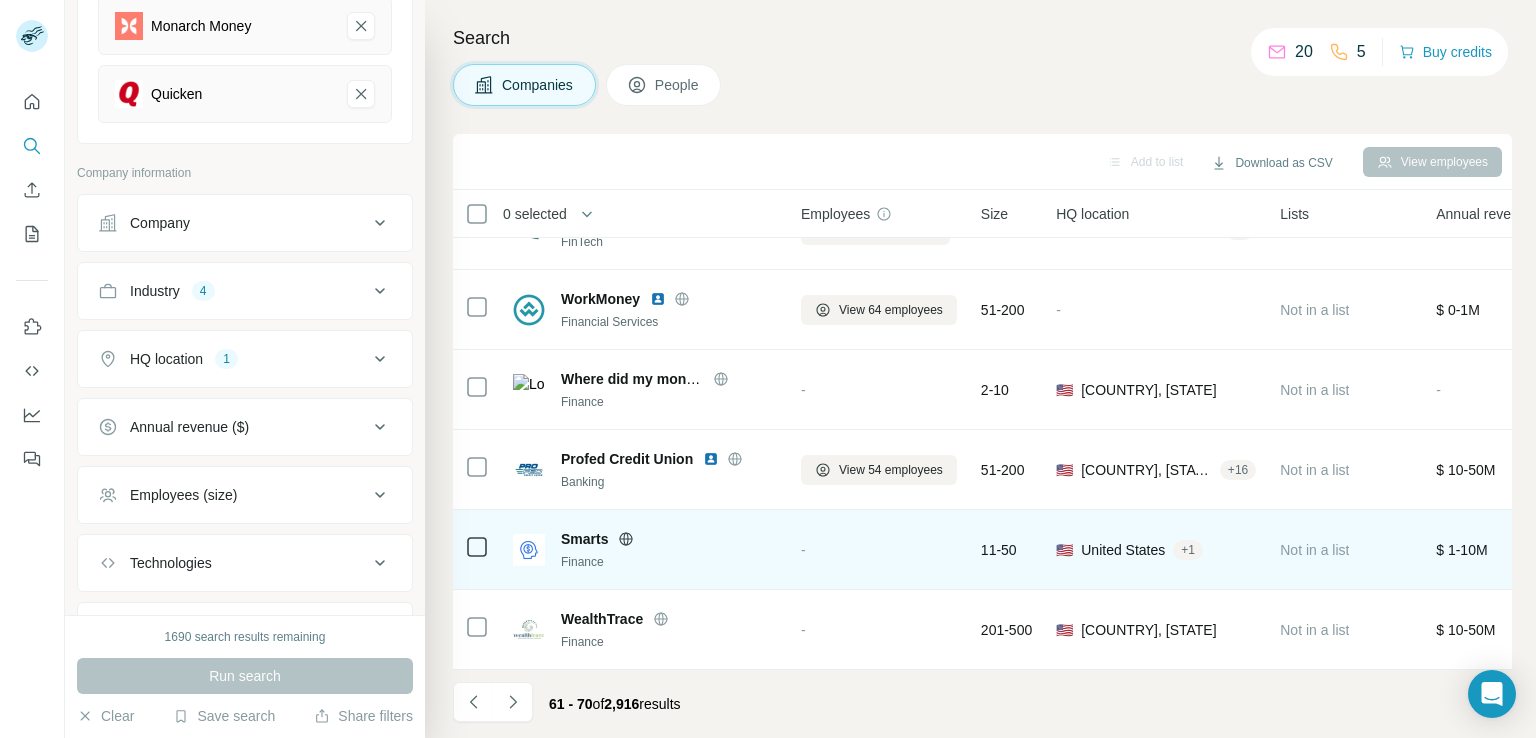 click 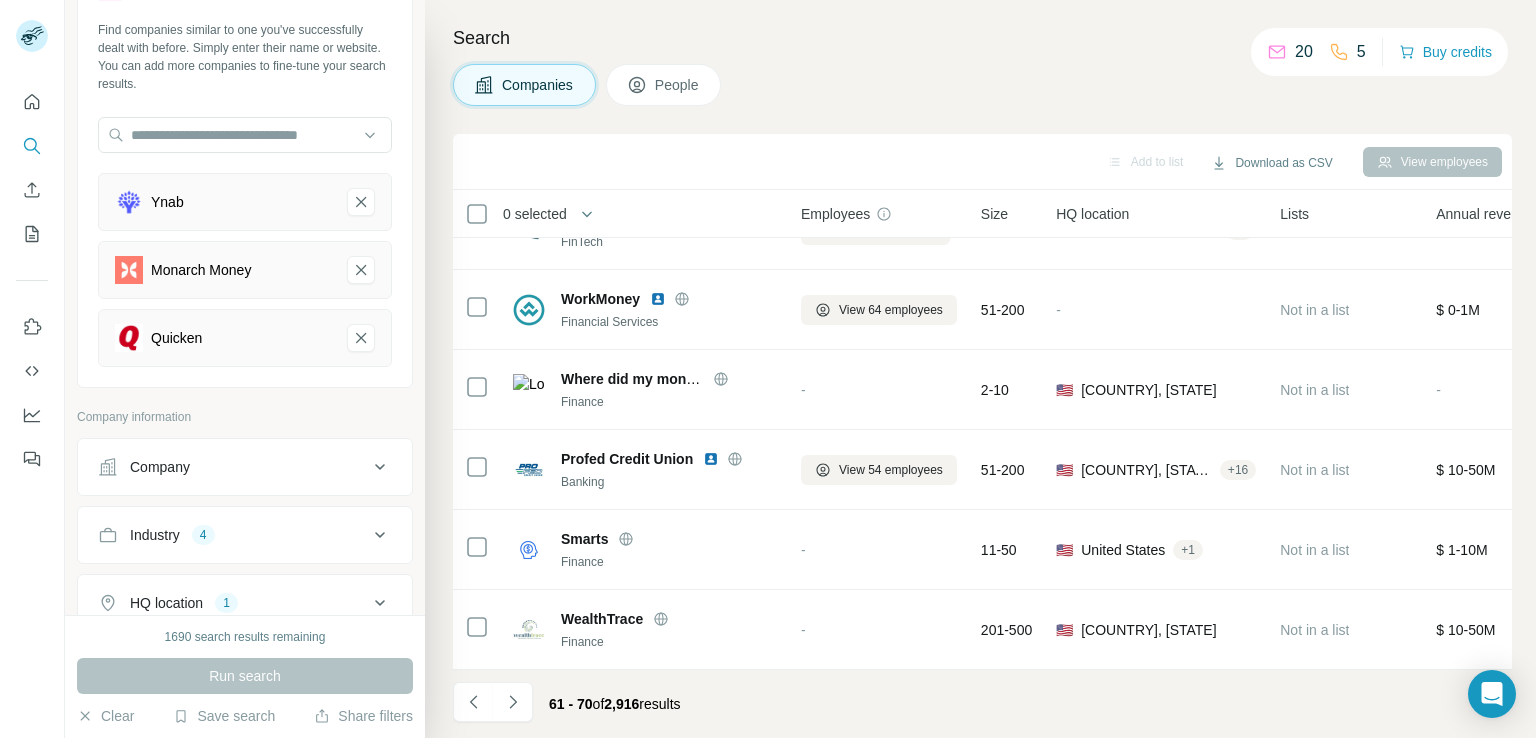 scroll, scrollTop: 36, scrollLeft: 0, axis: vertical 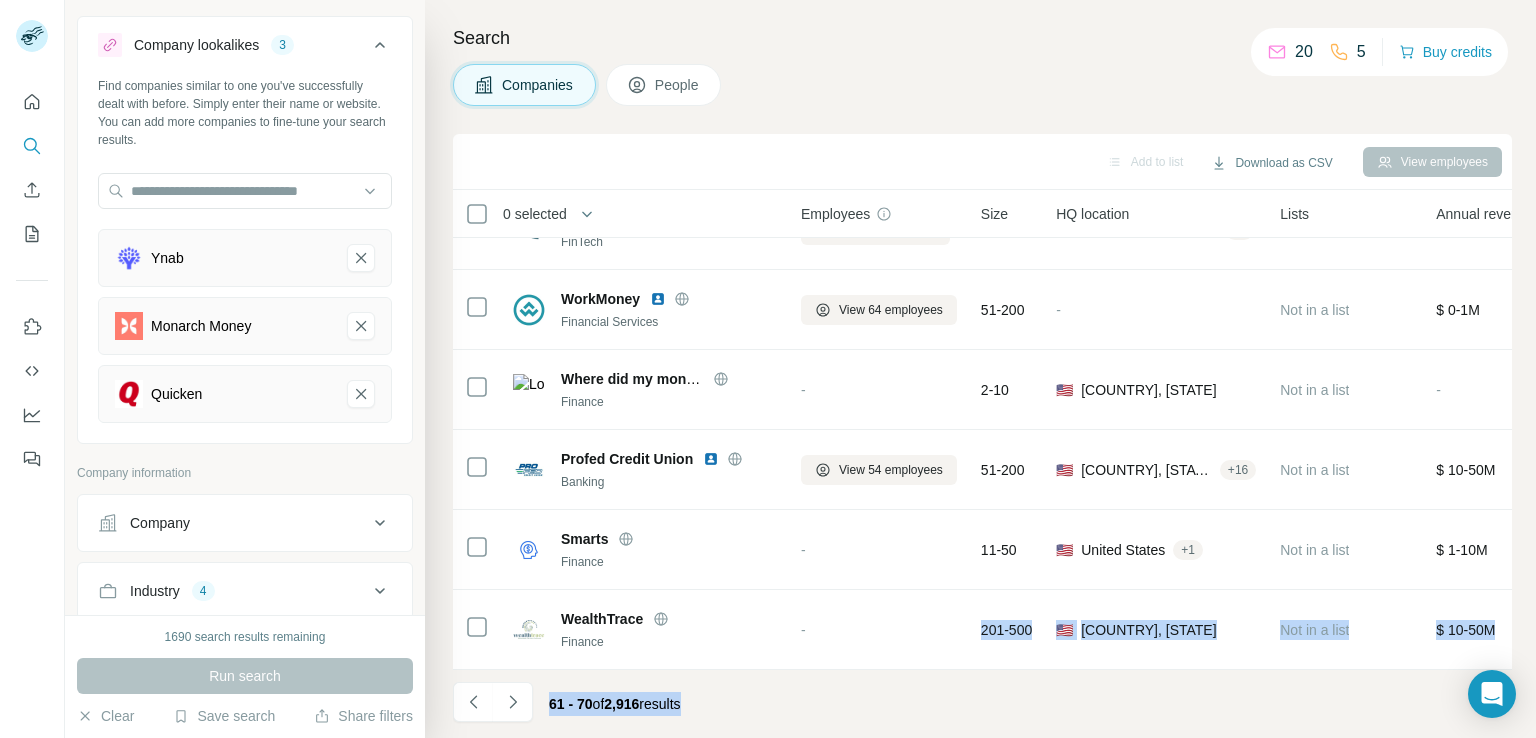 drag, startPoint x: 839, startPoint y: 671, endPoint x: 892, endPoint y: 665, distance: 53.338543 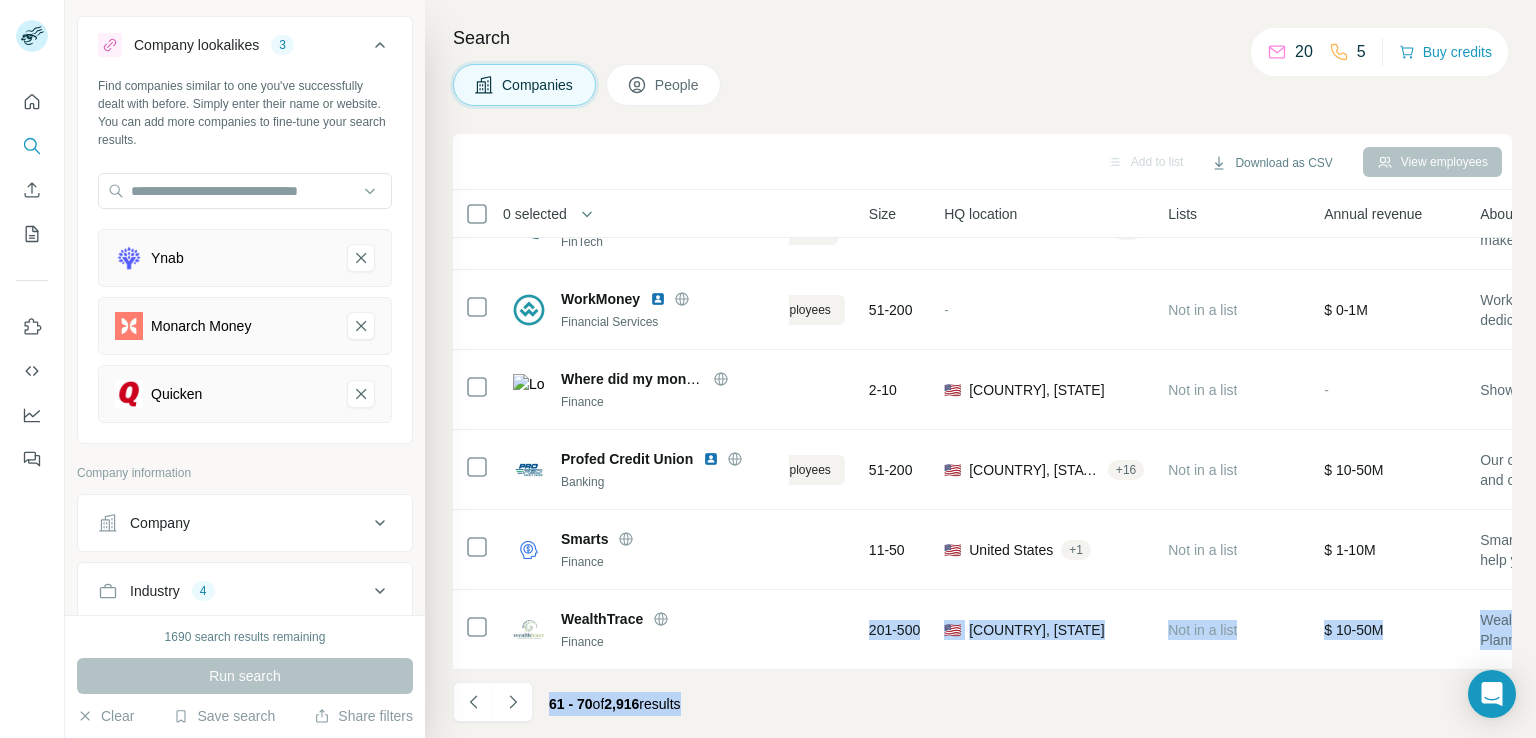 click on "61 - 70  of  2,916  results" at bounding box center [982, 704] 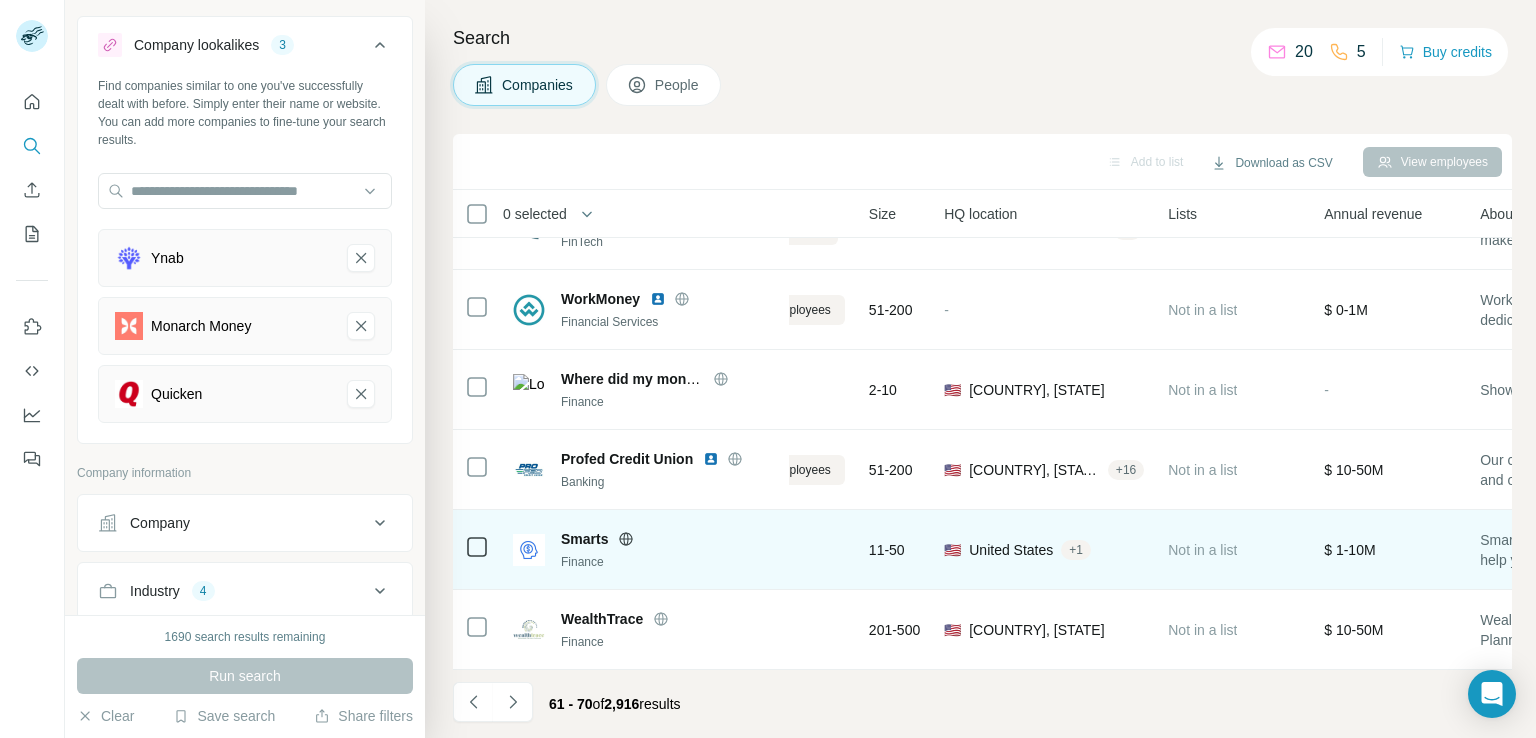 click on "+ 1" at bounding box center [1076, 550] 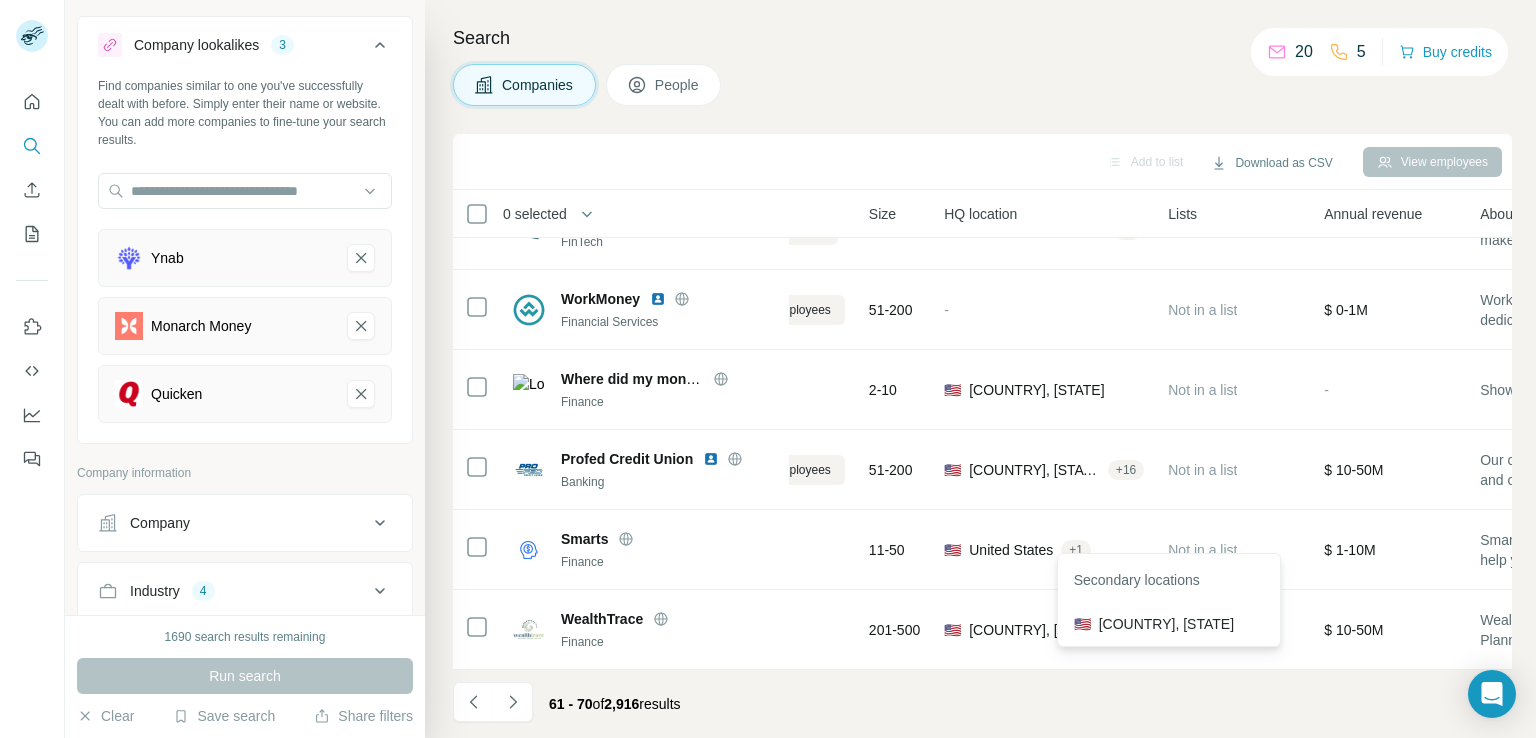 click on "61 - 70  of  2,916  results" at bounding box center (982, 704) 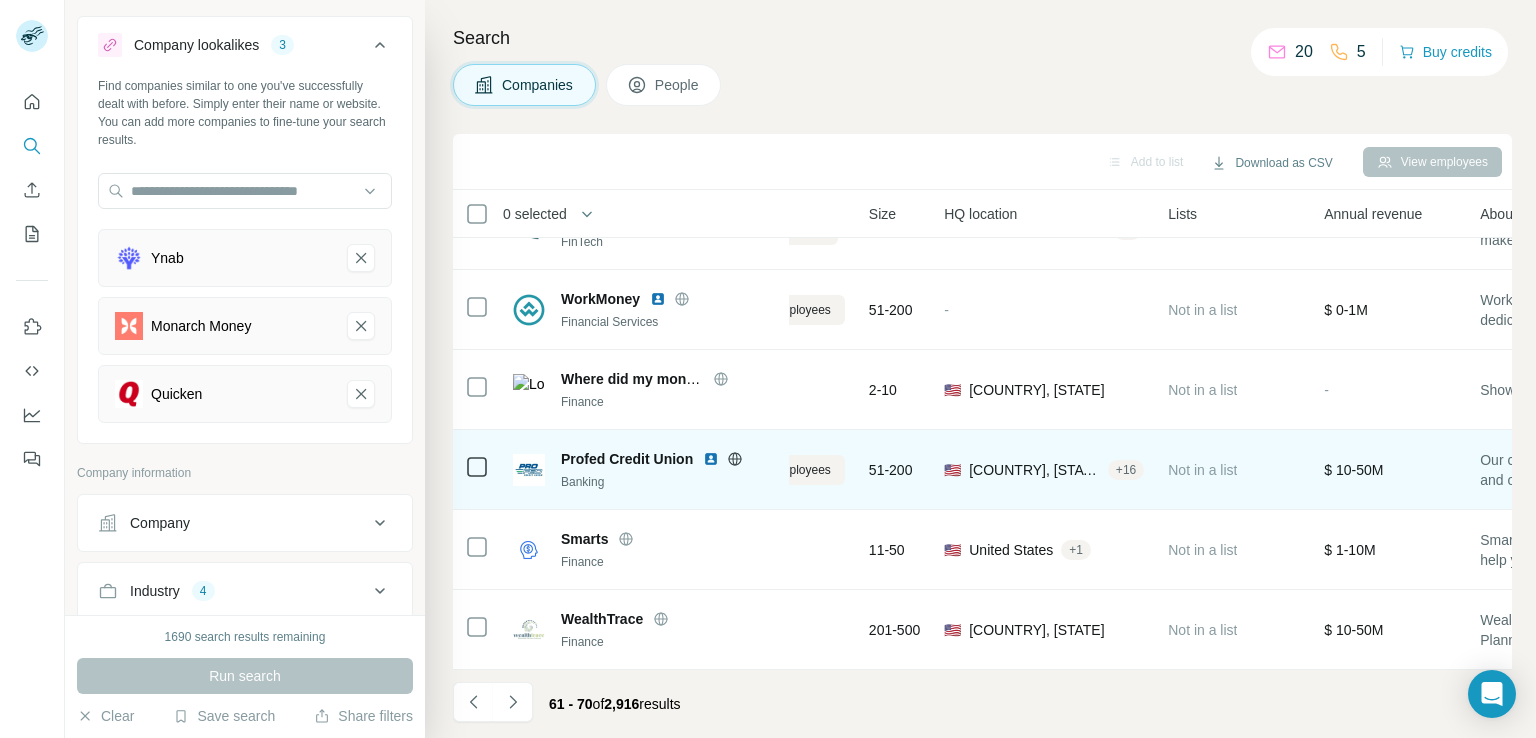 click on "+ 16" at bounding box center [1126, 470] 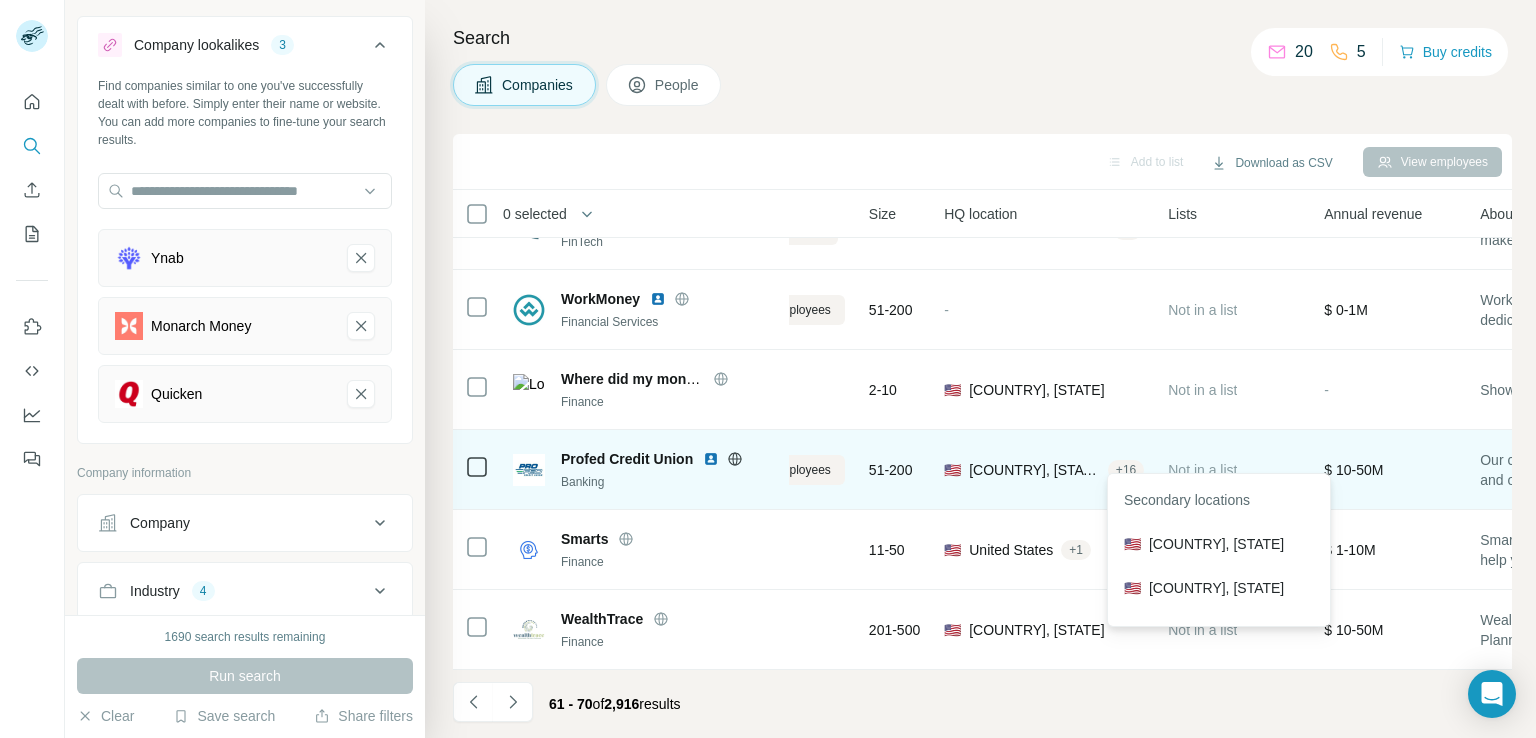 click on "+ 16" at bounding box center [1126, 470] 